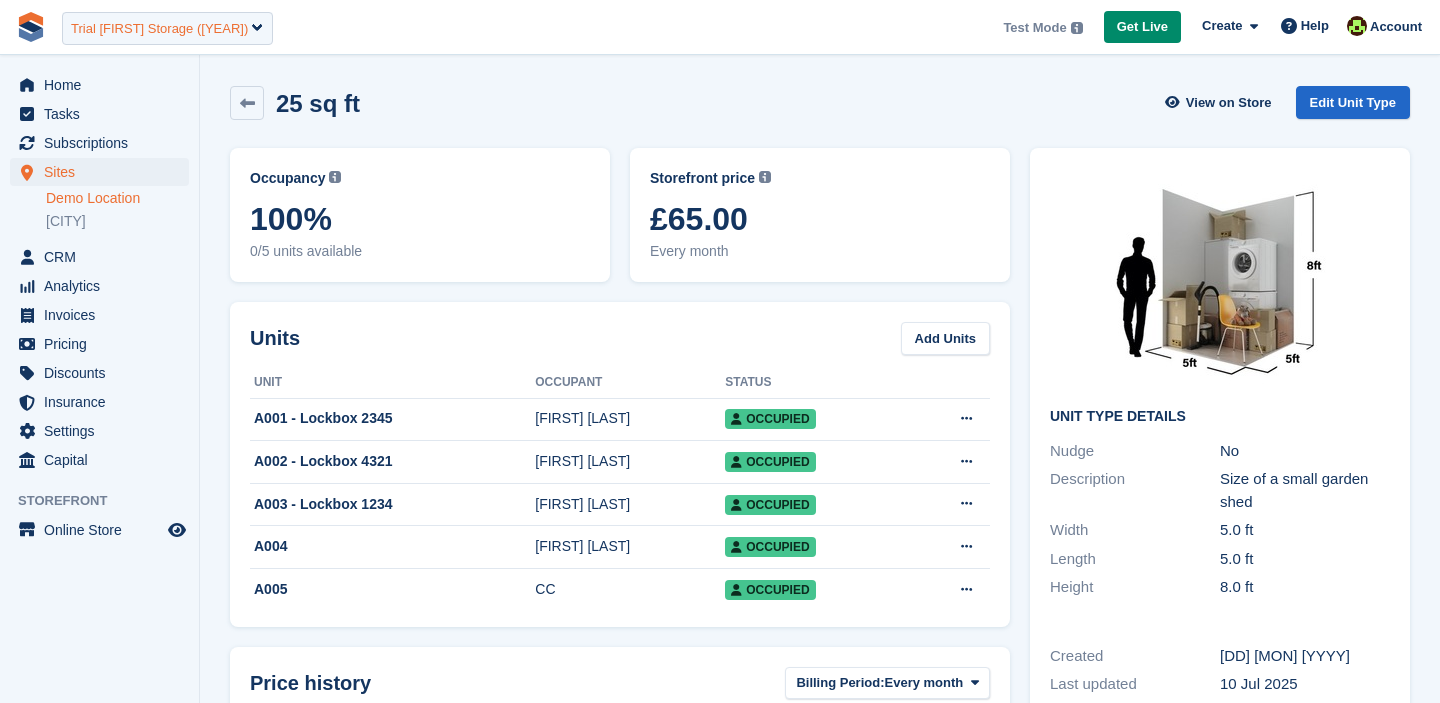 scroll, scrollTop: 0, scrollLeft: 0, axis: both 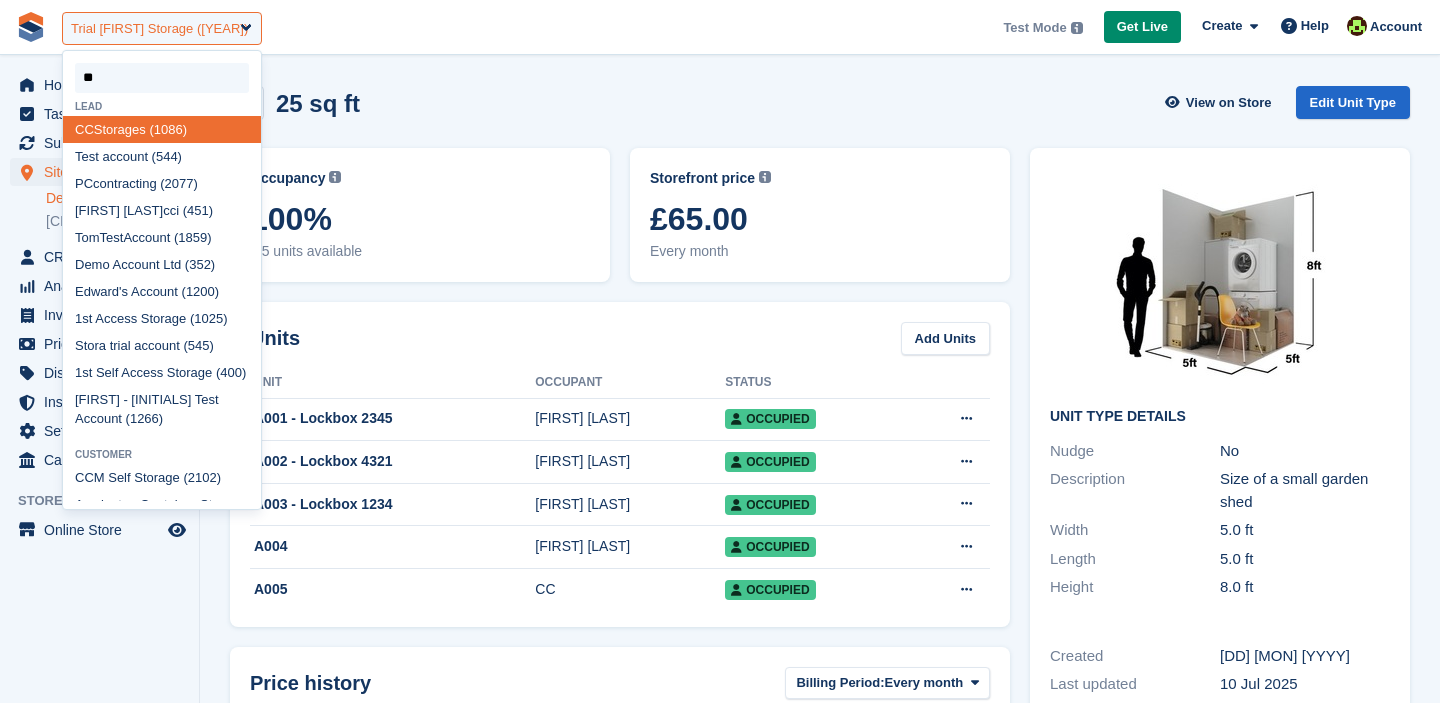 type on "***" 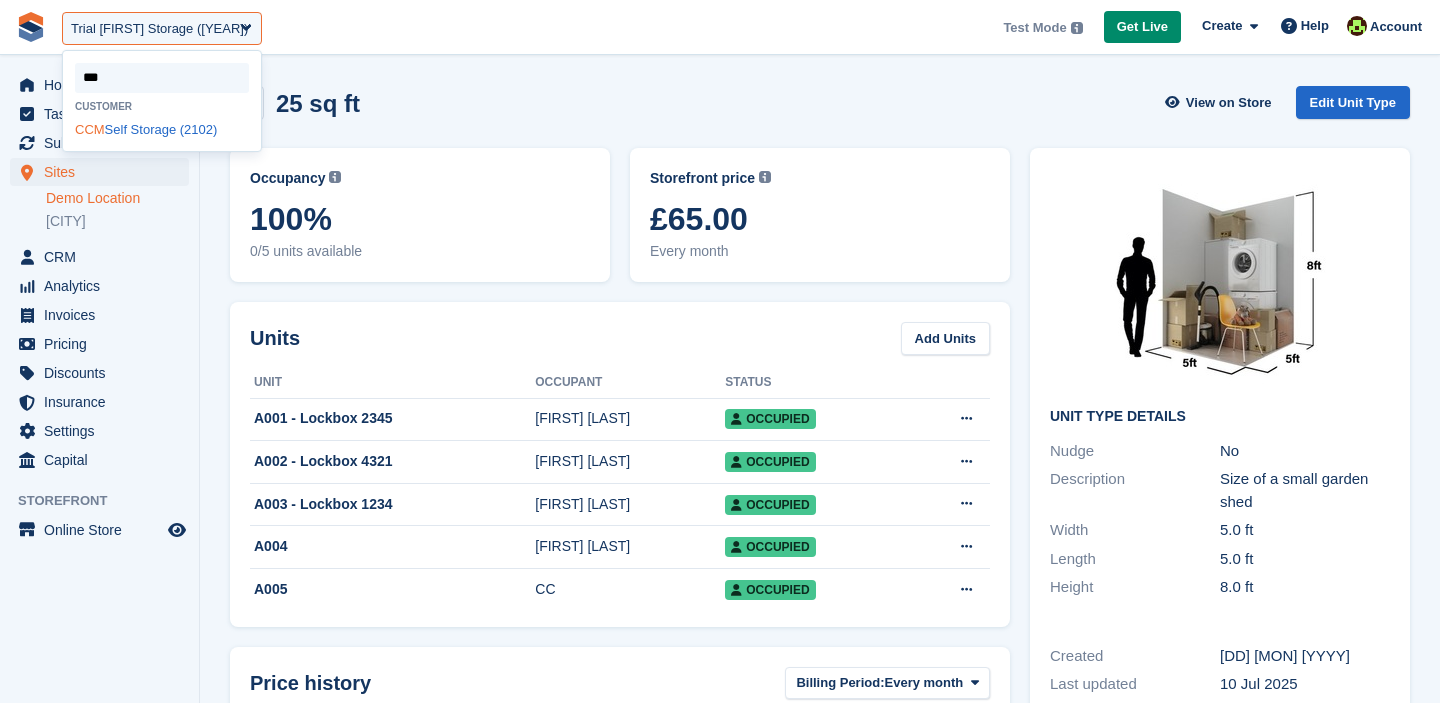 click on "CCM  Self Storage (2102)" at bounding box center (162, 129) 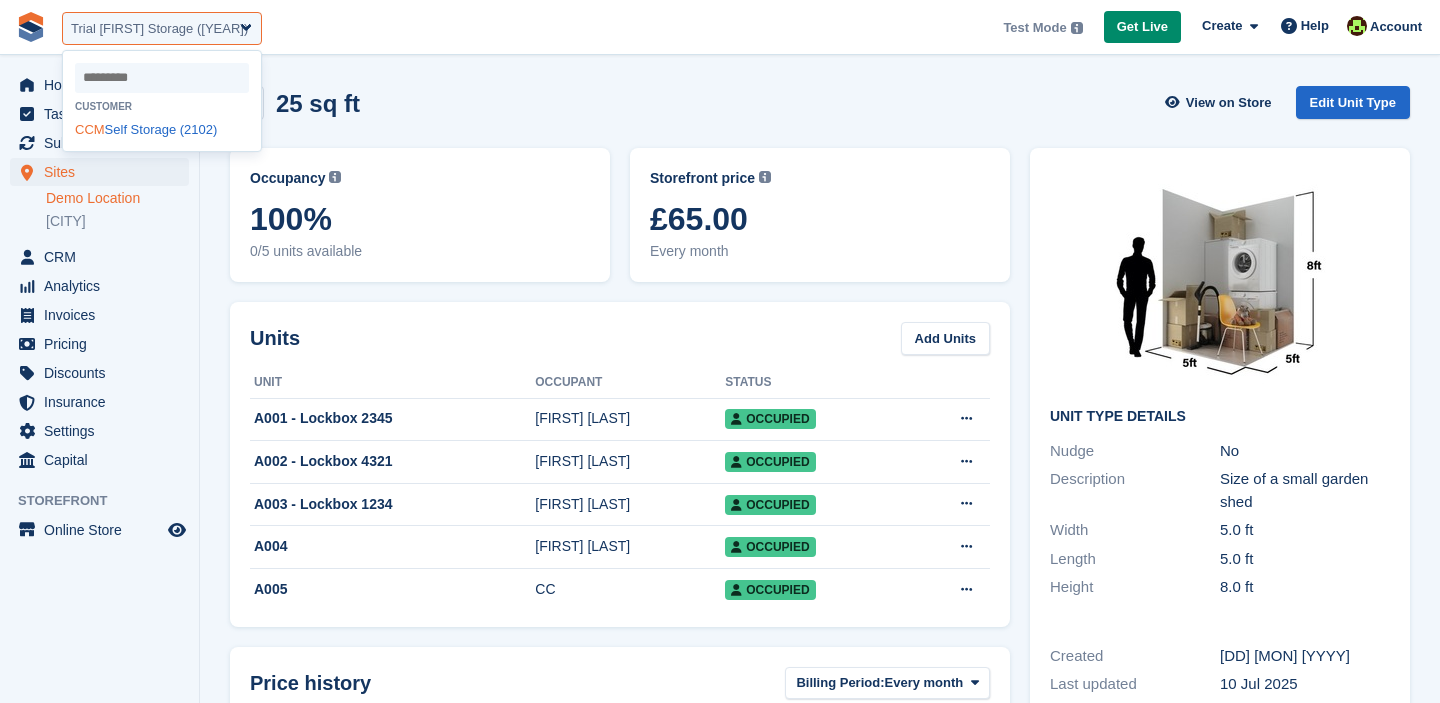 select on "****" 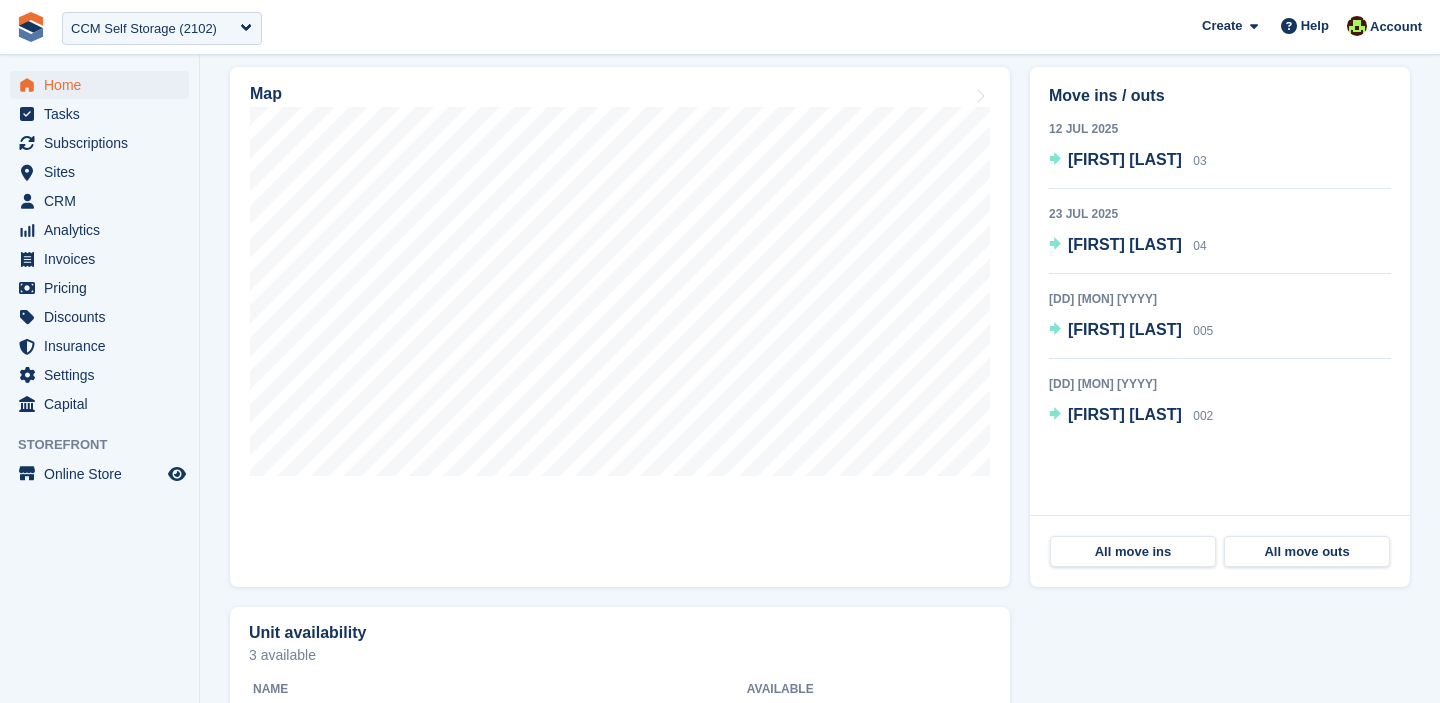 scroll, scrollTop: 562, scrollLeft: 0, axis: vertical 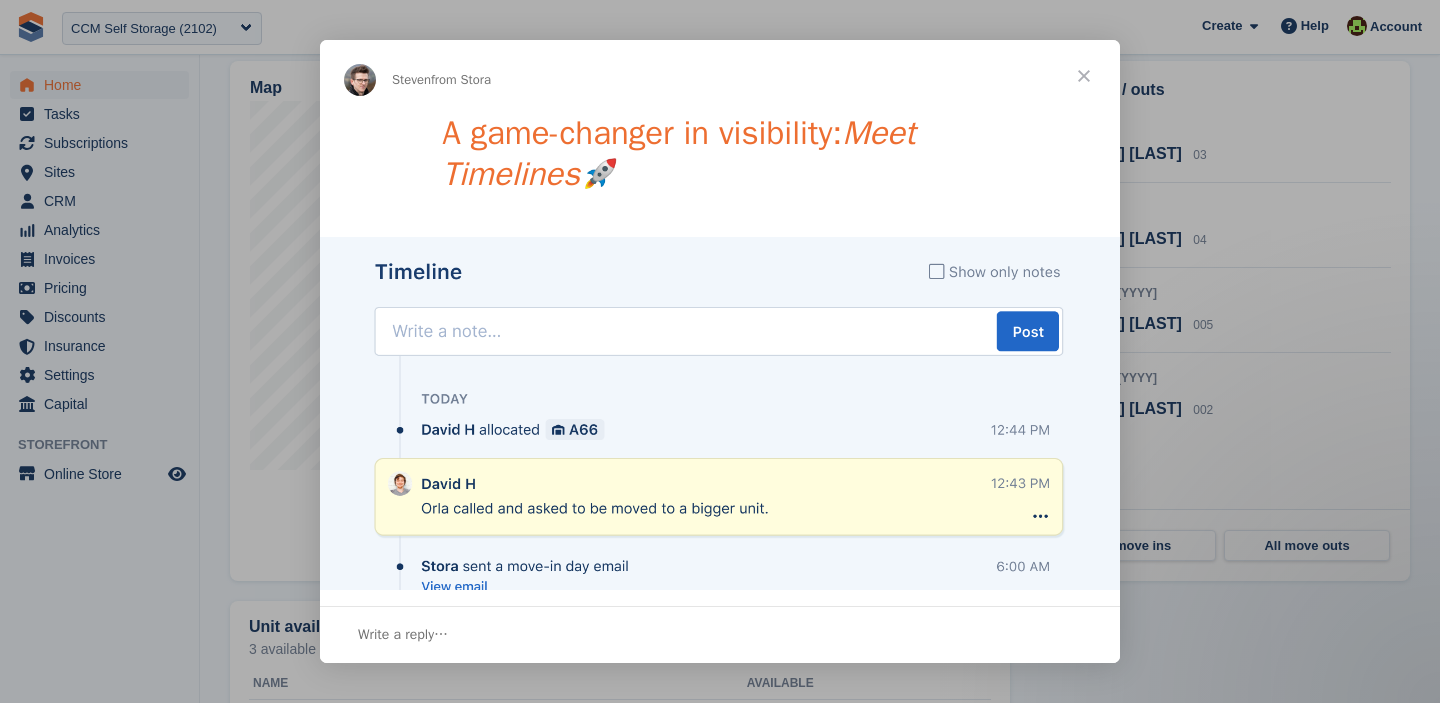 click at bounding box center (1084, 76) 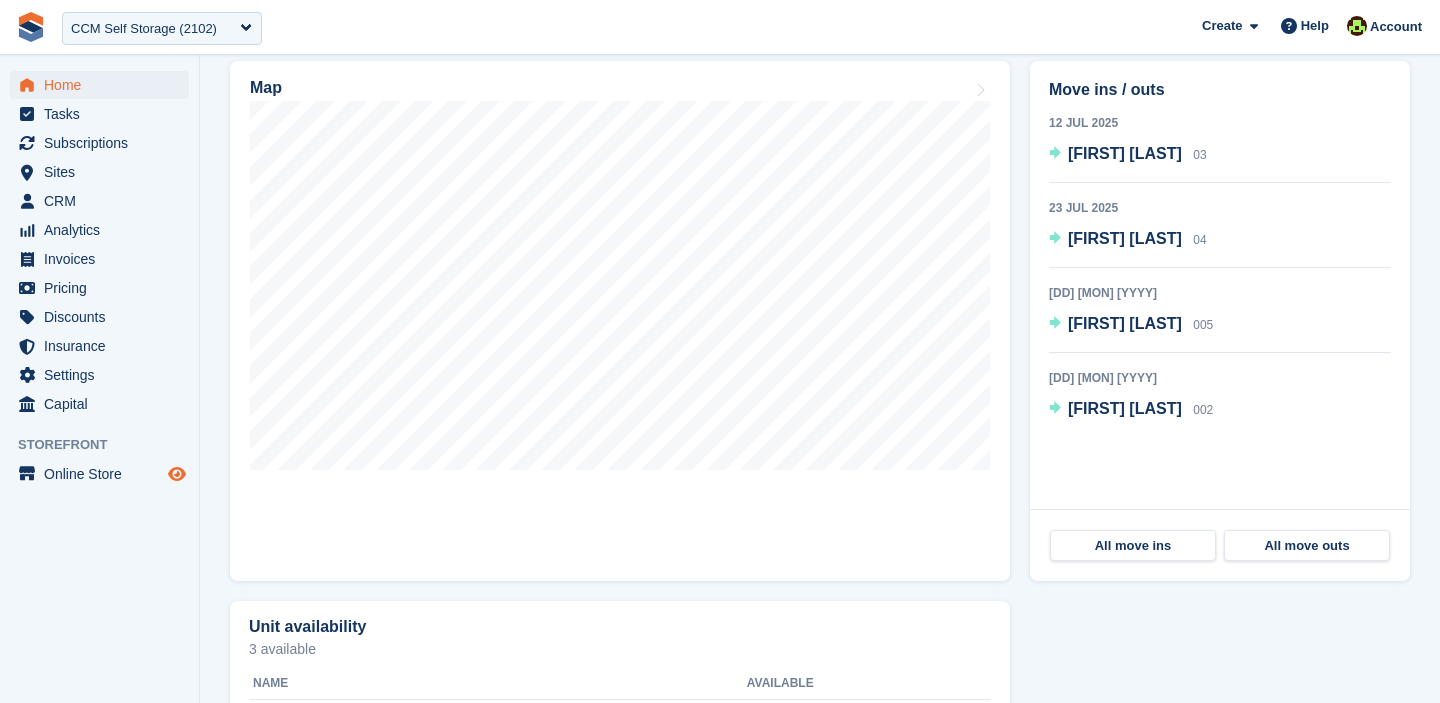 click at bounding box center (177, 474) 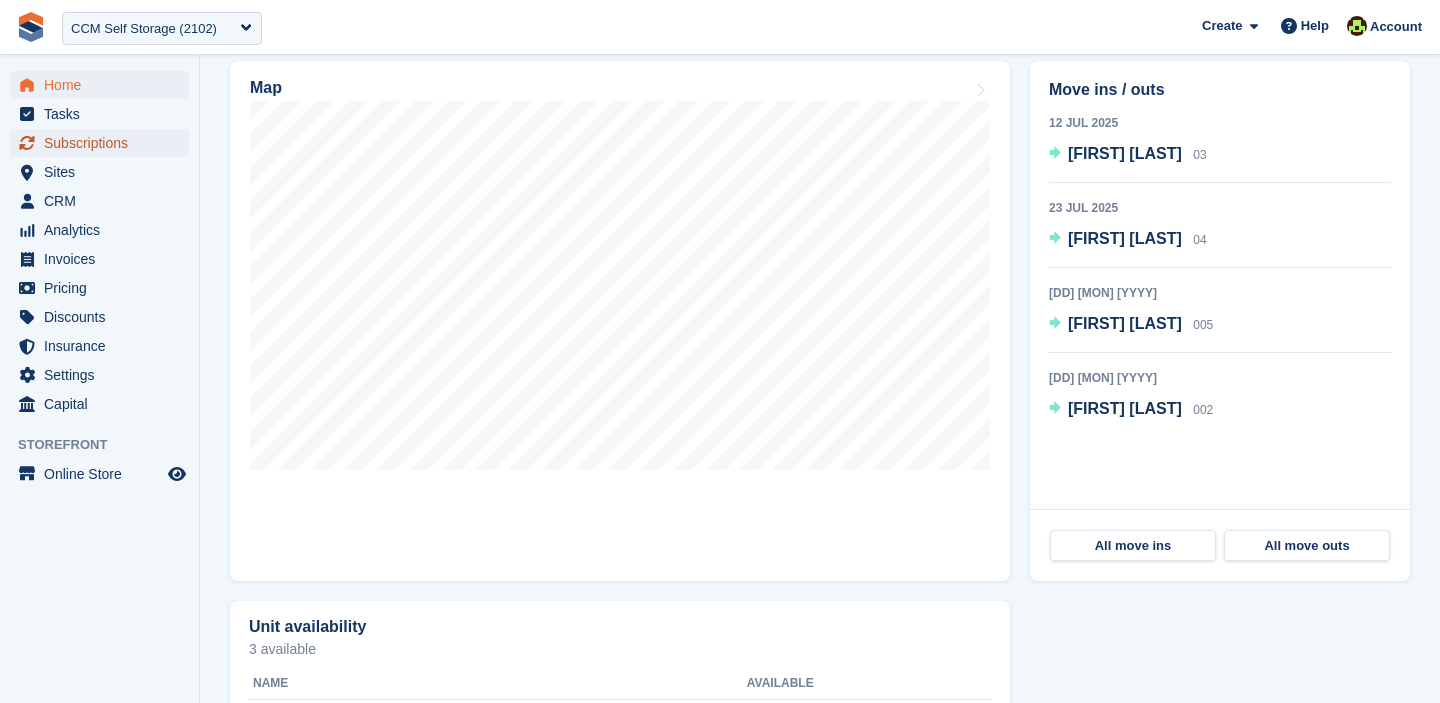 click on "Subscriptions" at bounding box center (104, 143) 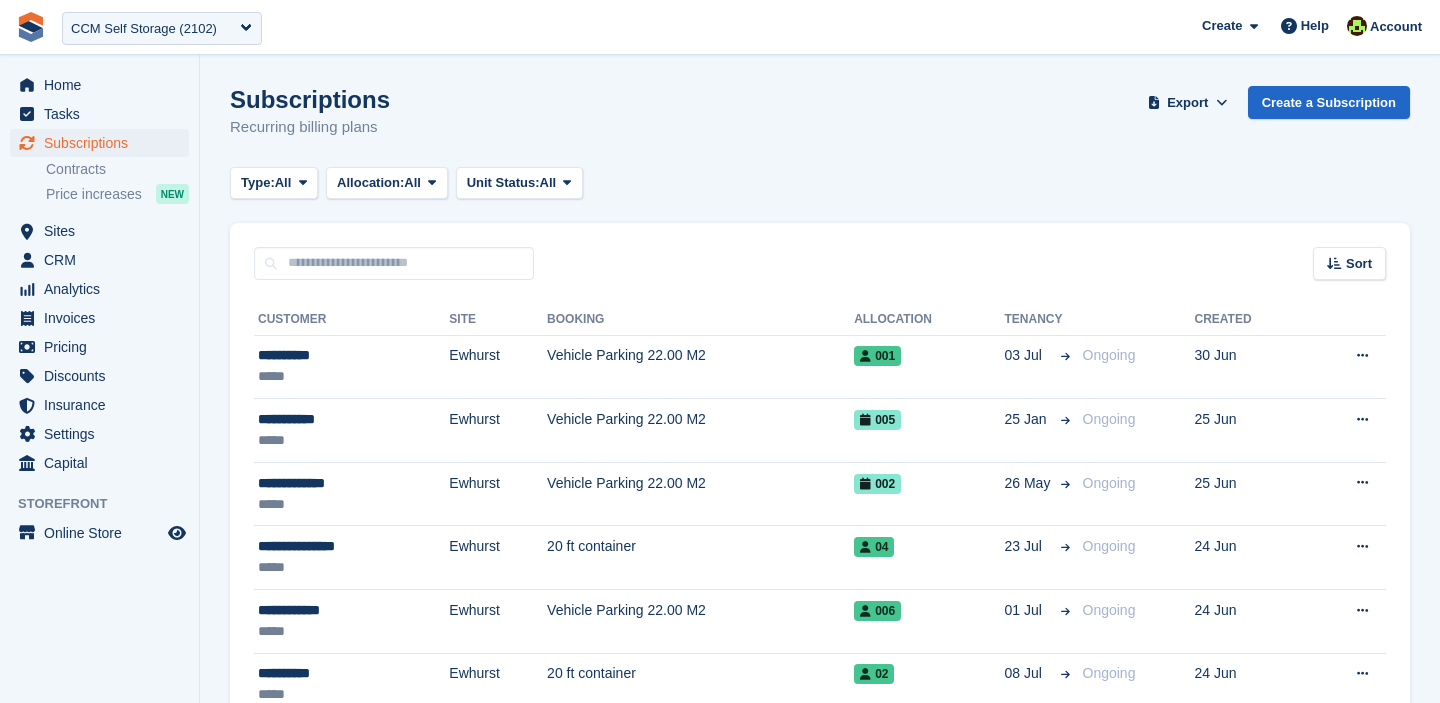 scroll, scrollTop: 0, scrollLeft: 0, axis: both 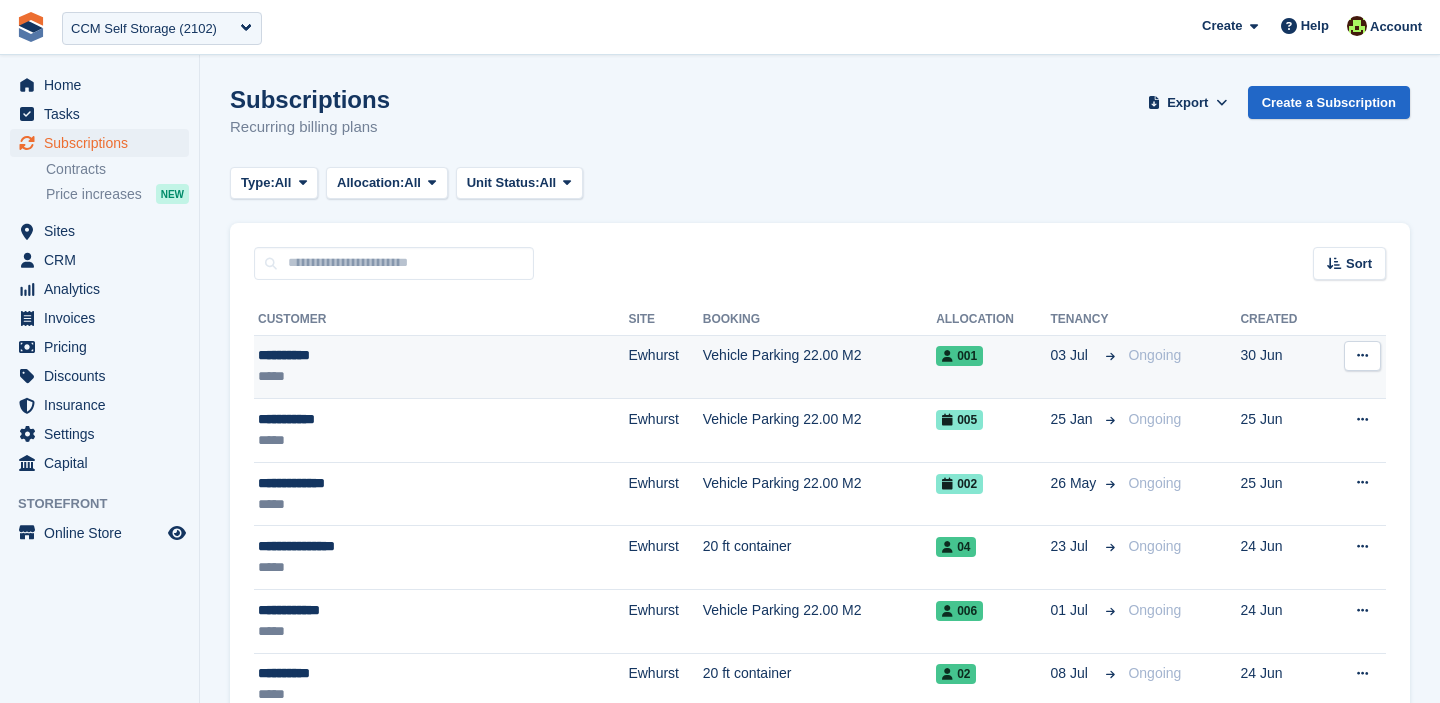 click on "Vehicle Parking 22.00 M2" at bounding box center [819, 367] 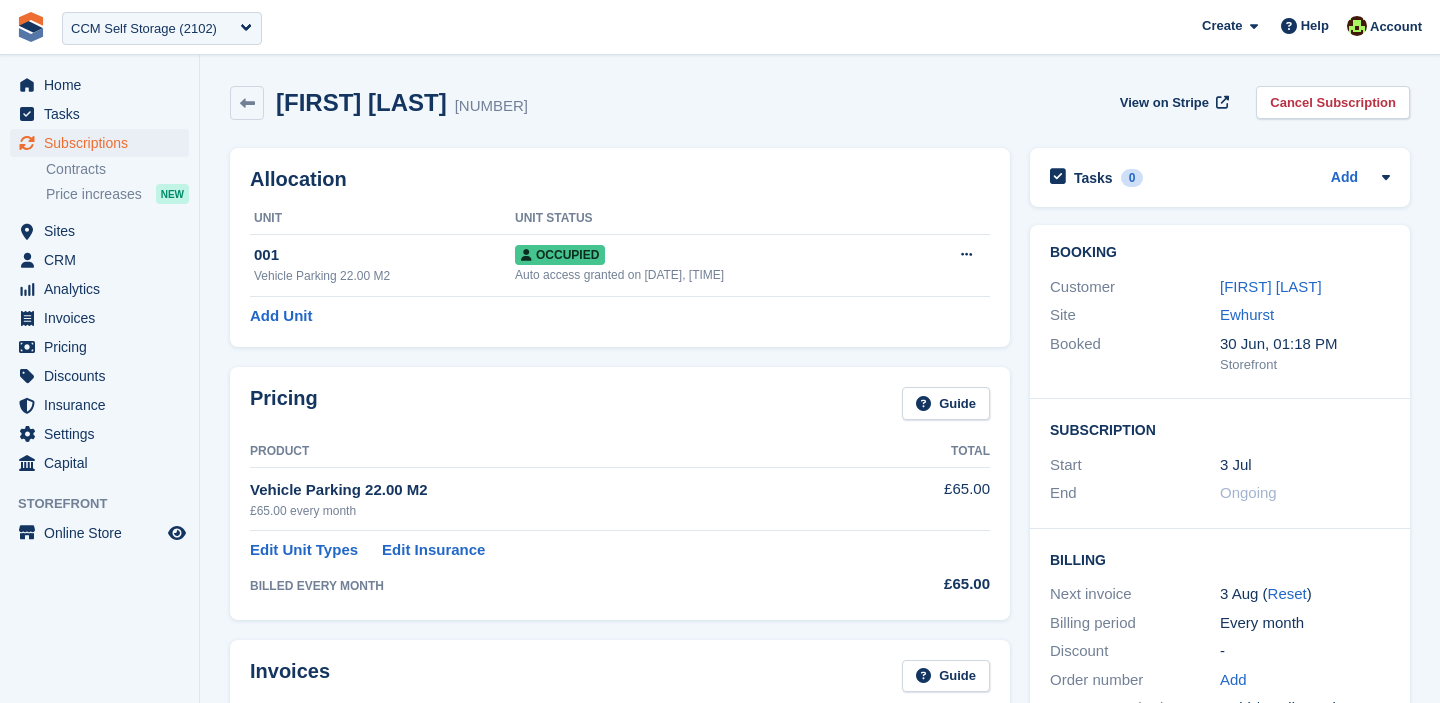 scroll, scrollTop: 0, scrollLeft: 0, axis: both 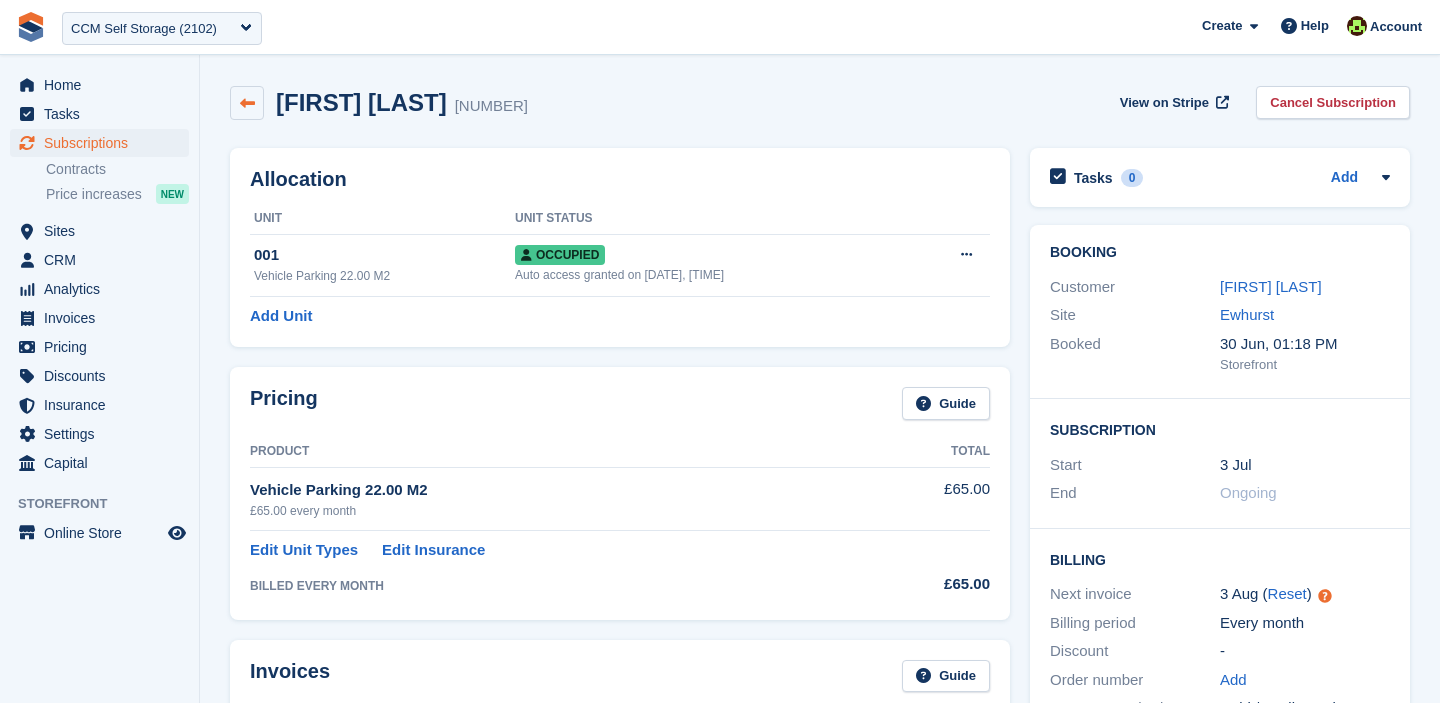 click at bounding box center (247, 103) 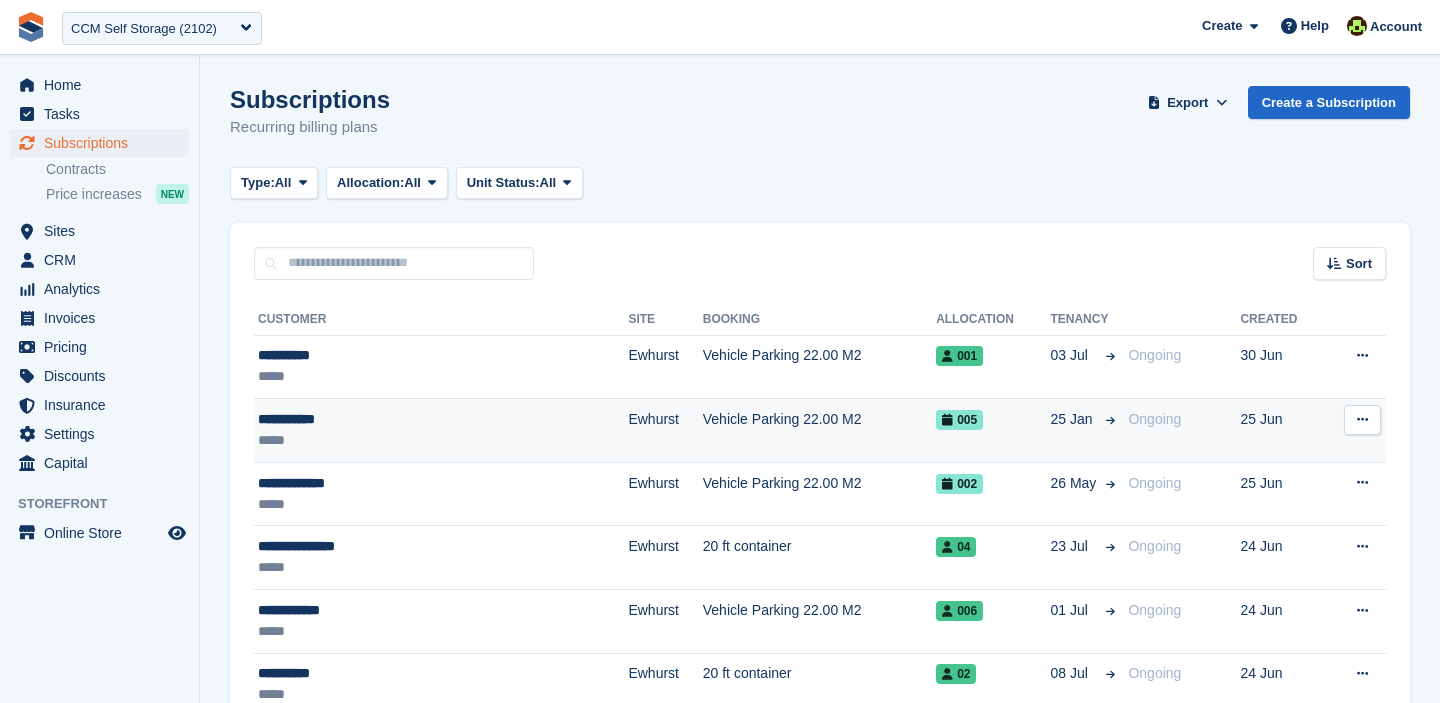 click on "Ewhurst" at bounding box center (665, 431) 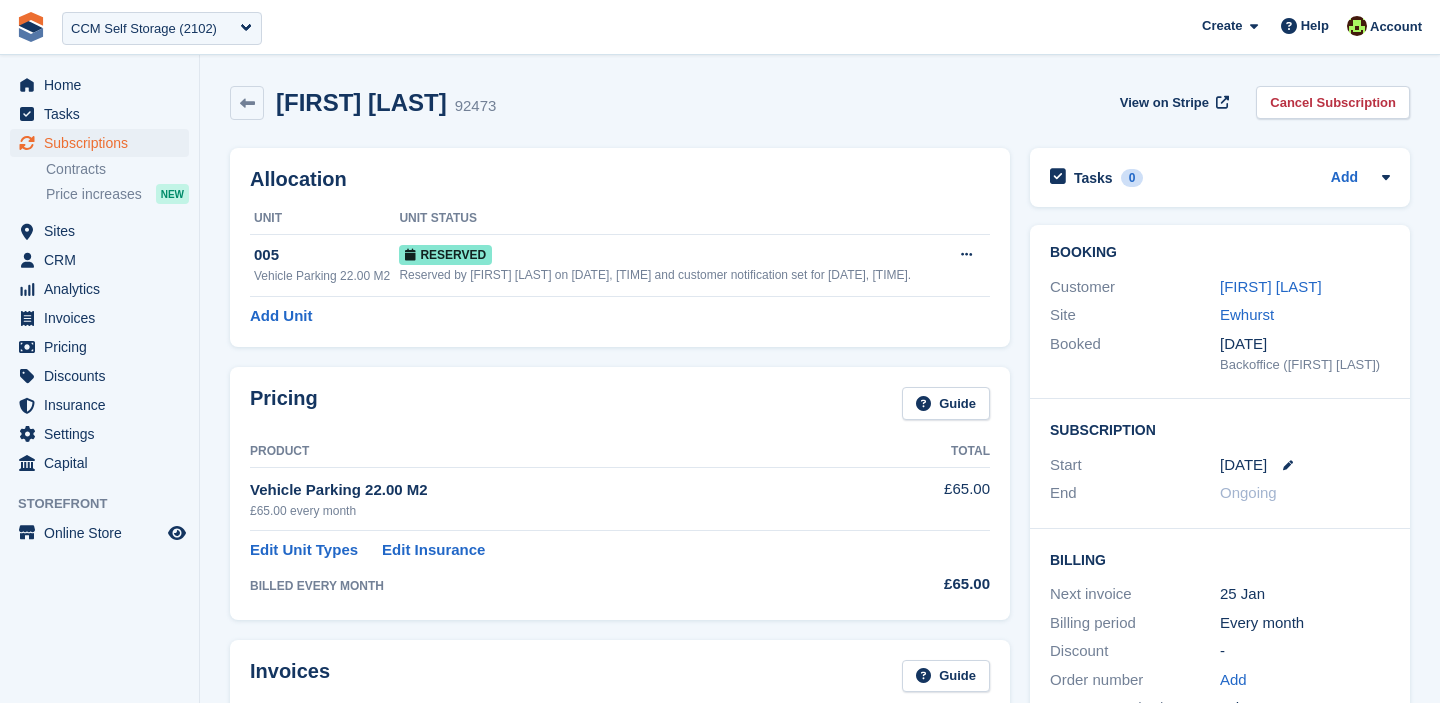 scroll, scrollTop: 0, scrollLeft: 0, axis: both 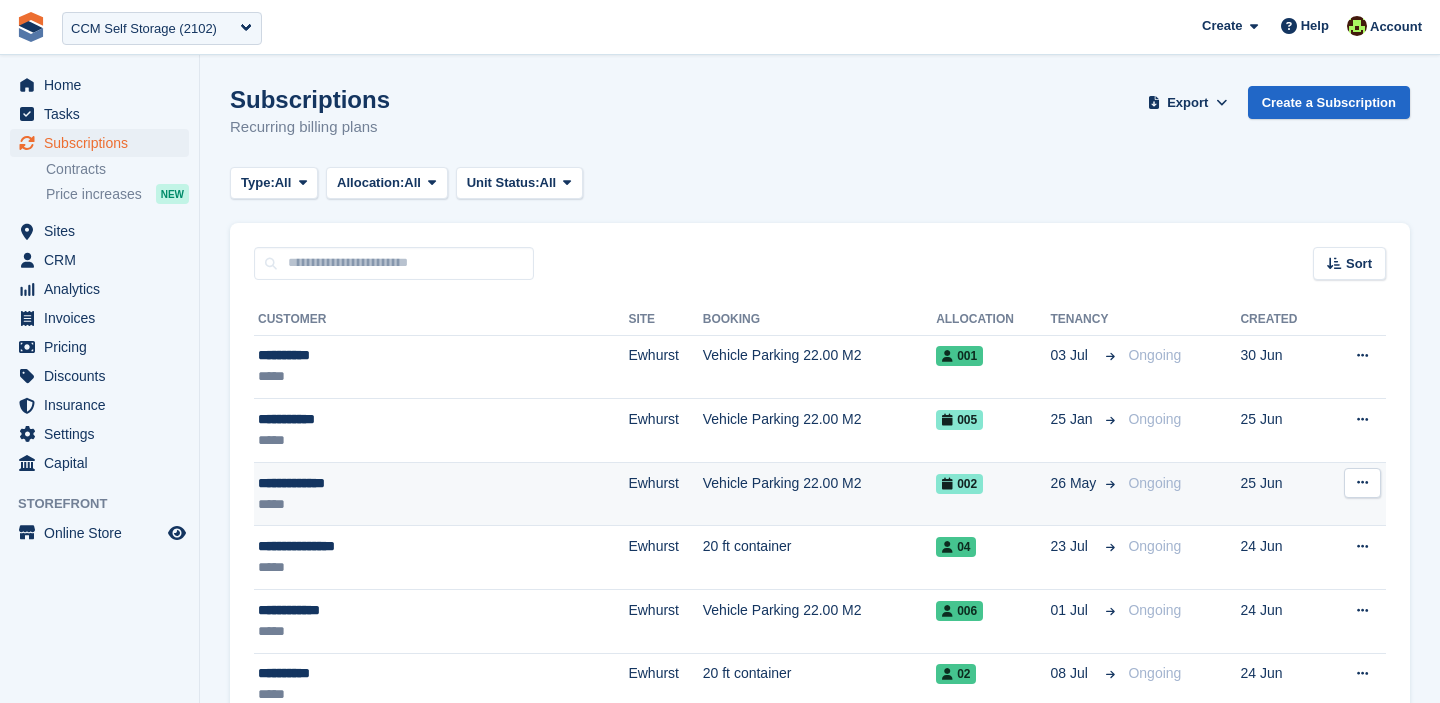 click on "Vehicle Parking 22.00 M2" at bounding box center [819, 494] 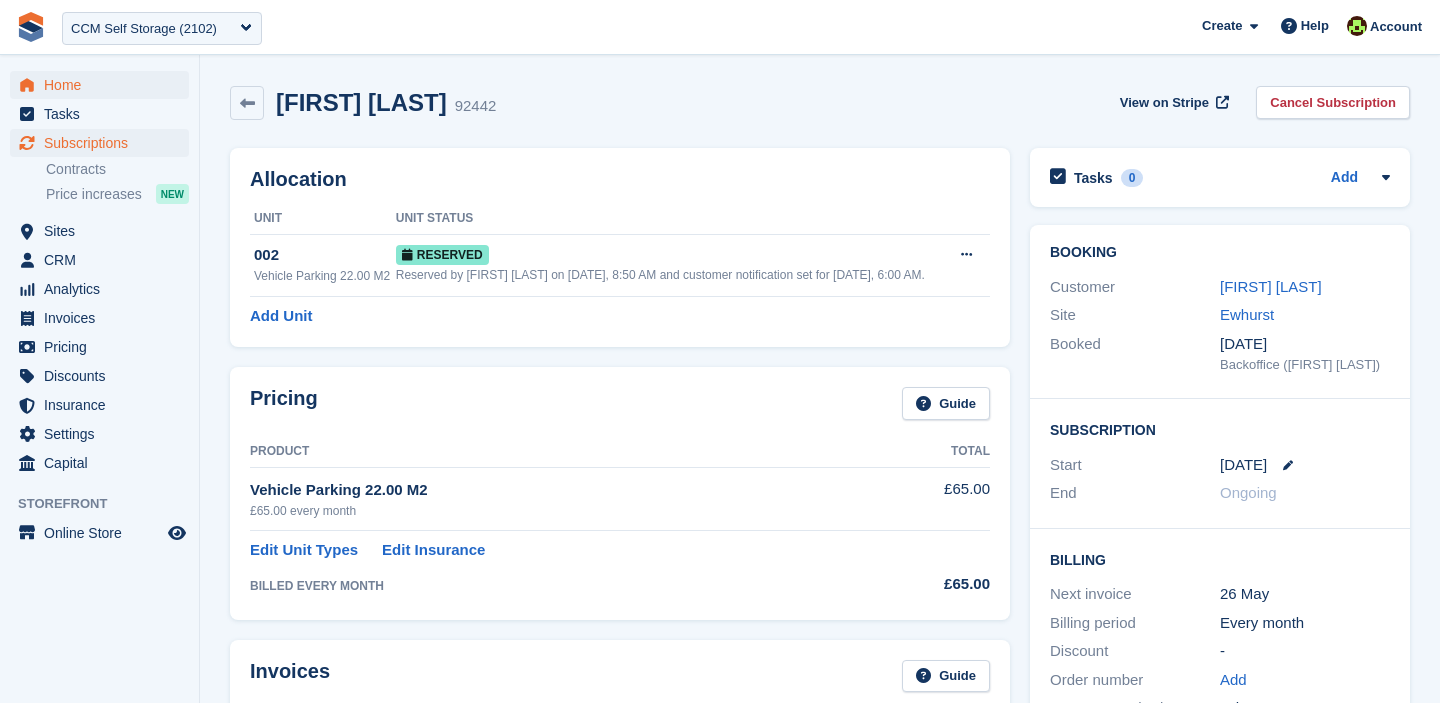 scroll, scrollTop: 0, scrollLeft: 0, axis: both 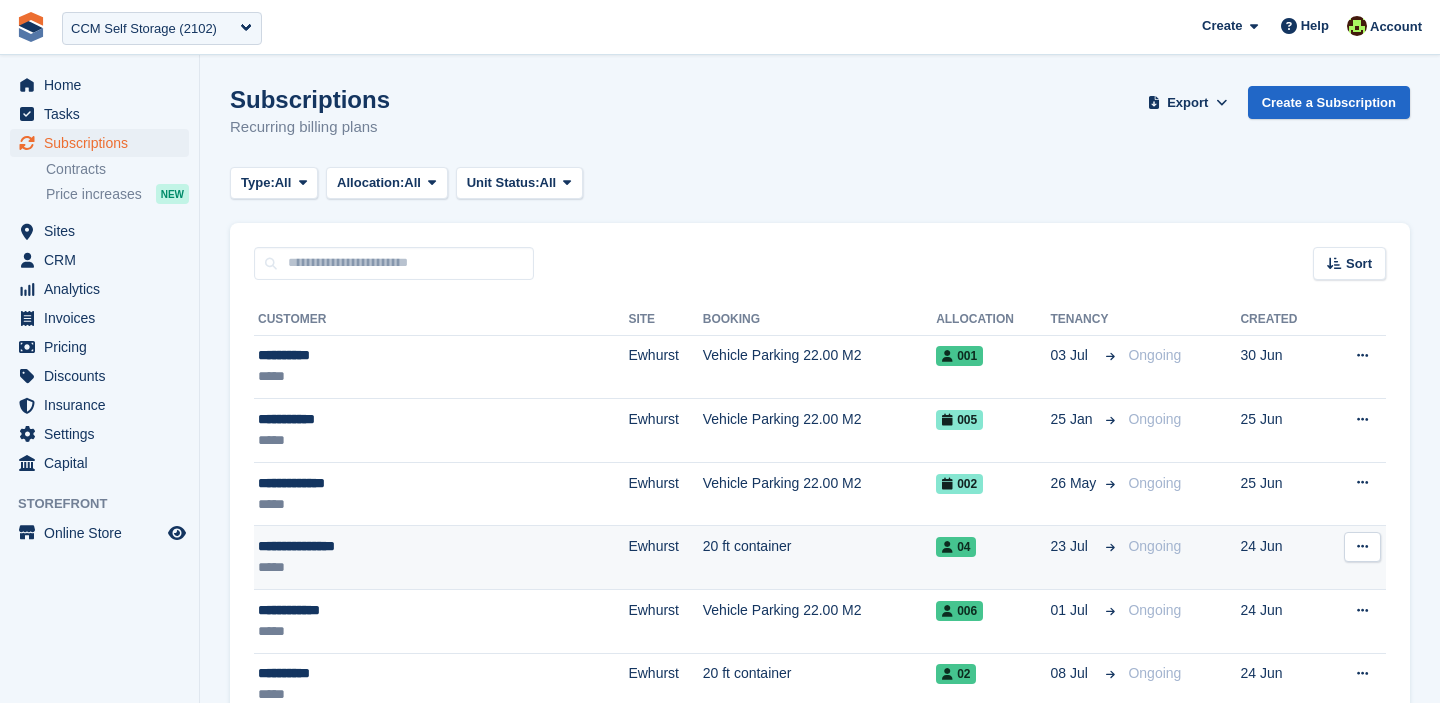 click on "20 ft container" at bounding box center (819, 558) 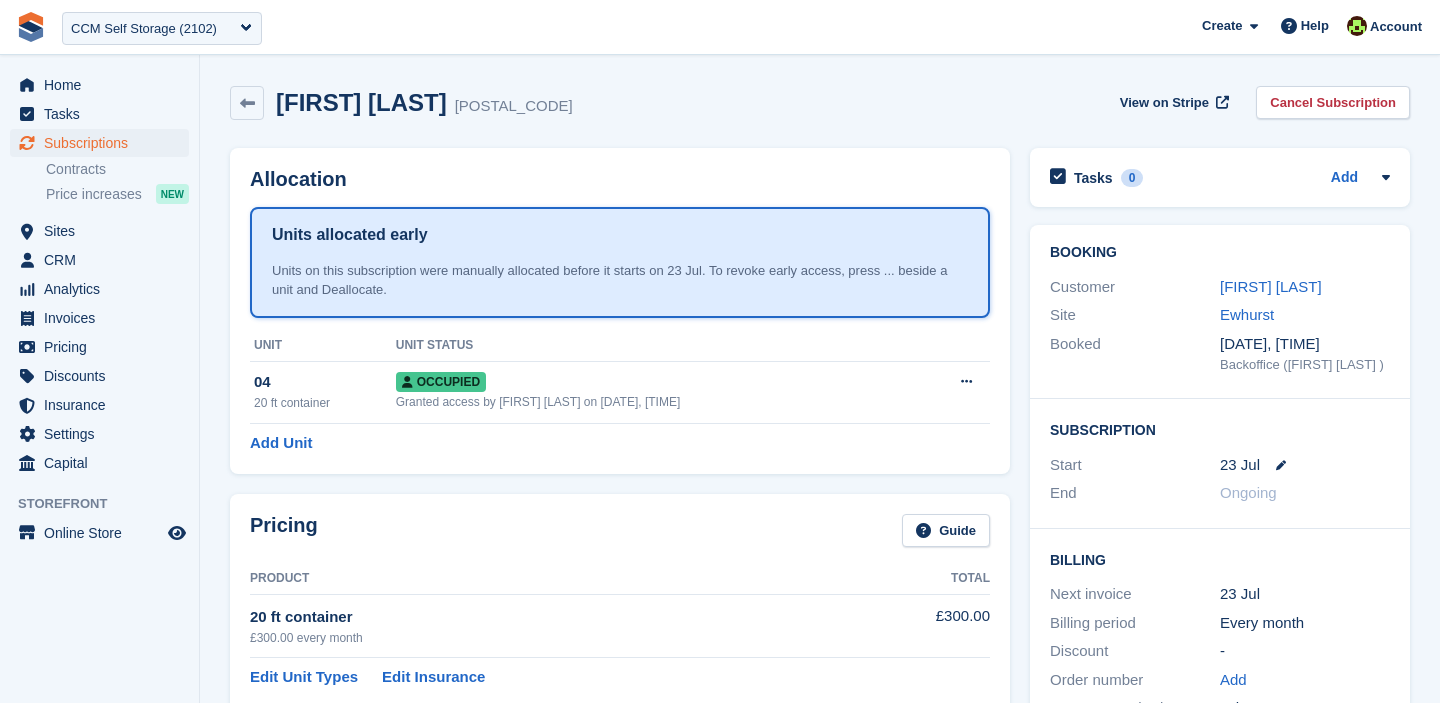 scroll, scrollTop: 0, scrollLeft: 0, axis: both 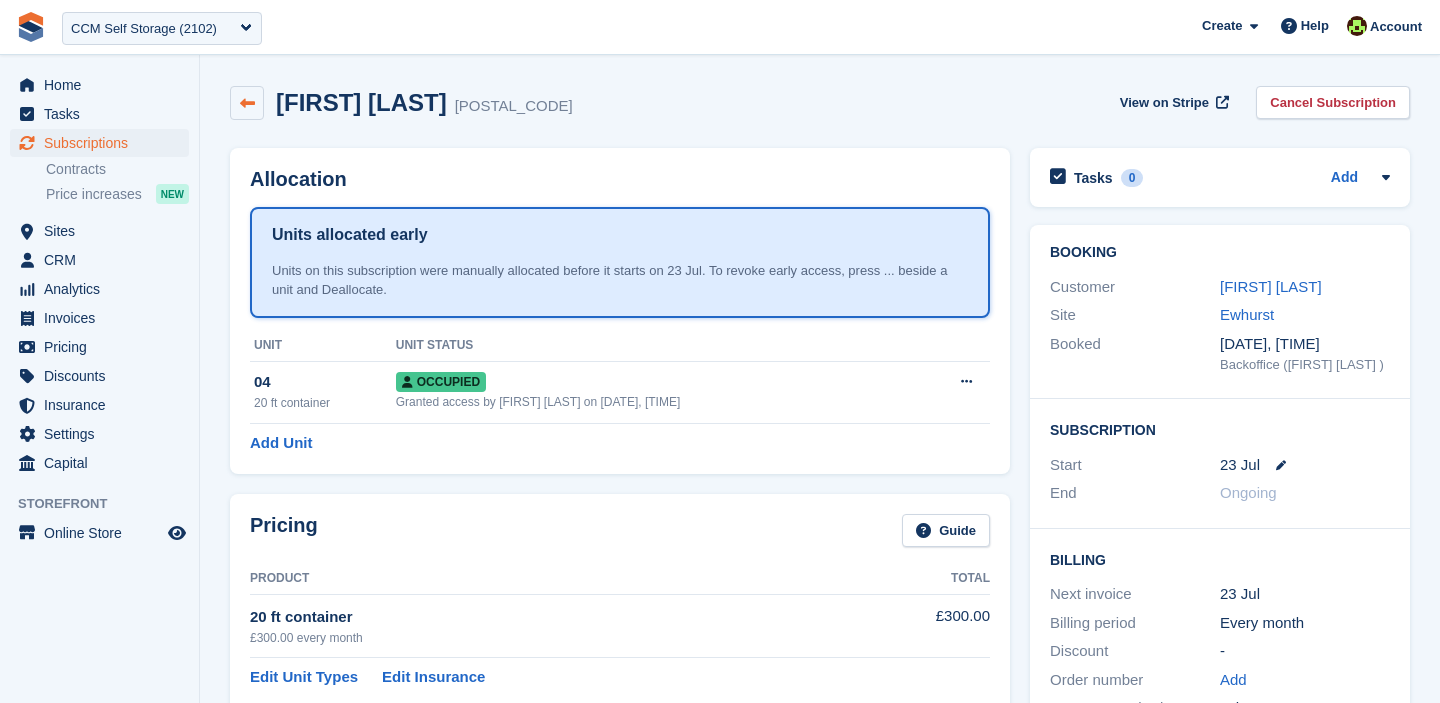 click at bounding box center [247, 103] 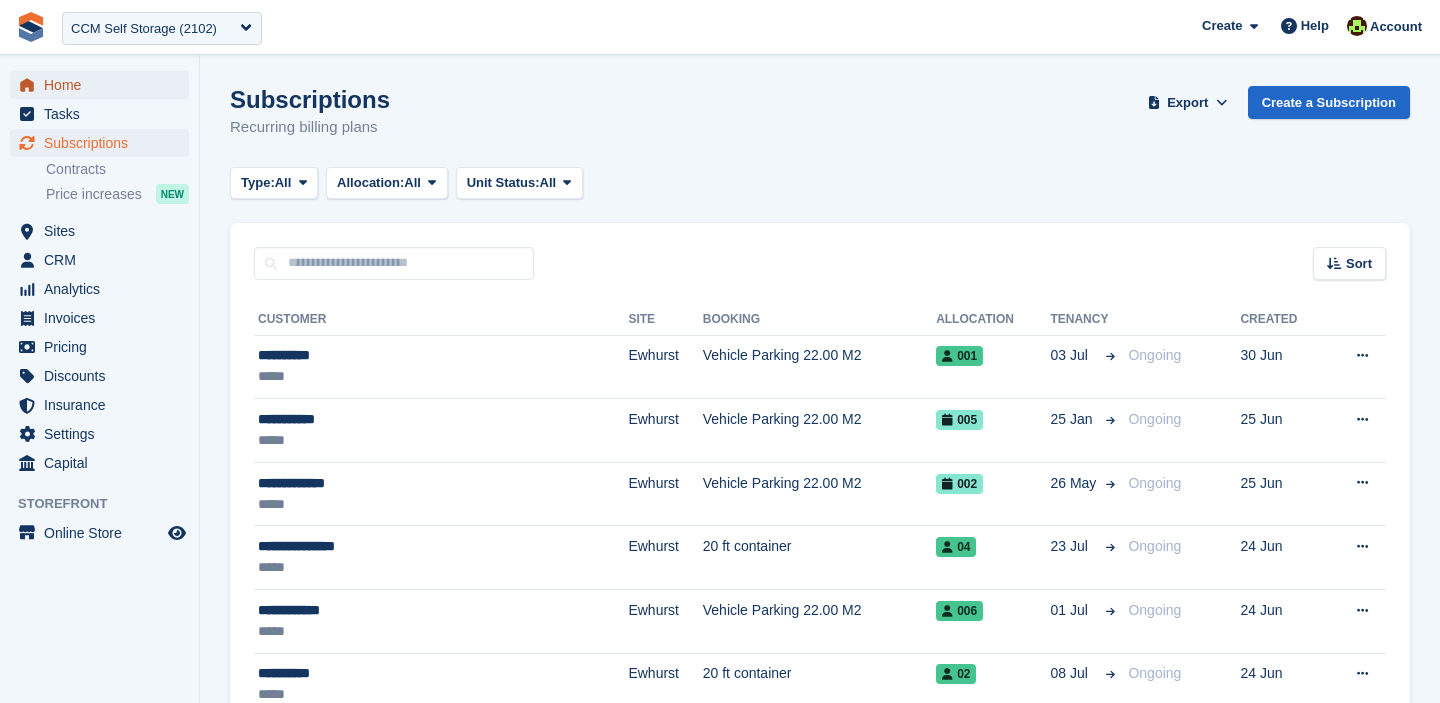 click on "Home" at bounding box center [104, 85] 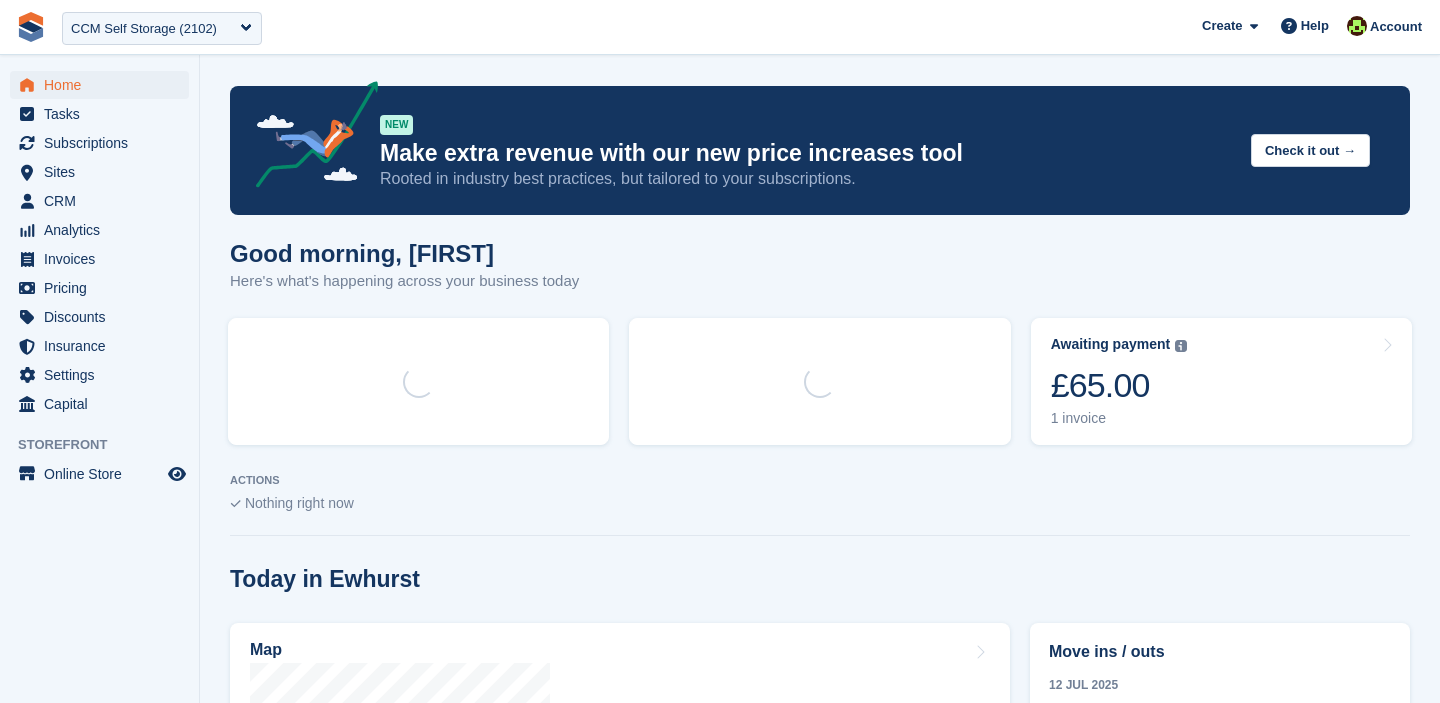 scroll, scrollTop: 0, scrollLeft: 0, axis: both 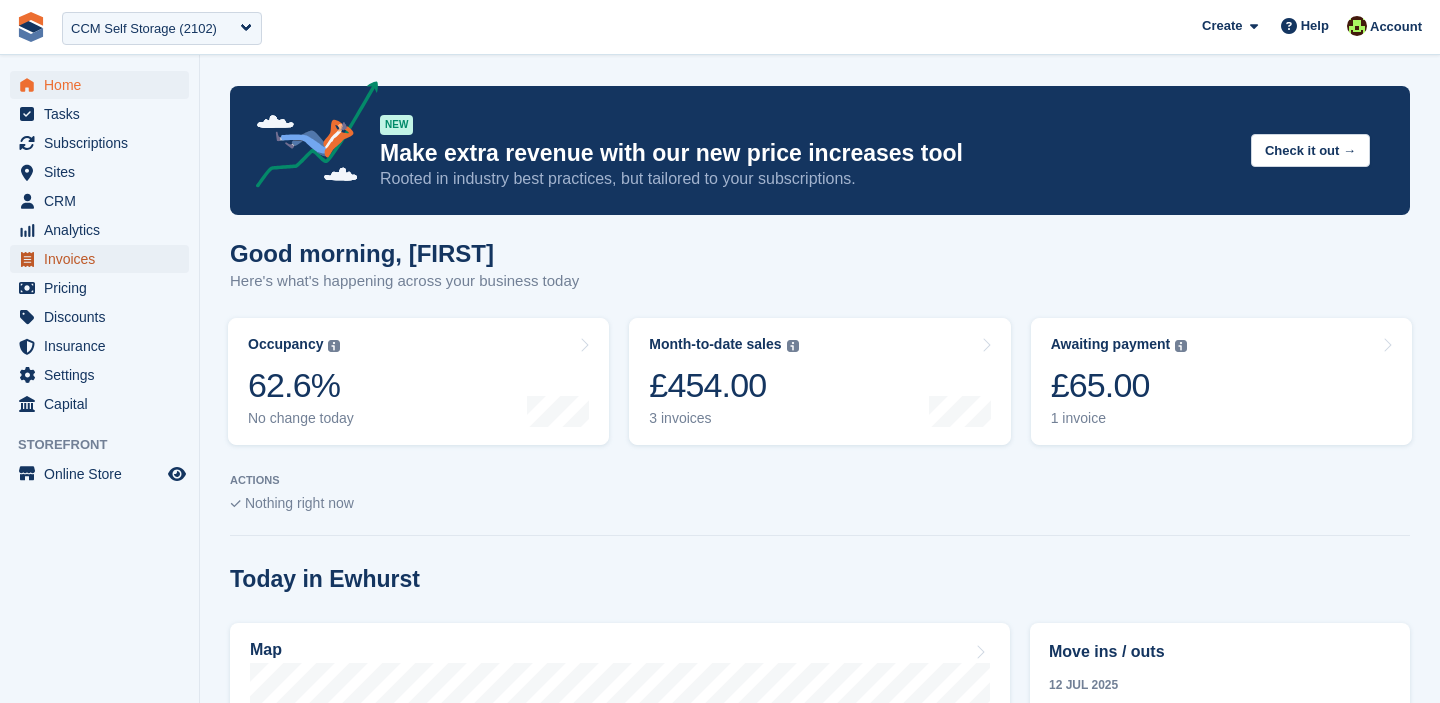 click on "Invoices" at bounding box center (104, 259) 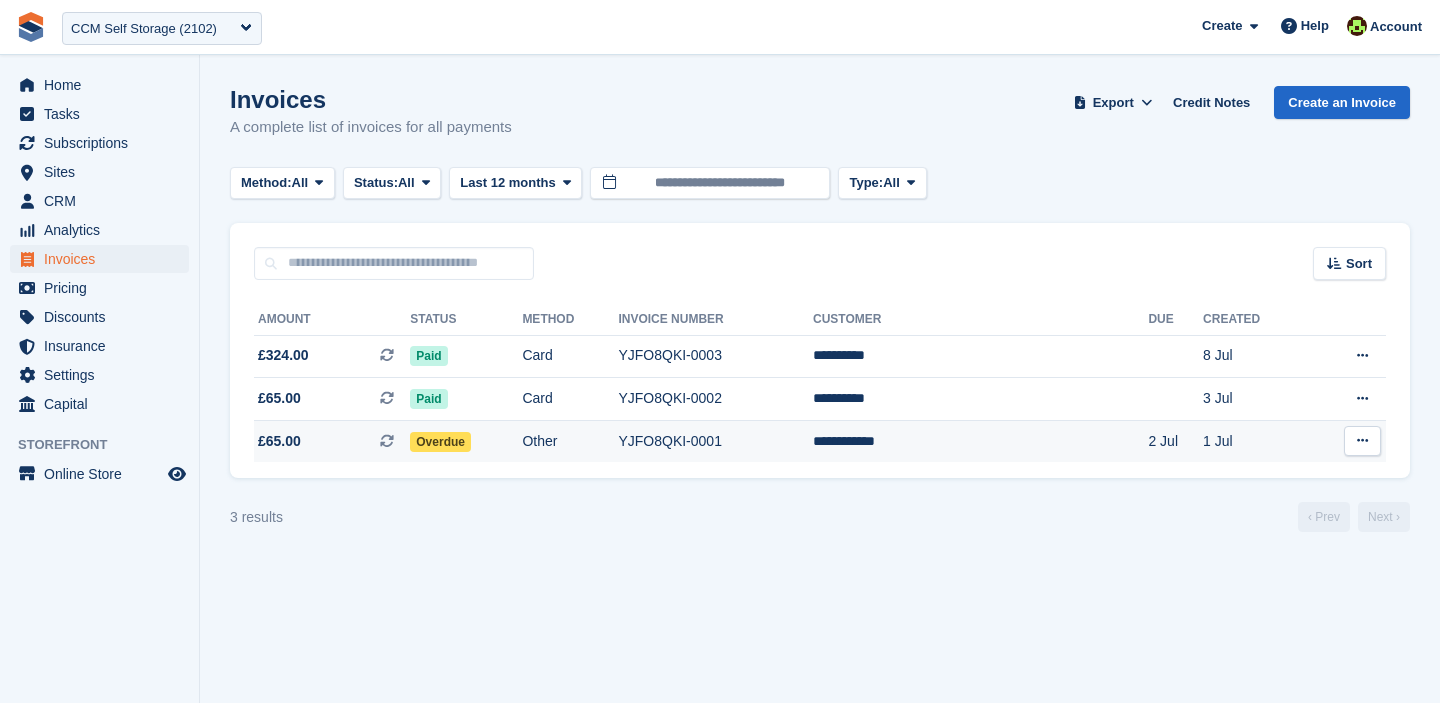 scroll, scrollTop: 0, scrollLeft: 0, axis: both 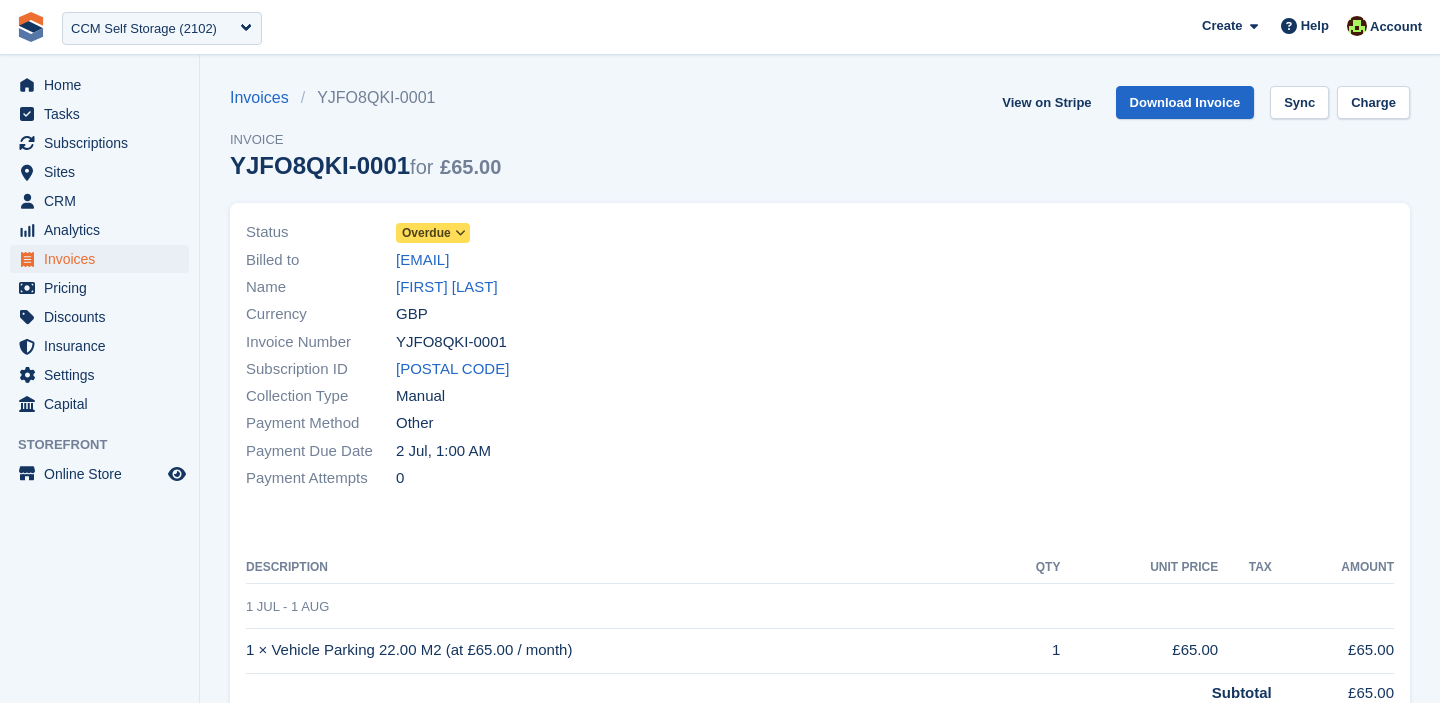 click at bounding box center [460, 233] 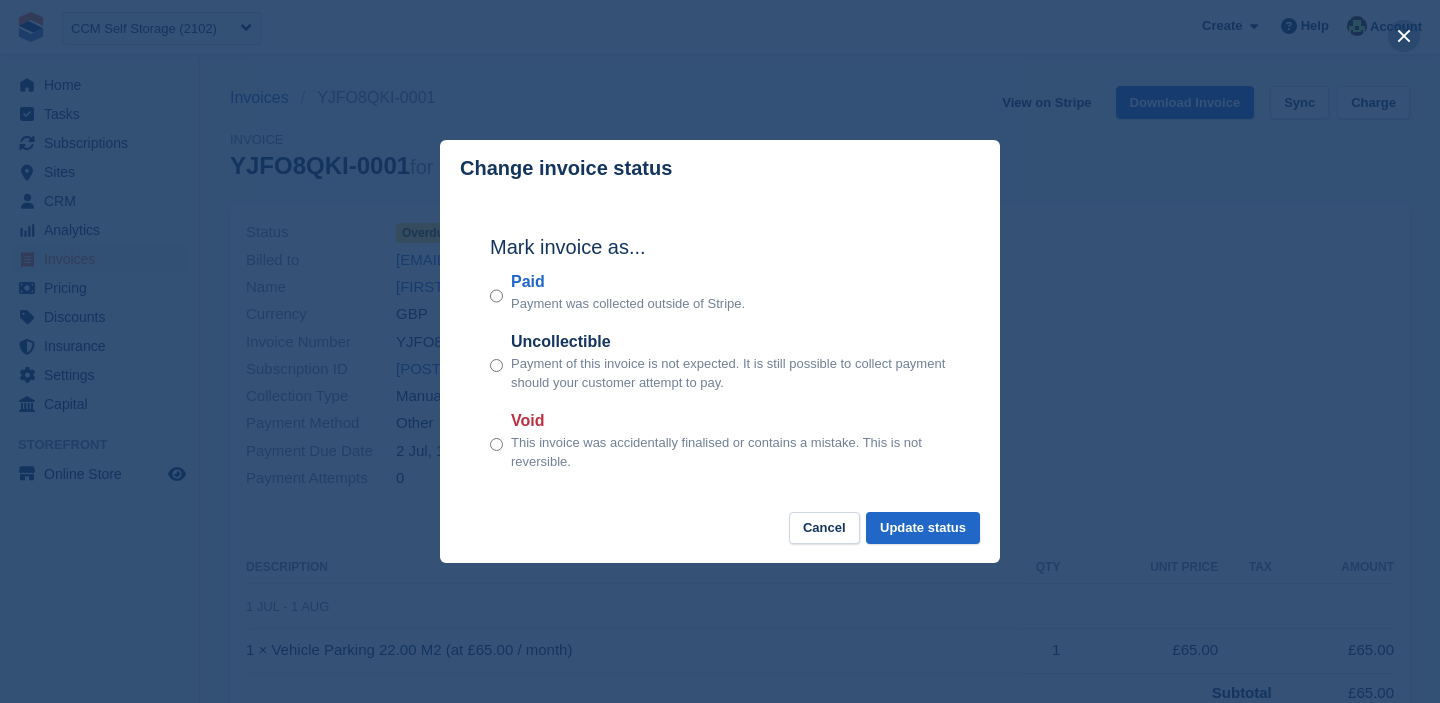 click at bounding box center [1404, 36] 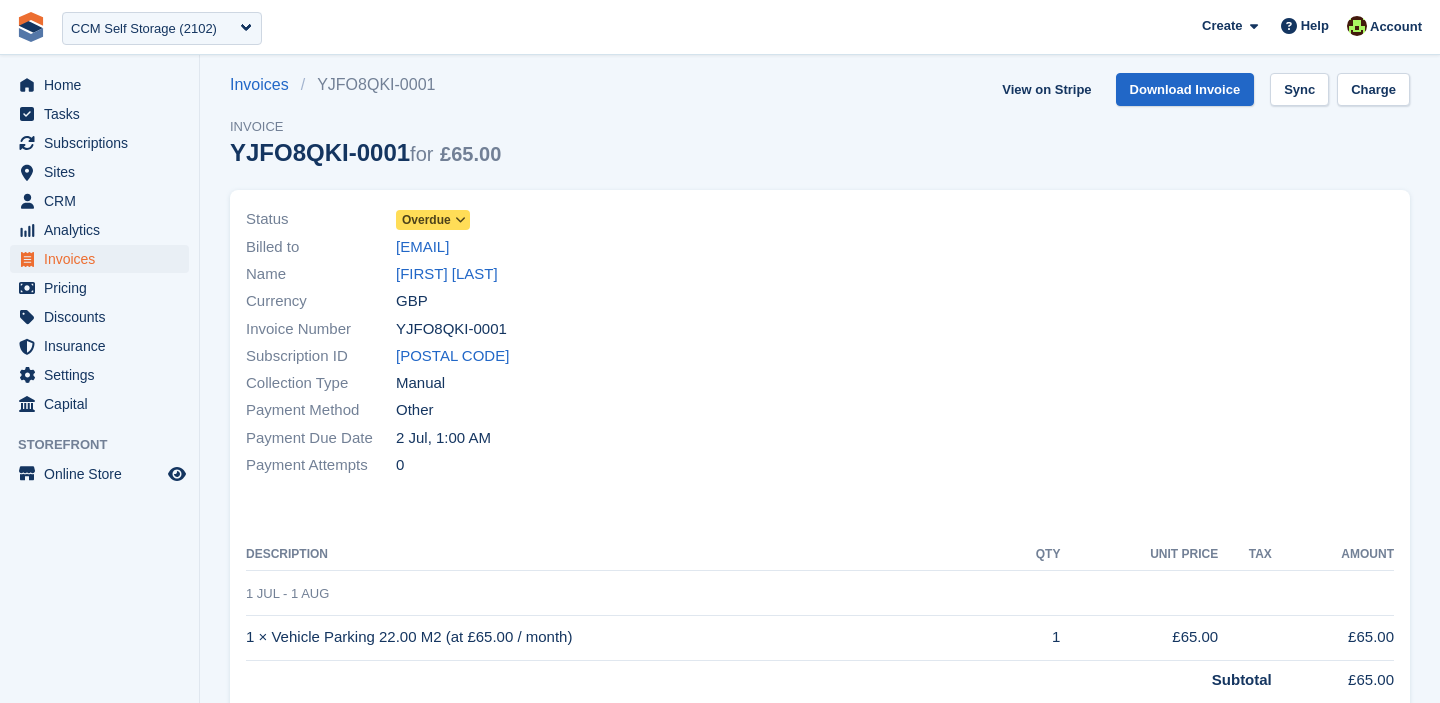 scroll, scrollTop: 15, scrollLeft: 0, axis: vertical 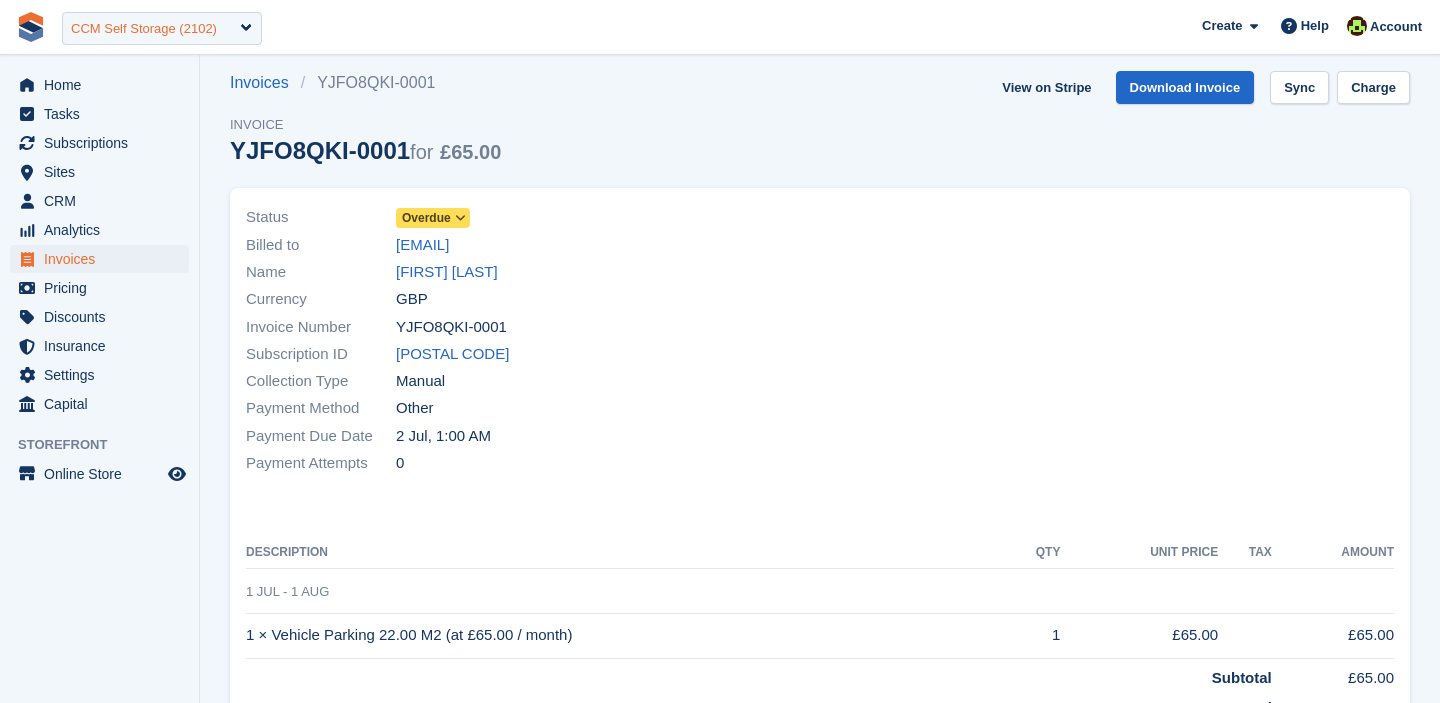 click on "CCM Self Storage (2102)" at bounding box center [144, 29] 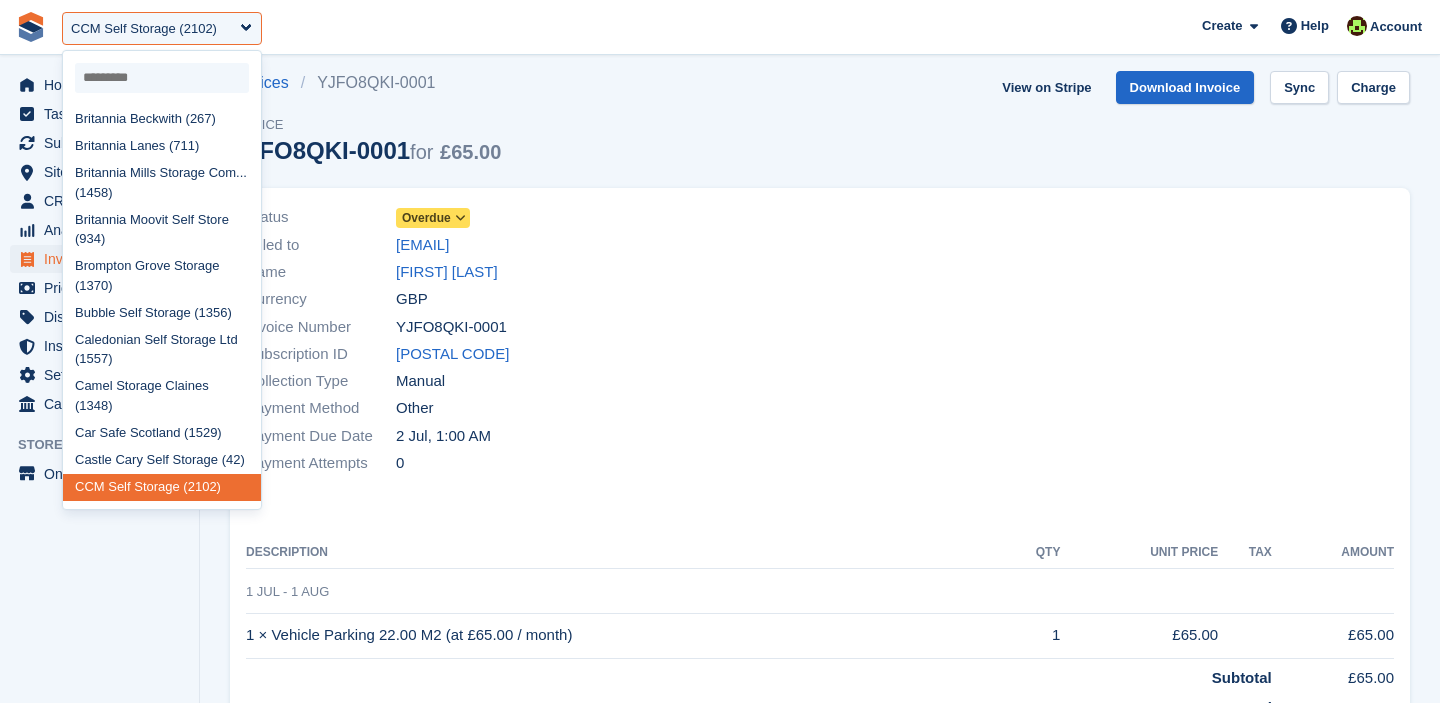 click at bounding box center [162, 78] 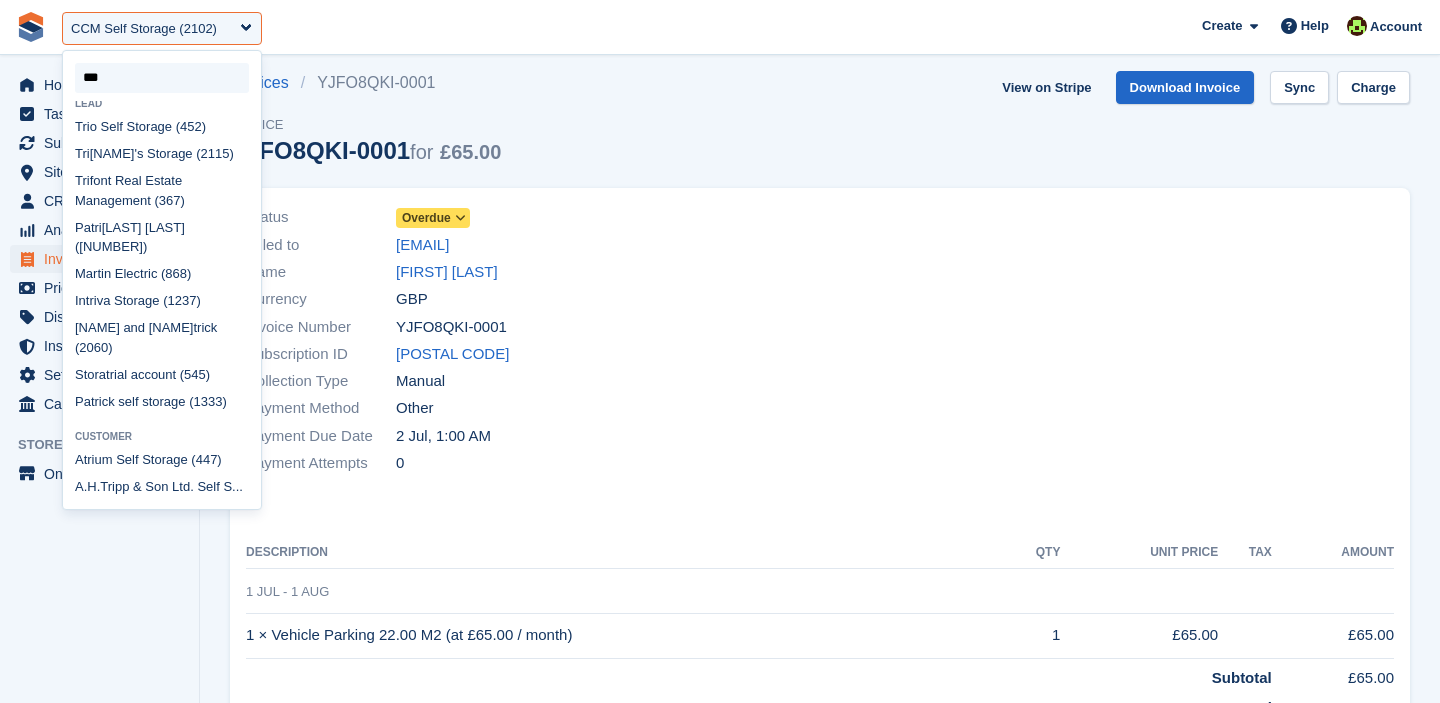 scroll, scrollTop: 0, scrollLeft: 0, axis: both 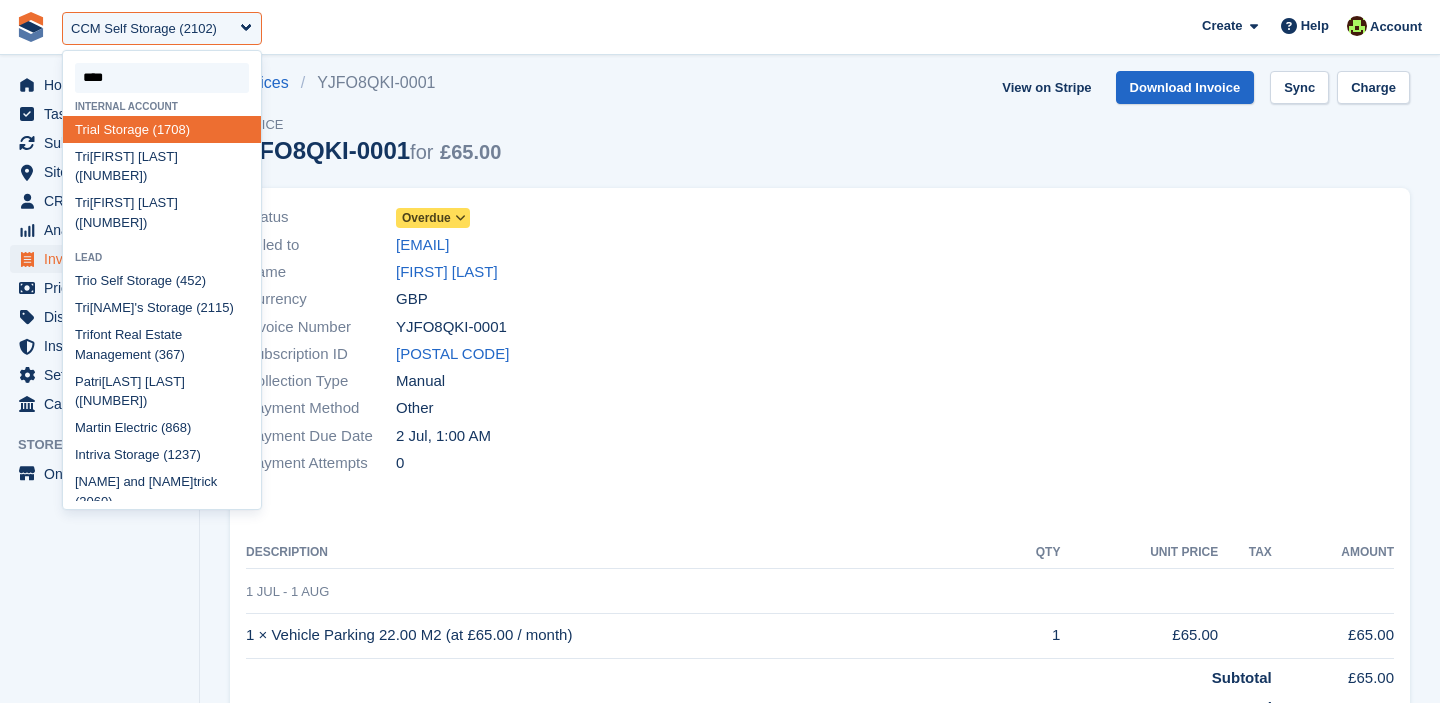 type on "*****" 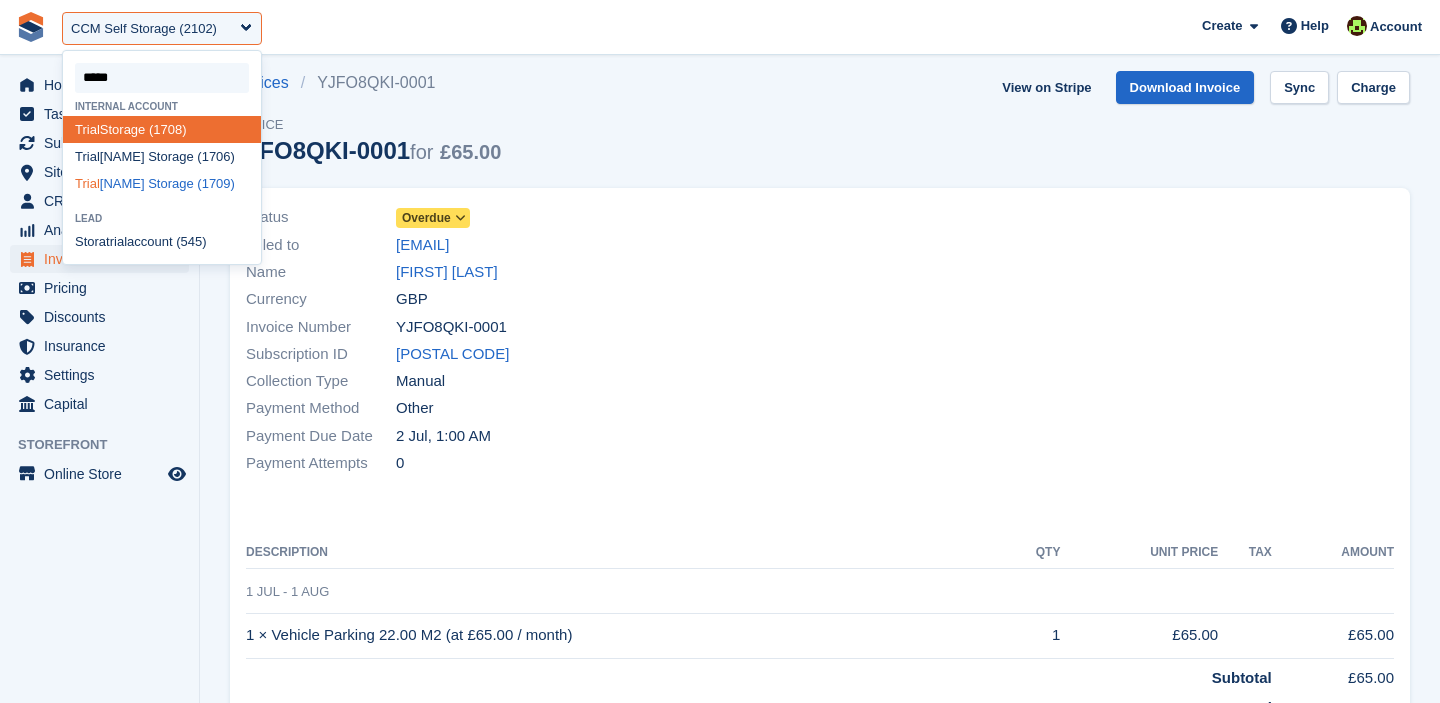 click on "Trial  Catherine Storage (1709)" at bounding box center [162, 183] 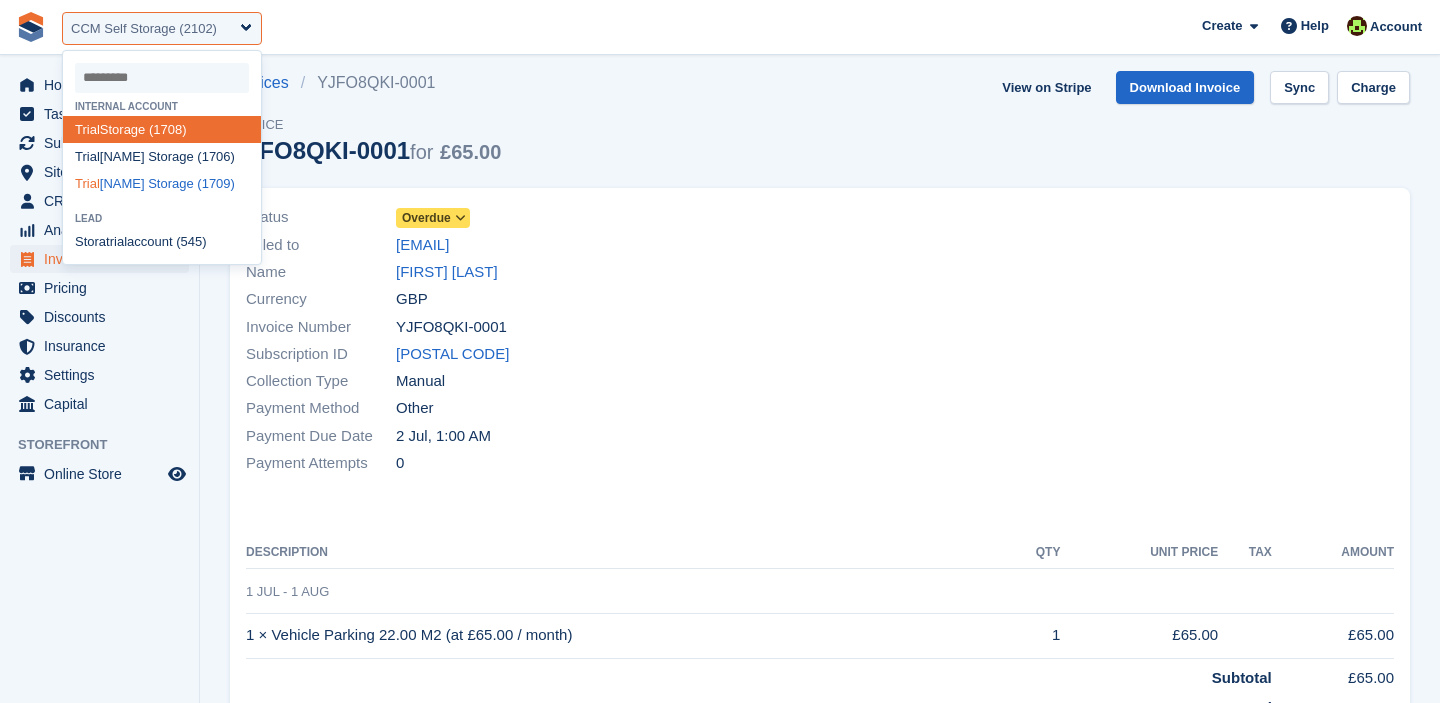 select on "****" 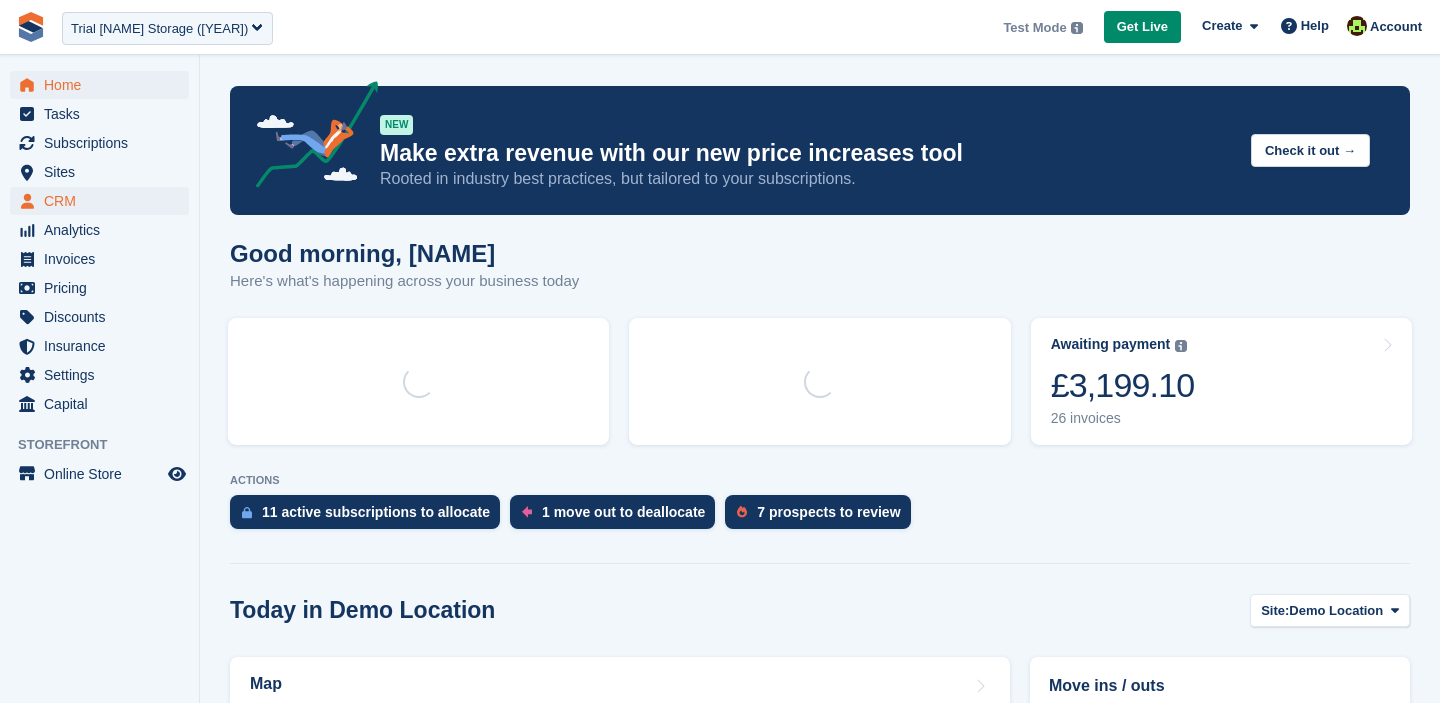 scroll, scrollTop: 0, scrollLeft: 0, axis: both 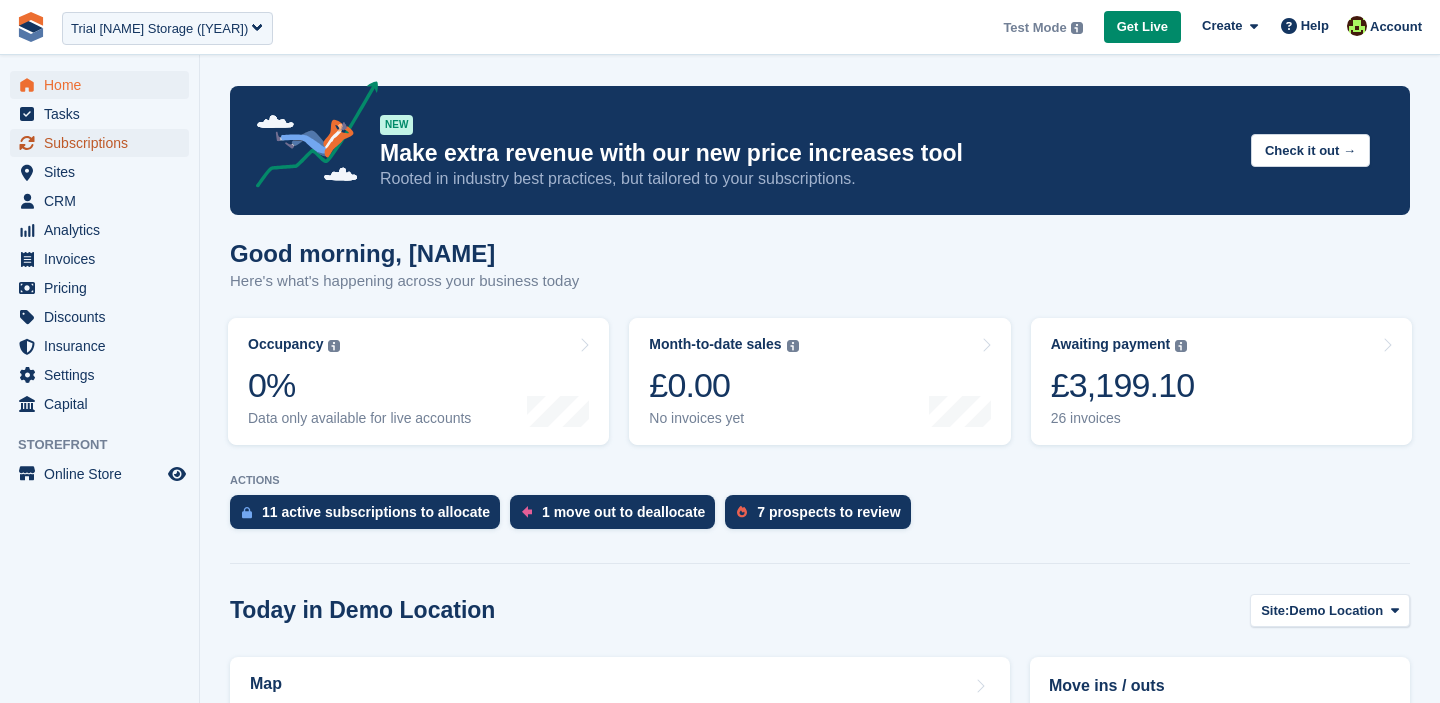 click on "Subscriptions" at bounding box center [104, 143] 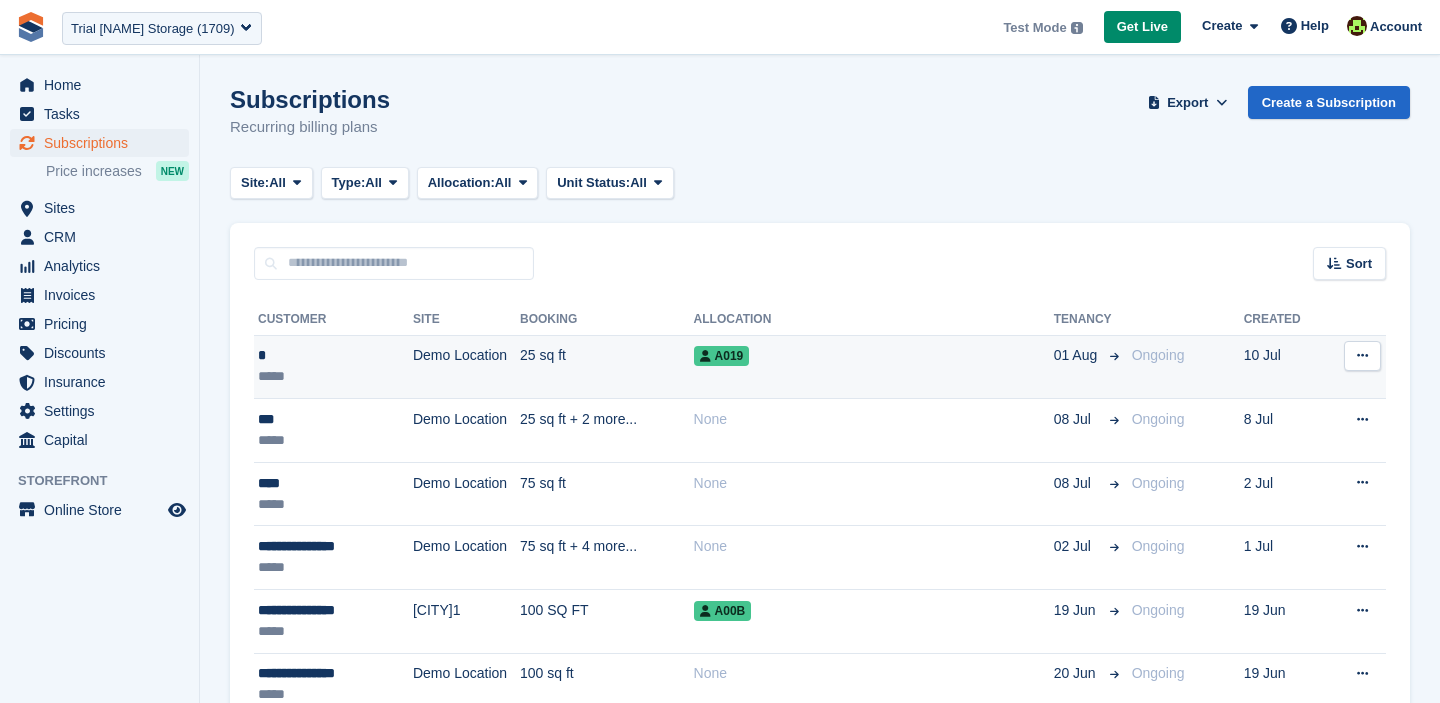 scroll, scrollTop: 0, scrollLeft: 0, axis: both 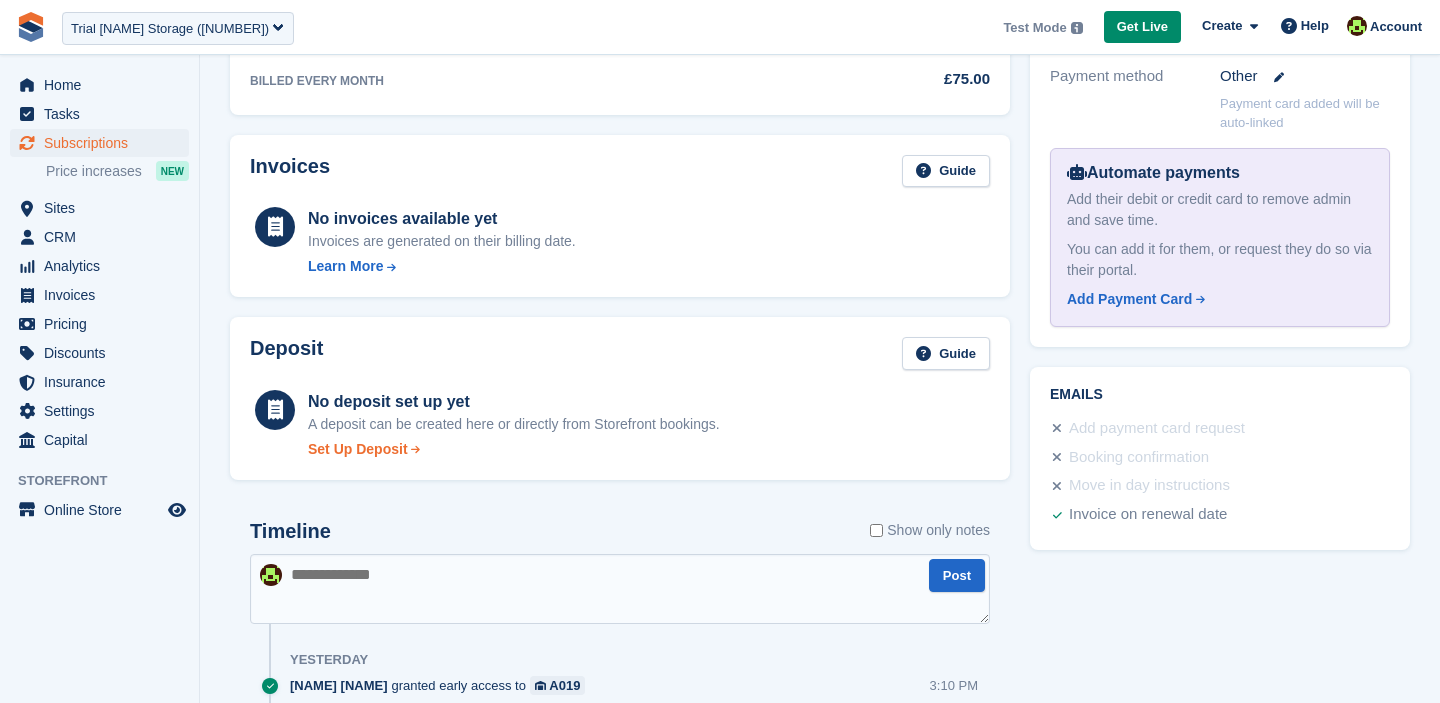 click on "Set Up Deposit" at bounding box center [358, 449] 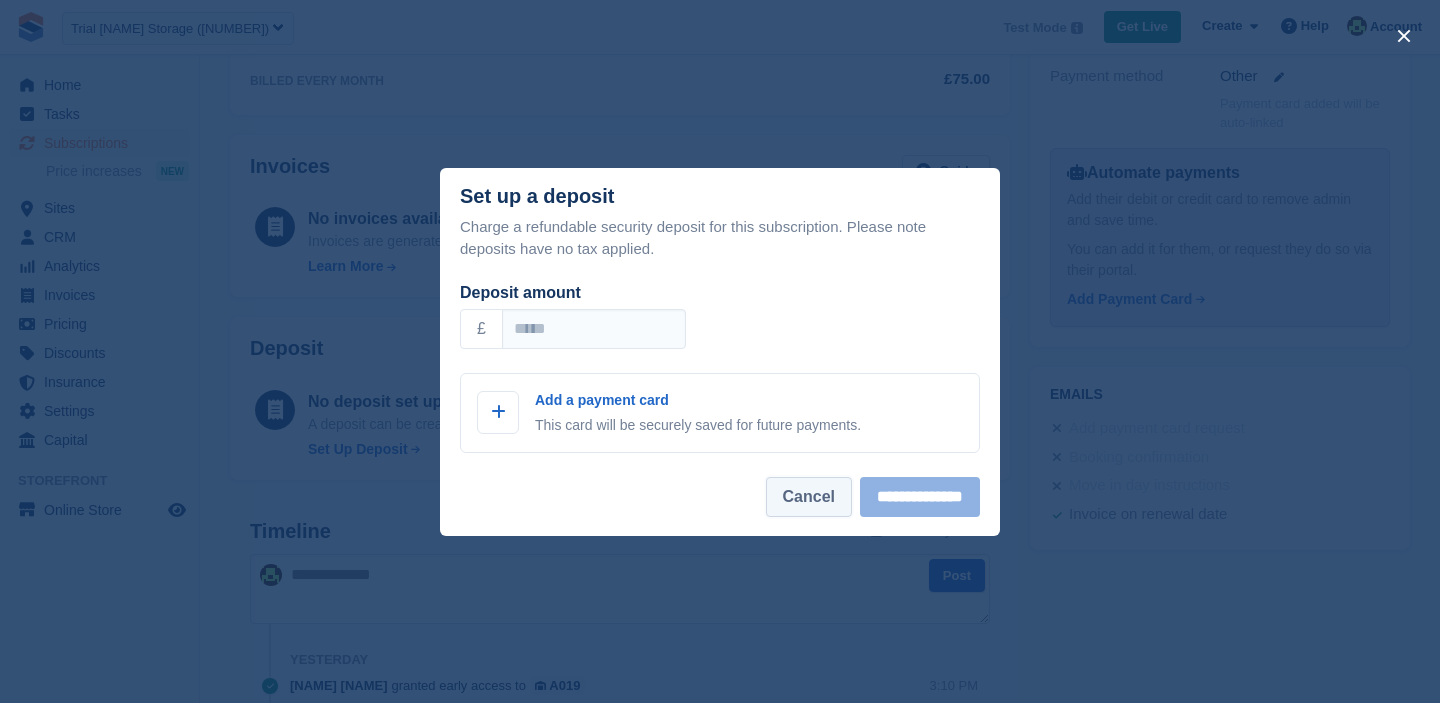 click on "Cancel" at bounding box center [809, 497] 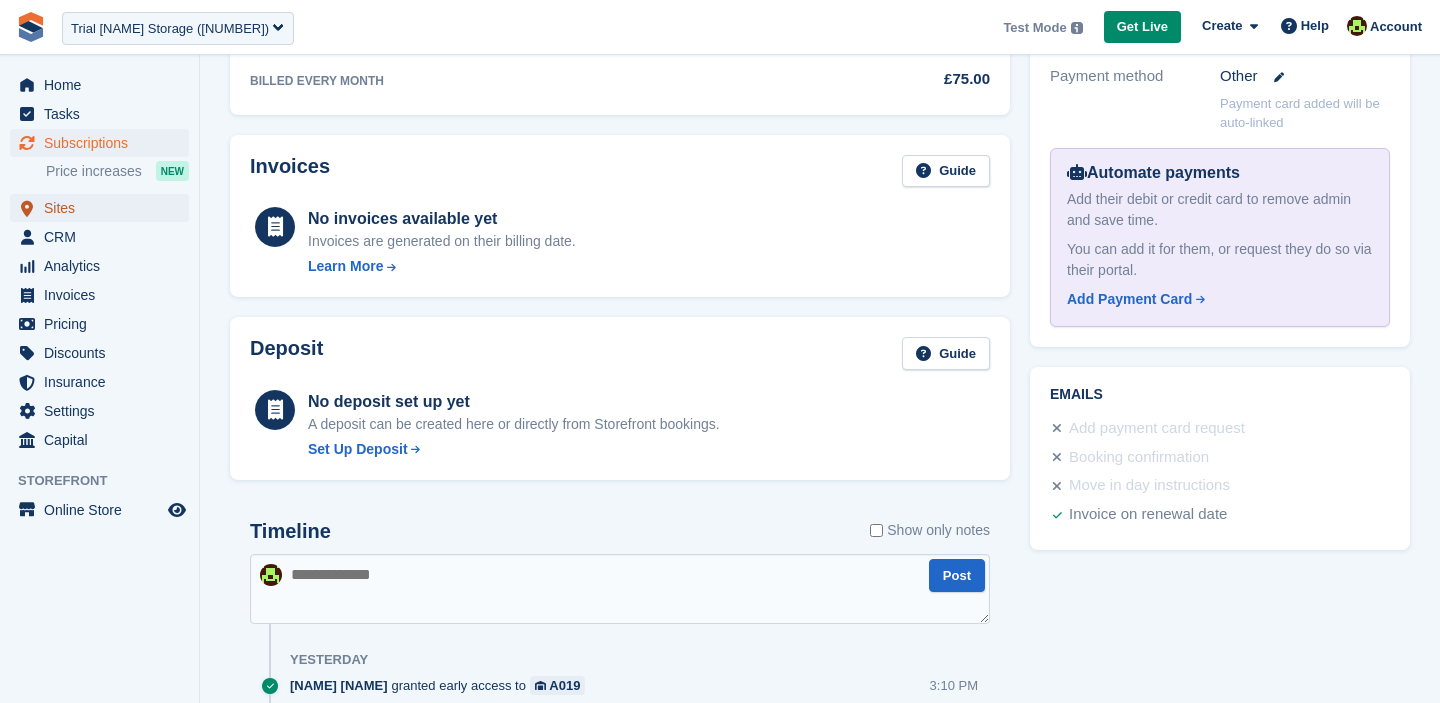click on "Sites" at bounding box center (104, 208) 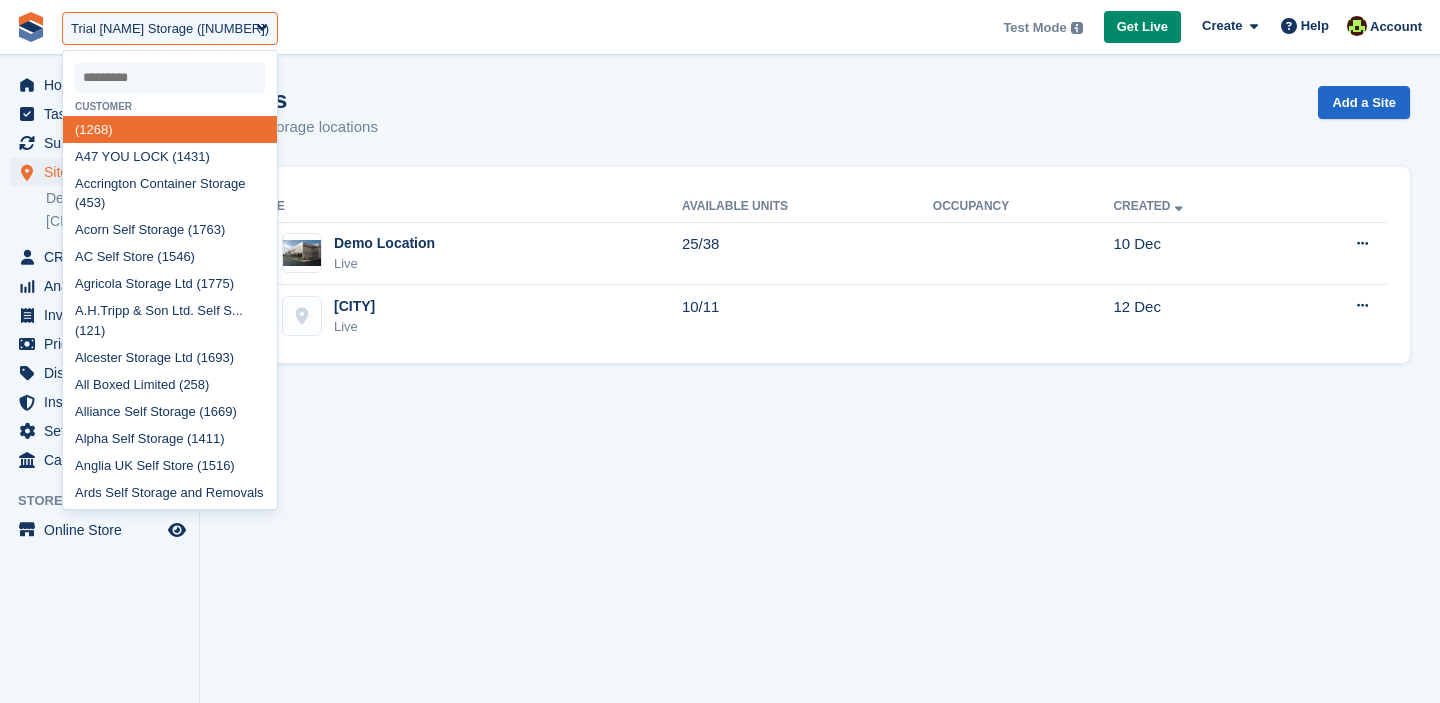 scroll, scrollTop: 0, scrollLeft: 0, axis: both 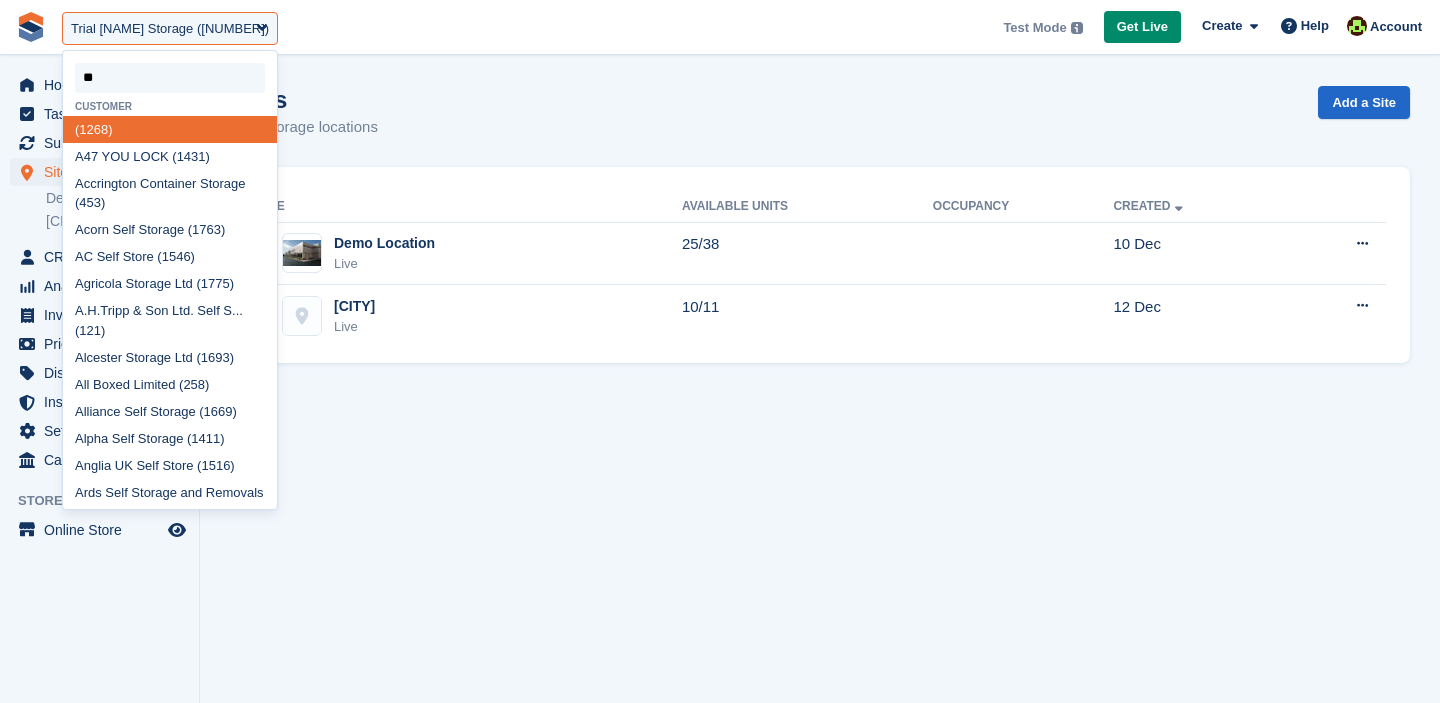 type on "***" 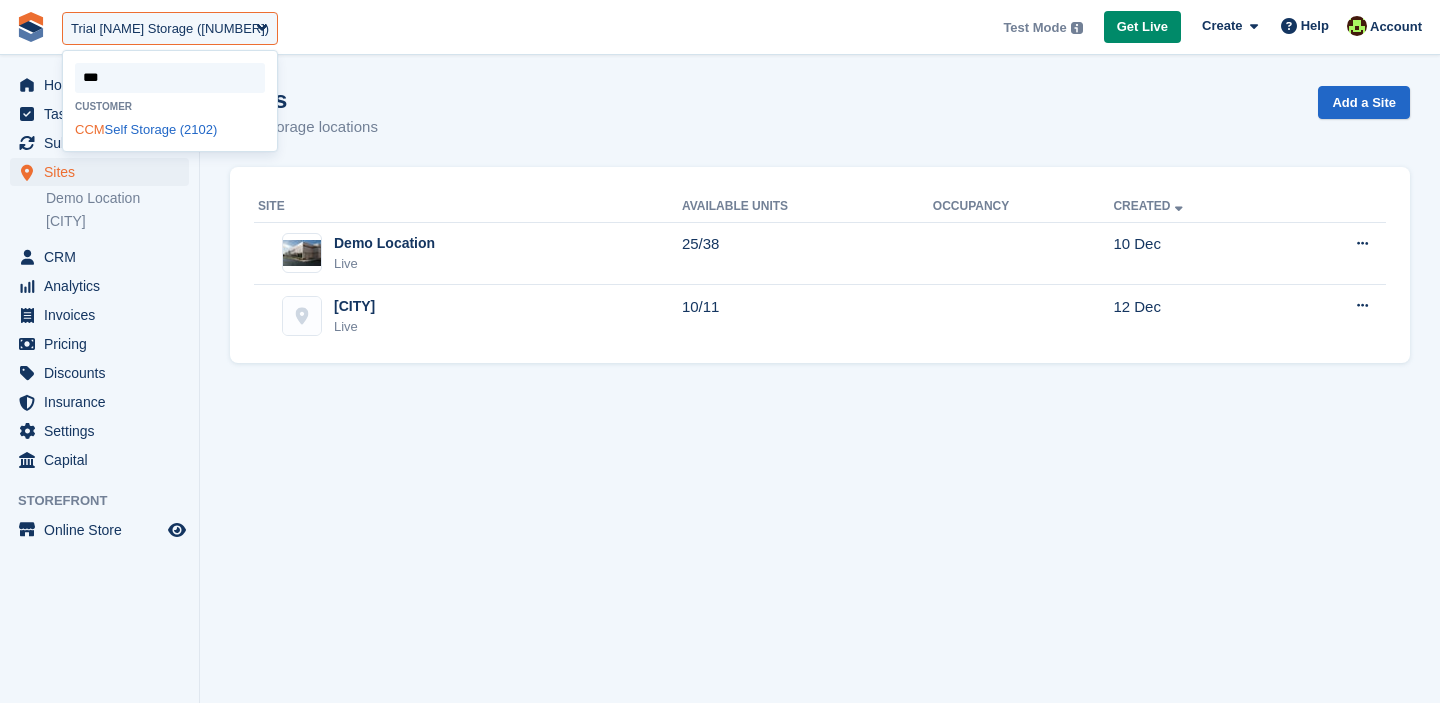 click on "CCM  Self Storage (2102)" at bounding box center [170, 129] 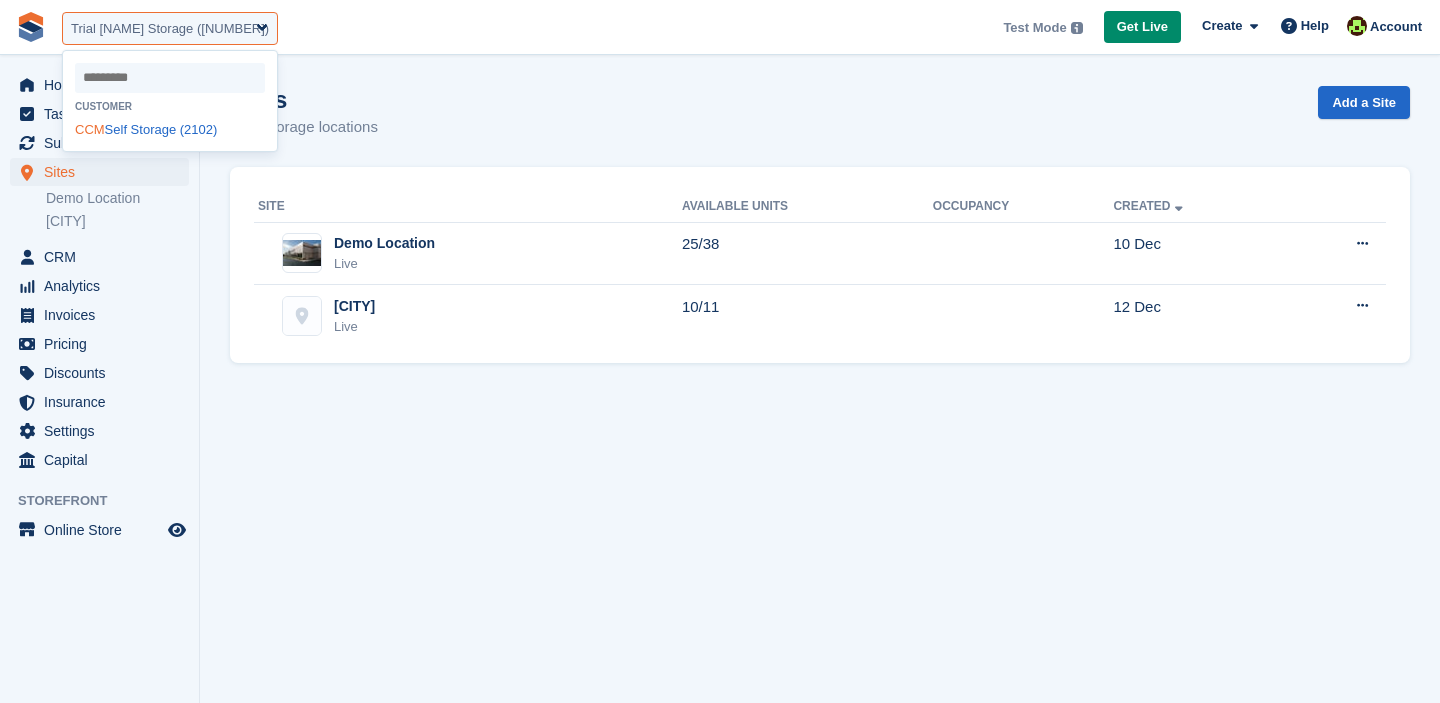 select on "****" 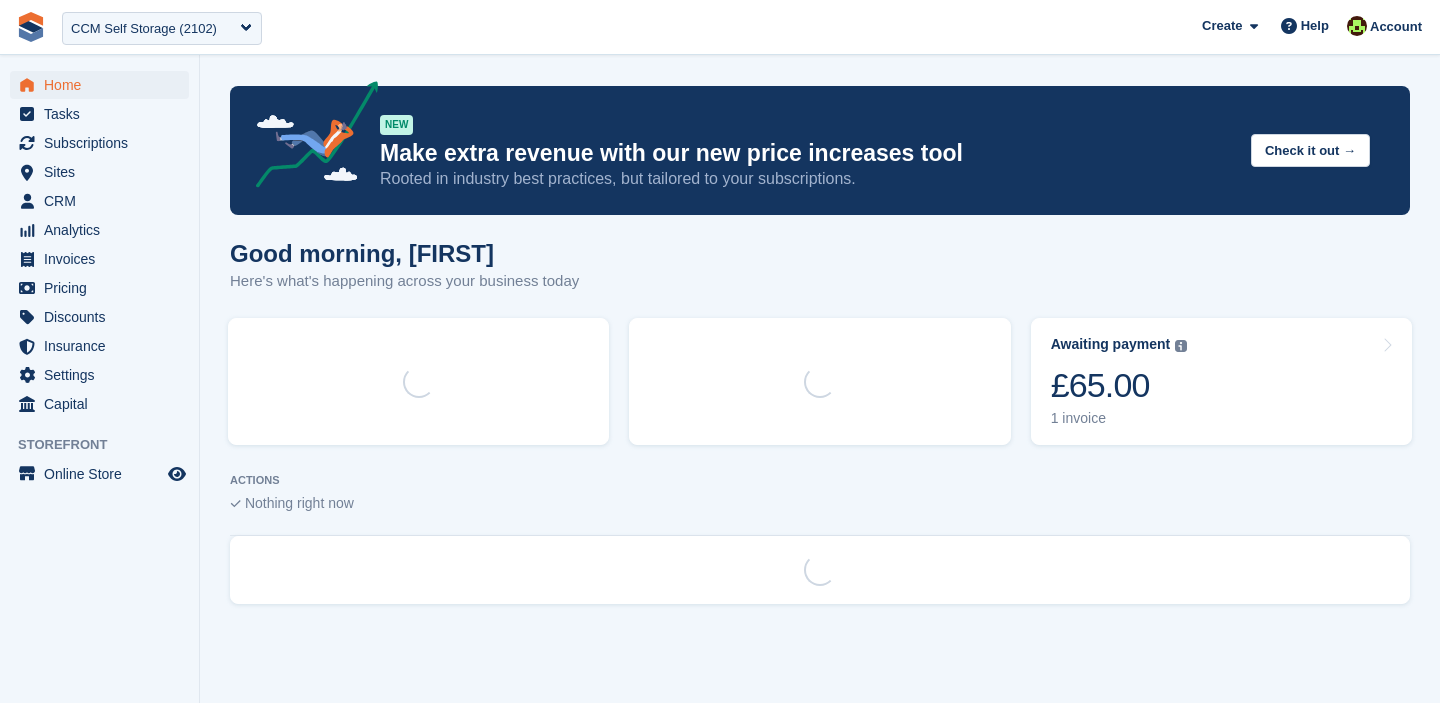 scroll, scrollTop: 0, scrollLeft: 0, axis: both 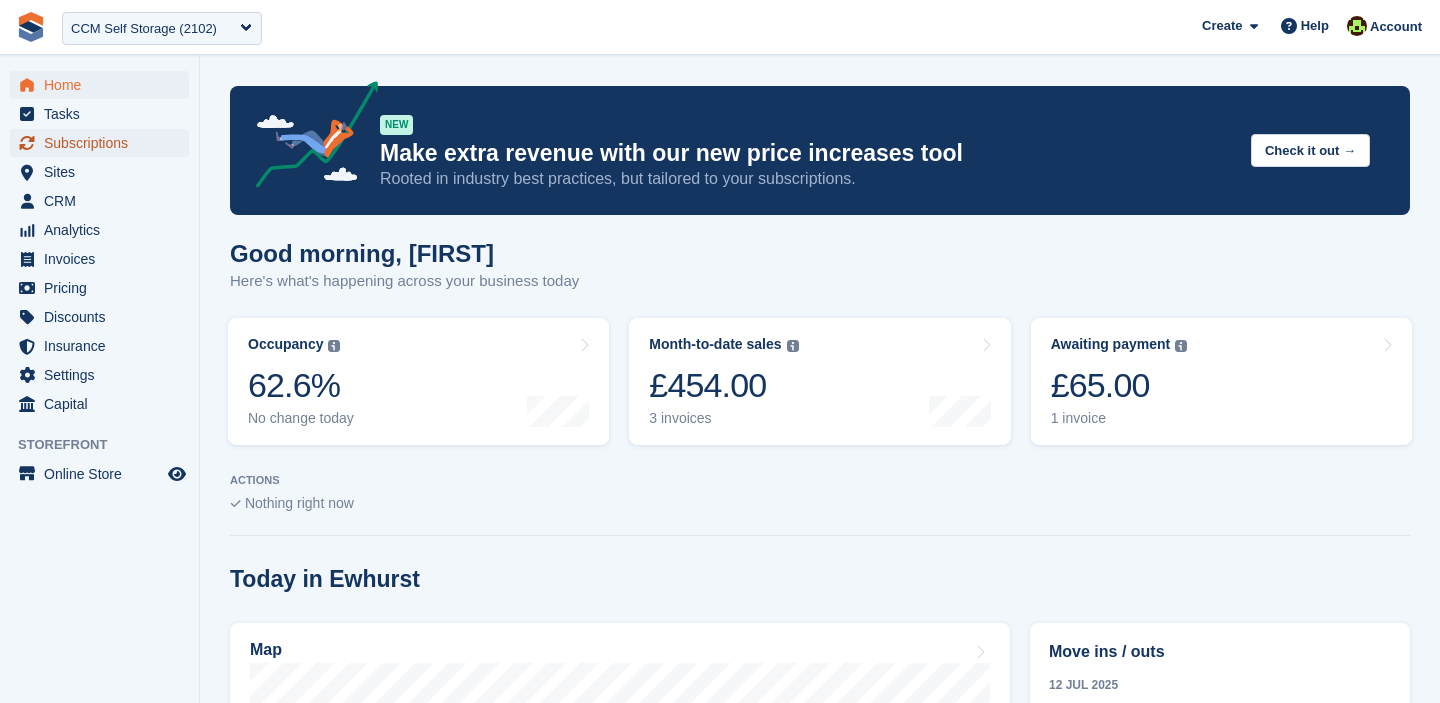 click on "Subscriptions" at bounding box center [104, 143] 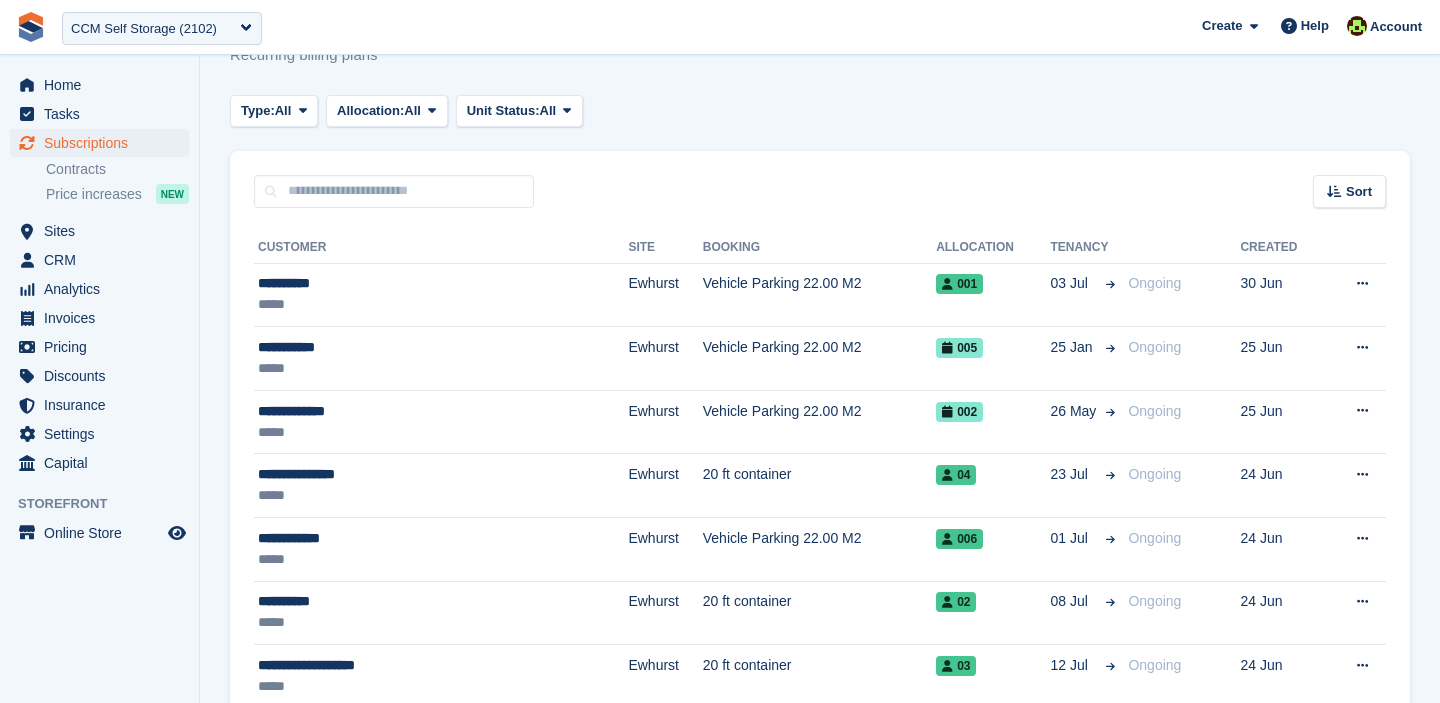 scroll, scrollTop: 0, scrollLeft: 0, axis: both 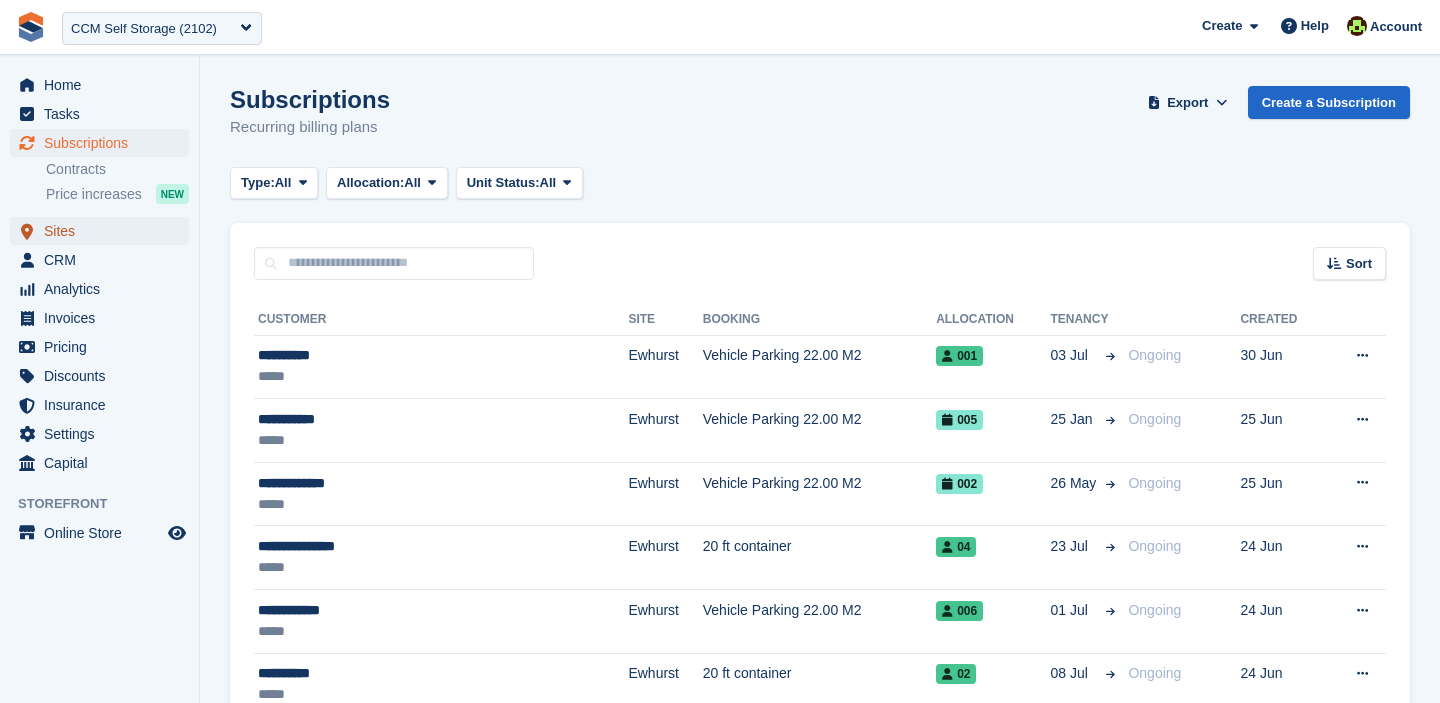 click on "Sites" at bounding box center (104, 231) 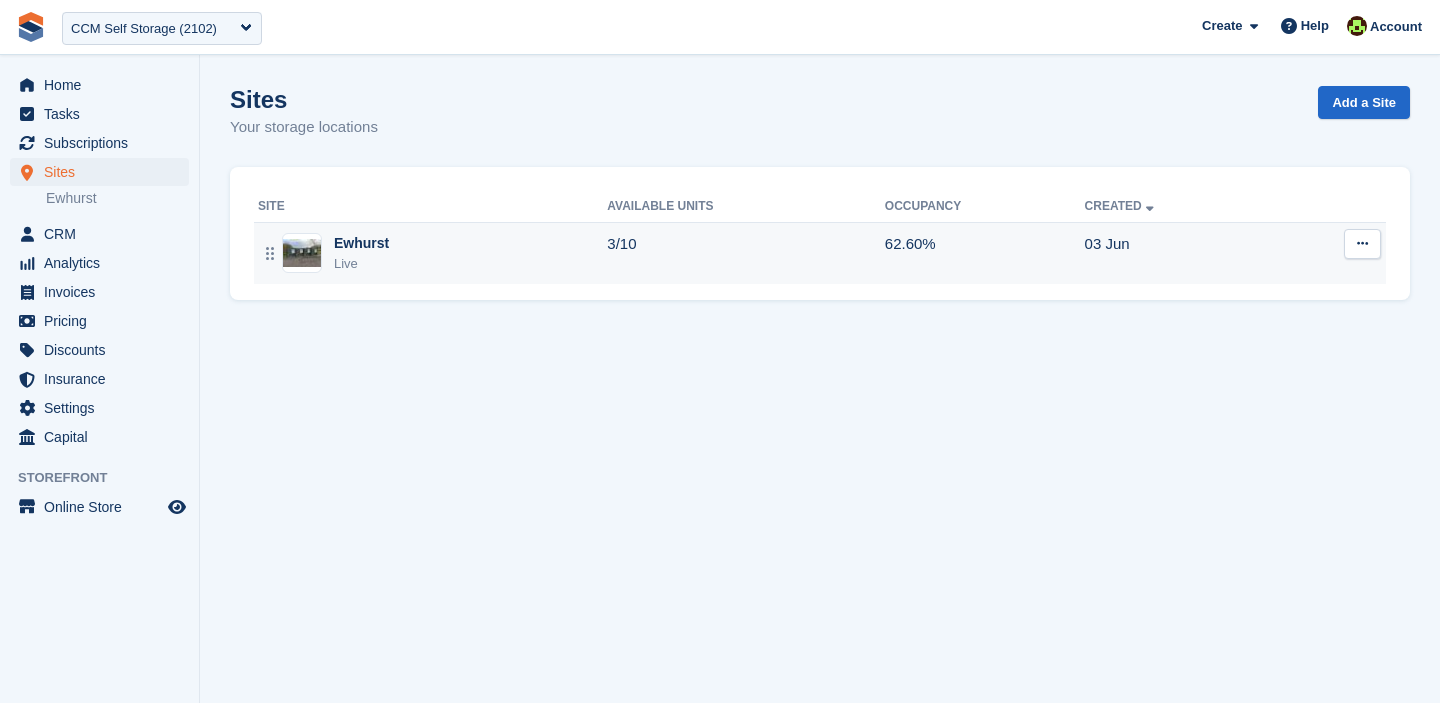 click on "Ewhurst
Live" at bounding box center (432, 253) 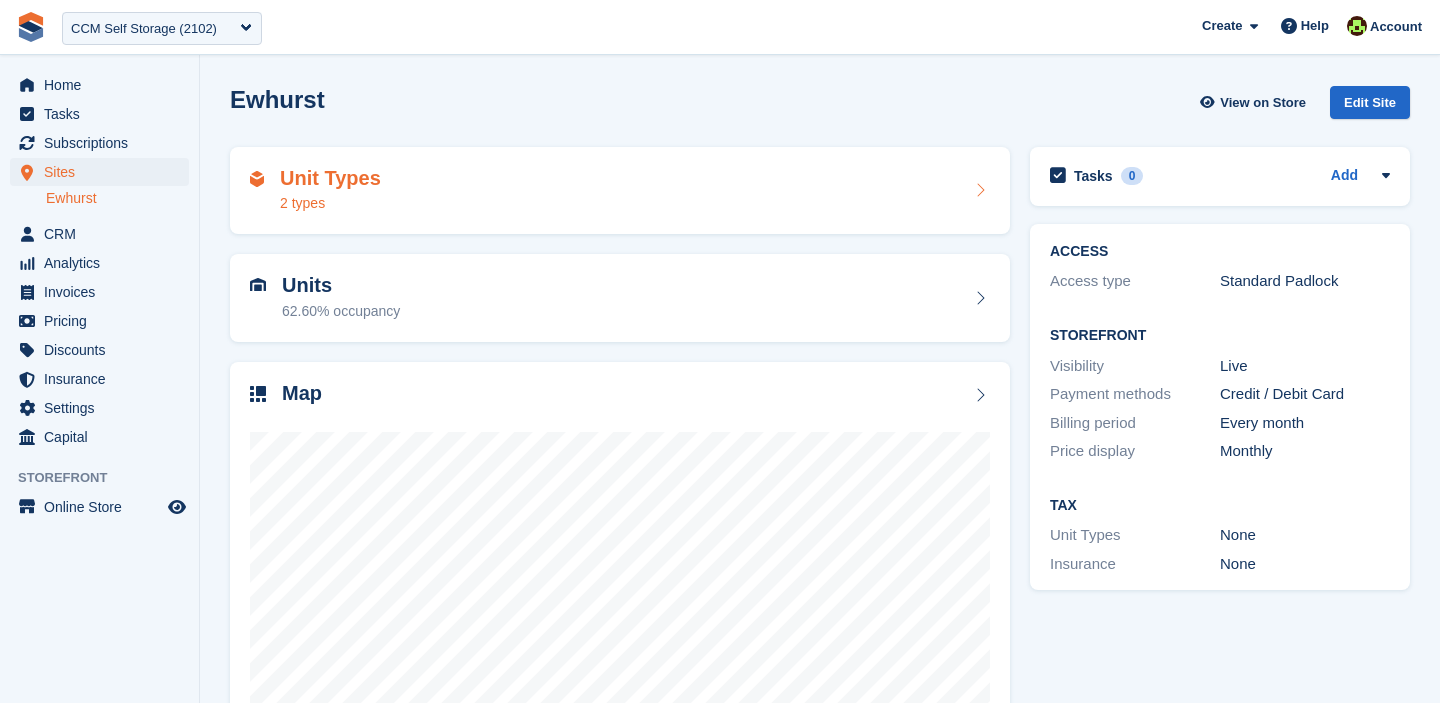 scroll, scrollTop: 0, scrollLeft: 0, axis: both 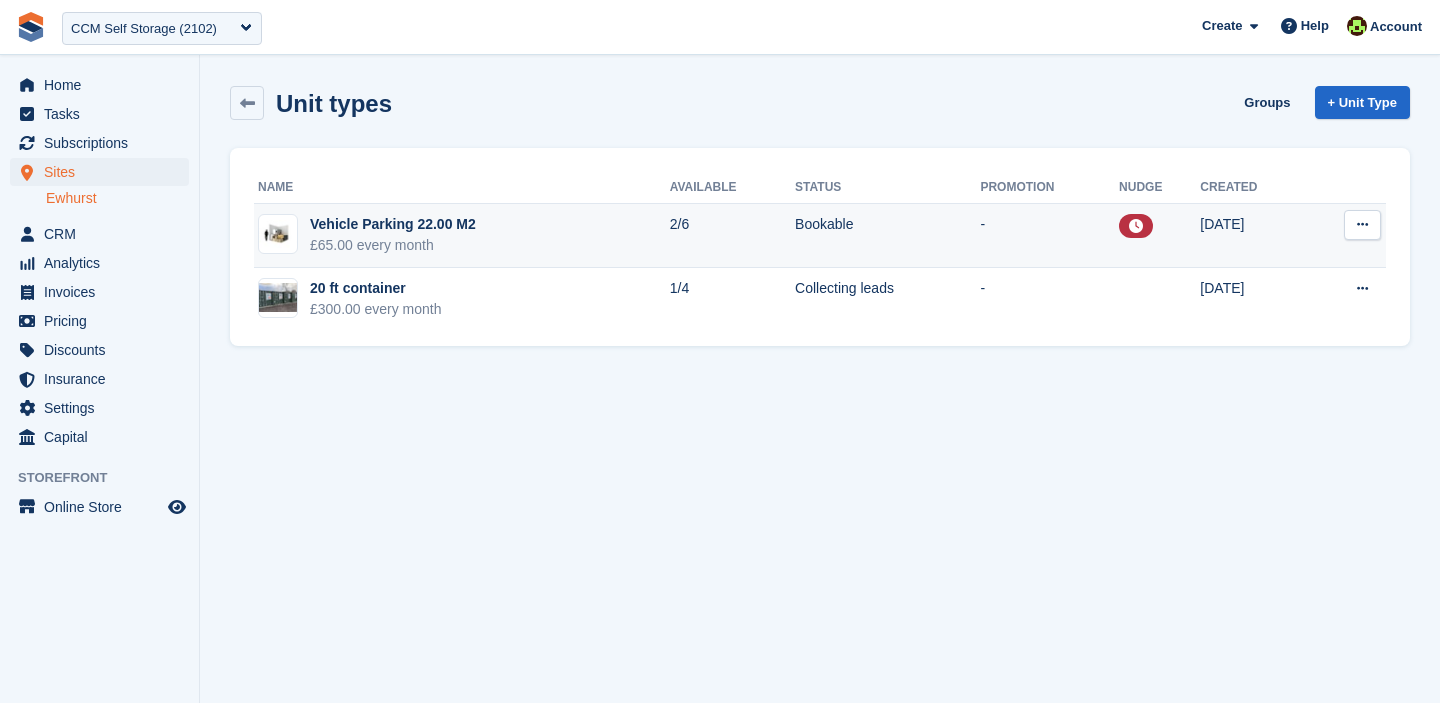 click at bounding box center [1362, 224] 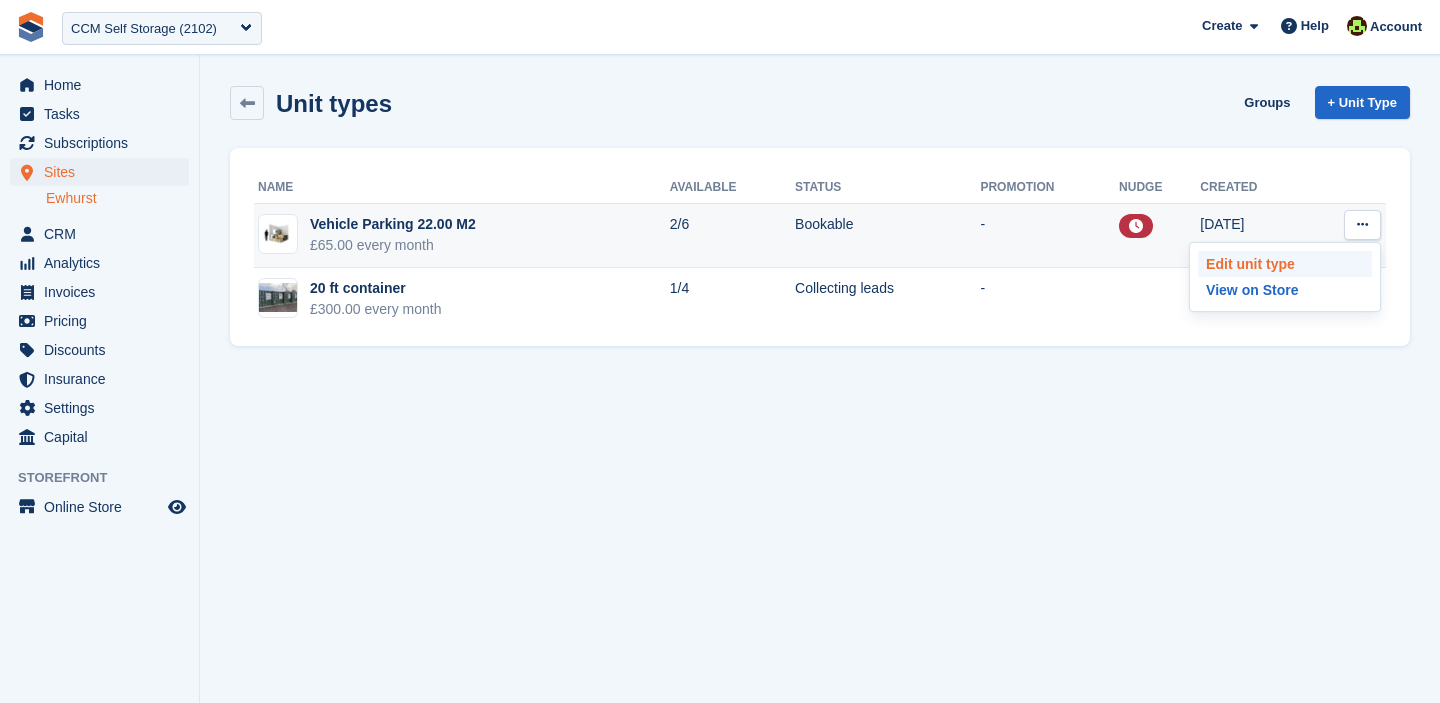 click on "Edit unit type" at bounding box center [1285, 264] 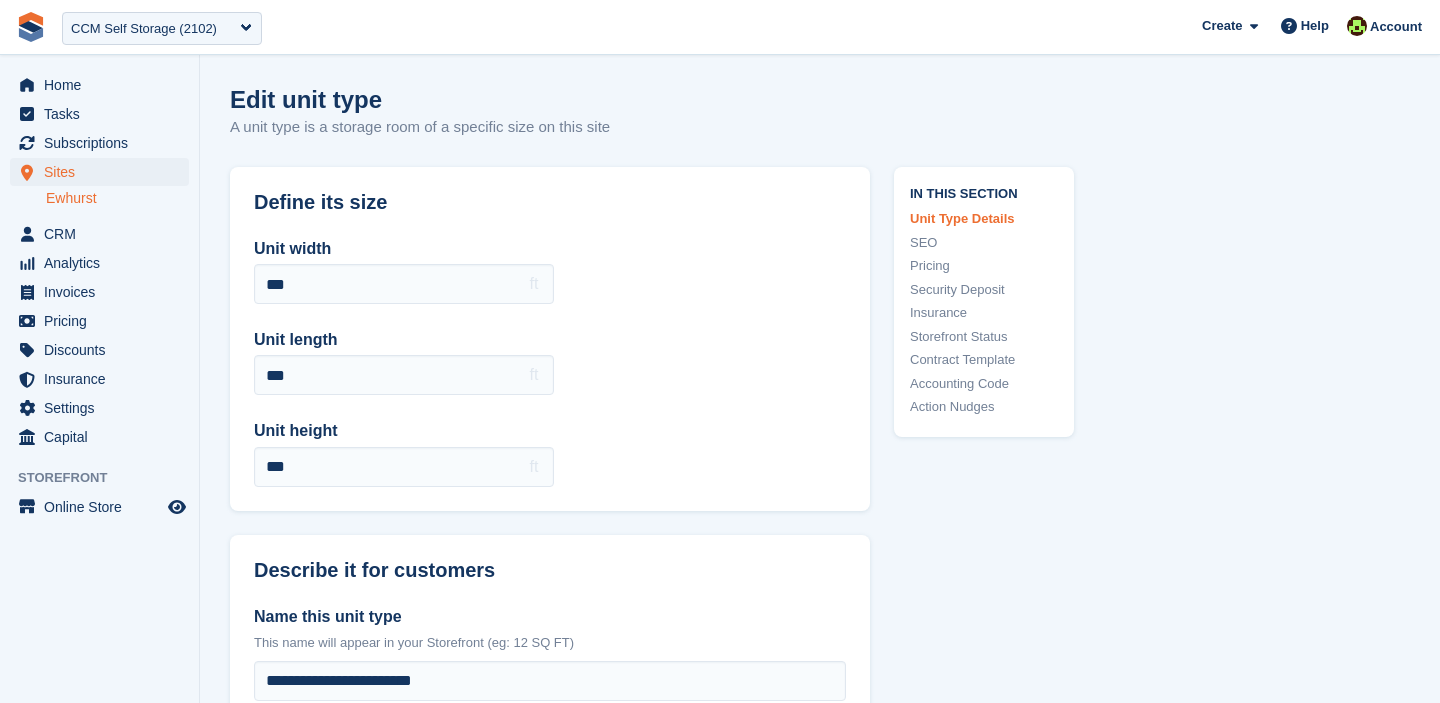 click on "Security Deposit" at bounding box center (984, 290) 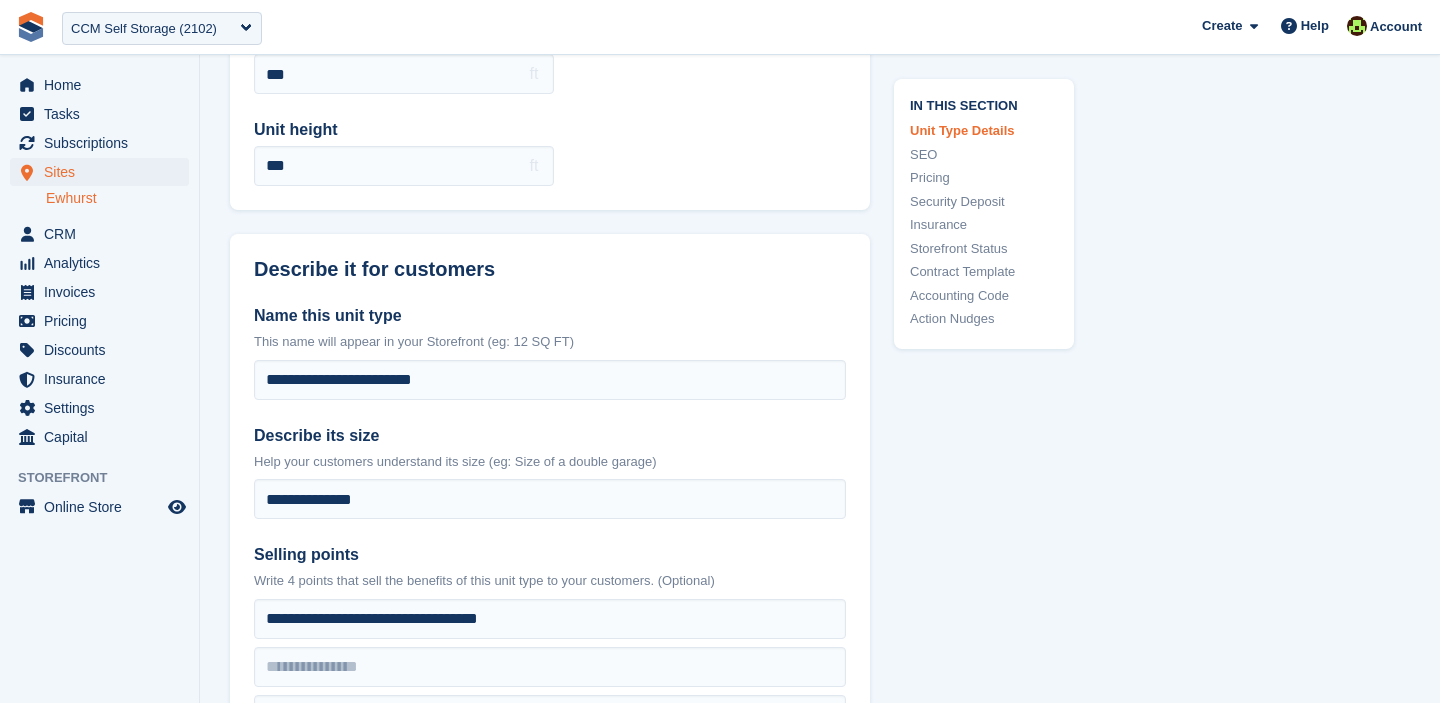 scroll, scrollTop: 0, scrollLeft: 0, axis: both 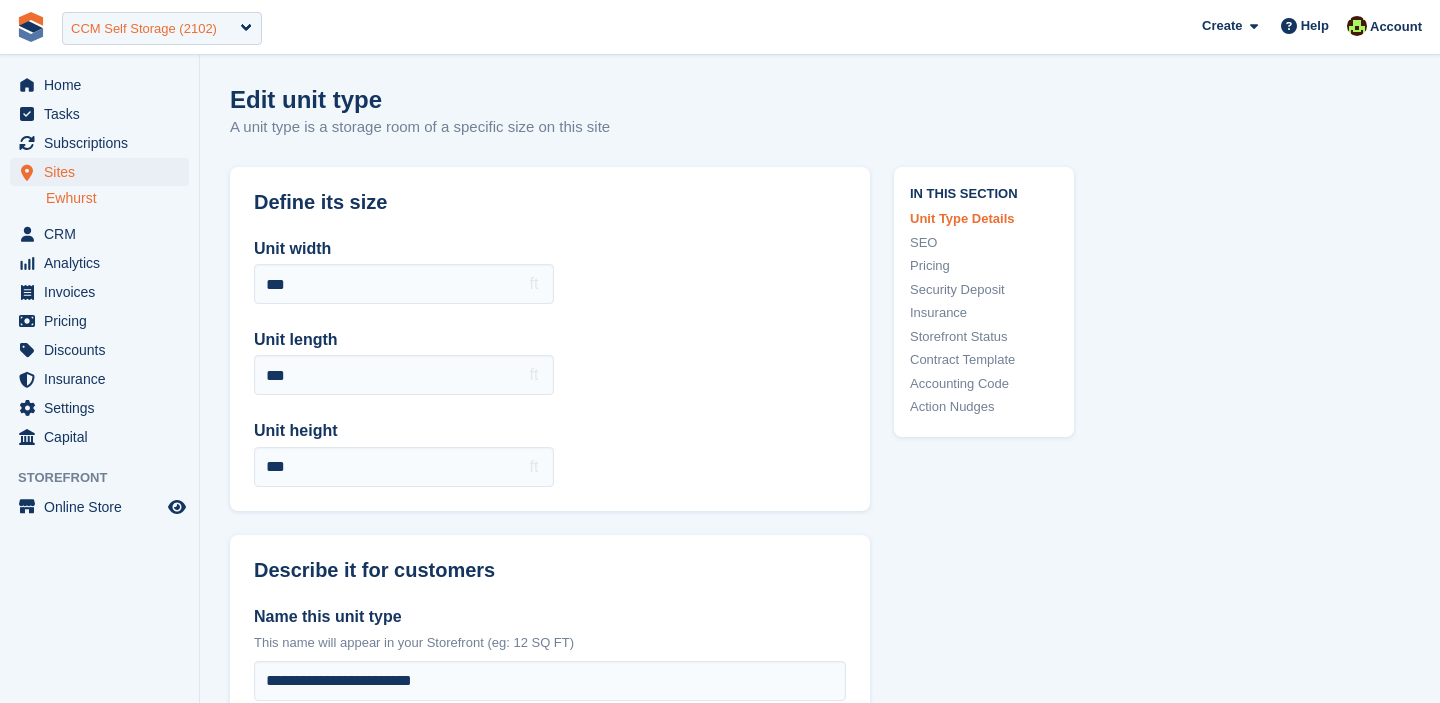 click on "CCM Self Storage (2102)" at bounding box center [144, 29] 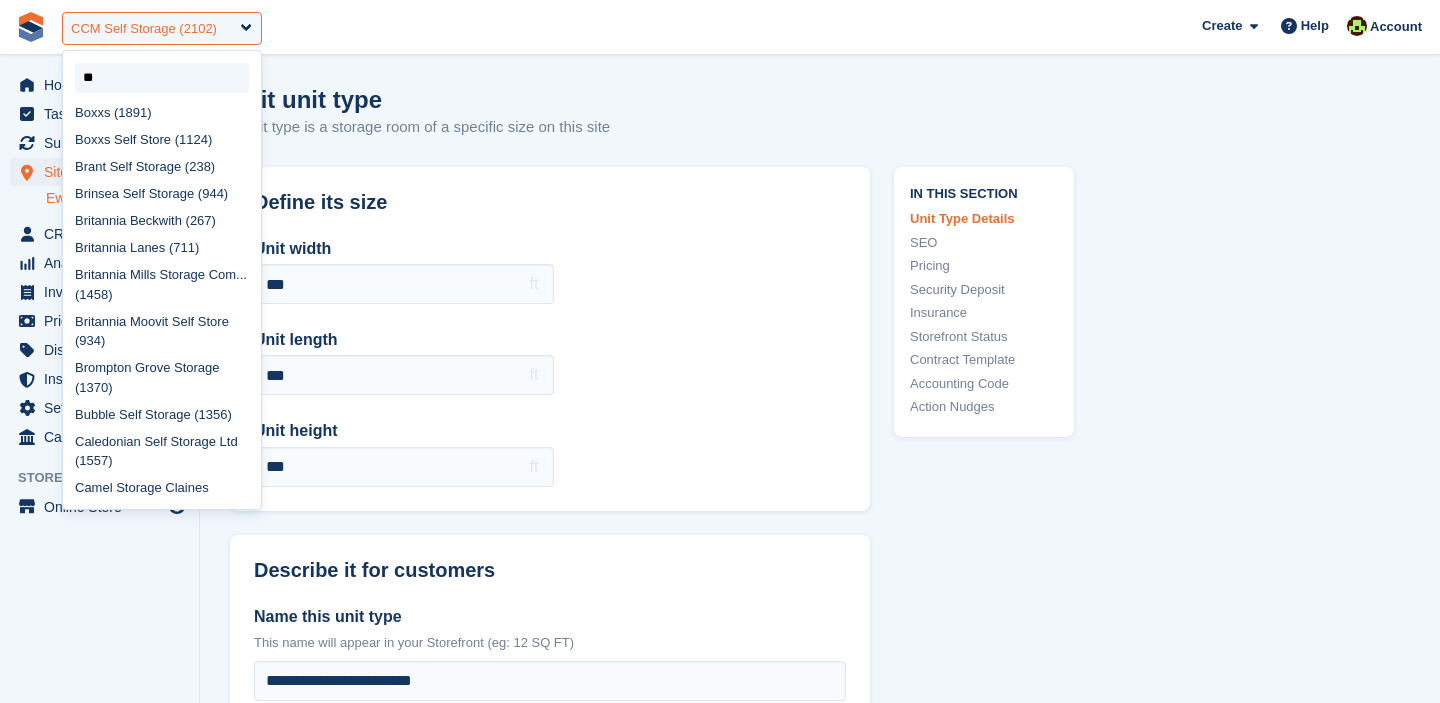 type on "***" 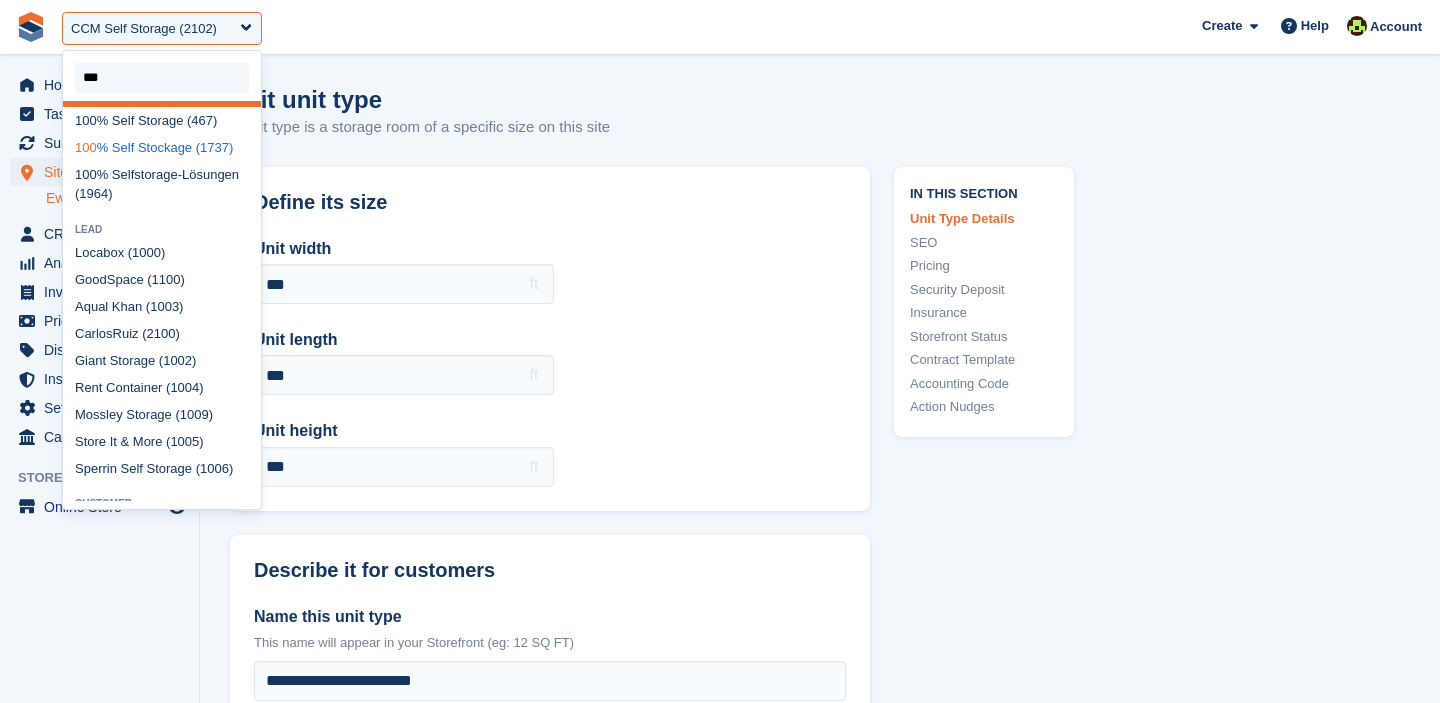 scroll, scrollTop: 15, scrollLeft: 0, axis: vertical 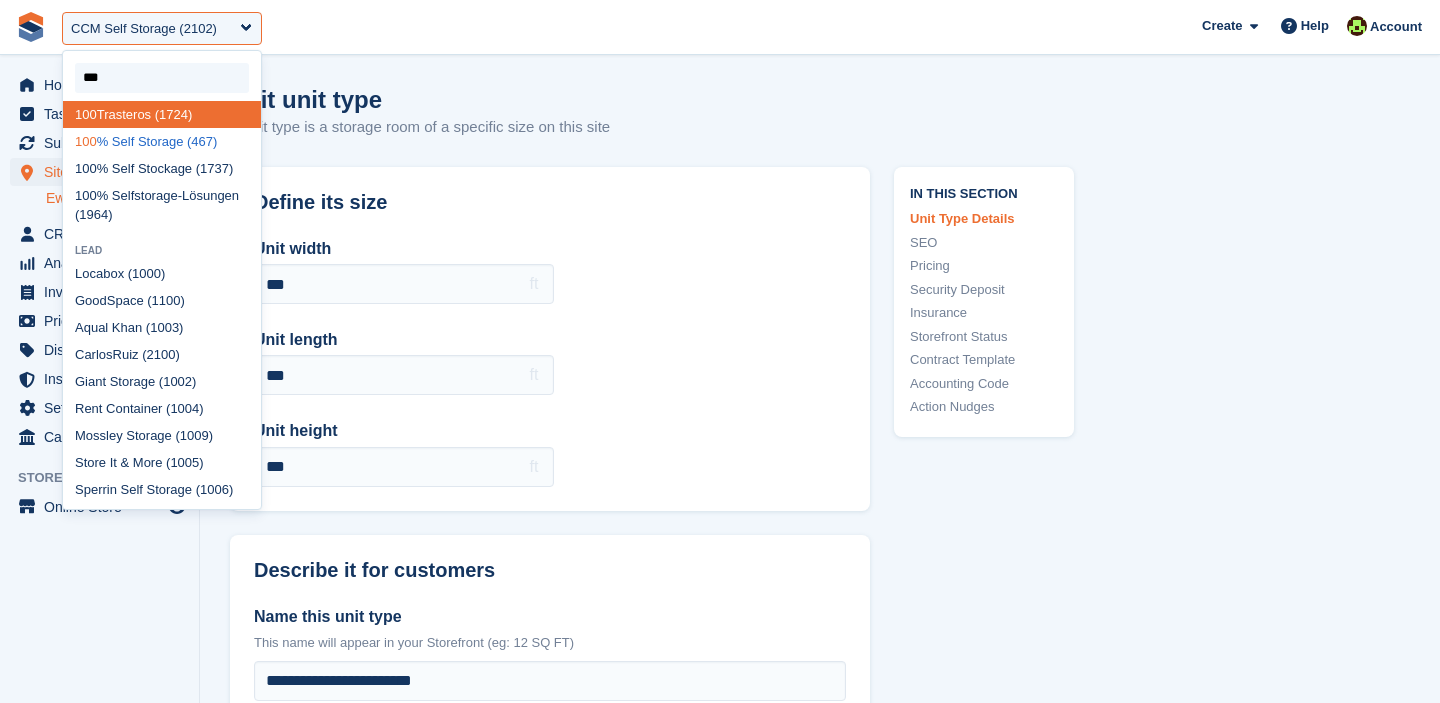 click on "100 % Self Storage (467)" at bounding box center [162, 141] 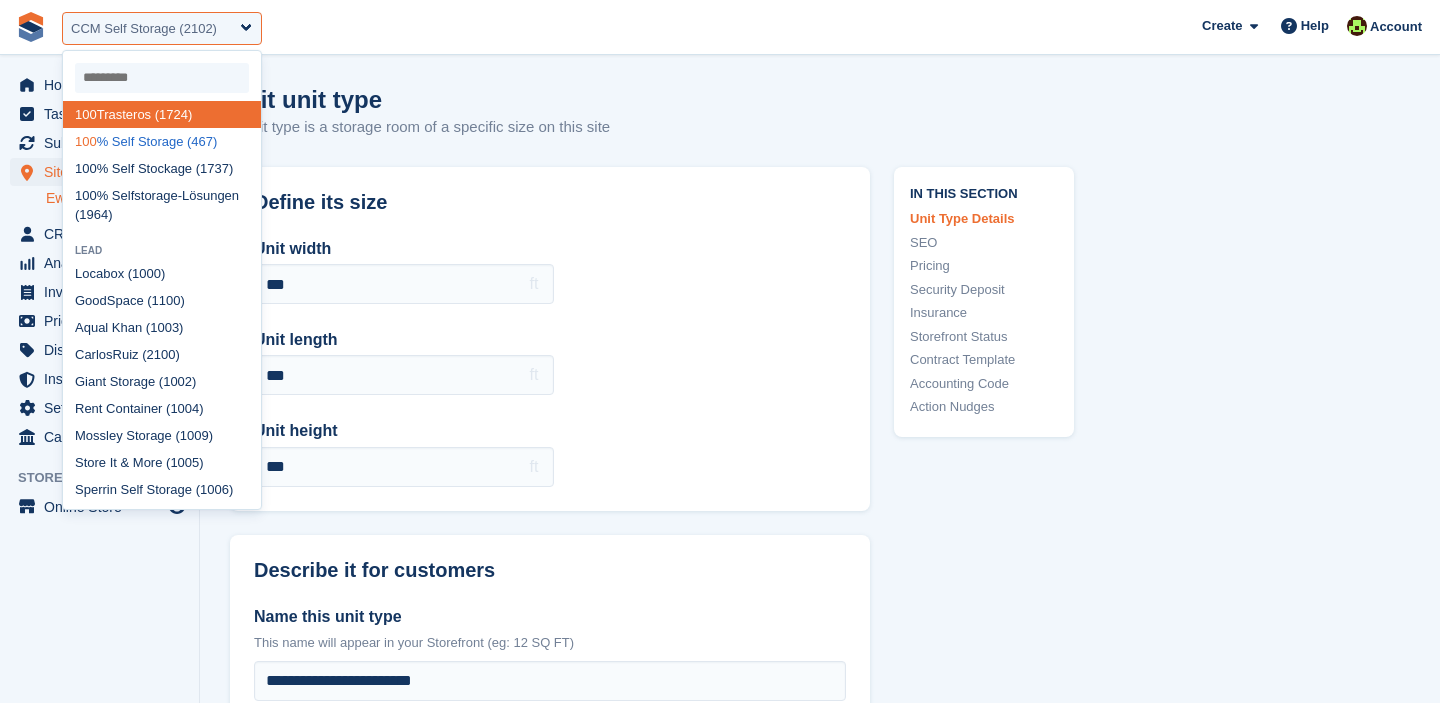 select on "***" 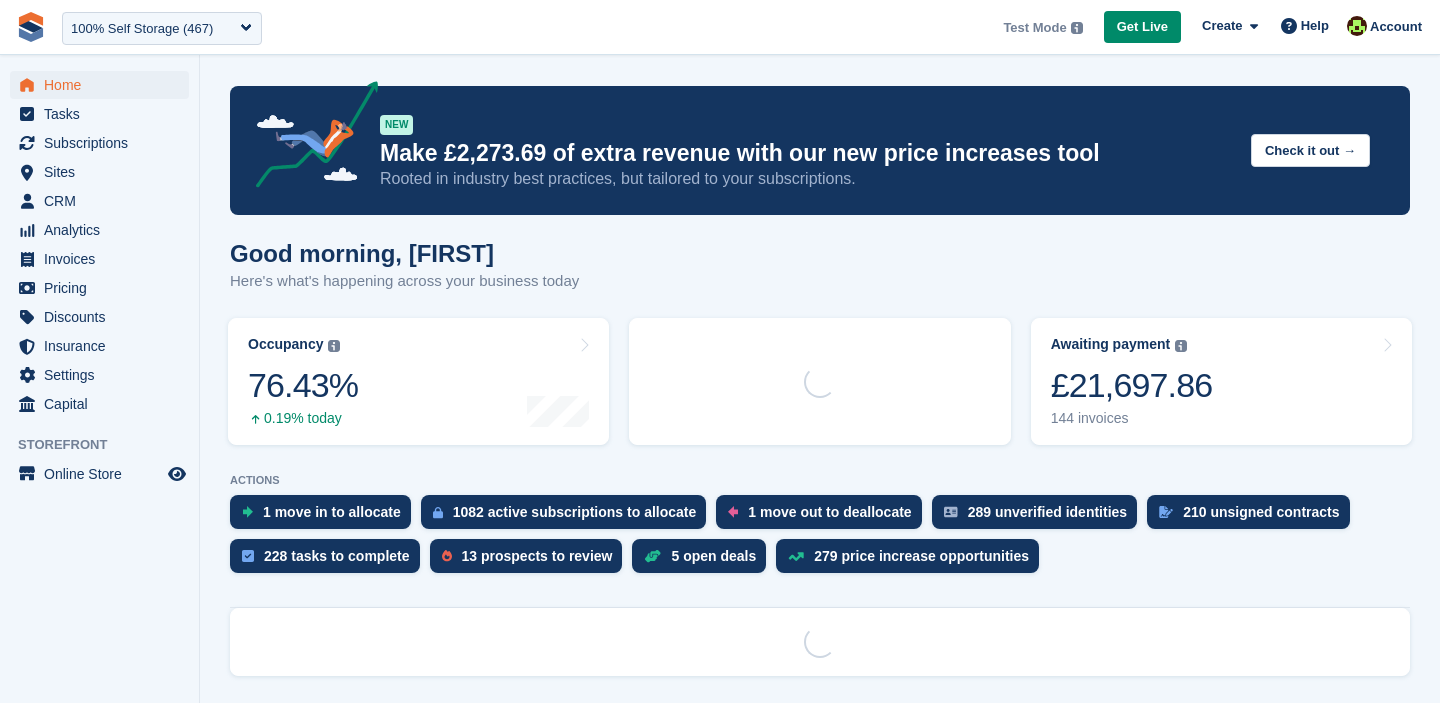 scroll, scrollTop: 0, scrollLeft: 0, axis: both 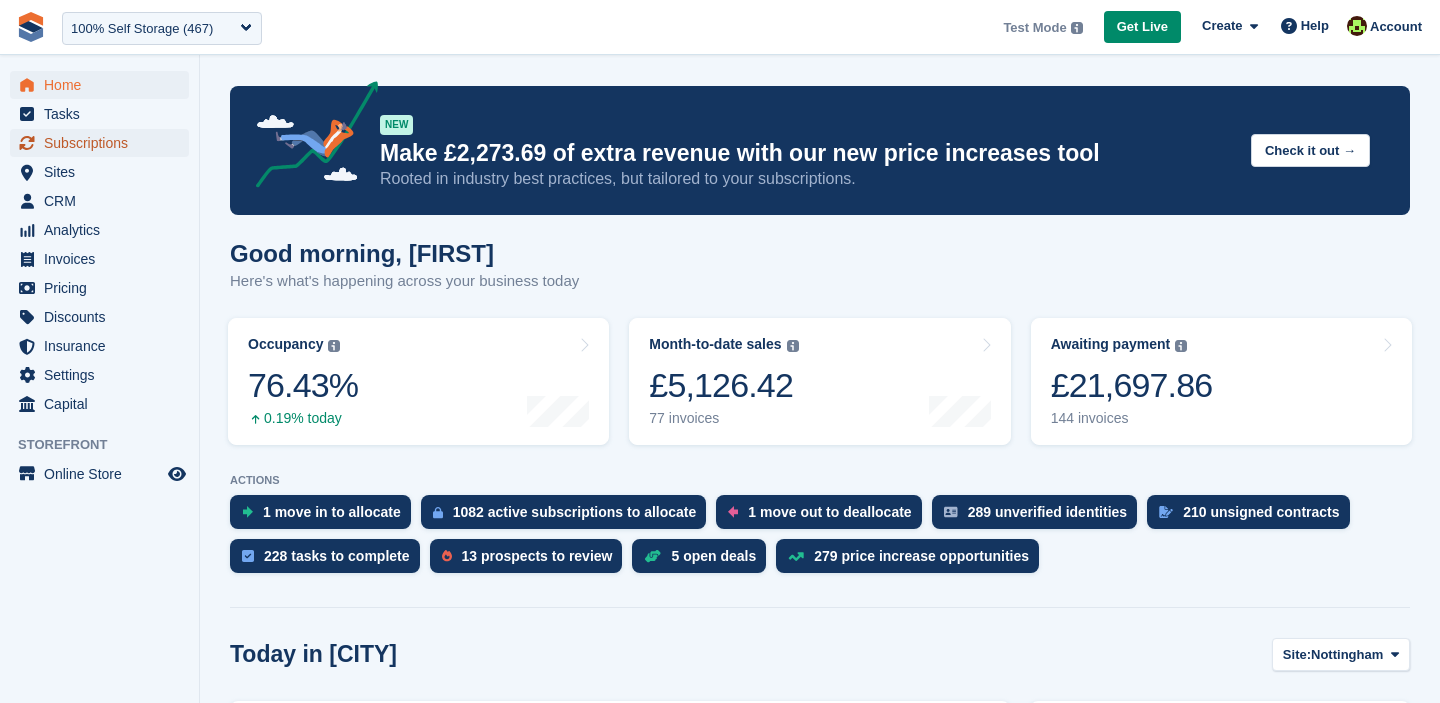 click on "Subscriptions" at bounding box center (104, 143) 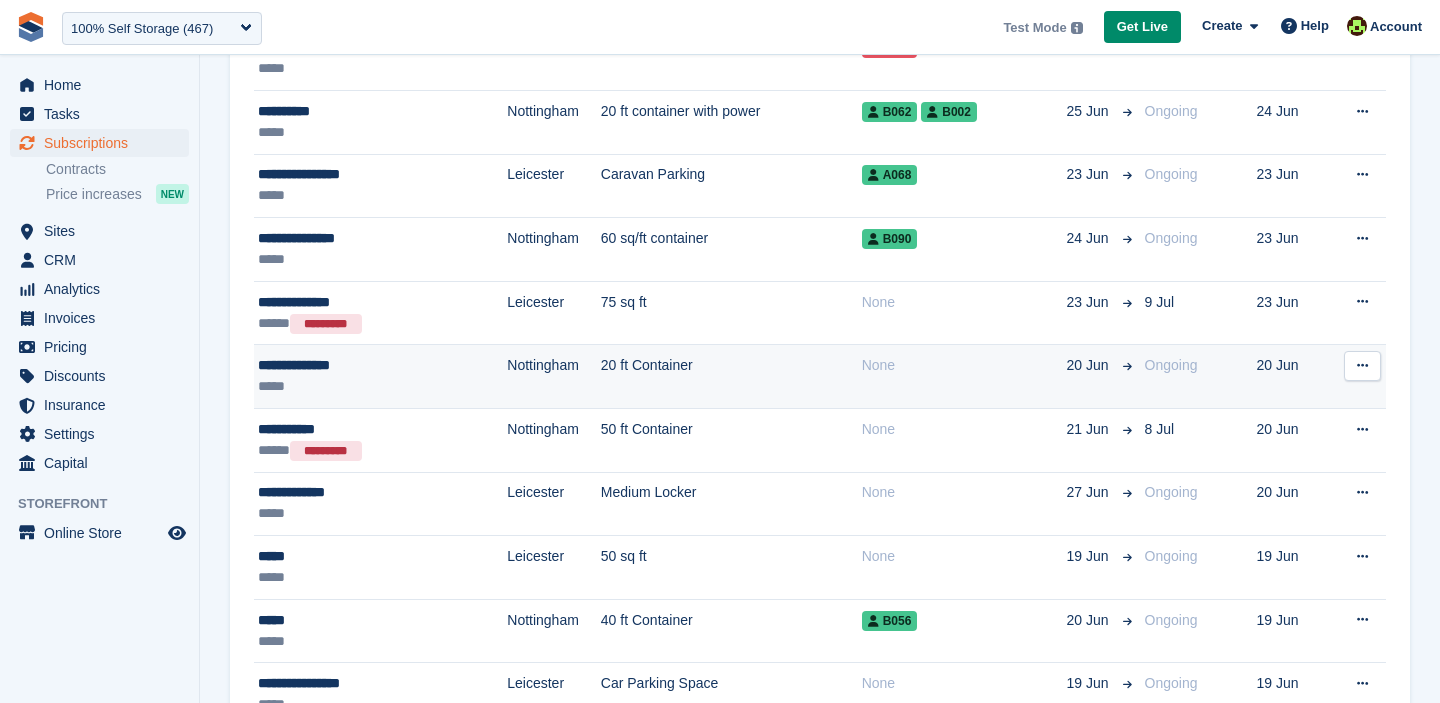 scroll, scrollTop: 2062, scrollLeft: 0, axis: vertical 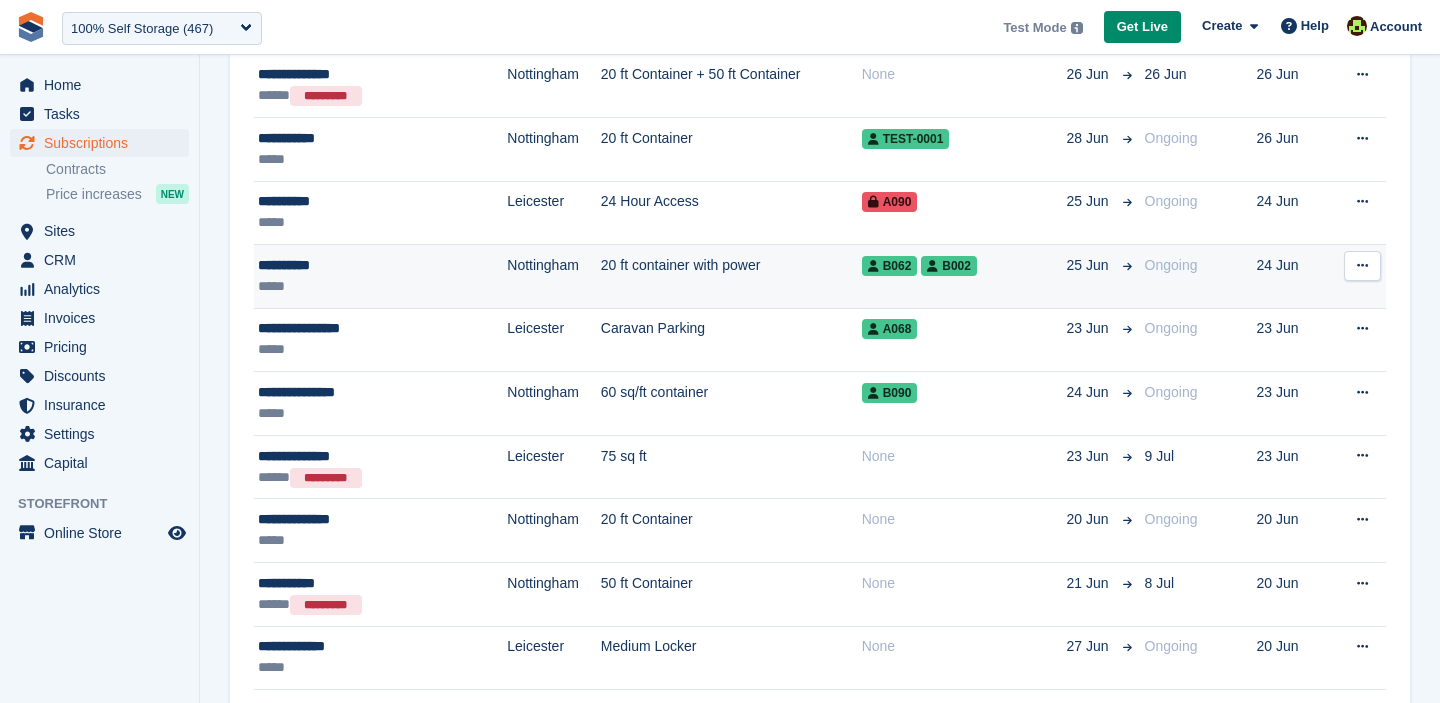 click on "20 ft container with power" at bounding box center [731, 277] 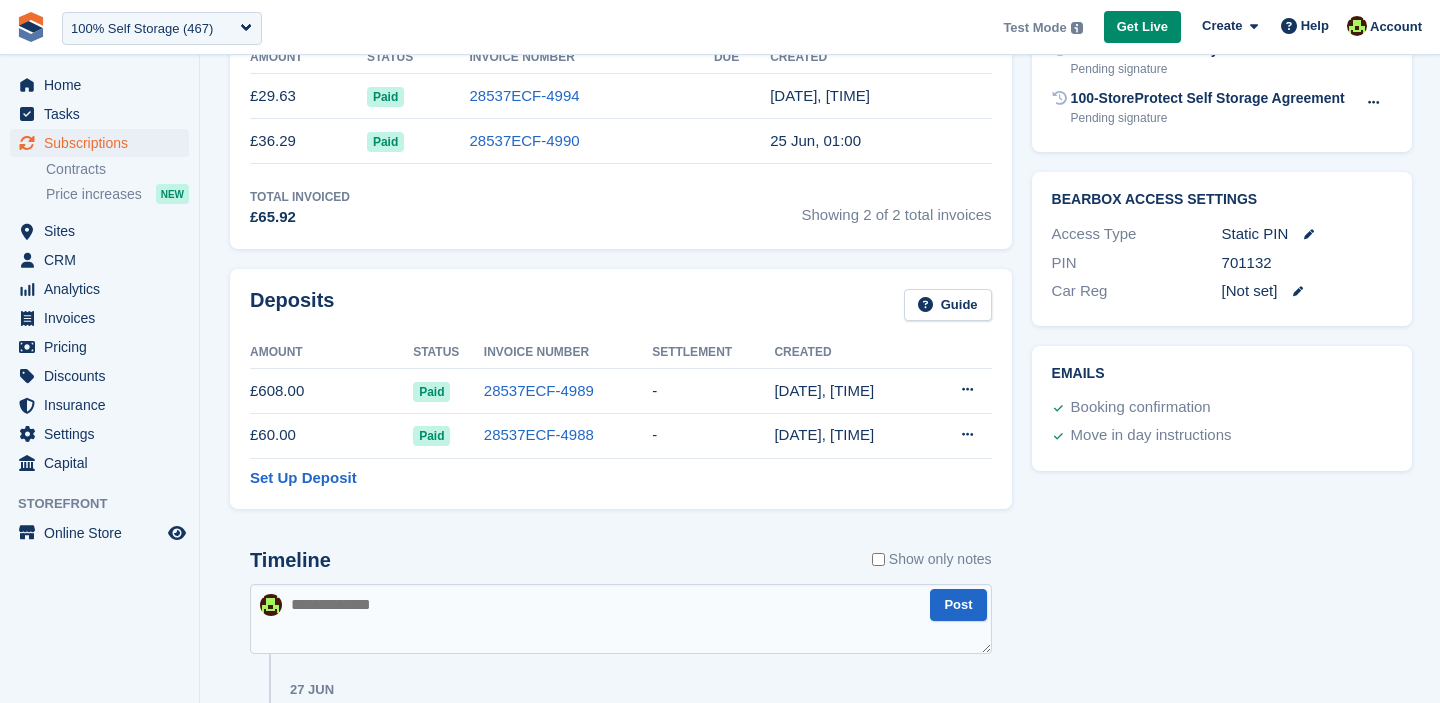 scroll, scrollTop: 835, scrollLeft: 0, axis: vertical 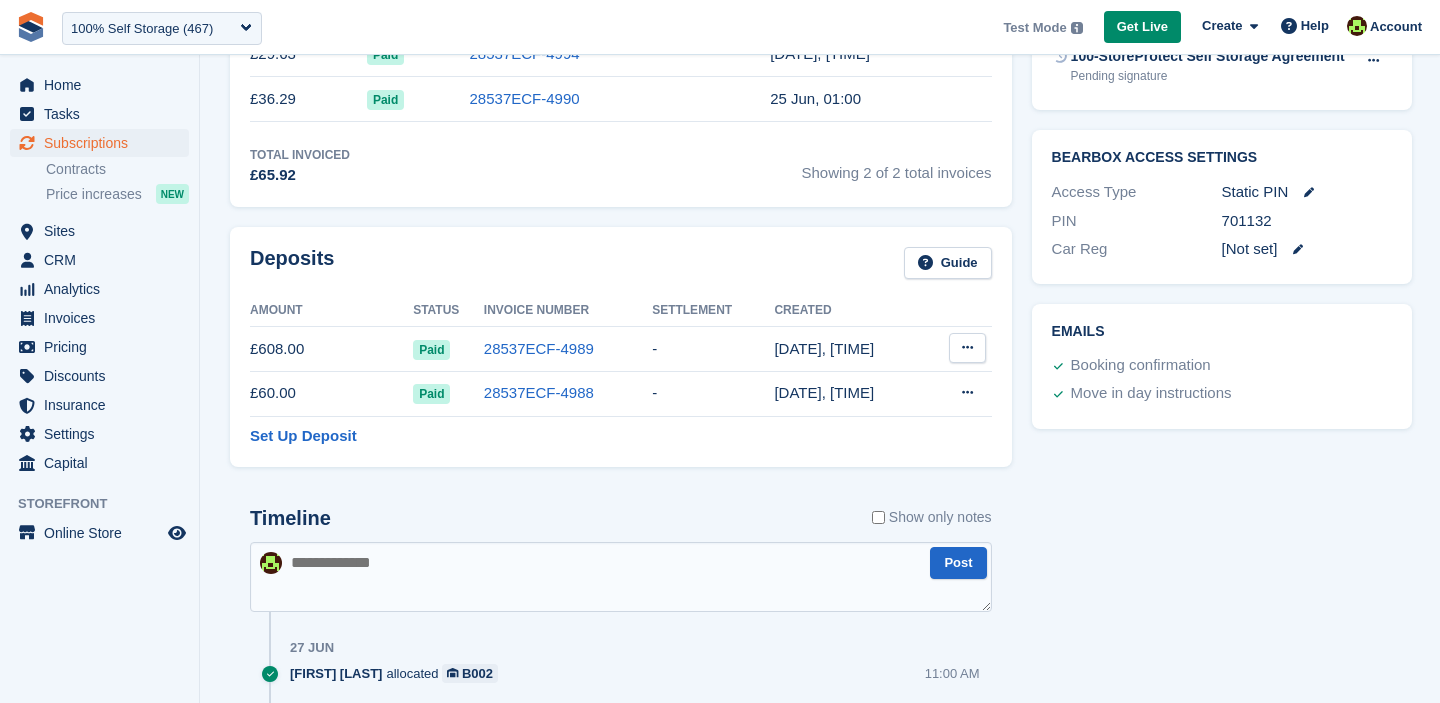click at bounding box center (967, 348) 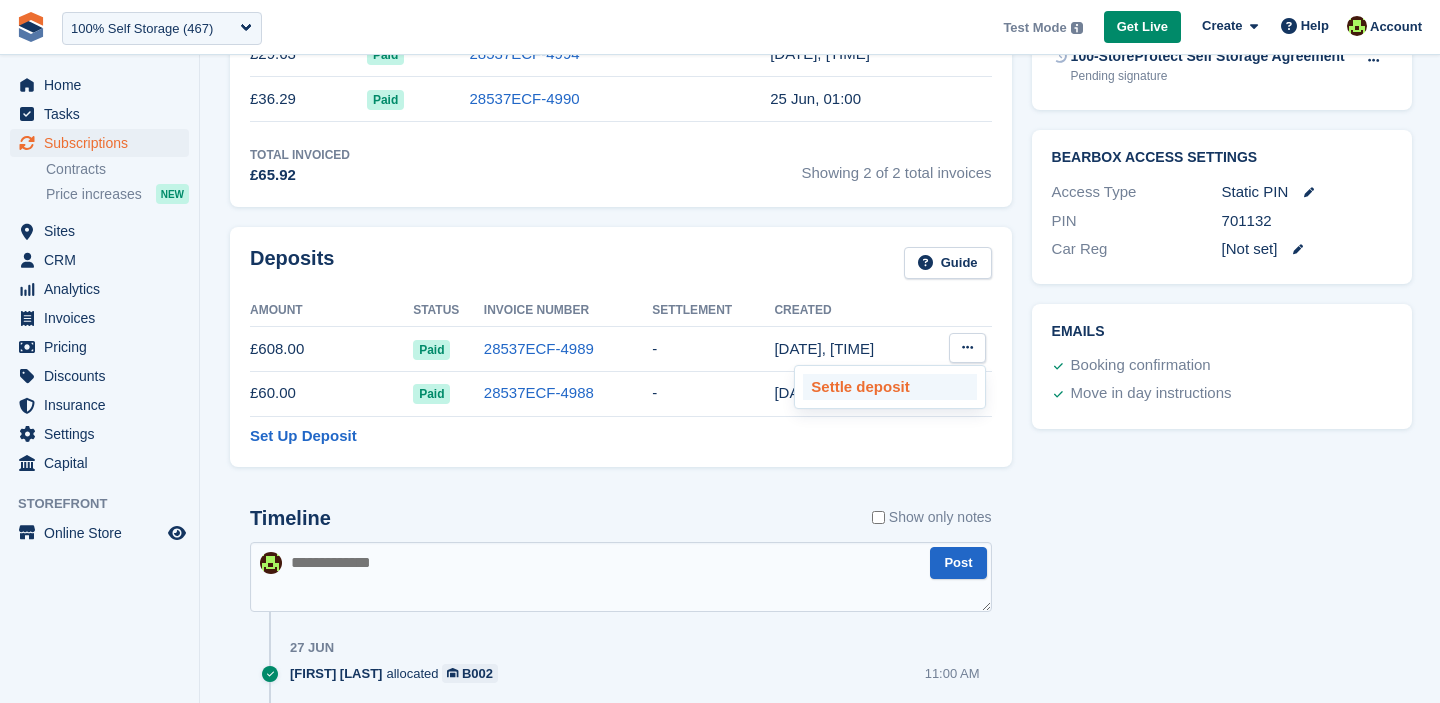 click on "Settle deposit" at bounding box center (890, 387) 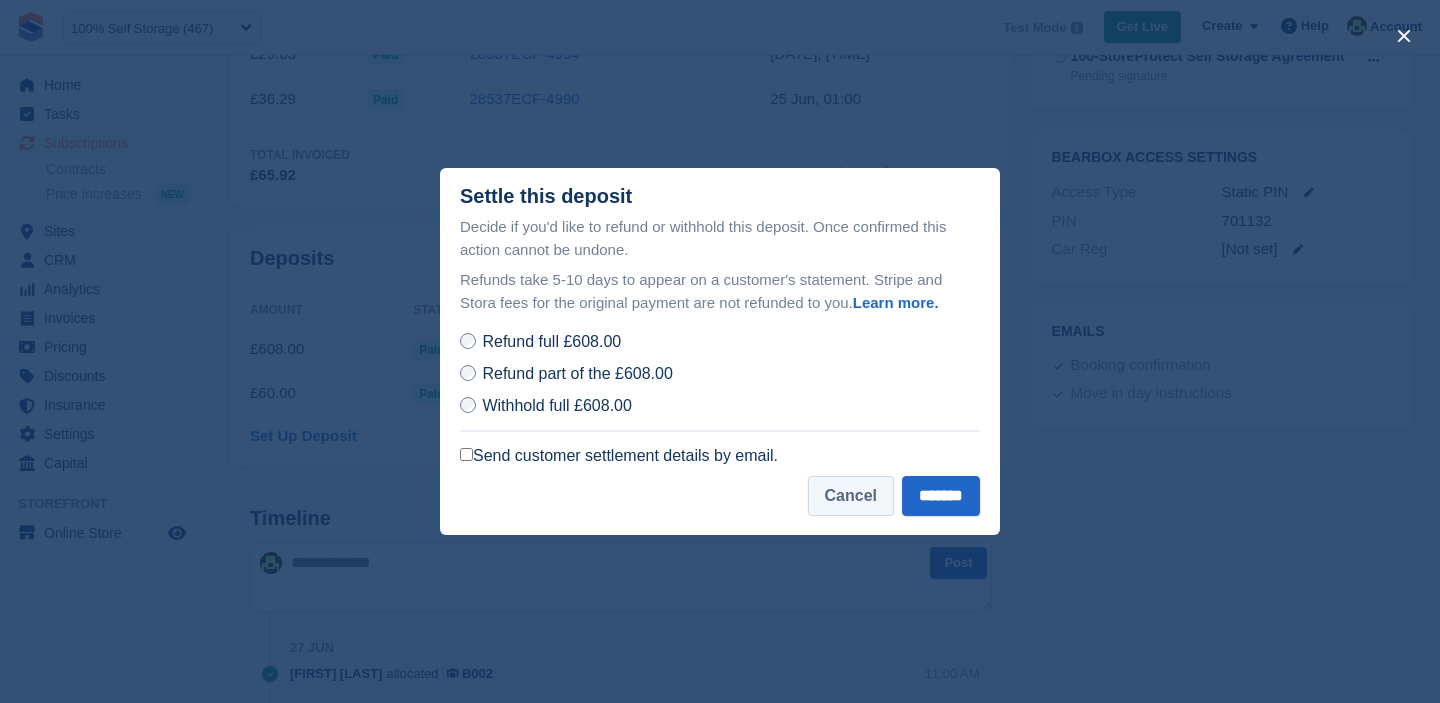 click on "Cancel" at bounding box center [851, 496] 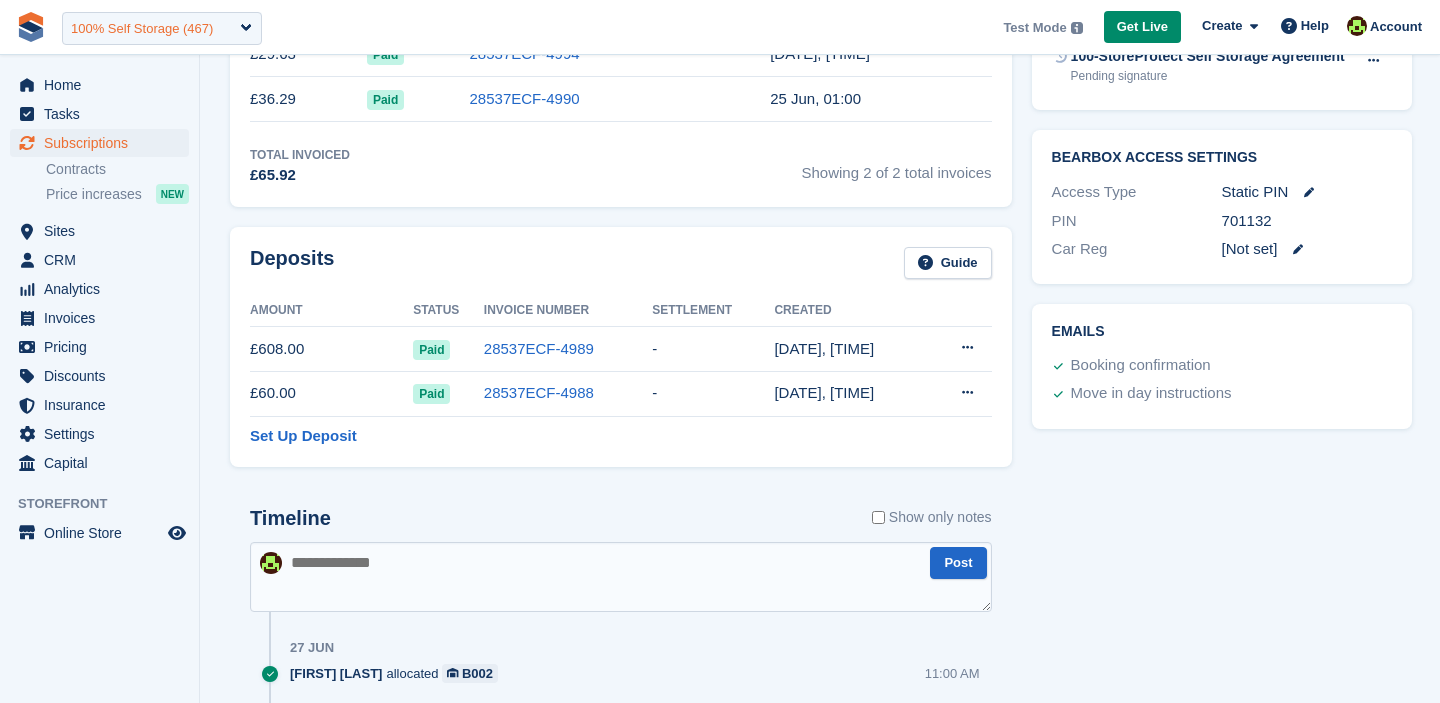 click on "100% Self Storage (467)" at bounding box center [142, 29] 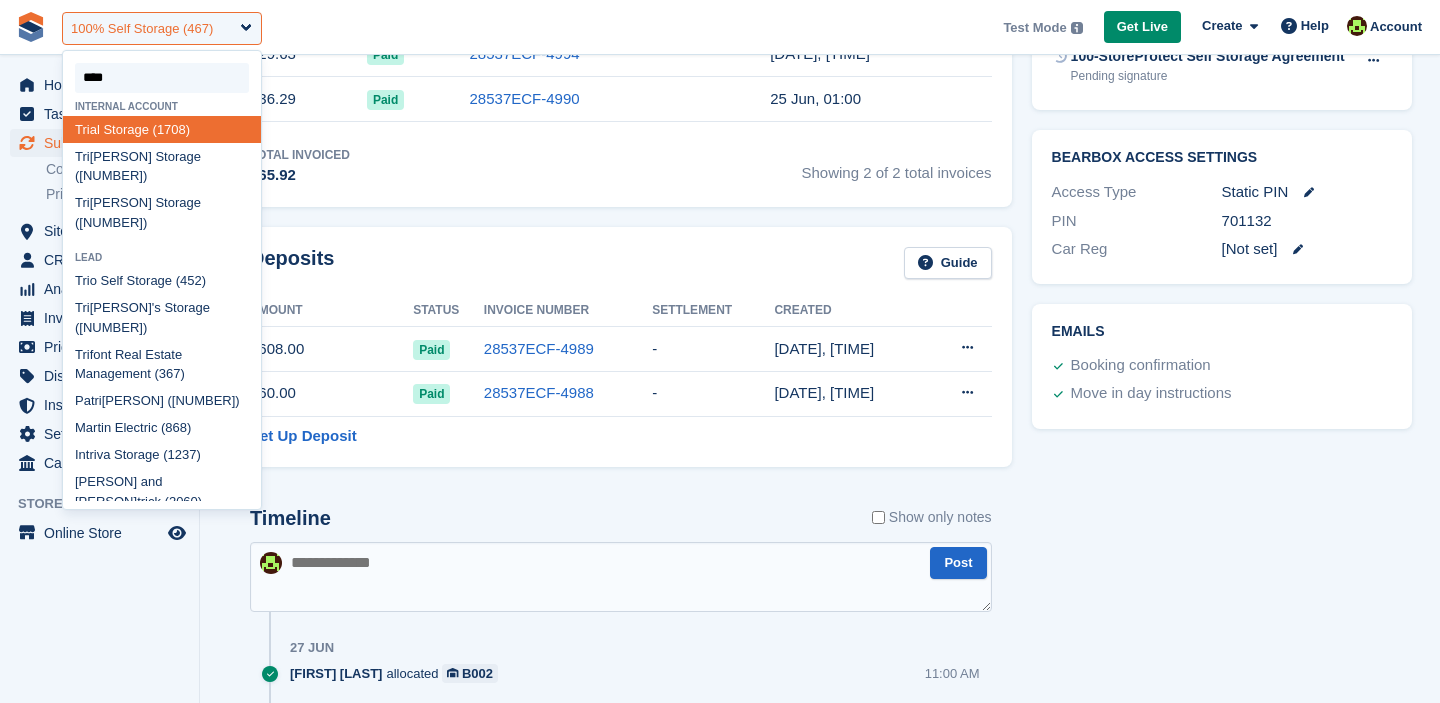 type on "*****" 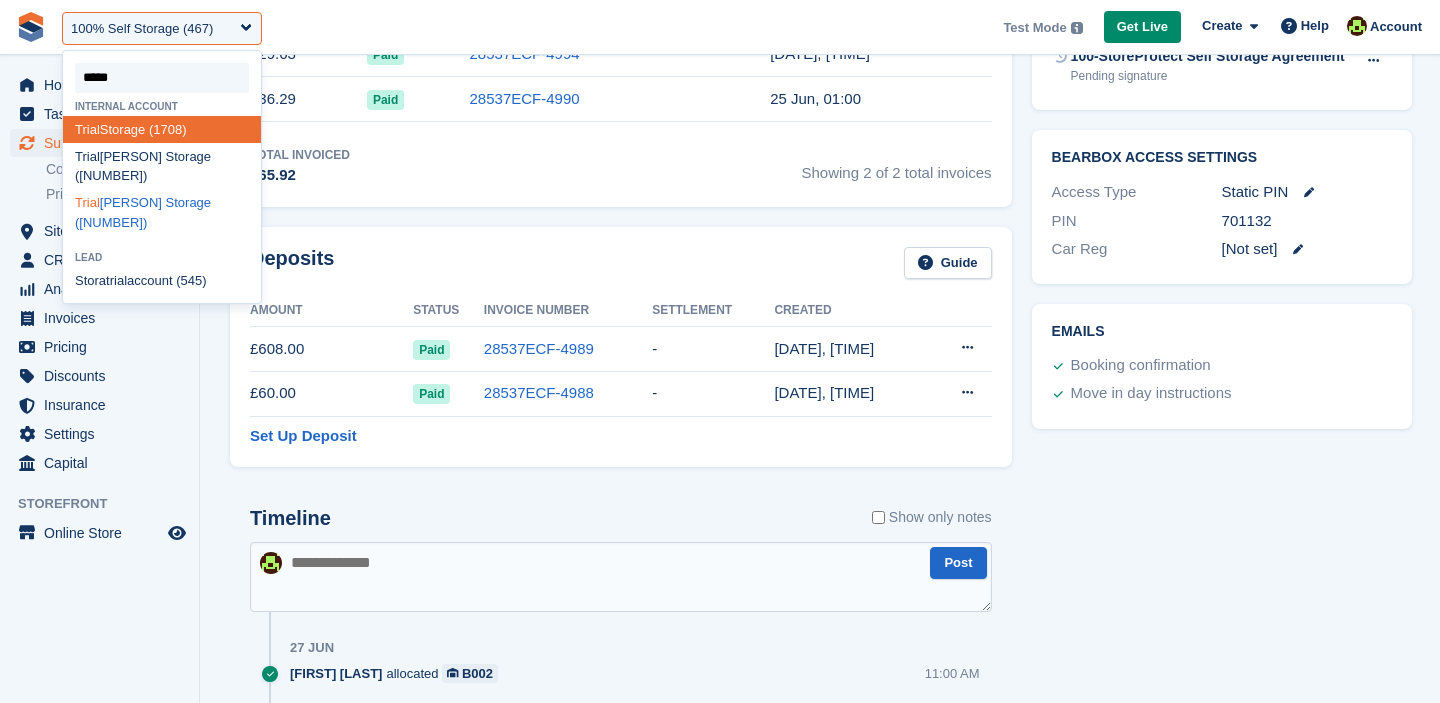 click on "Trial  Catherine Storage (1709)" at bounding box center (162, 213) 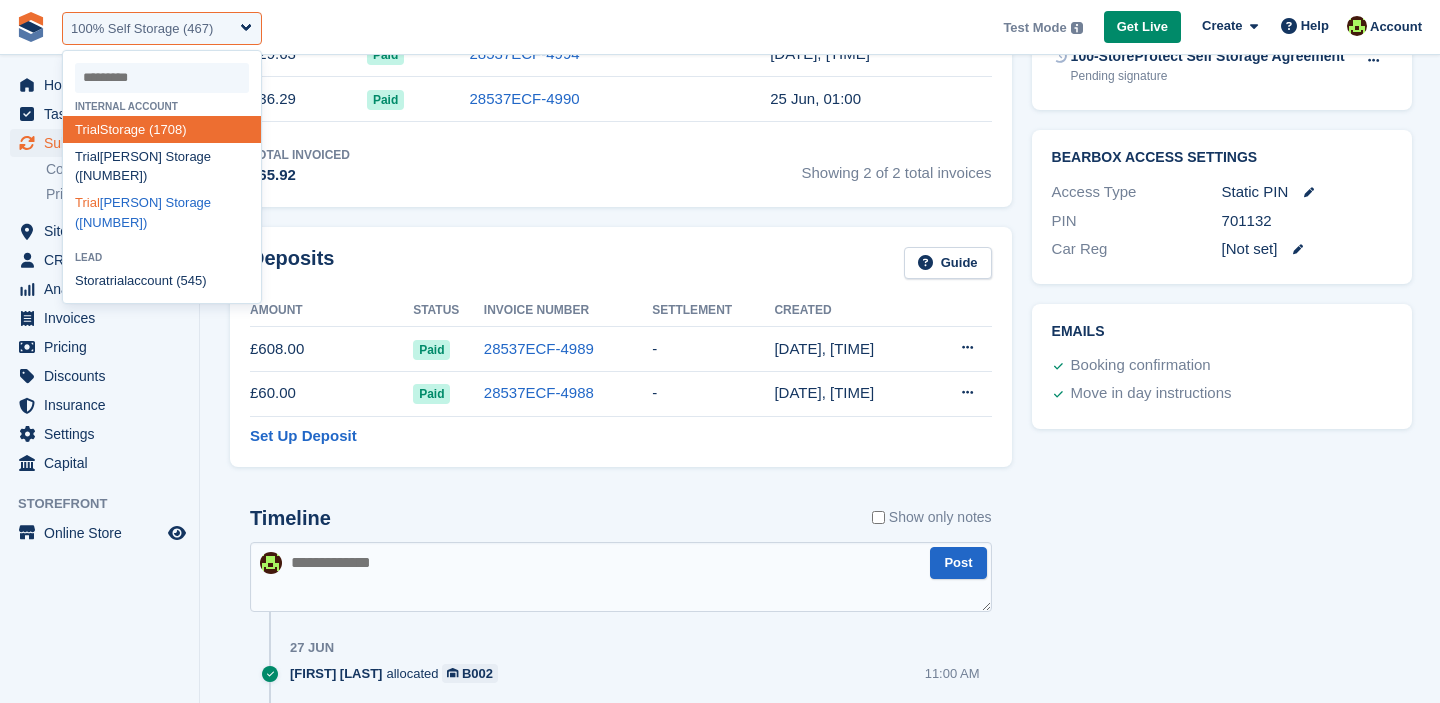 select on "****" 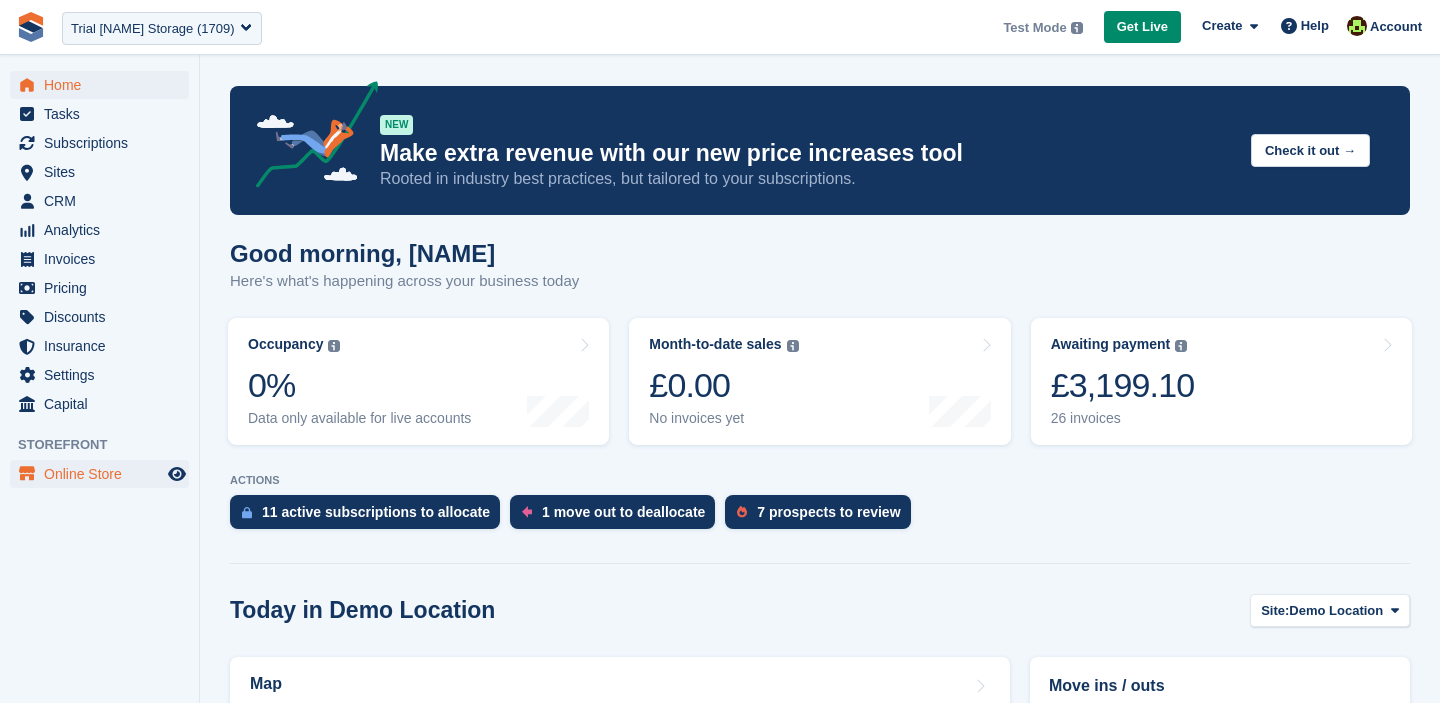 scroll, scrollTop: 0, scrollLeft: 0, axis: both 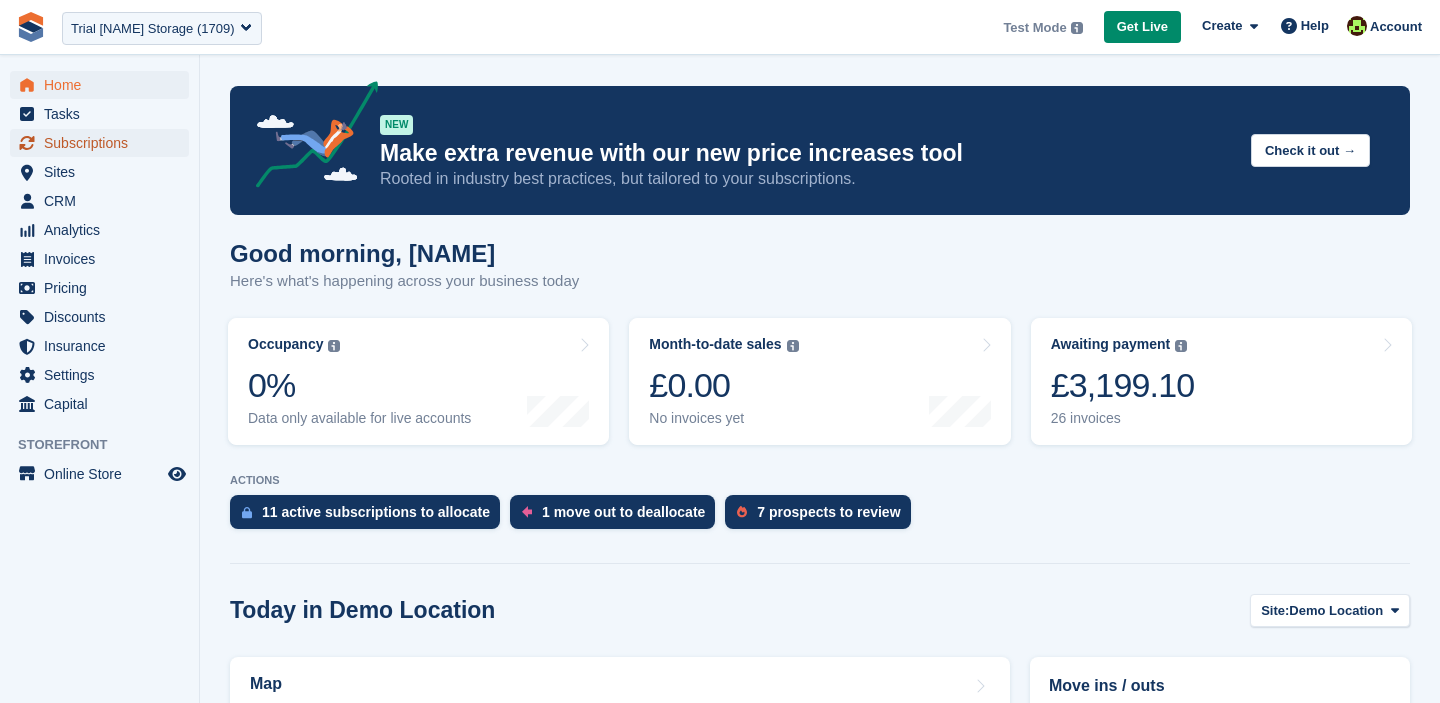 click on "Subscriptions" at bounding box center [104, 143] 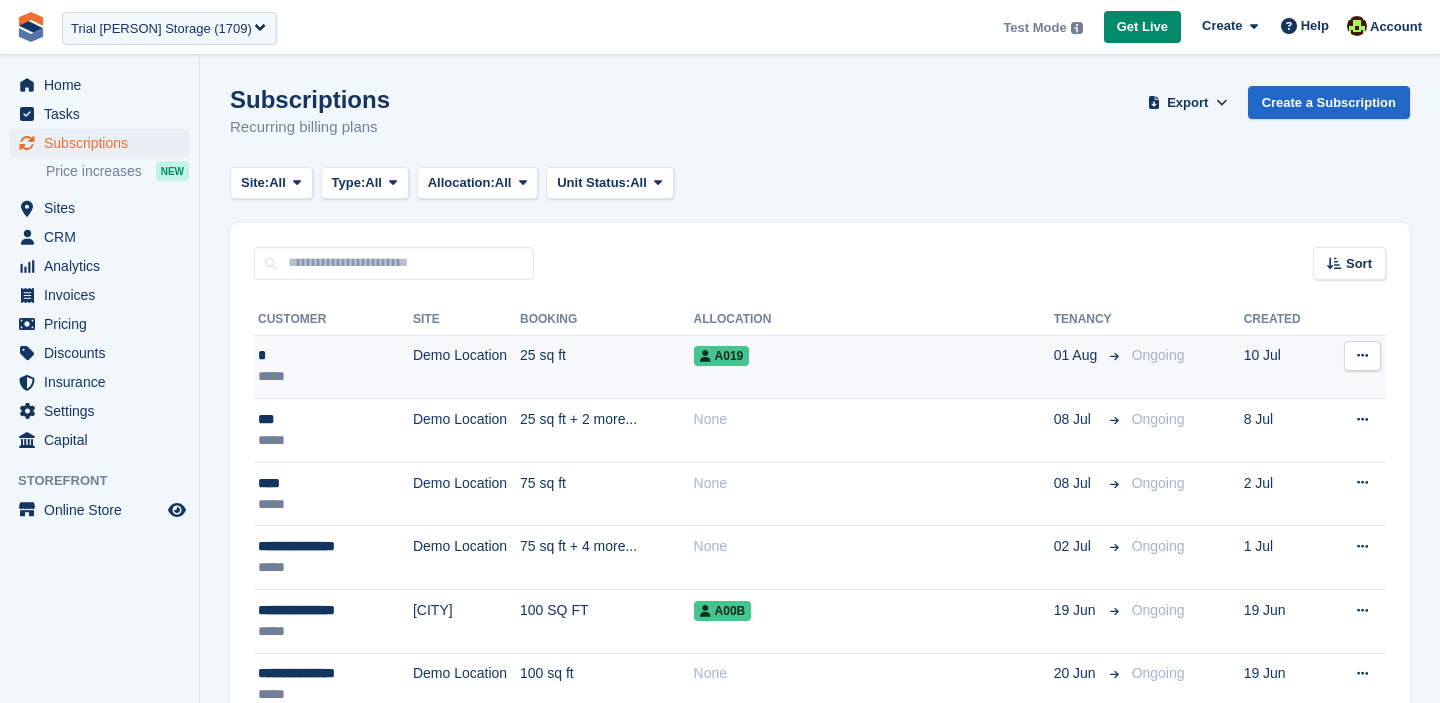 scroll, scrollTop: 0, scrollLeft: 0, axis: both 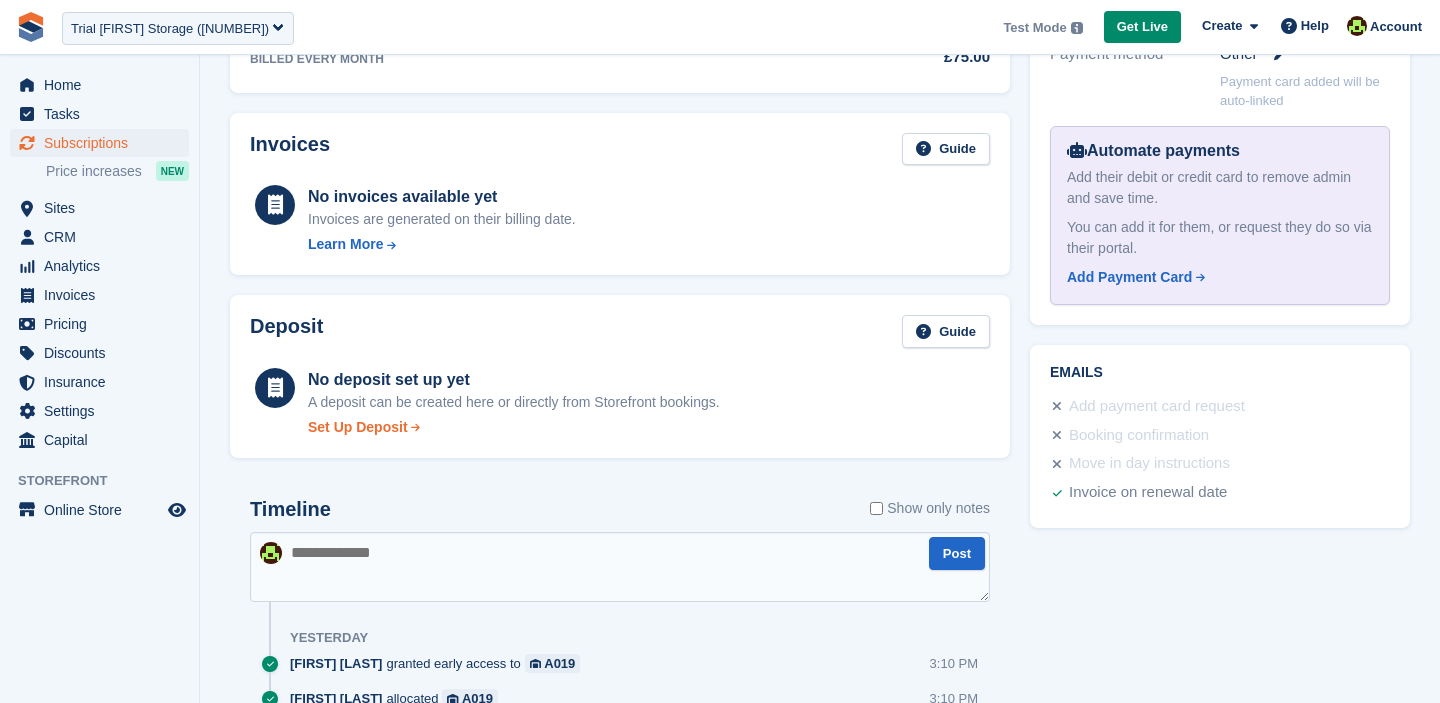 click on "Set Up Deposit" at bounding box center [358, 427] 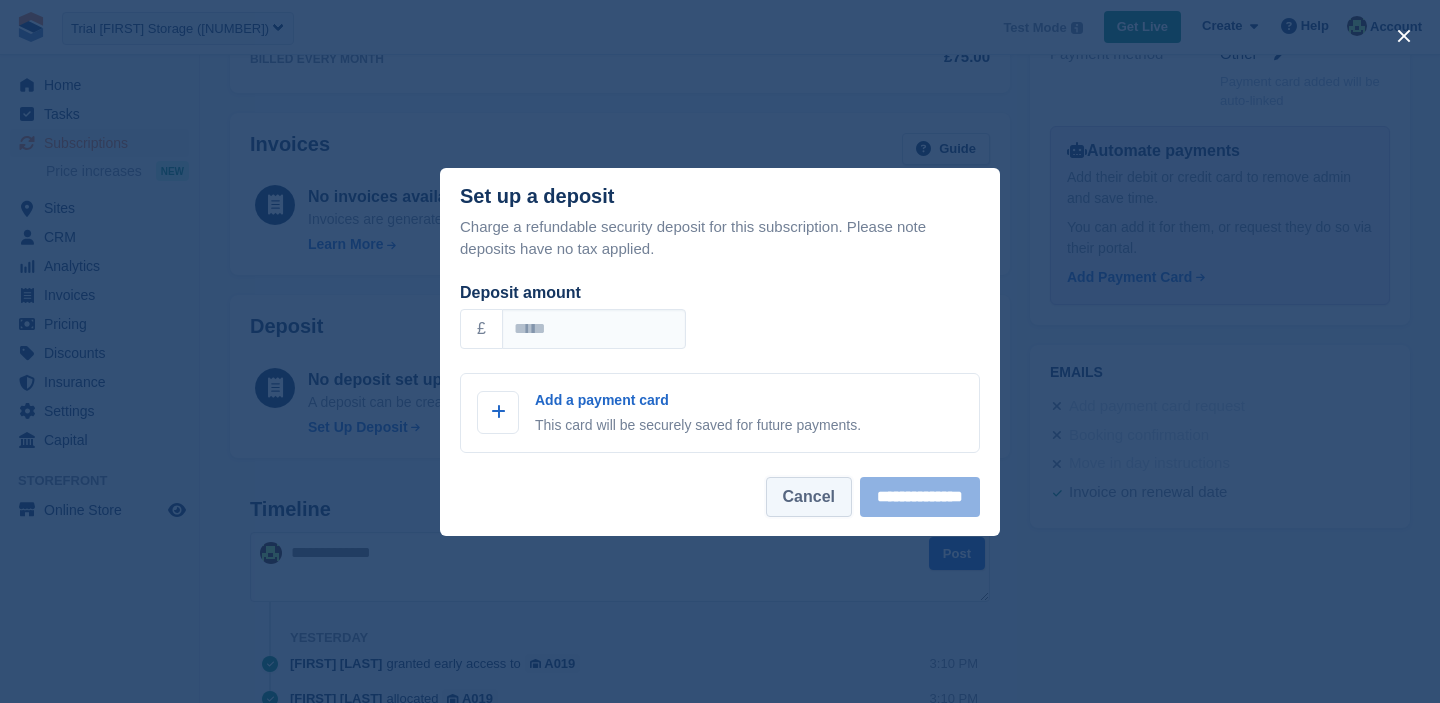 click on "Cancel" at bounding box center (809, 497) 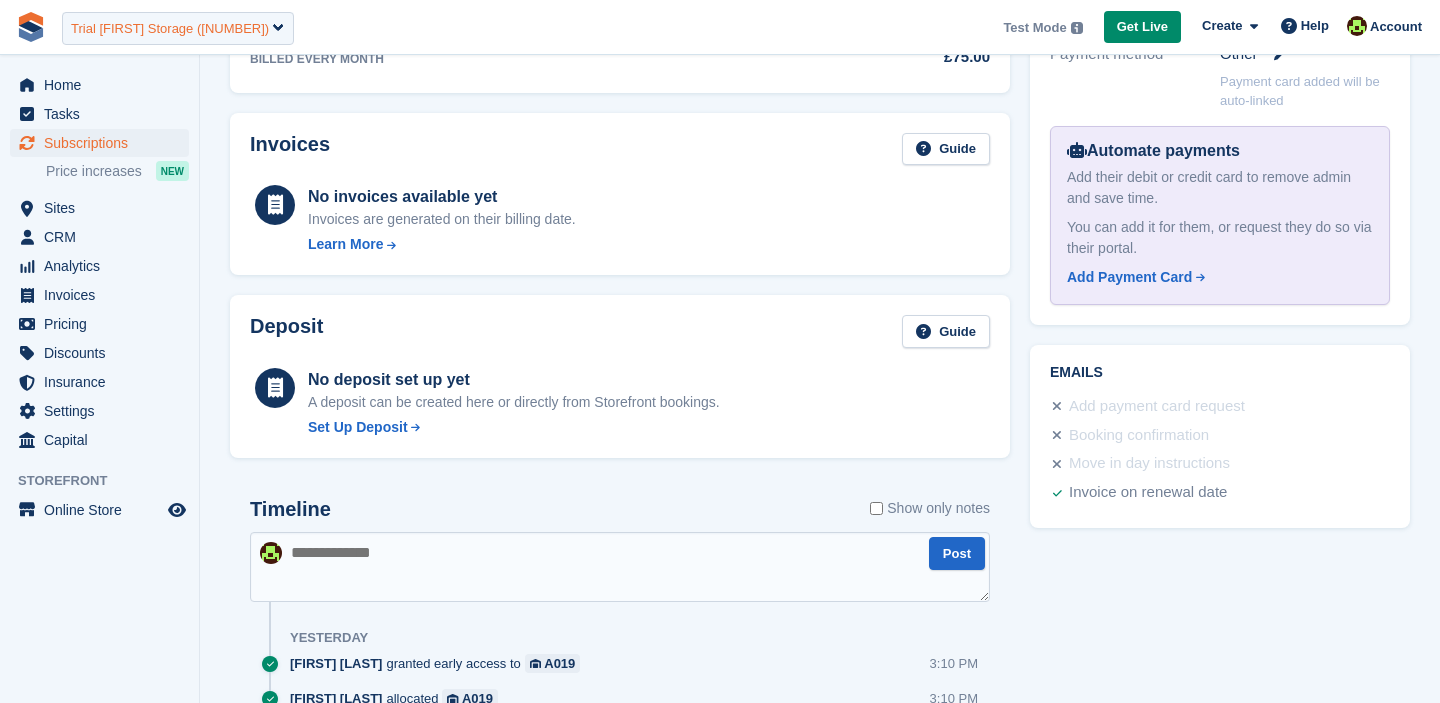click on "Trial Catherine Storage (1709)" at bounding box center (170, 29) 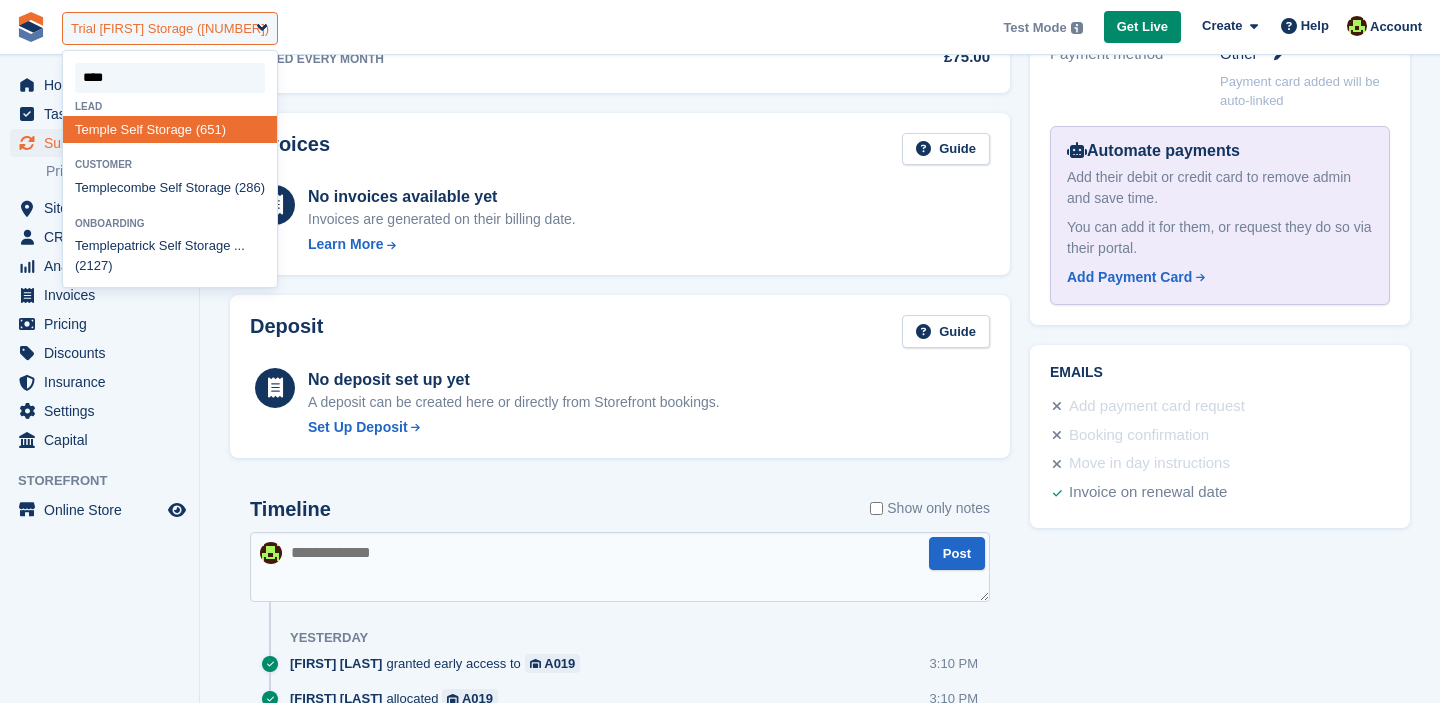 type on "*****" 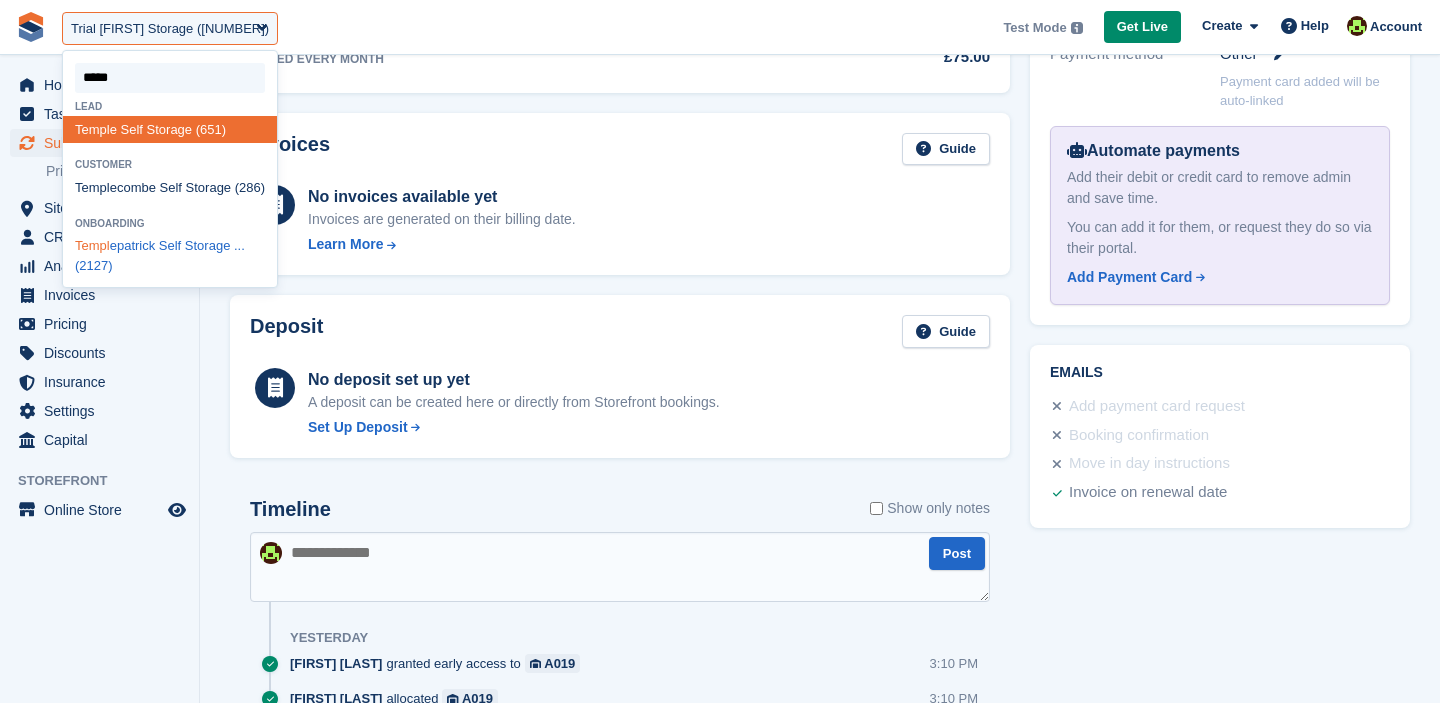 click on "Templ epatrick Self Storage ... (2127)" at bounding box center [170, 256] 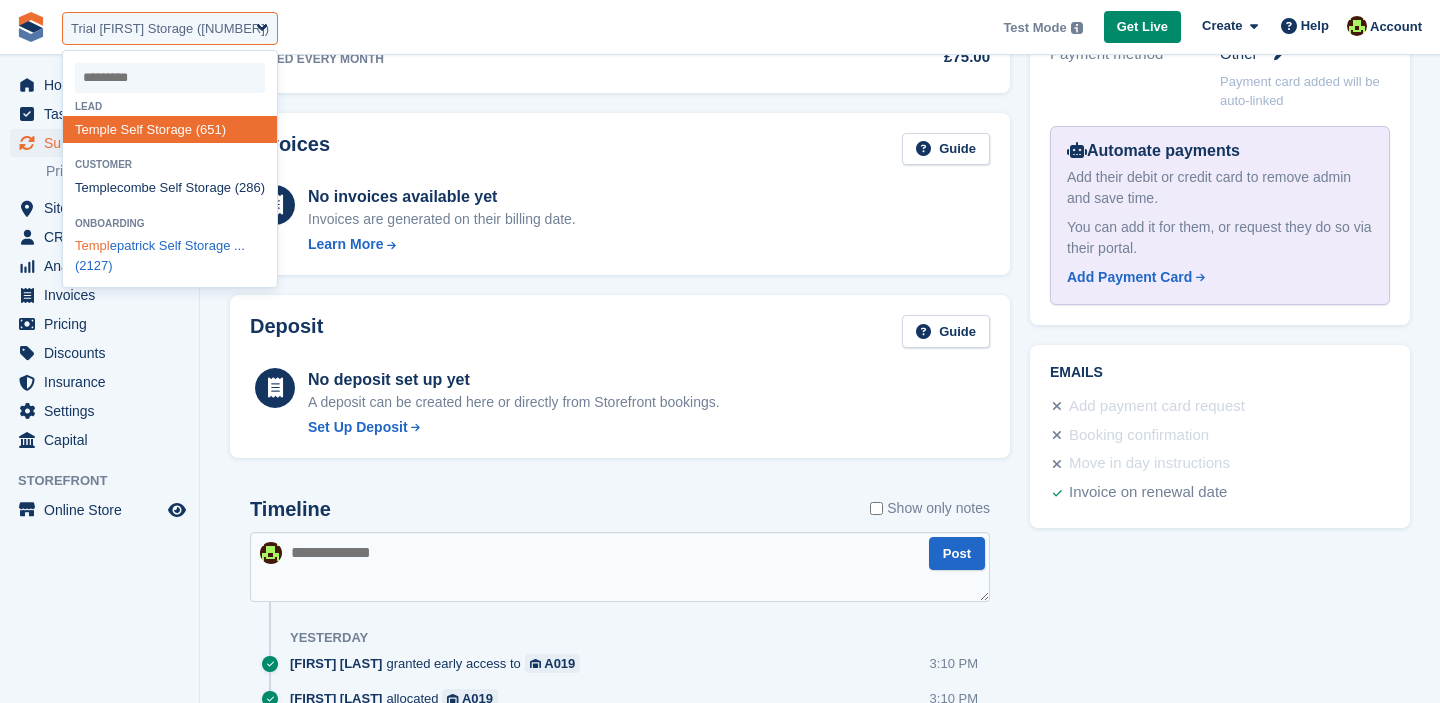 select on "****" 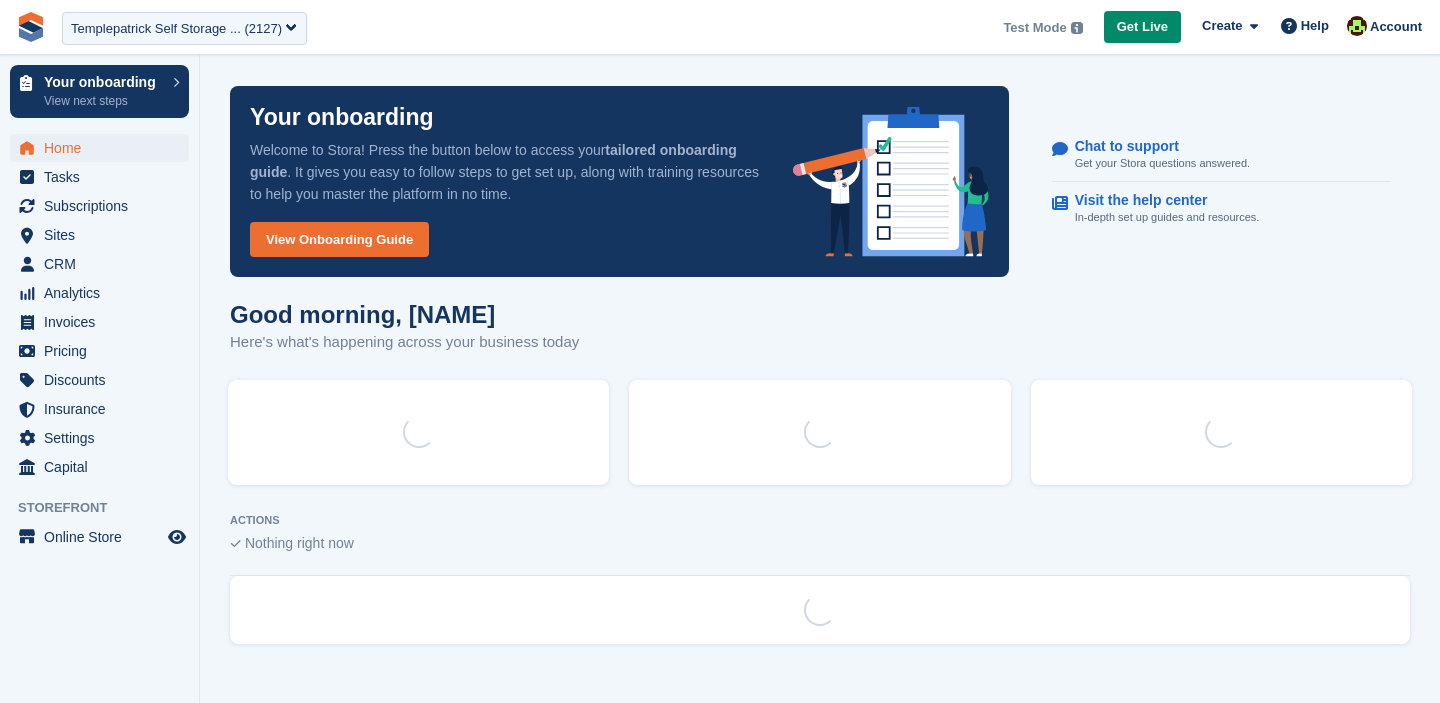 scroll, scrollTop: 0, scrollLeft: 0, axis: both 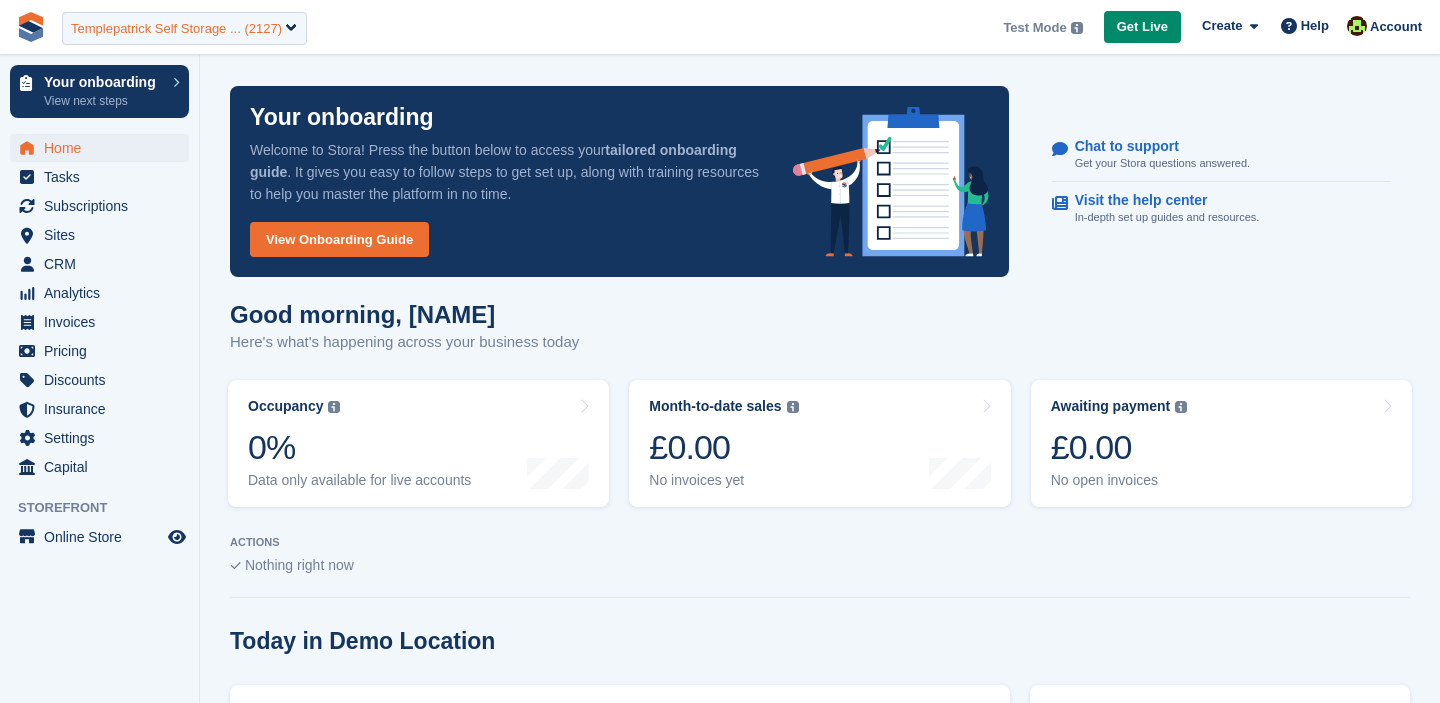 click on "Templepatrick Self Storage ... (2127)" at bounding box center (176, 29) 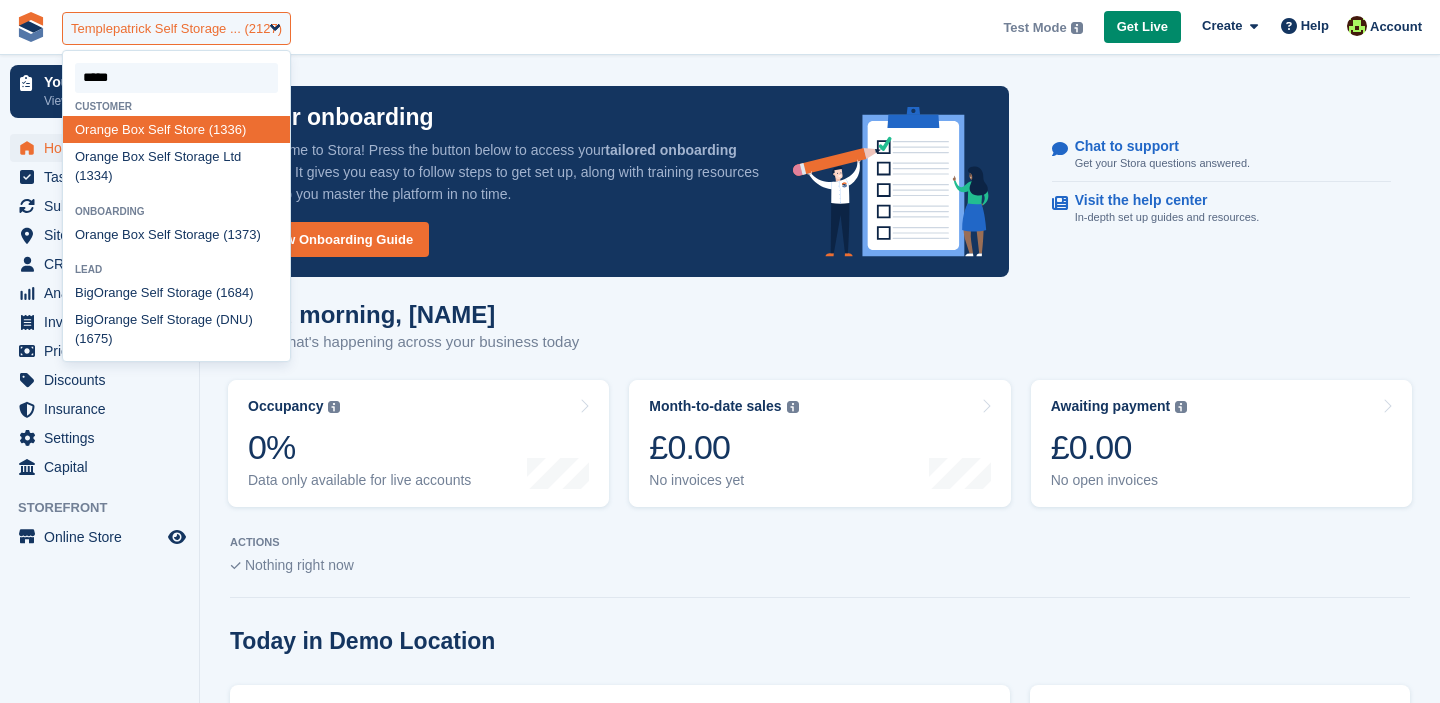 type on "******" 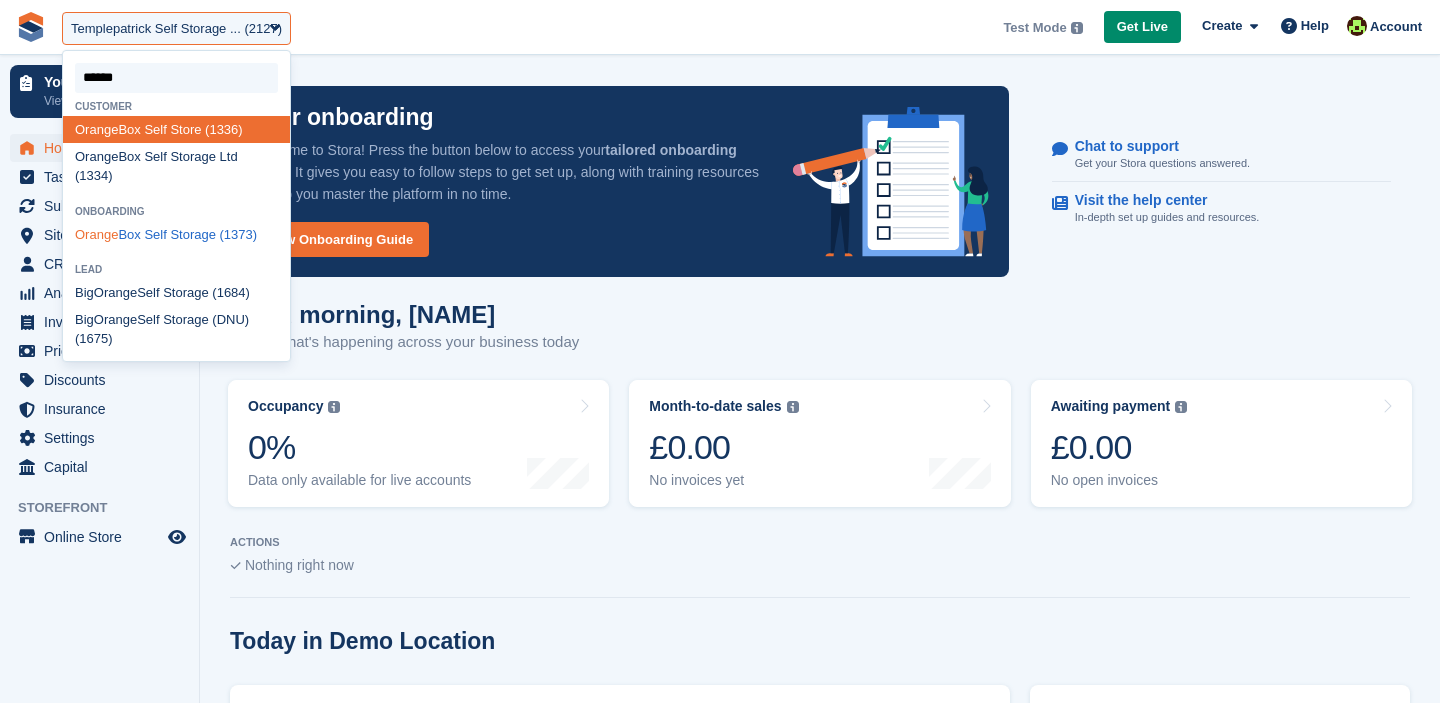 click on "Orange  Box Self Storage (1373)" at bounding box center [176, 234] 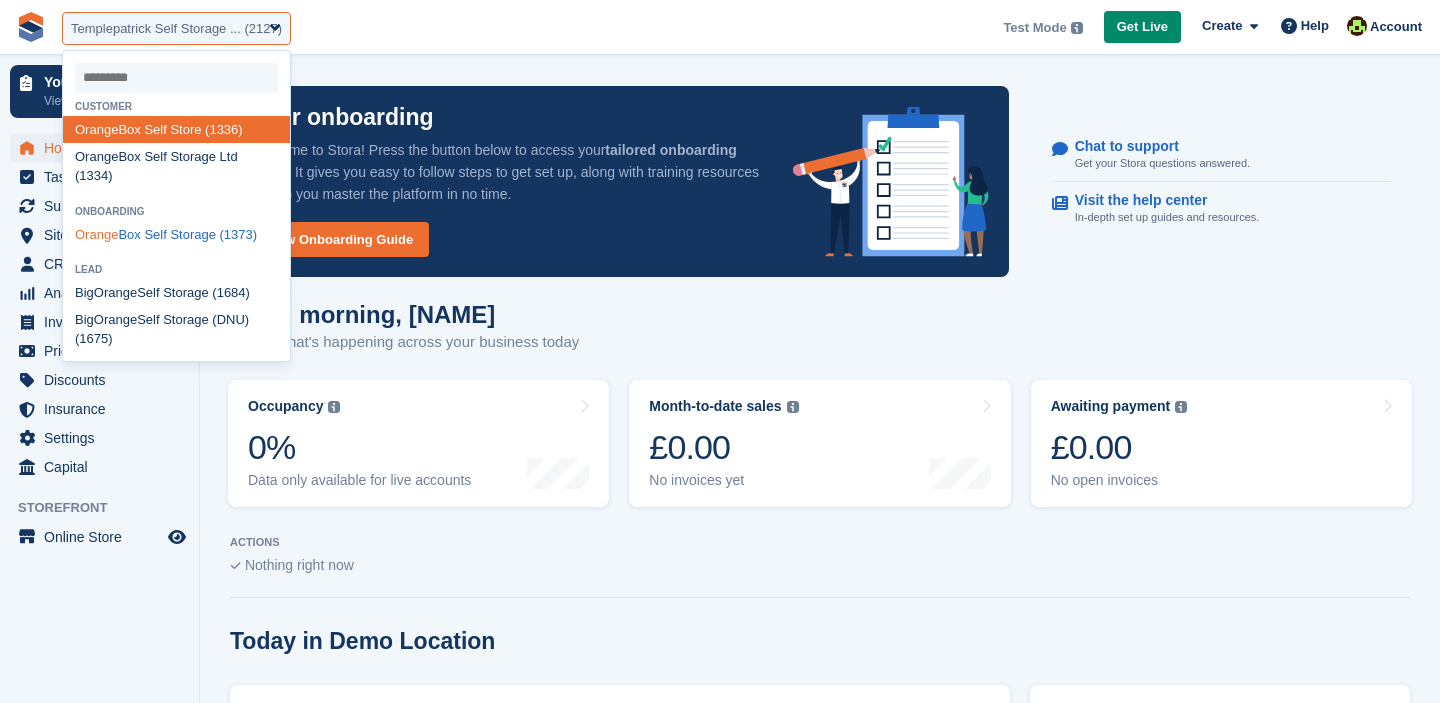 select on "****" 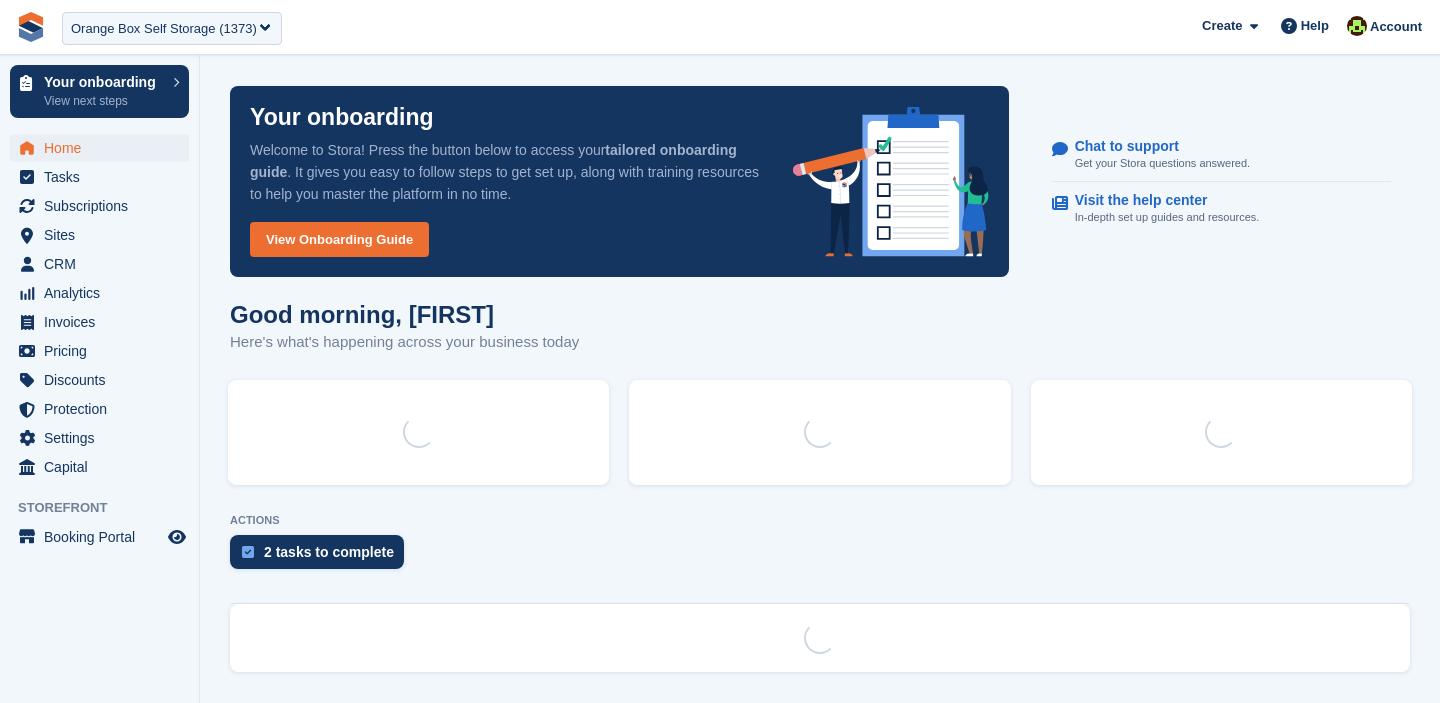 scroll, scrollTop: 0, scrollLeft: 0, axis: both 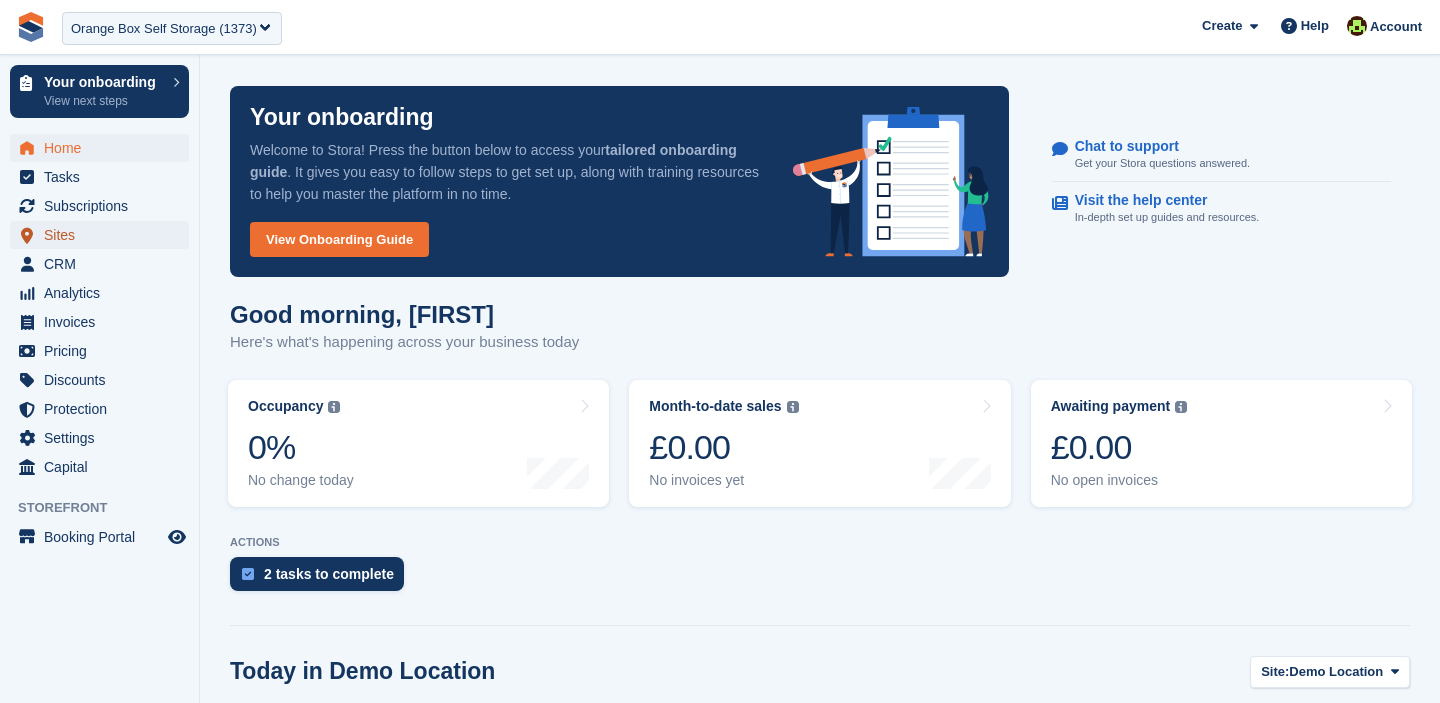 click on "Sites" at bounding box center [104, 235] 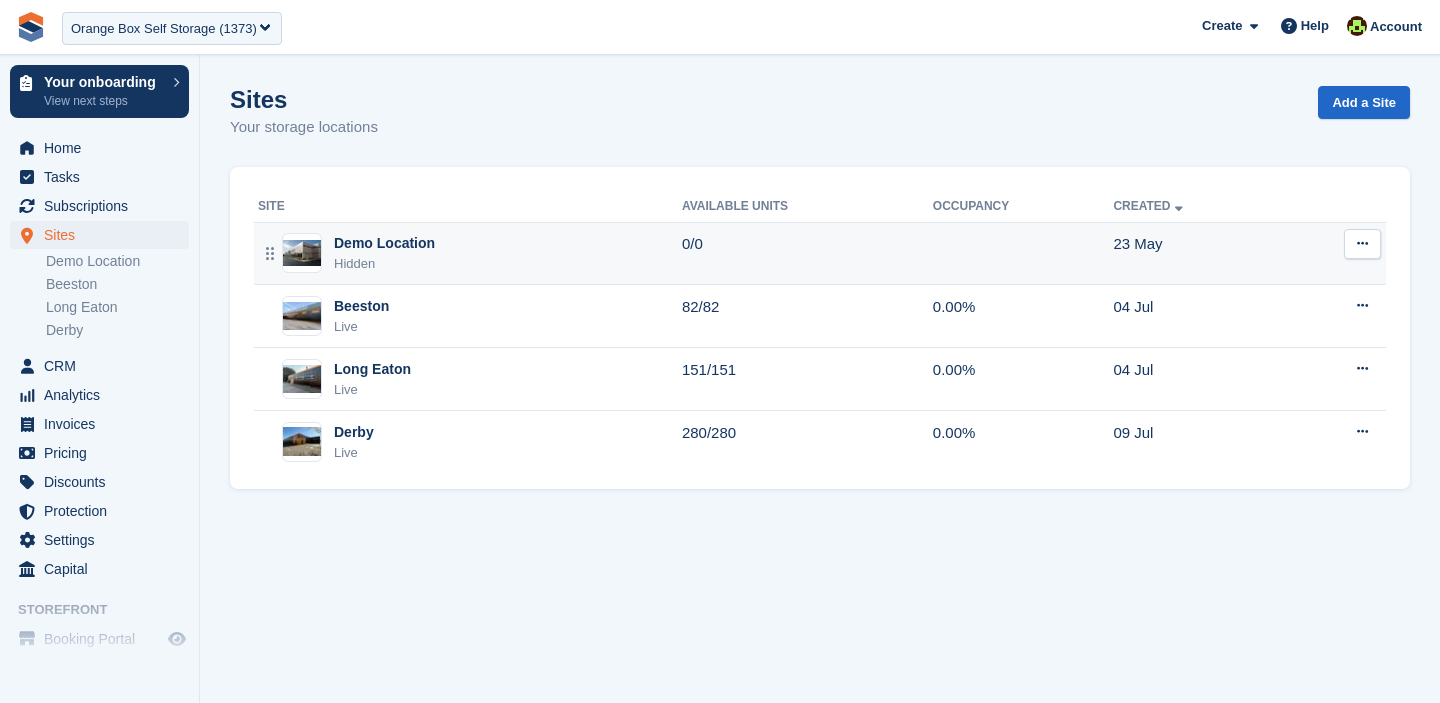 scroll, scrollTop: 0, scrollLeft: 0, axis: both 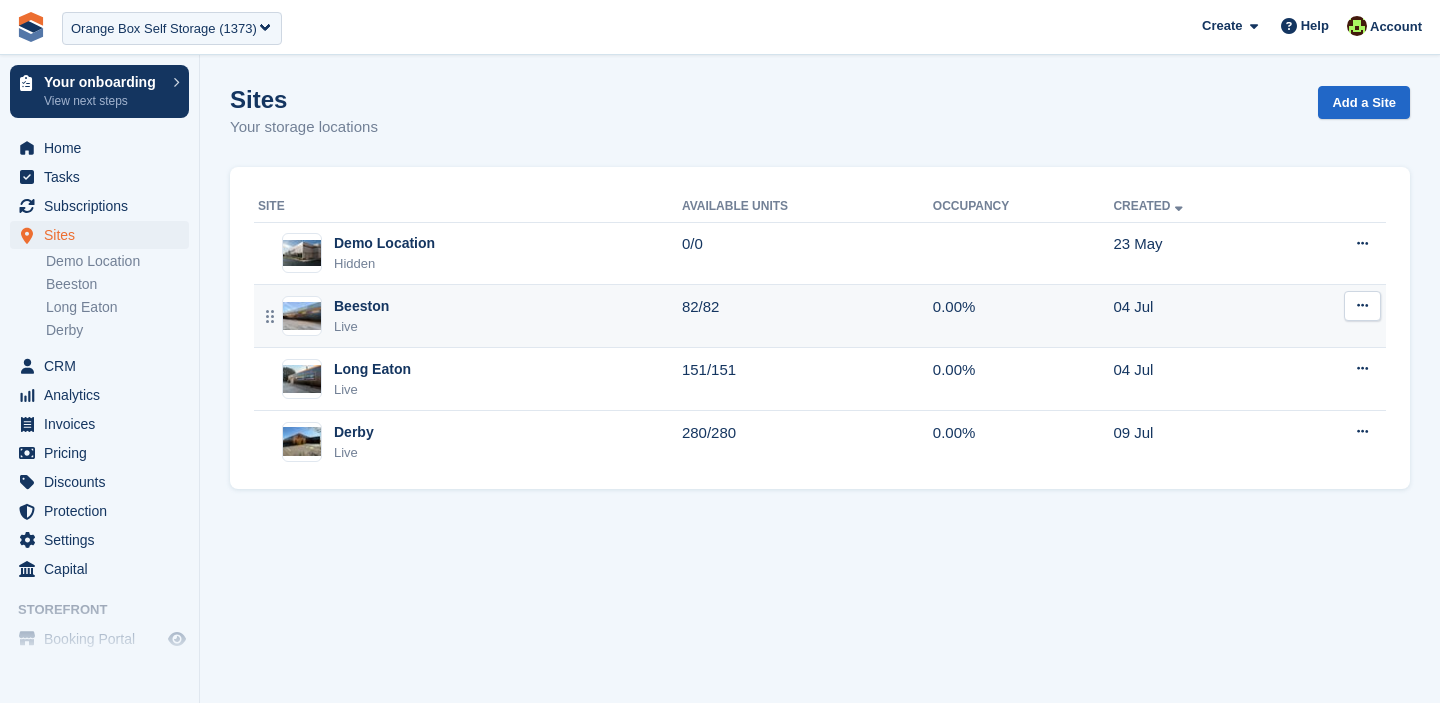 click on "Beeston
Live" at bounding box center (470, 316) 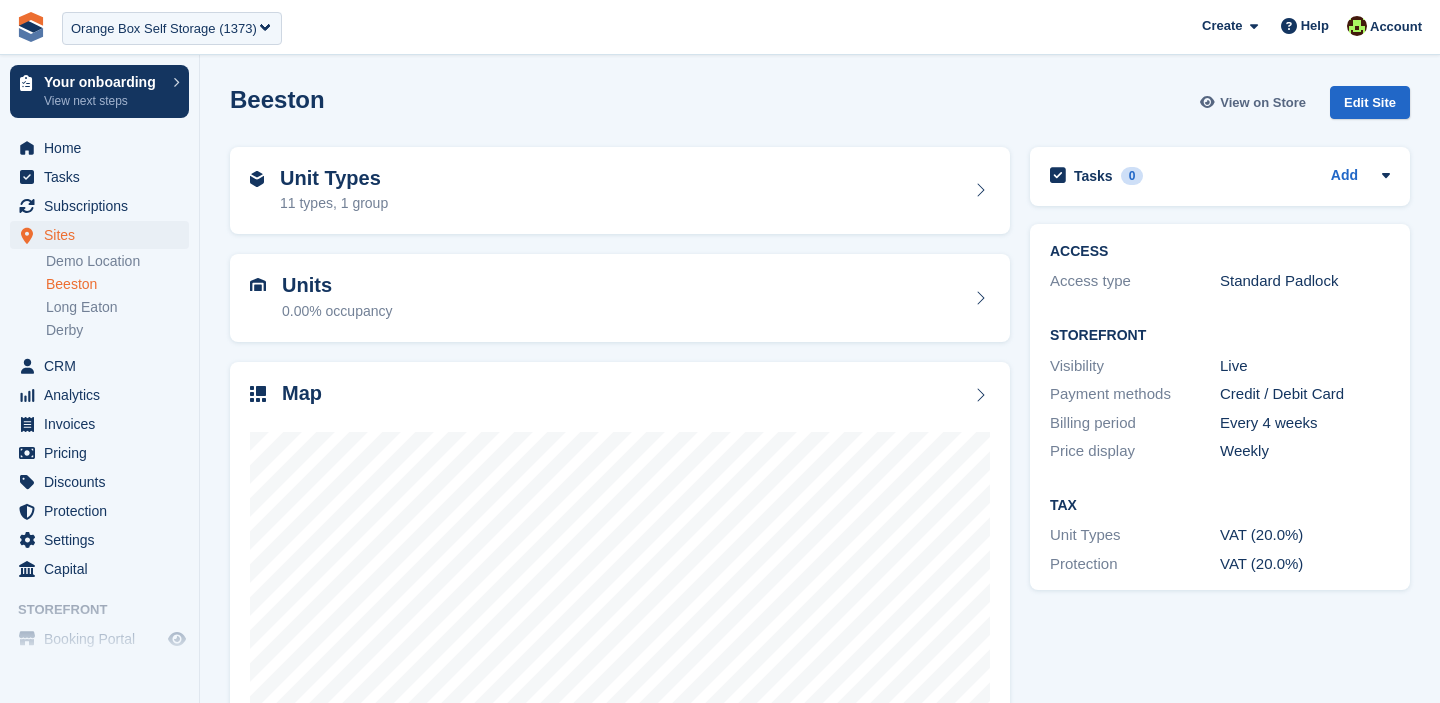 scroll, scrollTop: 0, scrollLeft: 0, axis: both 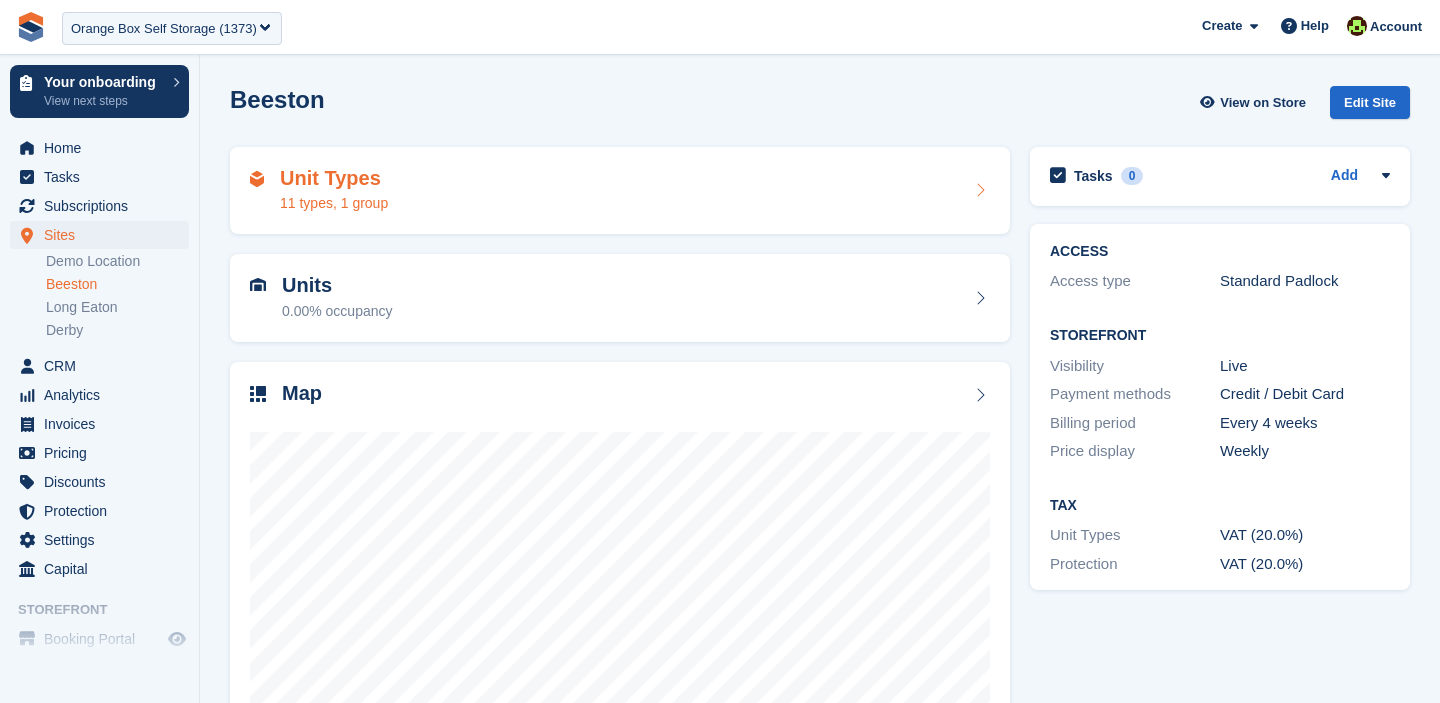 click on "Unit Types
11 types, 1 group" at bounding box center (620, 191) 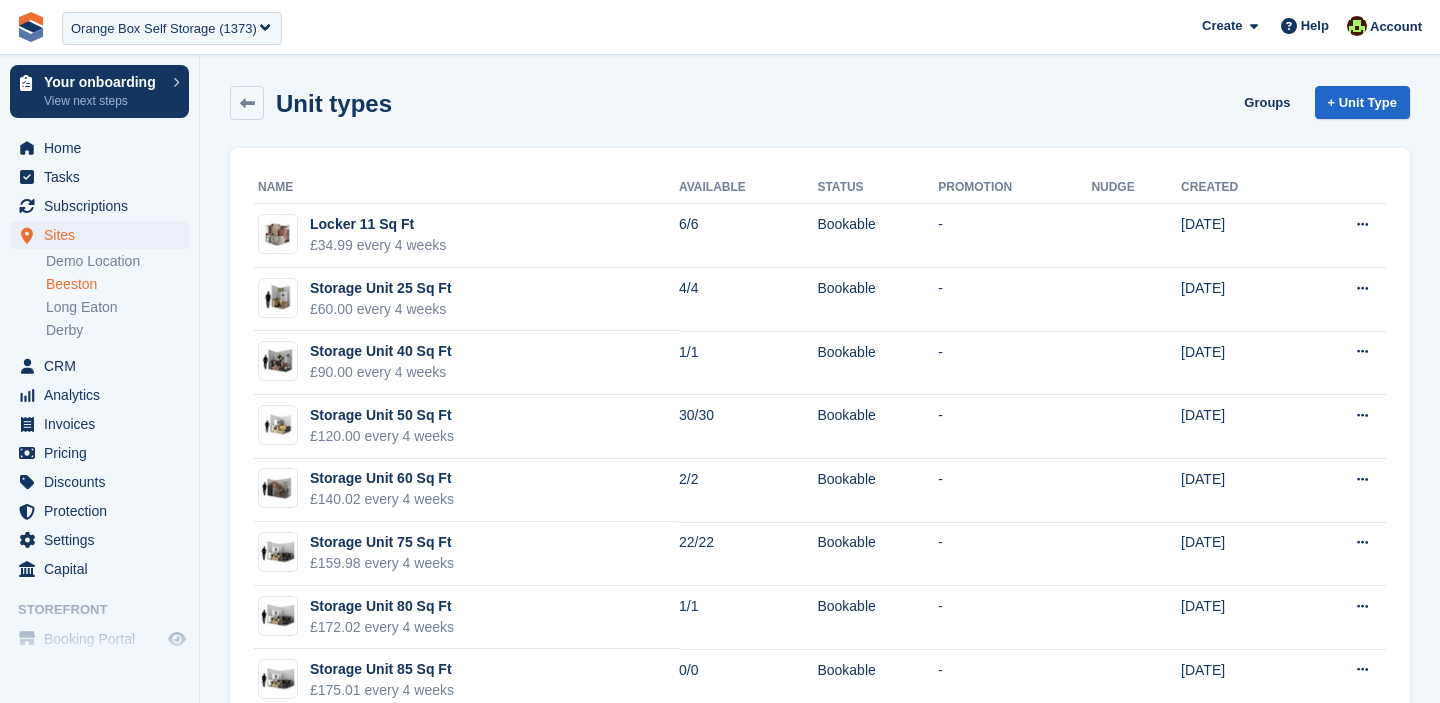 scroll, scrollTop: 0, scrollLeft: 0, axis: both 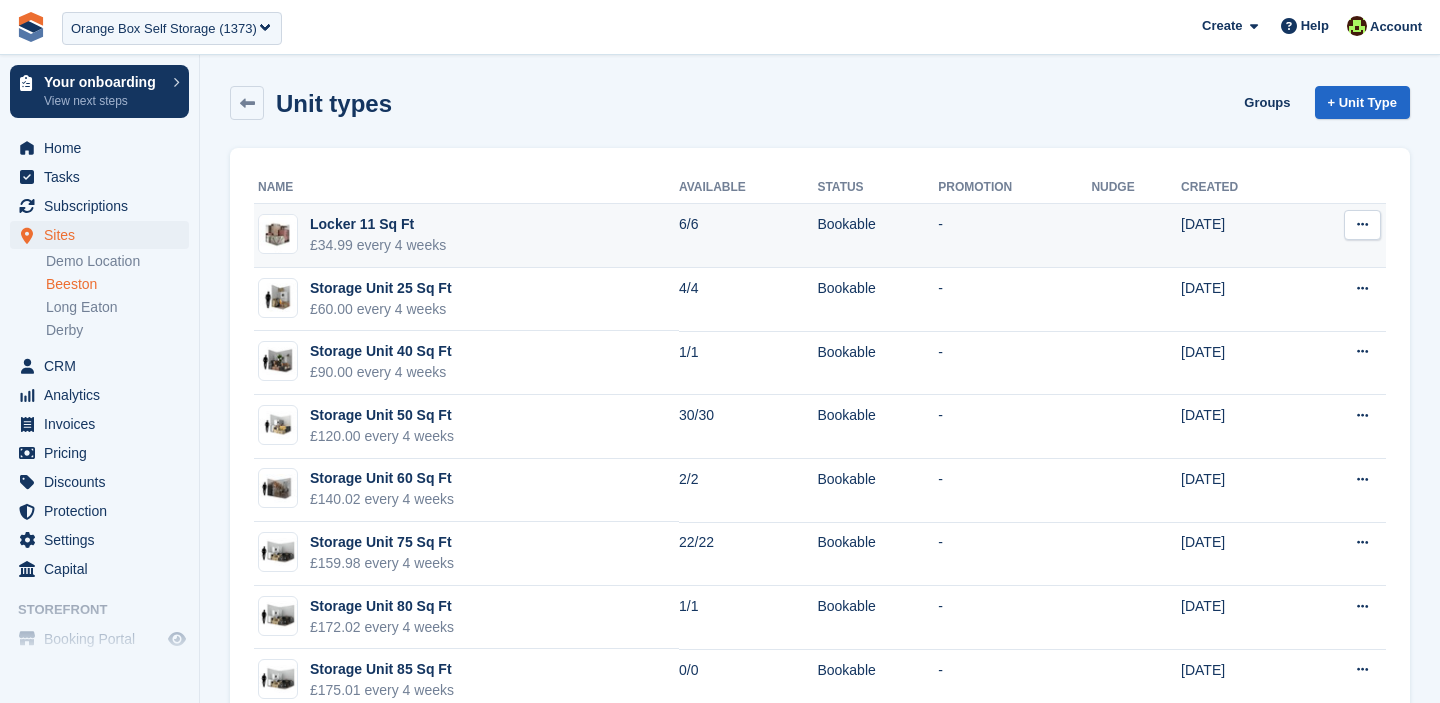 click at bounding box center [1362, 224] 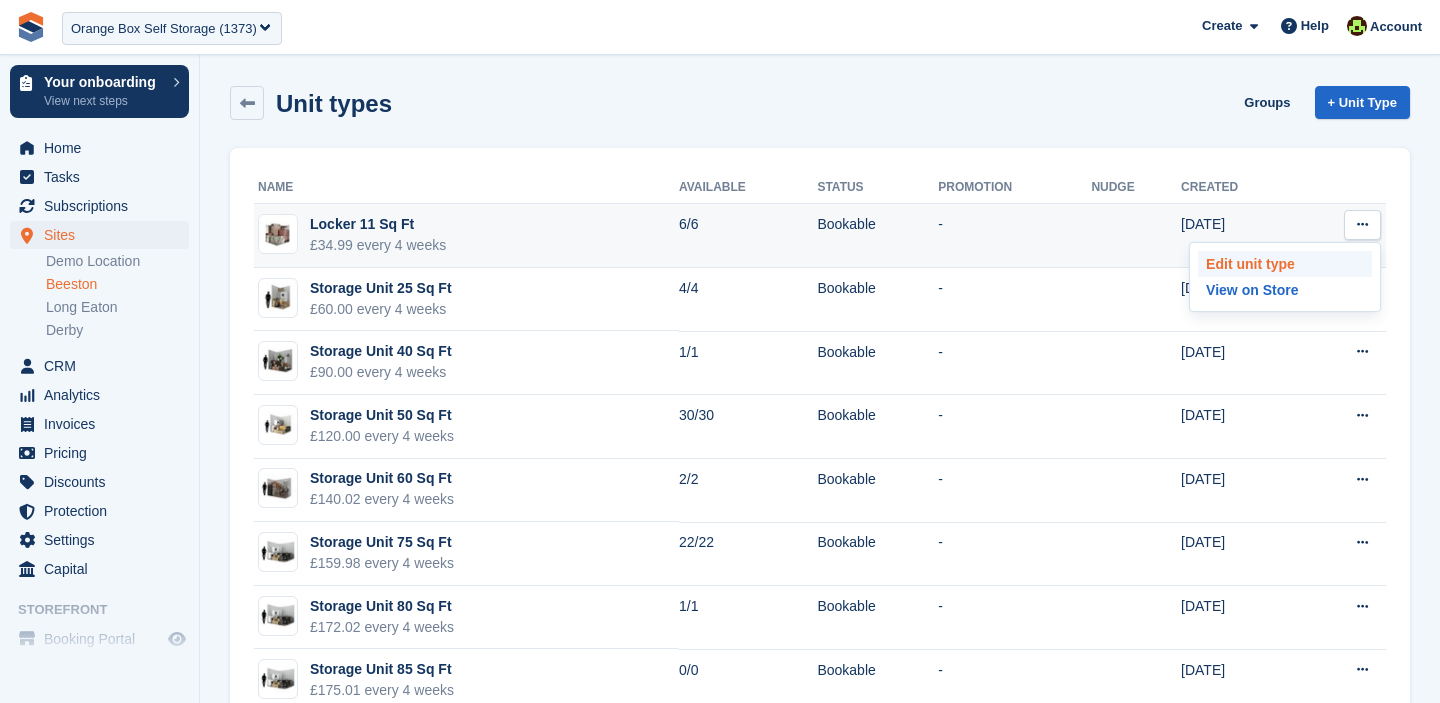 click on "Edit unit type" at bounding box center [1285, 264] 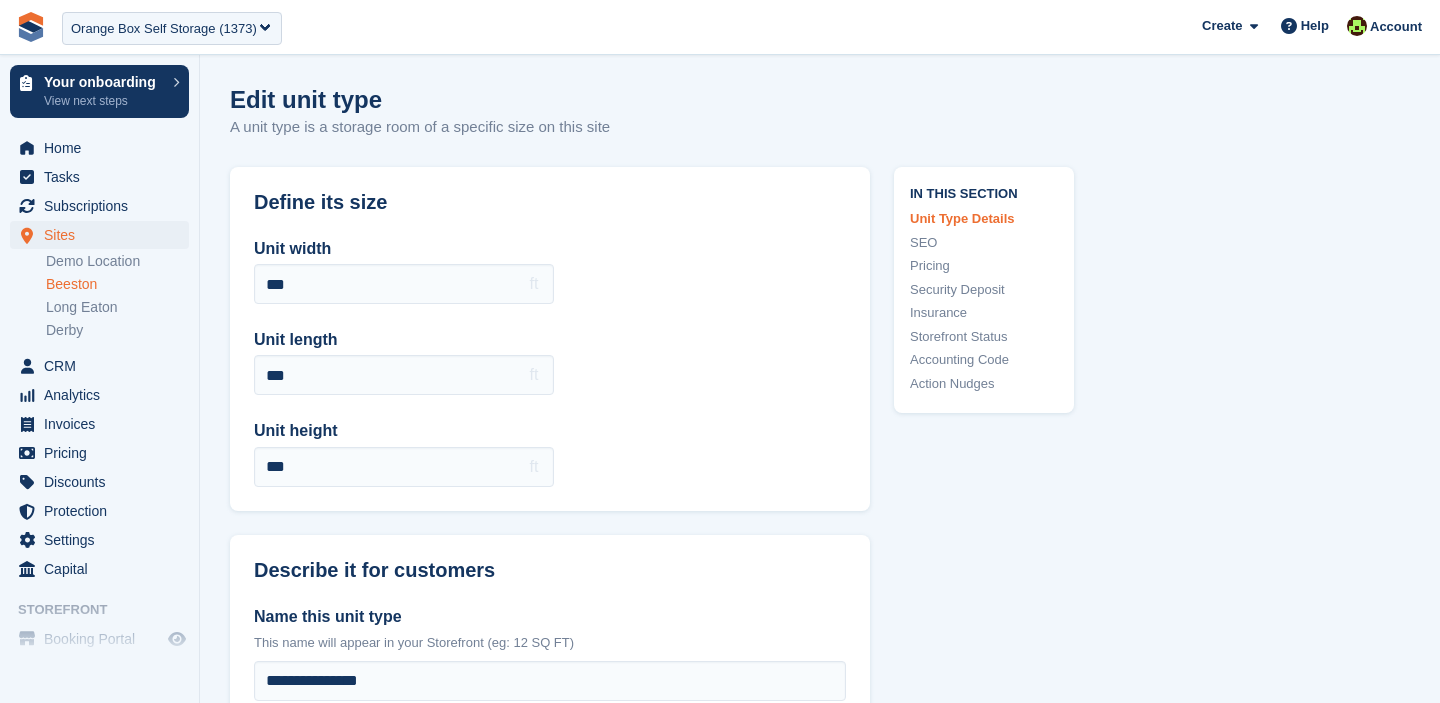 click on "SEO" at bounding box center [984, 243] 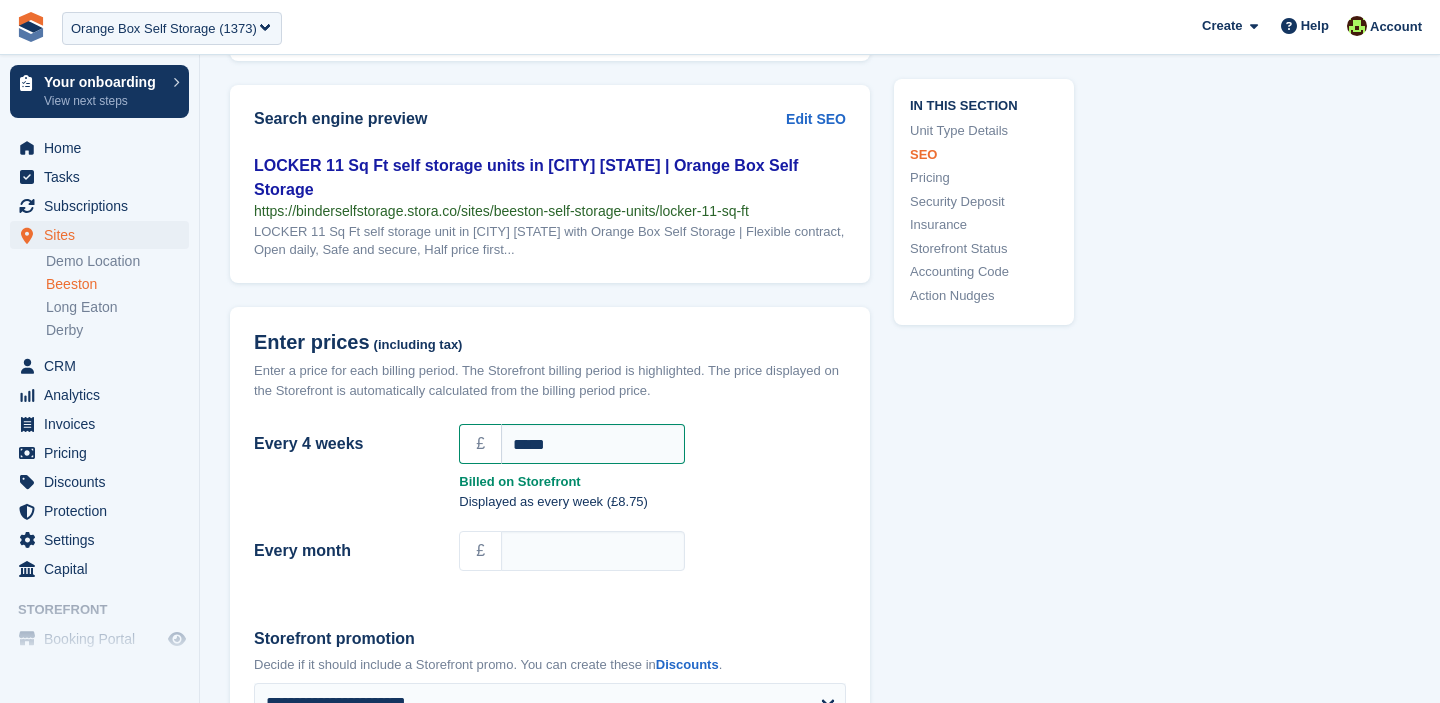 scroll, scrollTop: 1623, scrollLeft: 0, axis: vertical 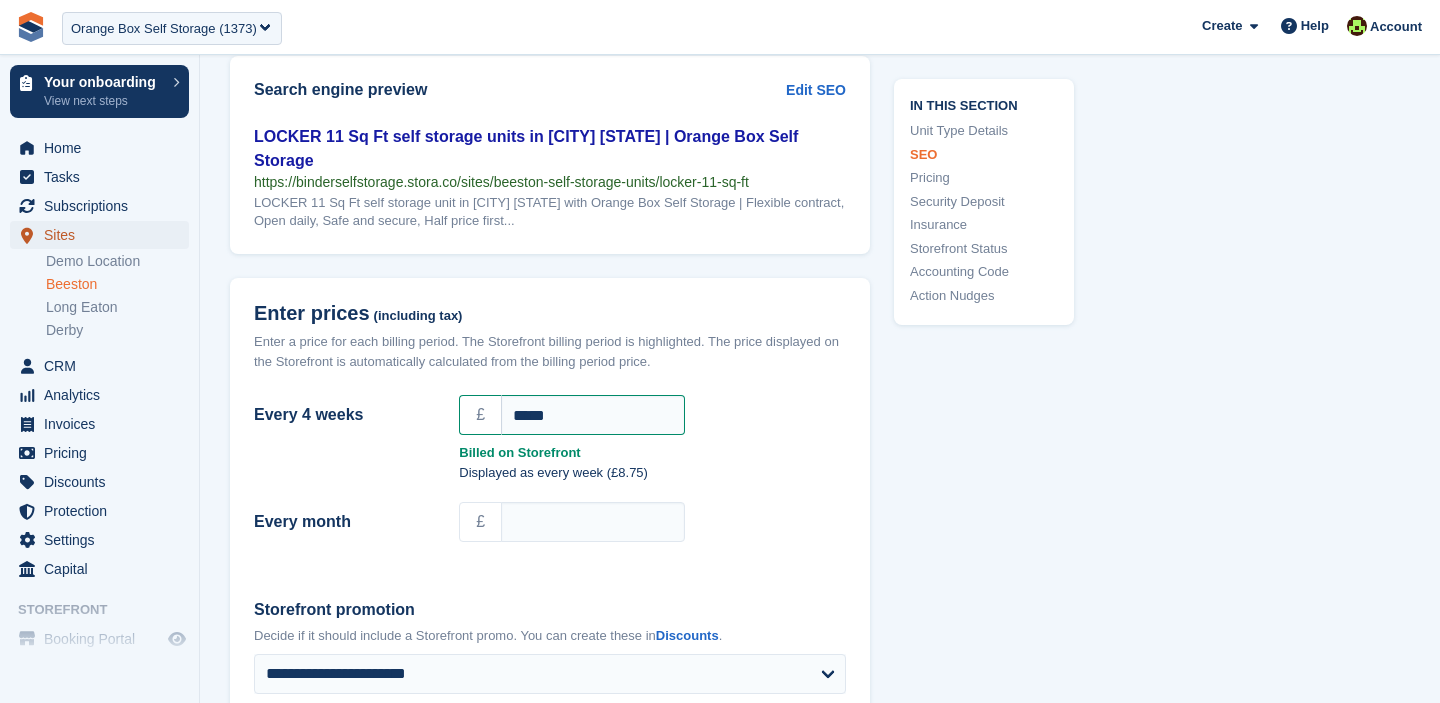 click on "Sites" at bounding box center [104, 235] 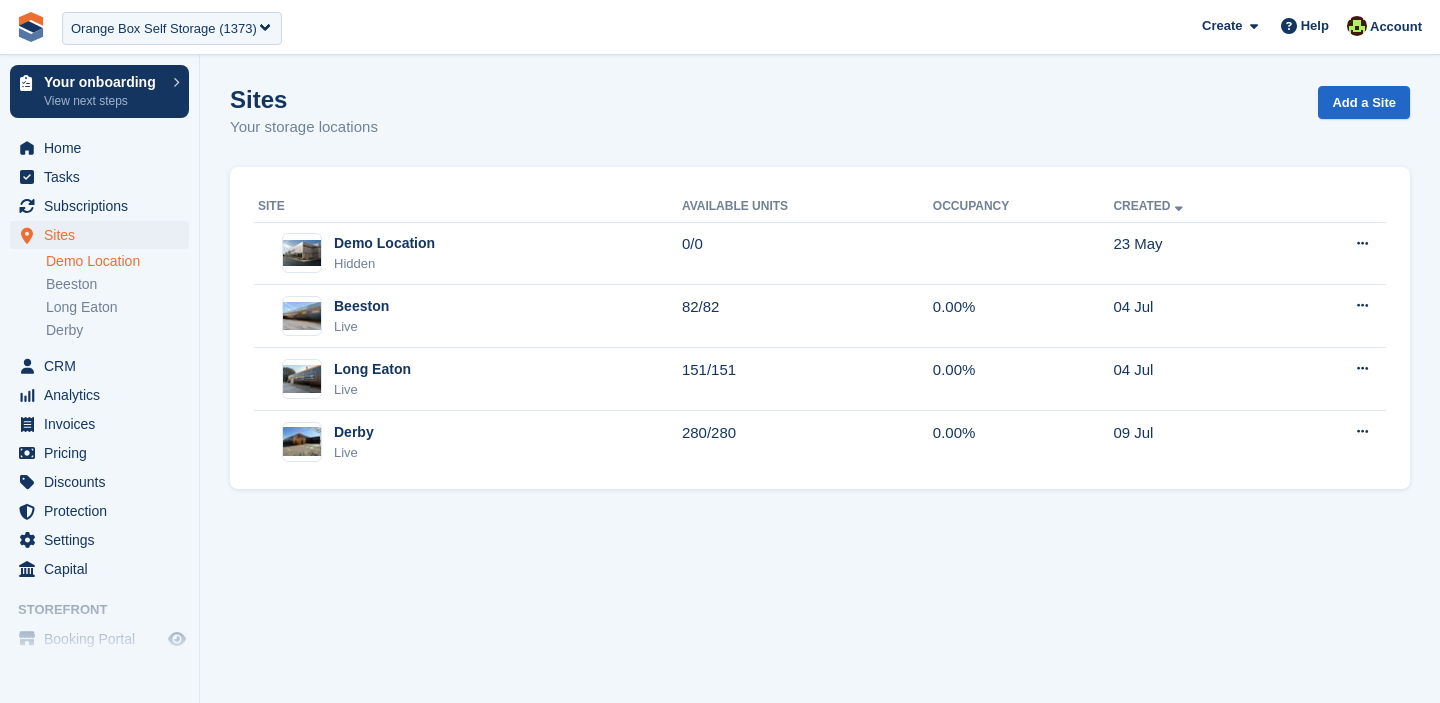 scroll, scrollTop: 0, scrollLeft: 0, axis: both 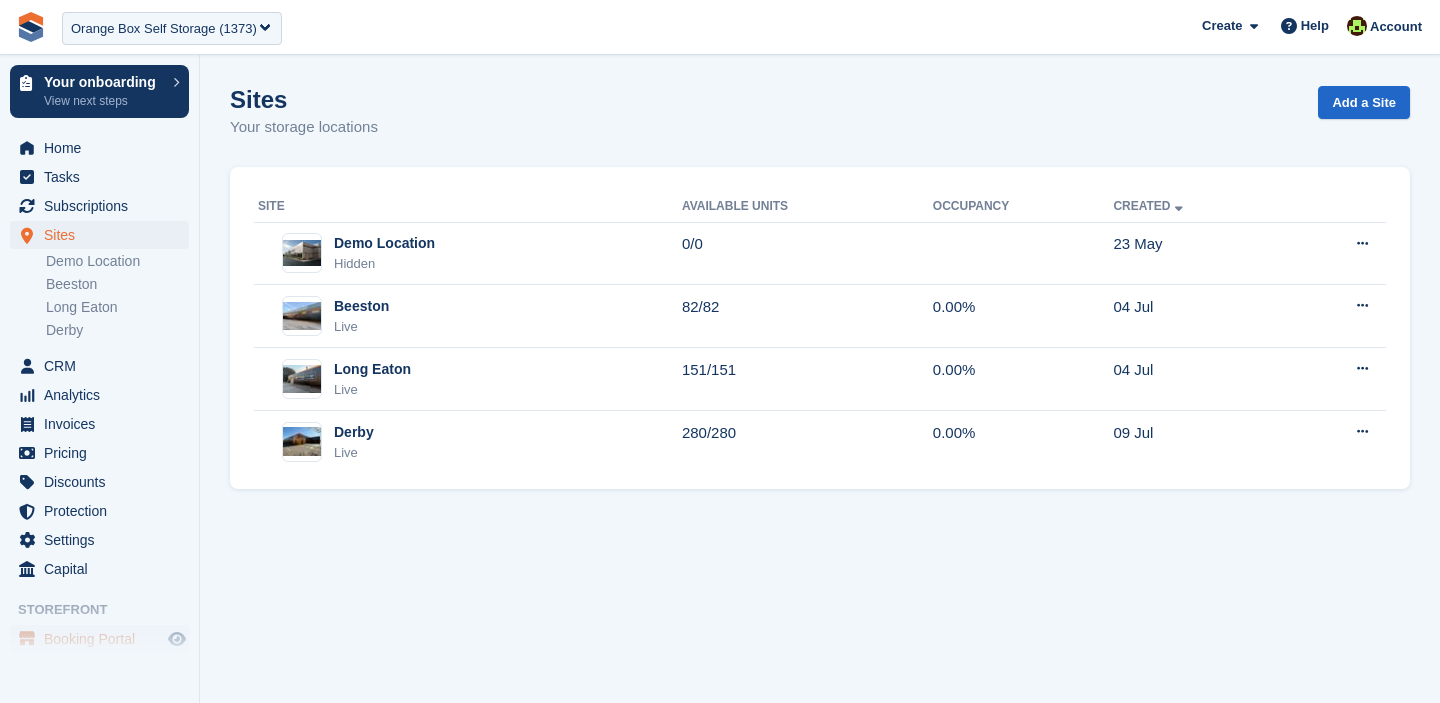click on "Booking Portal" at bounding box center (104, 639) 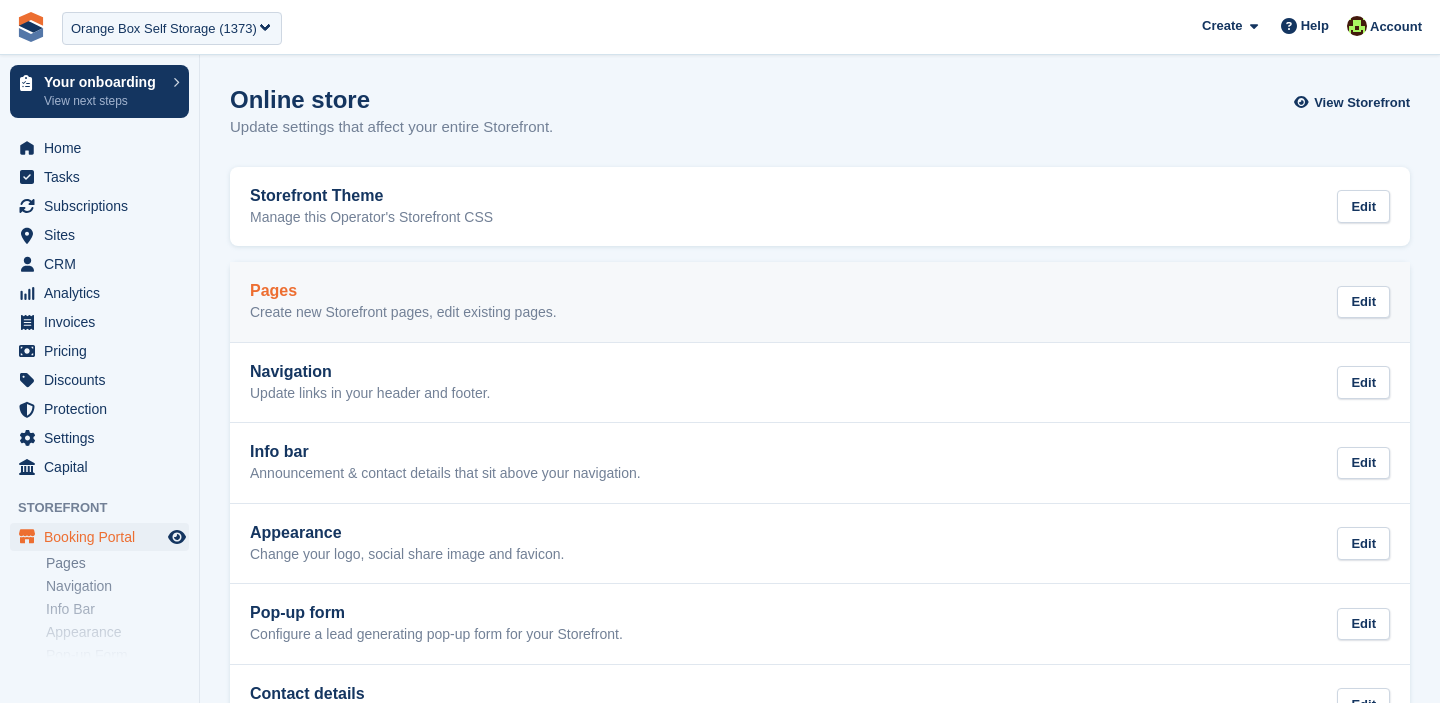 click on "Pages" at bounding box center [403, 291] 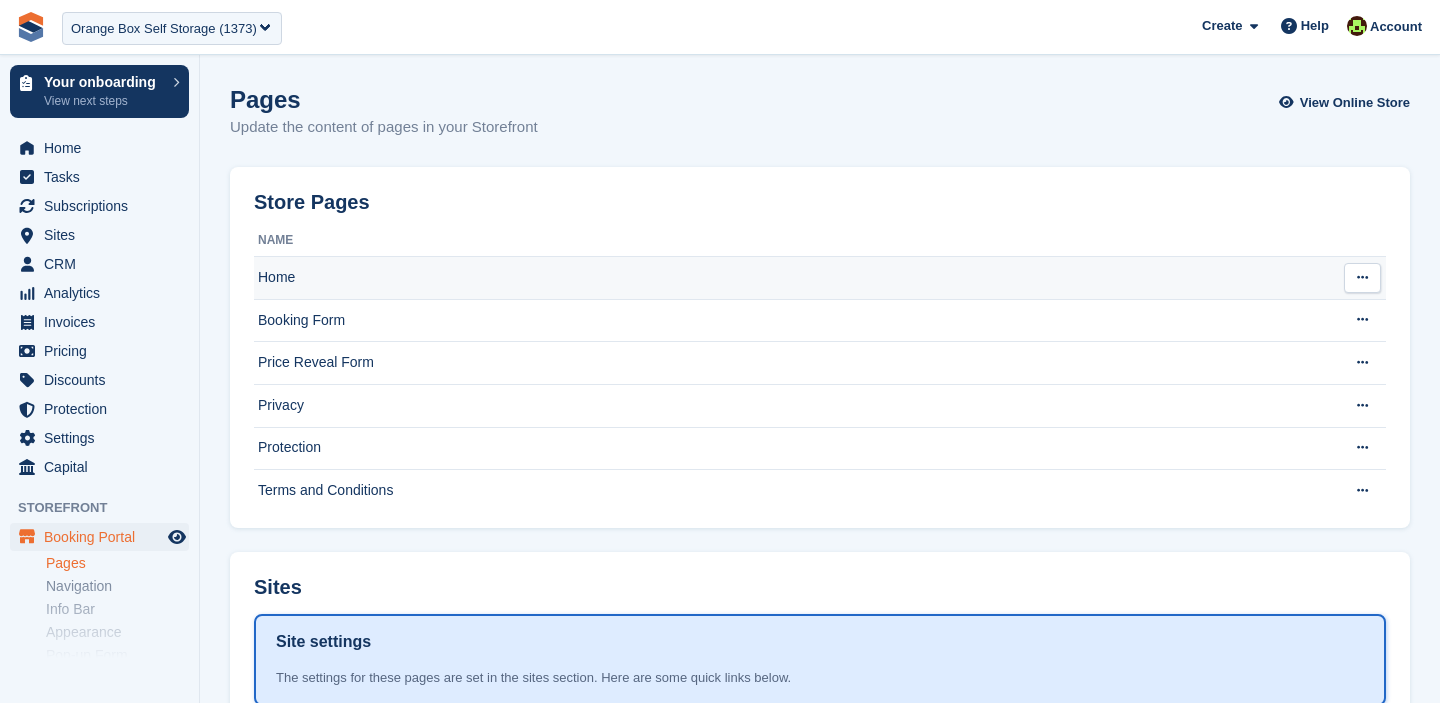 click on "Home" at bounding box center [791, 278] 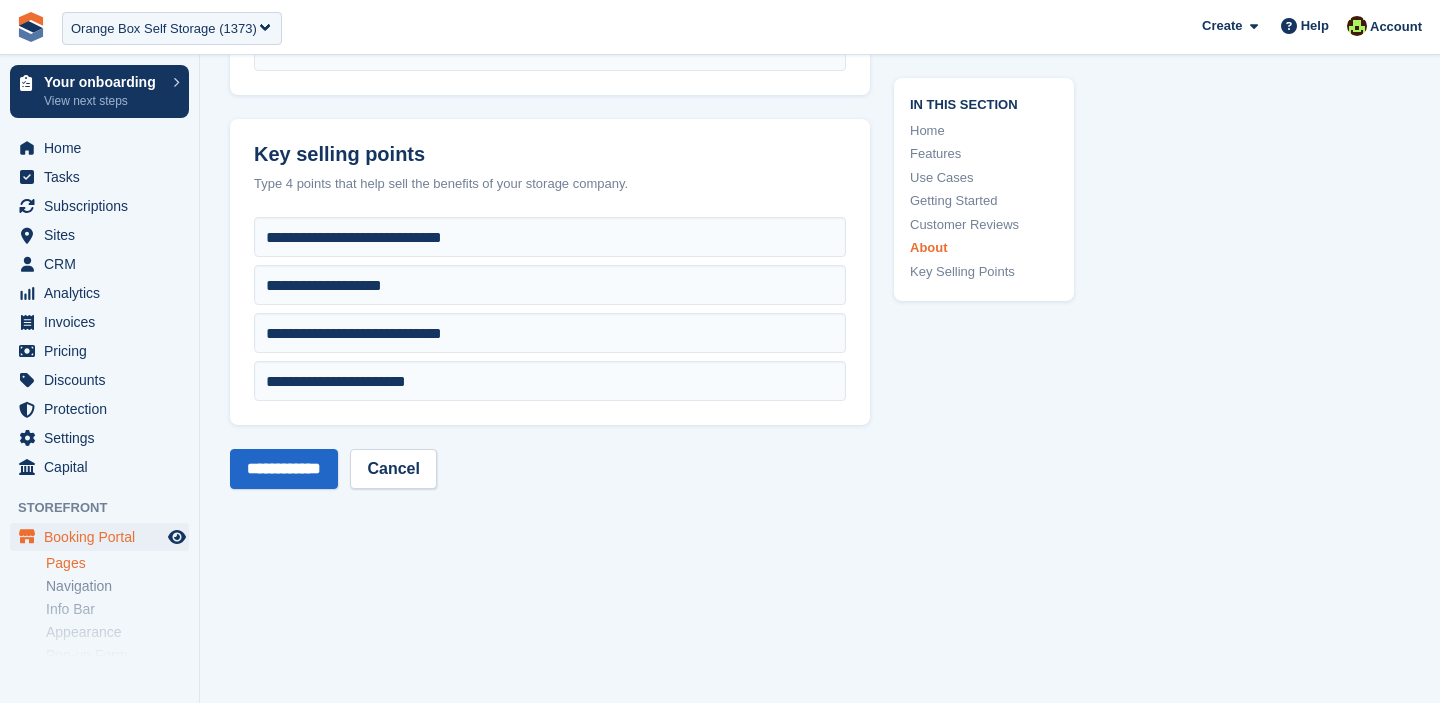 scroll, scrollTop: 3959, scrollLeft: 0, axis: vertical 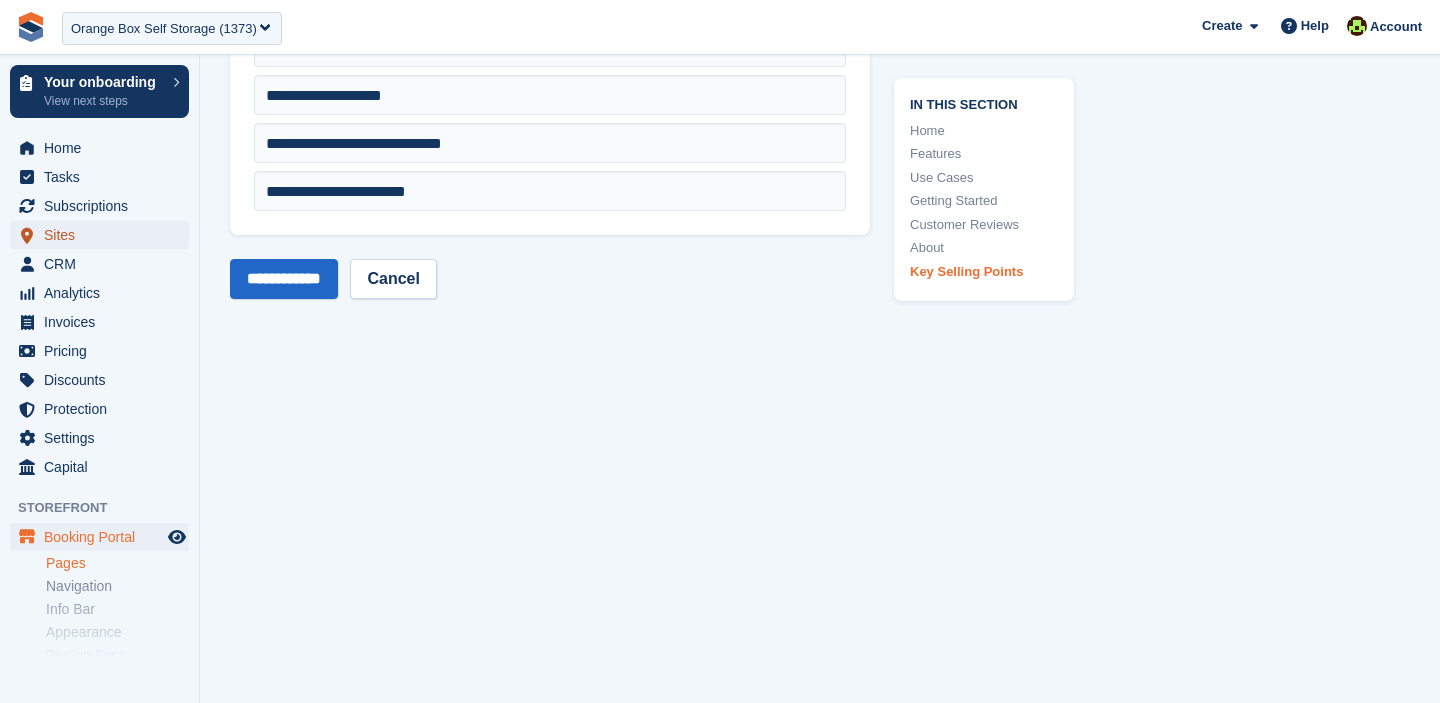 click on "Sites" at bounding box center (104, 235) 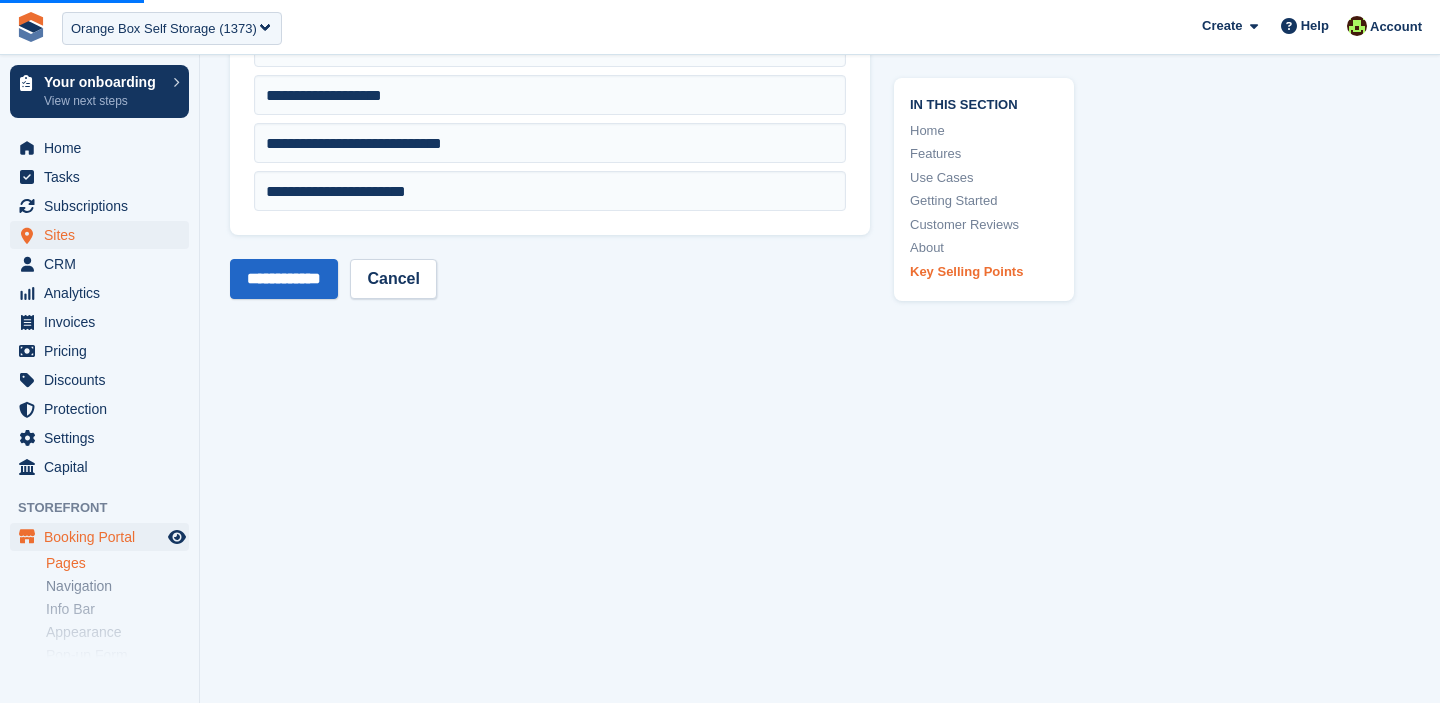 scroll, scrollTop: 0, scrollLeft: 0, axis: both 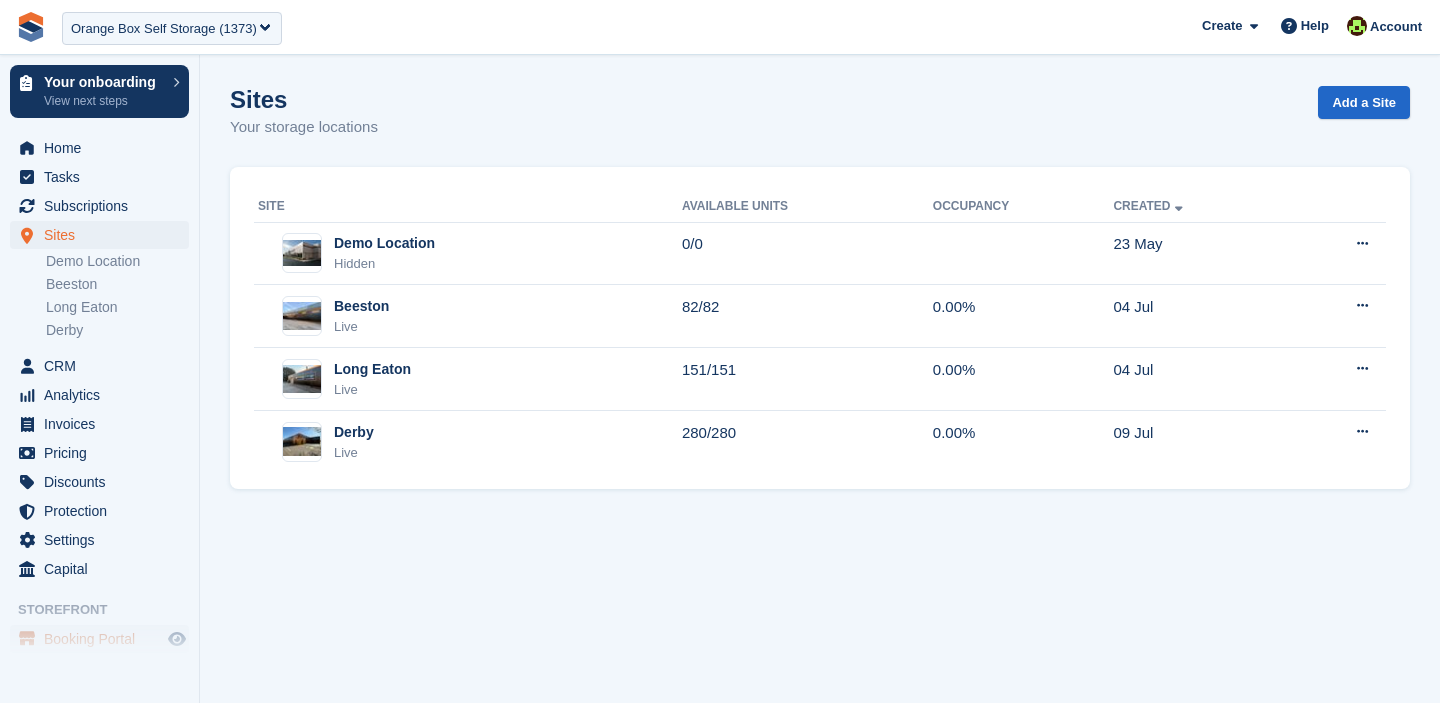 click on "Booking Portal" at bounding box center (104, 639) 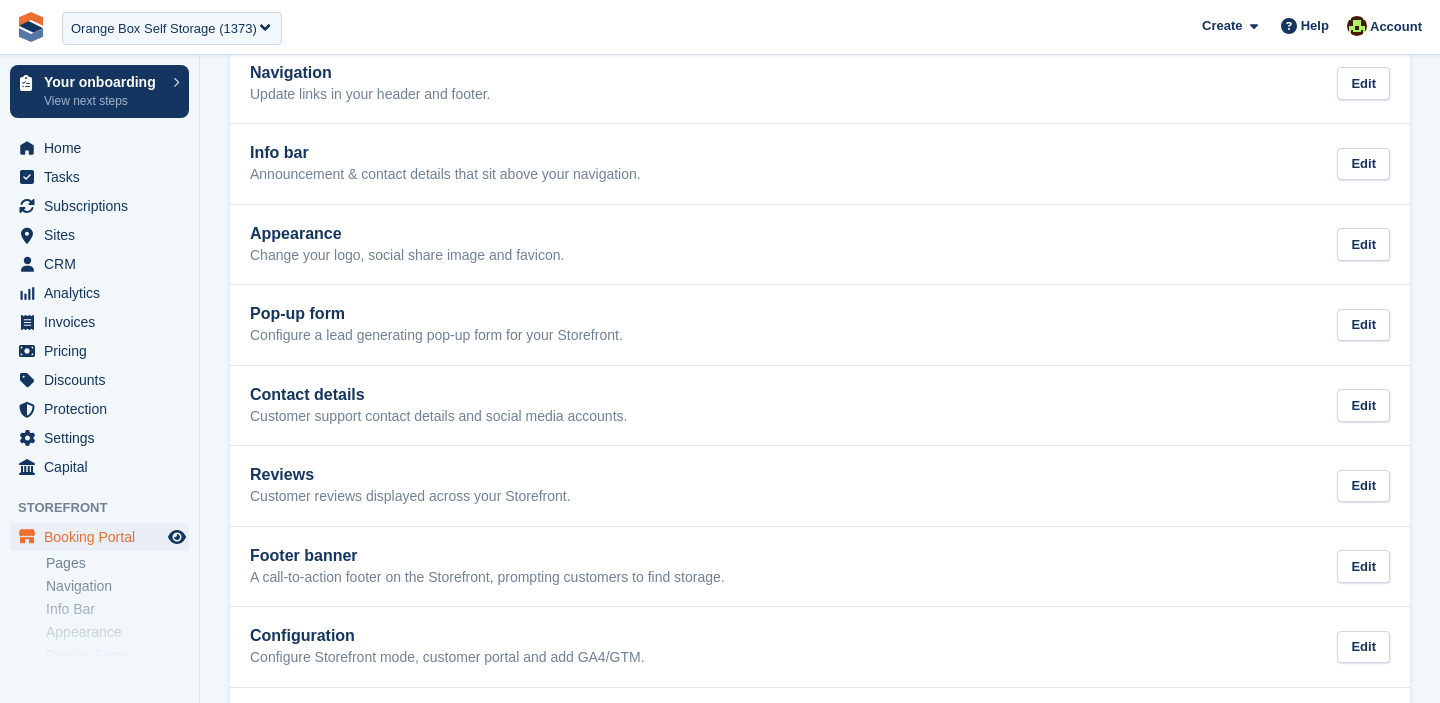 scroll, scrollTop: 554, scrollLeft: 0, axis: vertical 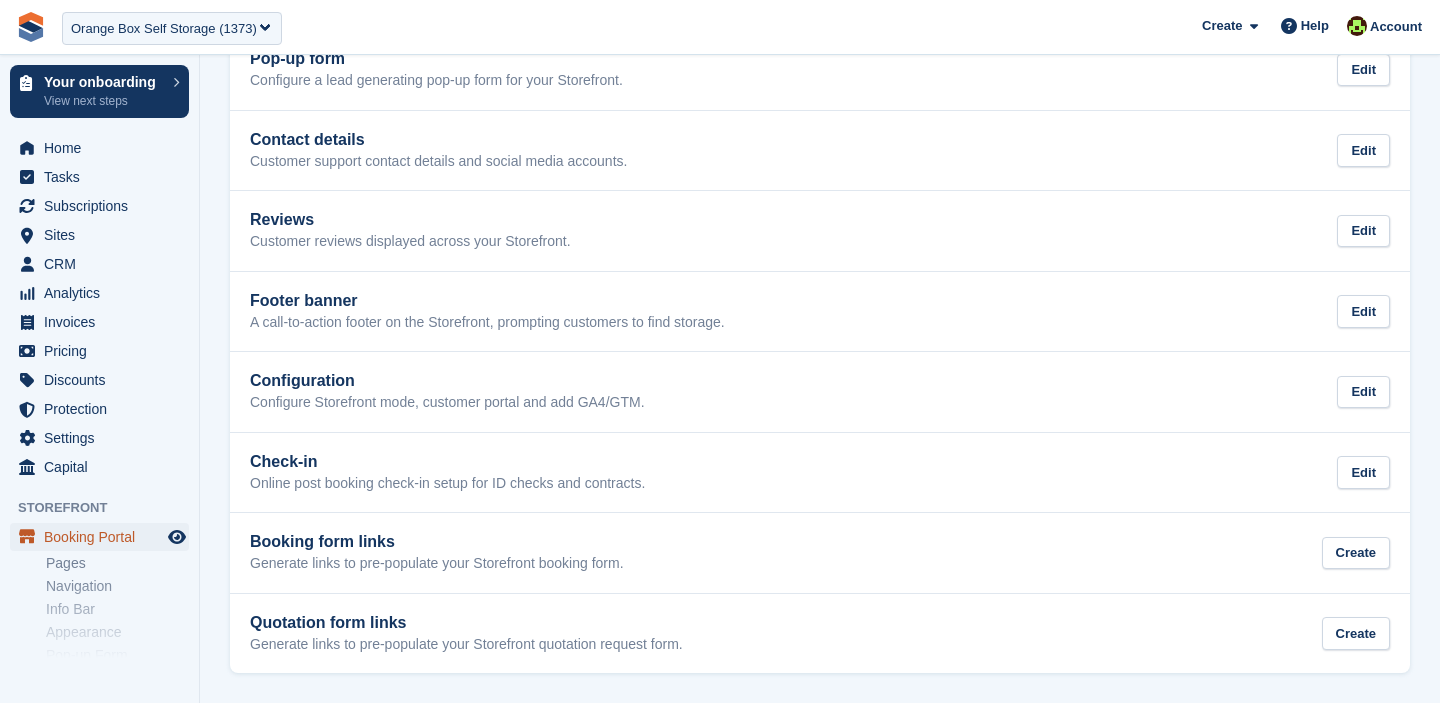 click on "Booking Portal" at bounding box center [104, 537] 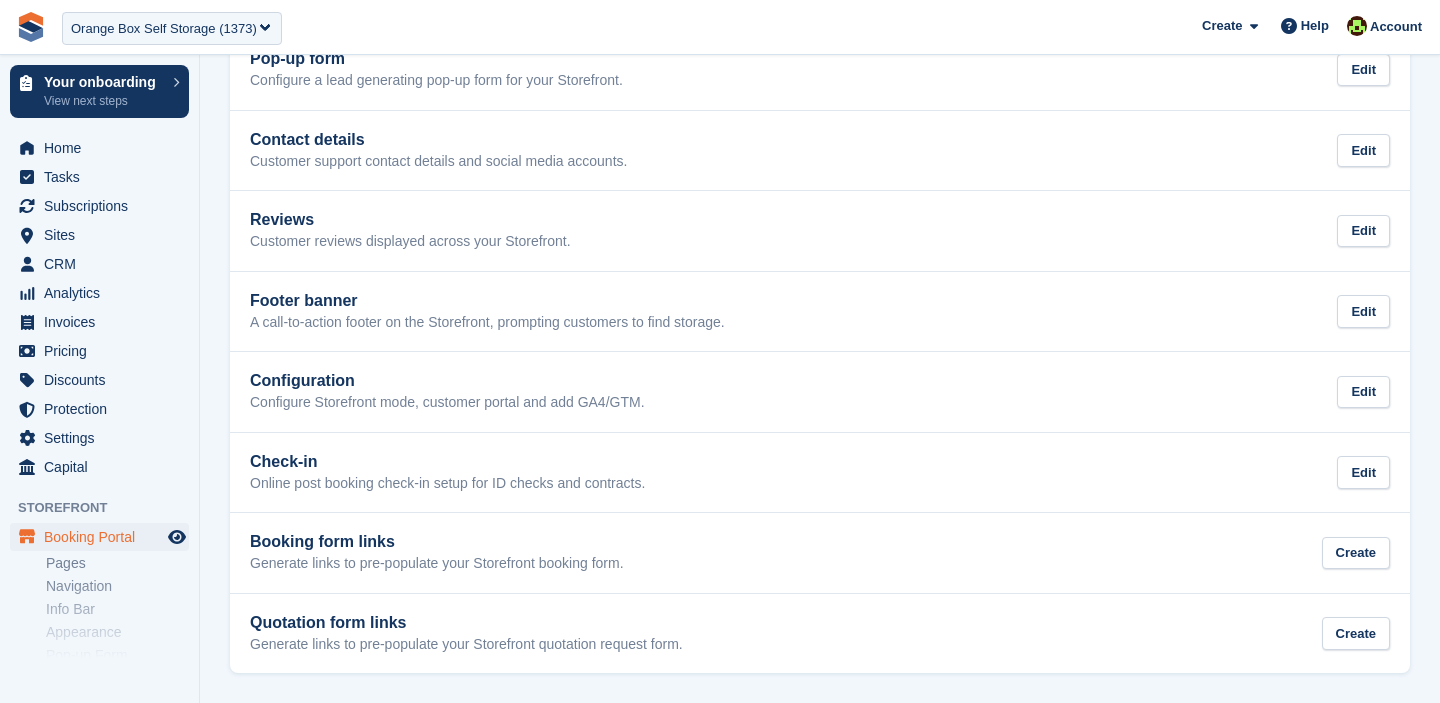 scroll, scrollTop: 0, scrollLeft: 0, axis: both 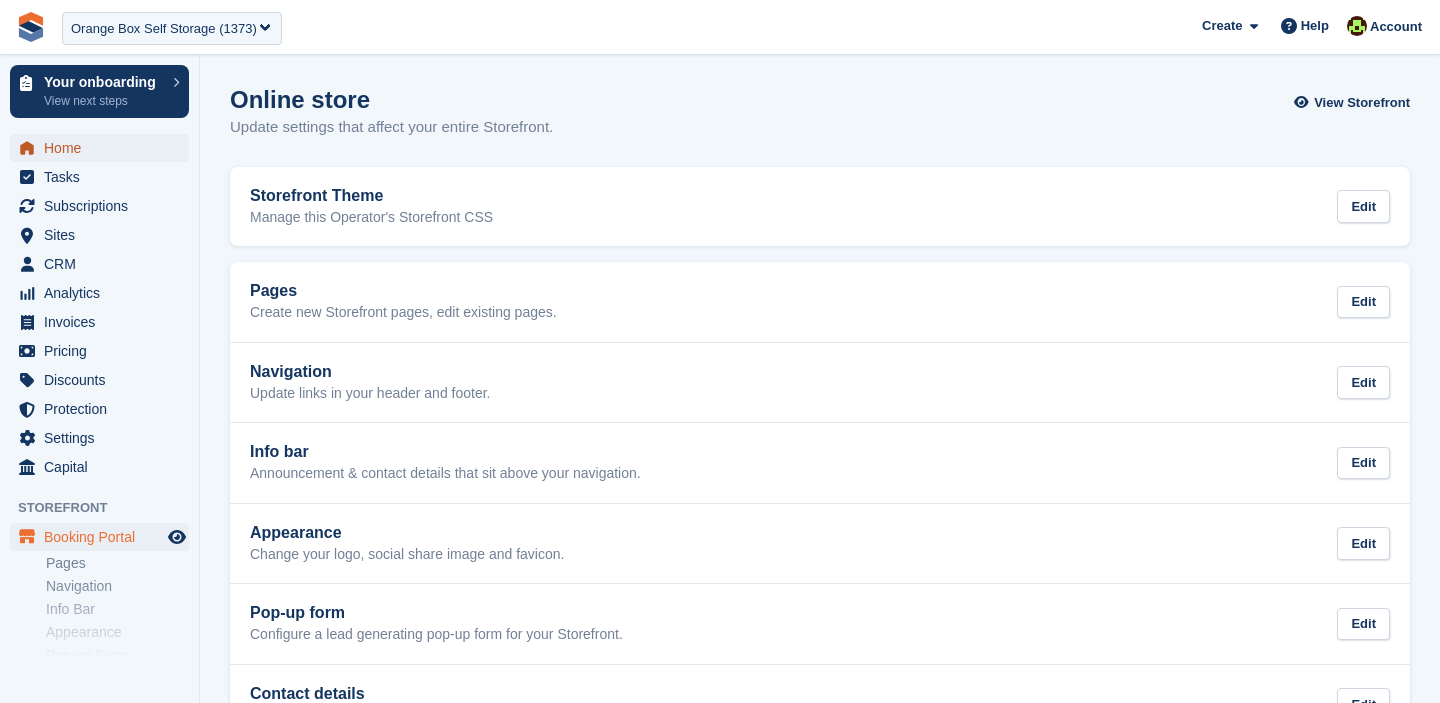 click on "Home" at bounding box center [104, 148] 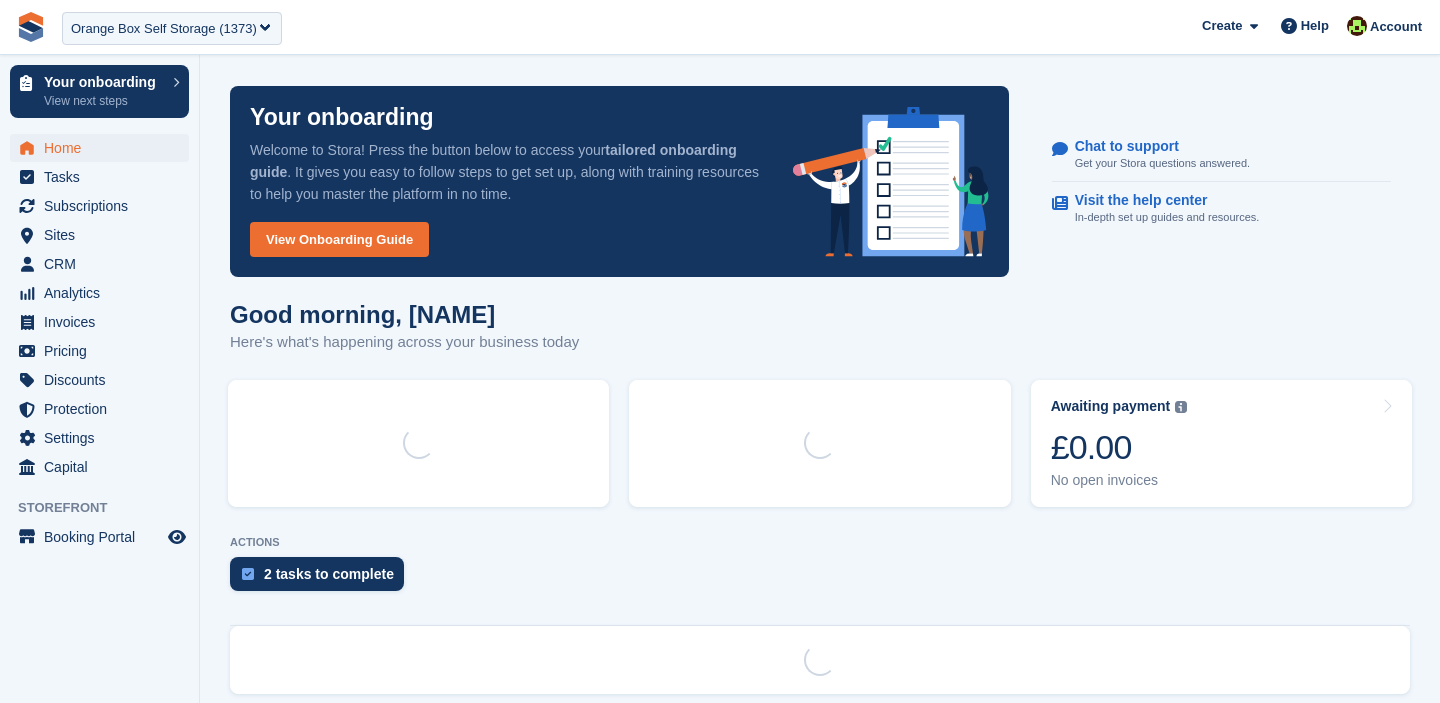scroll, scrollTop: 0, scrollLeft: 0, axis: both 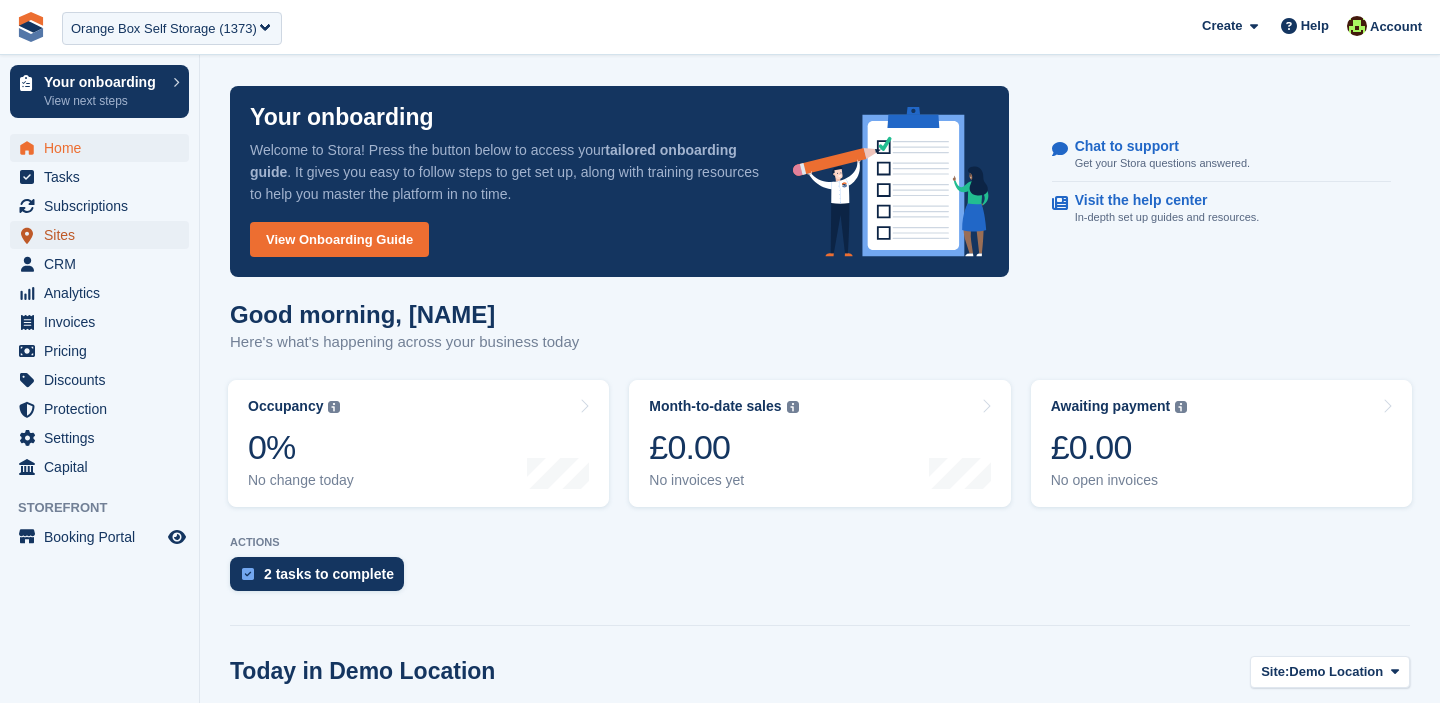 click on "Sites" at bounding box center (104, 235) 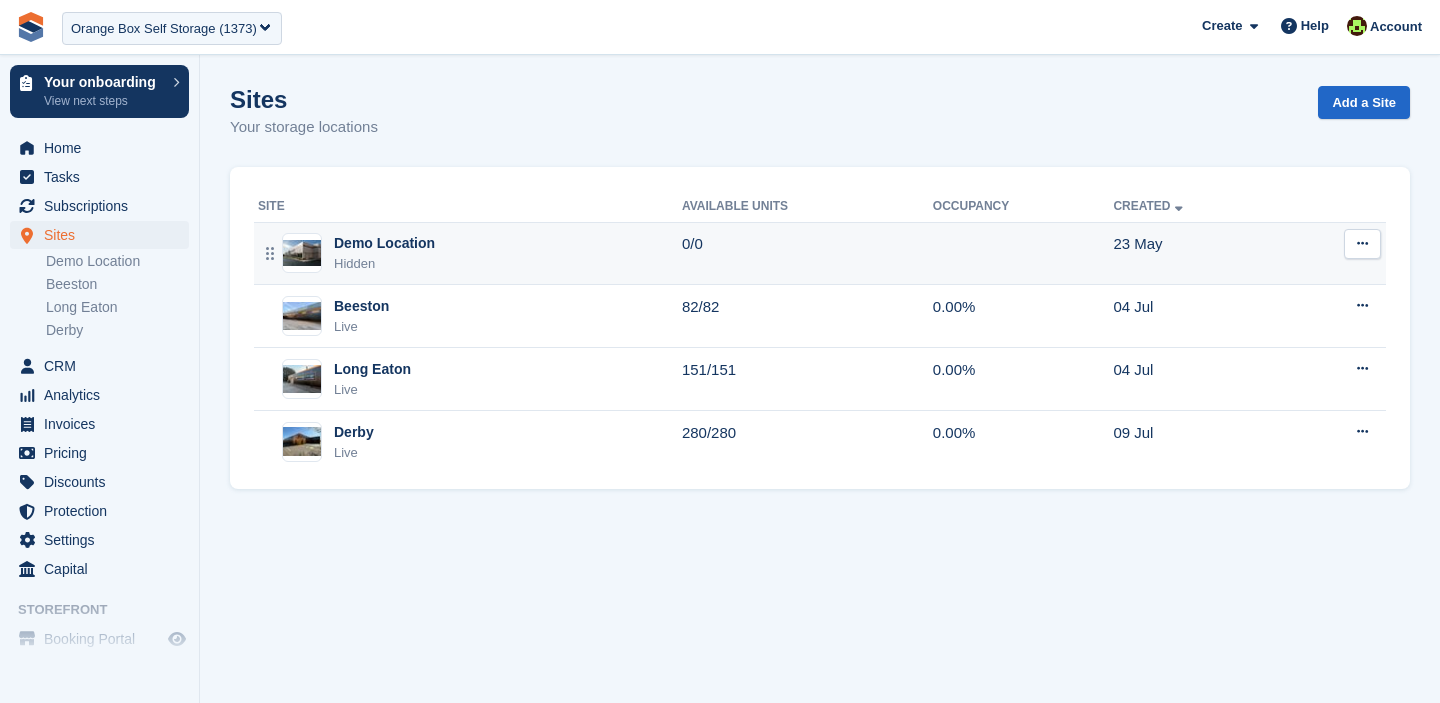 scroll, scrollTop: 0, scrollLeft: 0, axis: both 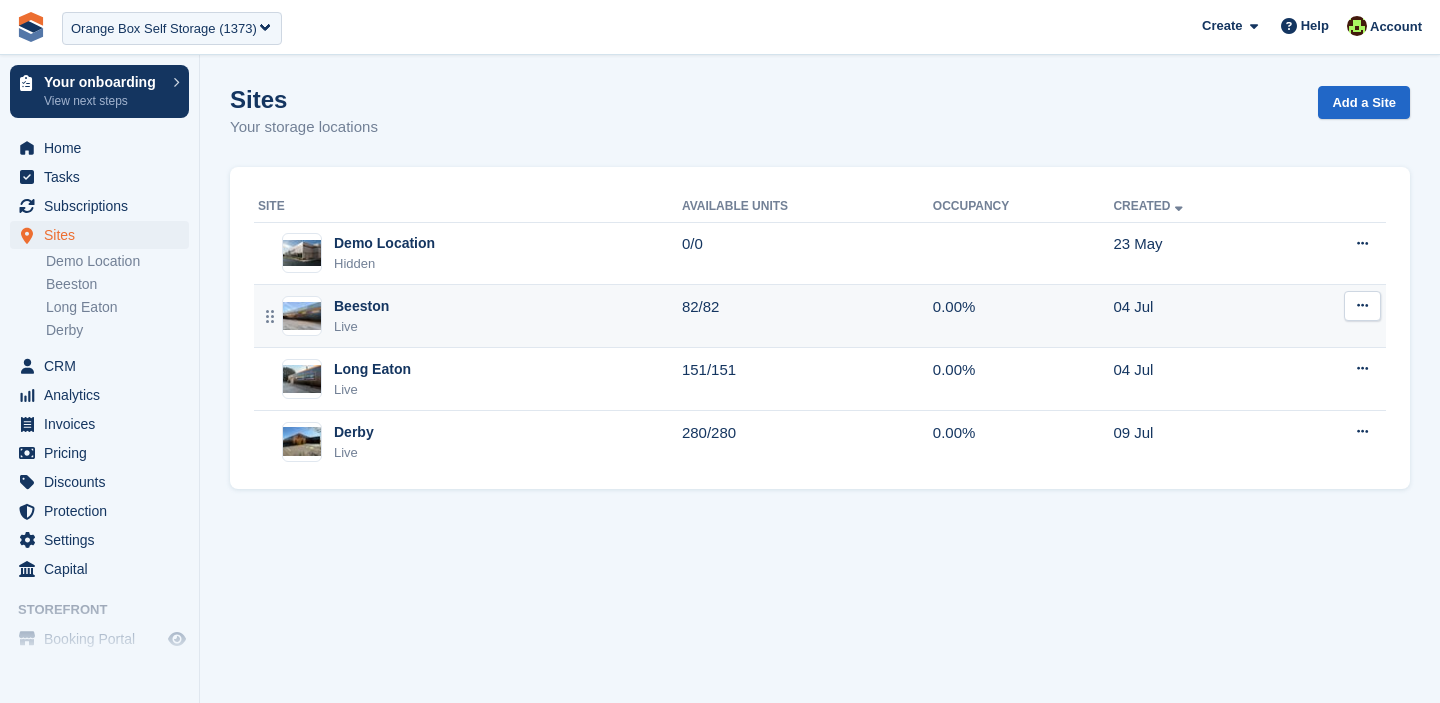click at bounding box center (1362, 306) 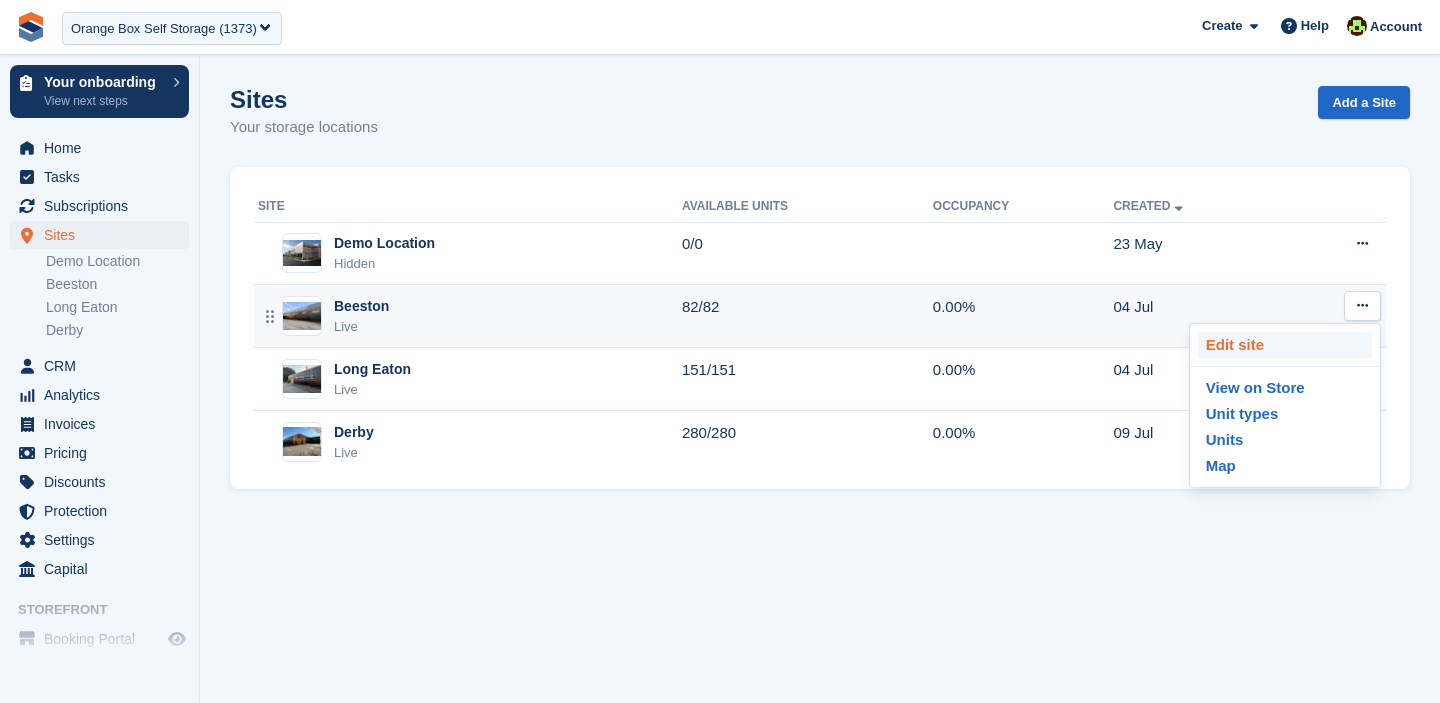 click on "Edit site" at bounding box center (1285, 345) 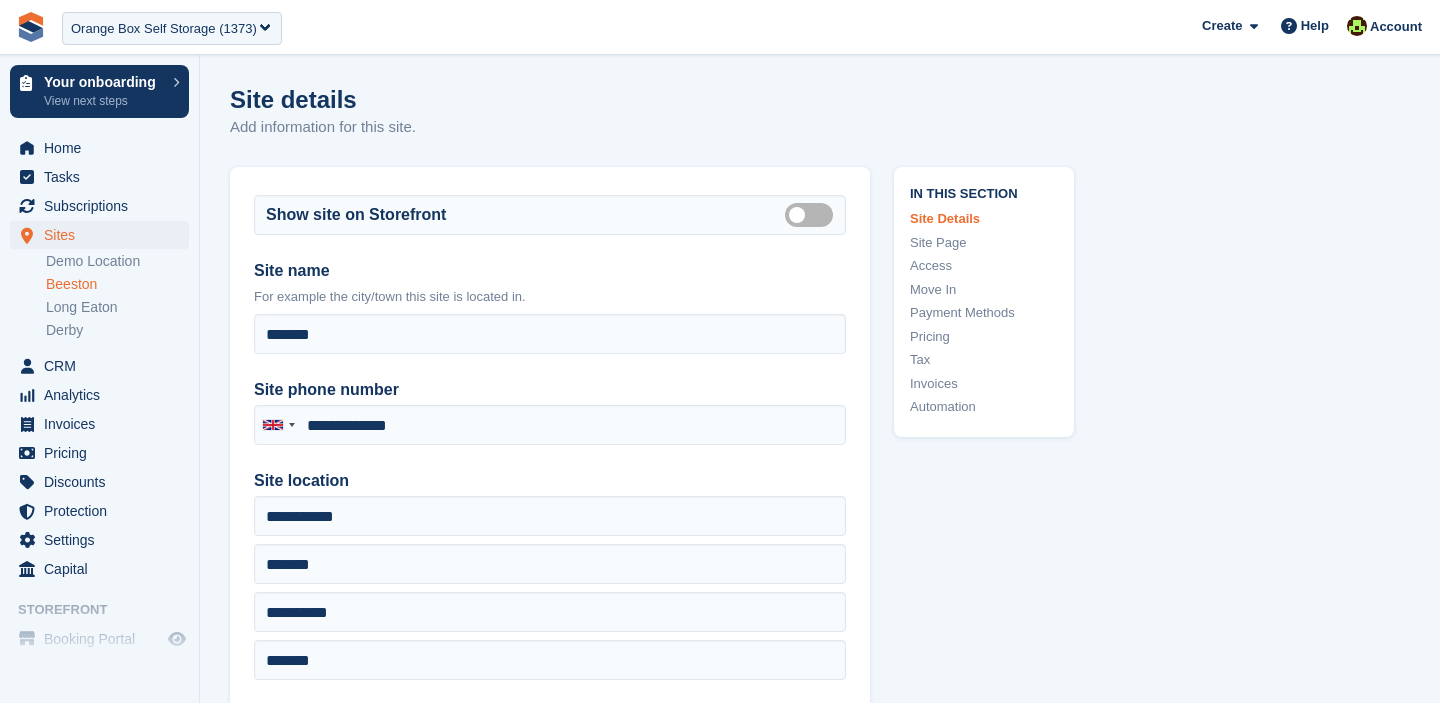 type on "**********" 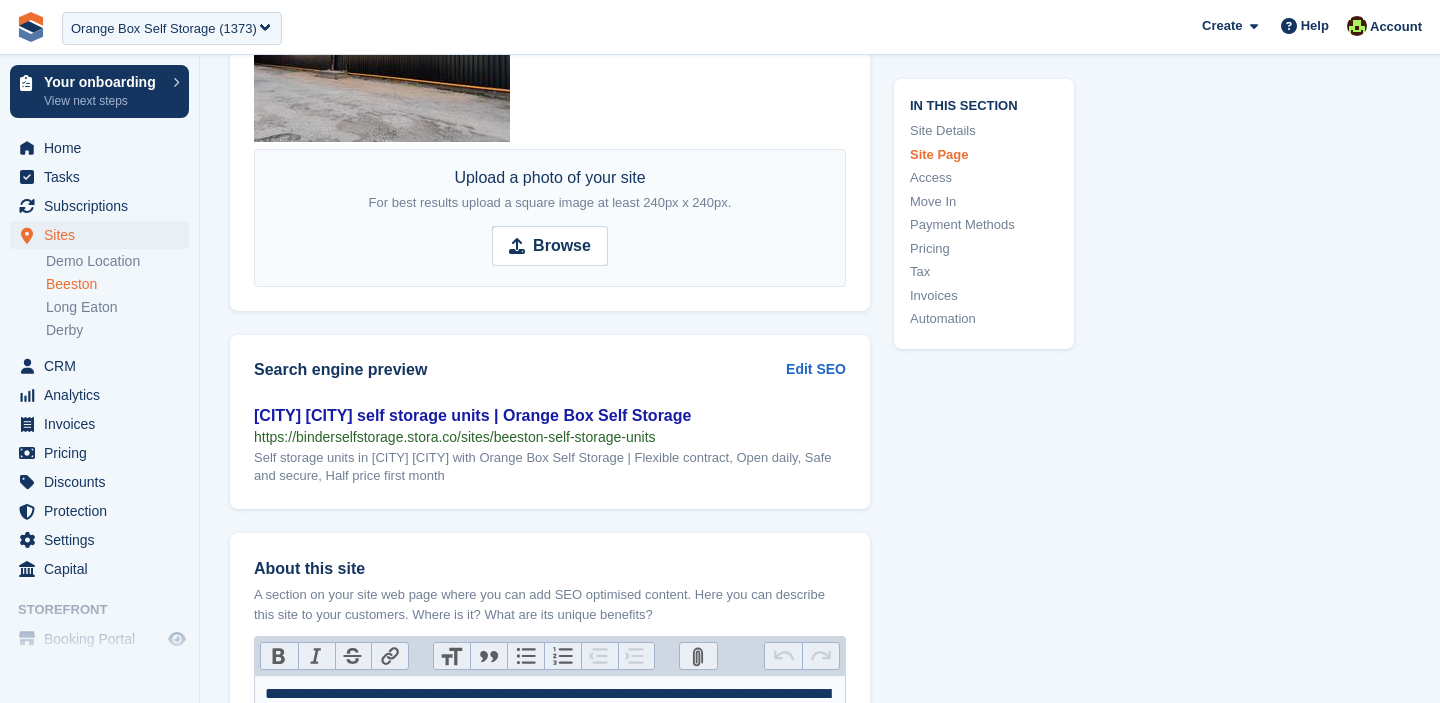 scroll, scrollTop: 2682, scrollLeft: 0, axis: vertical 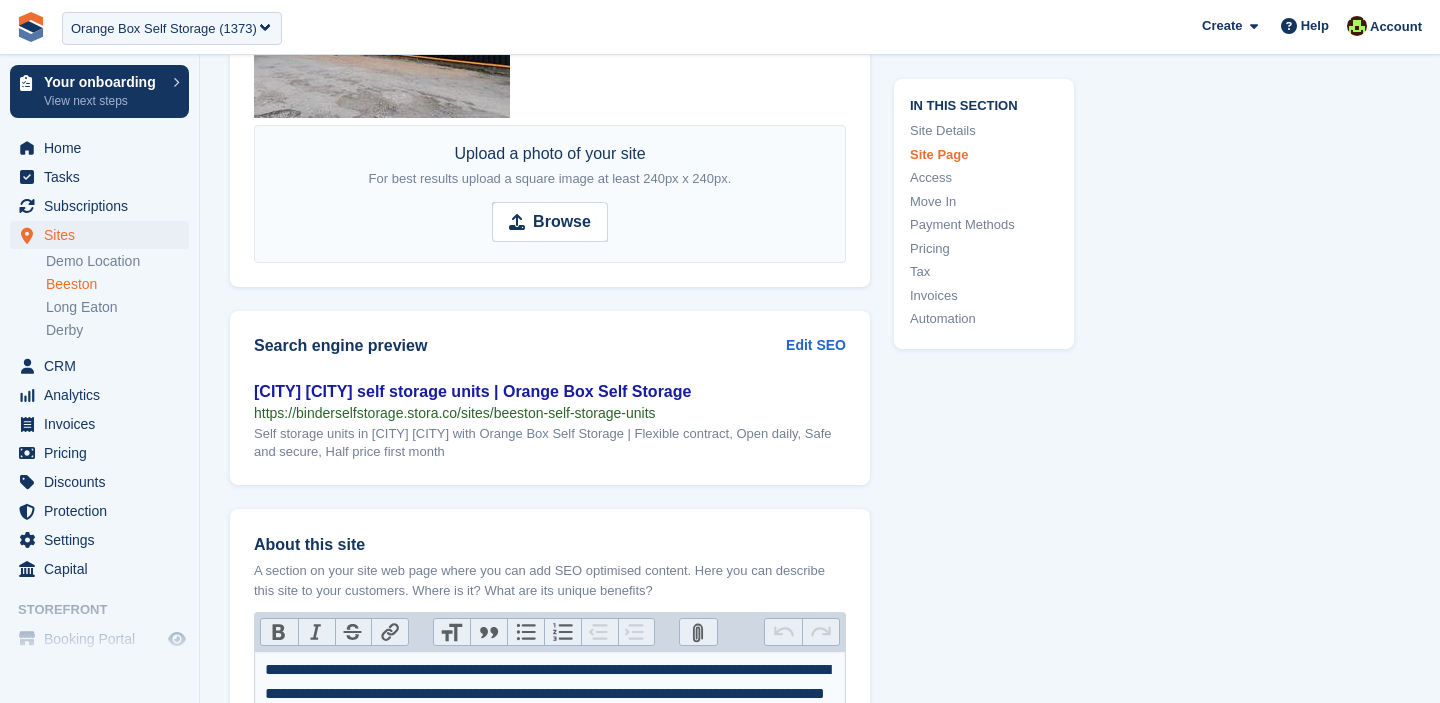 click on "Beeston" at bounding box center [117, 284] 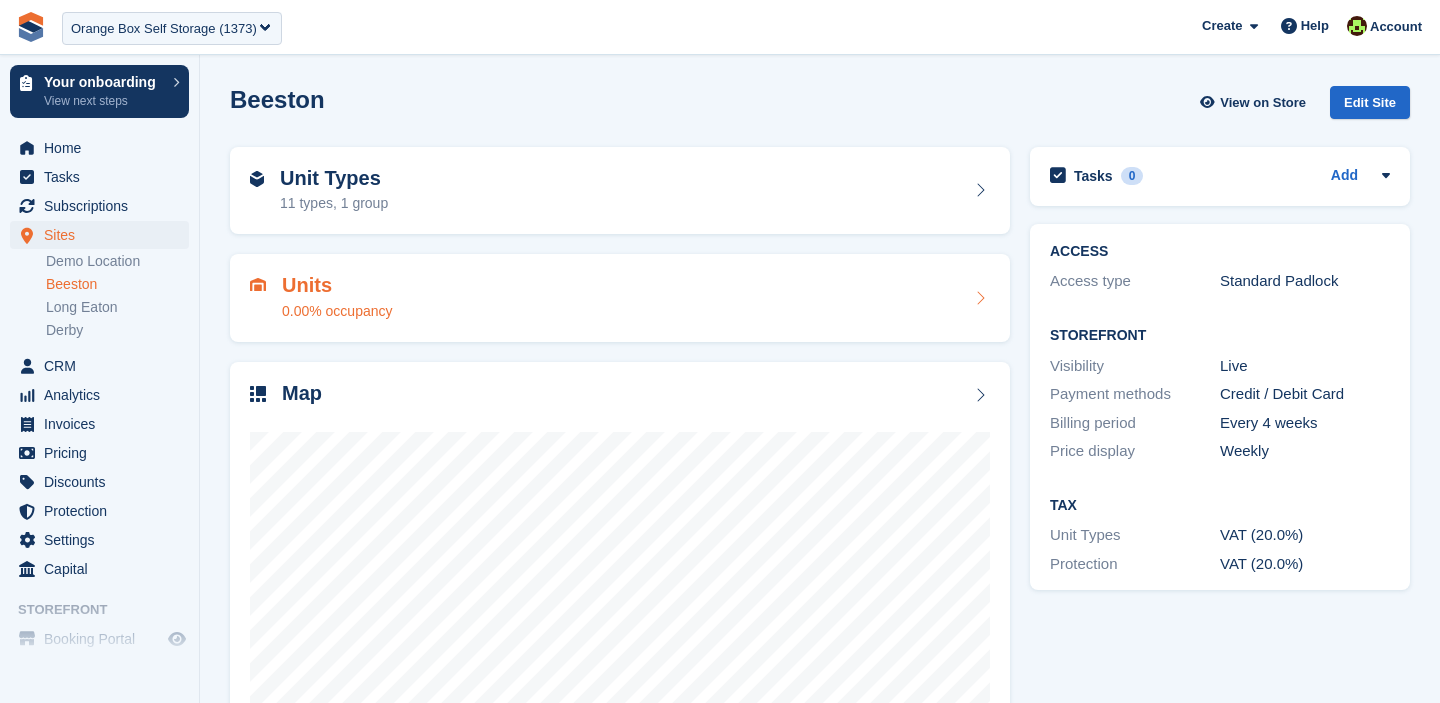 scroll, scrollTop: 0, scrollLeft: 0, axis: both 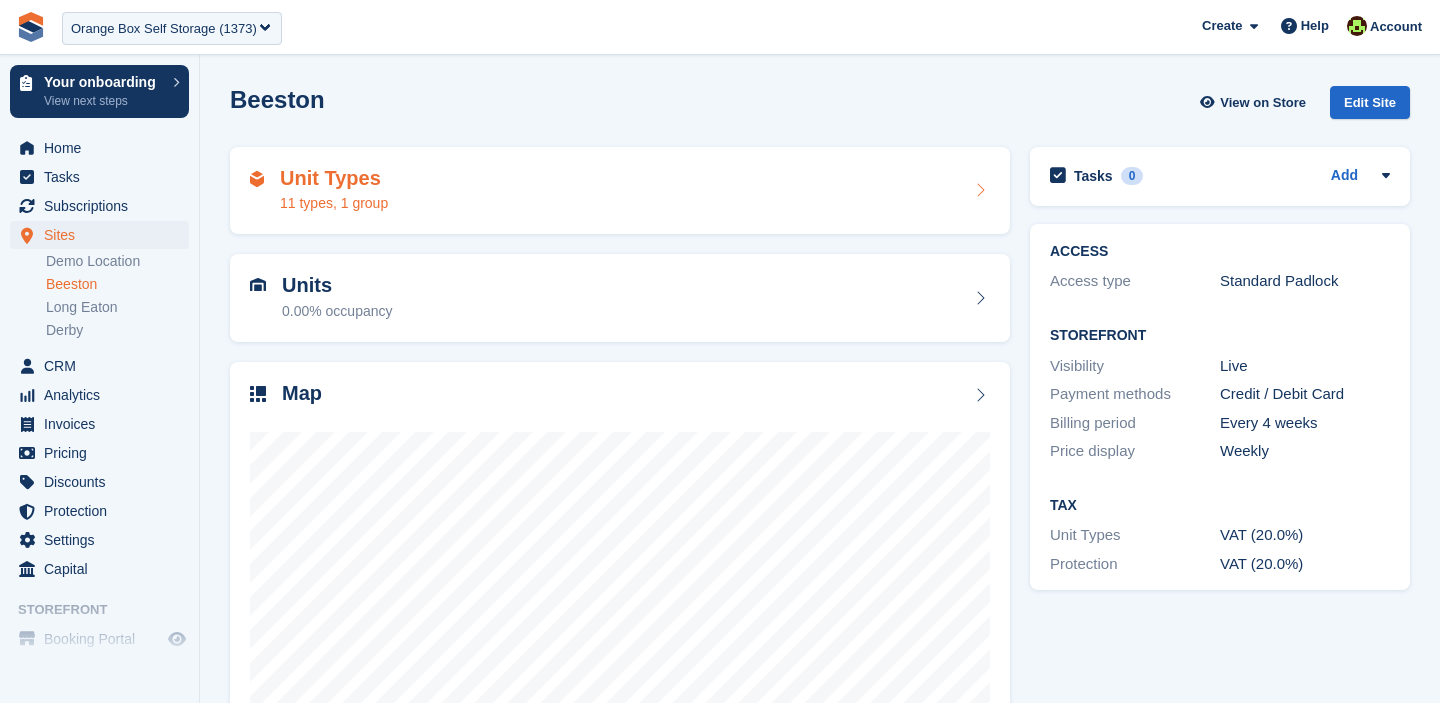 click on "Unit Types" at bounding box center (334, 178) 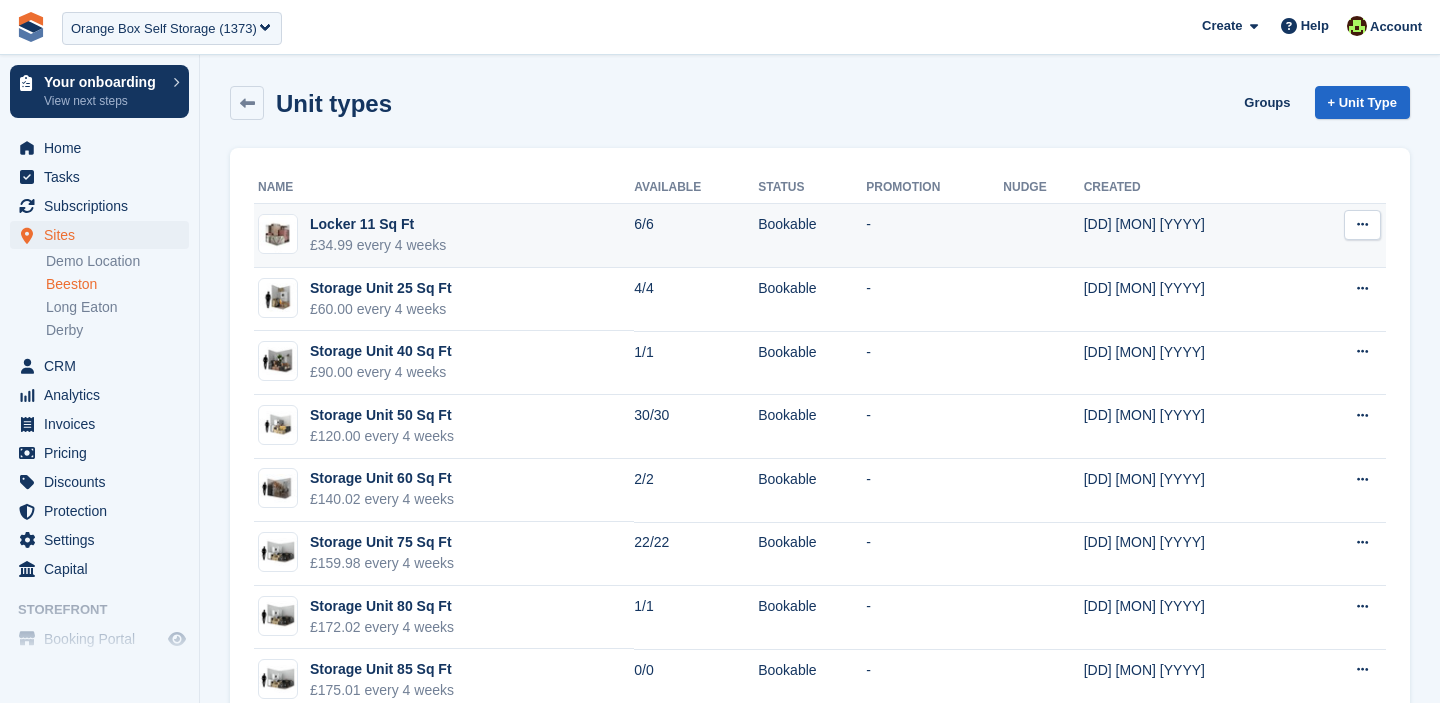 scroll, scrollTop: 0, scrollLeft: 0, axis: both 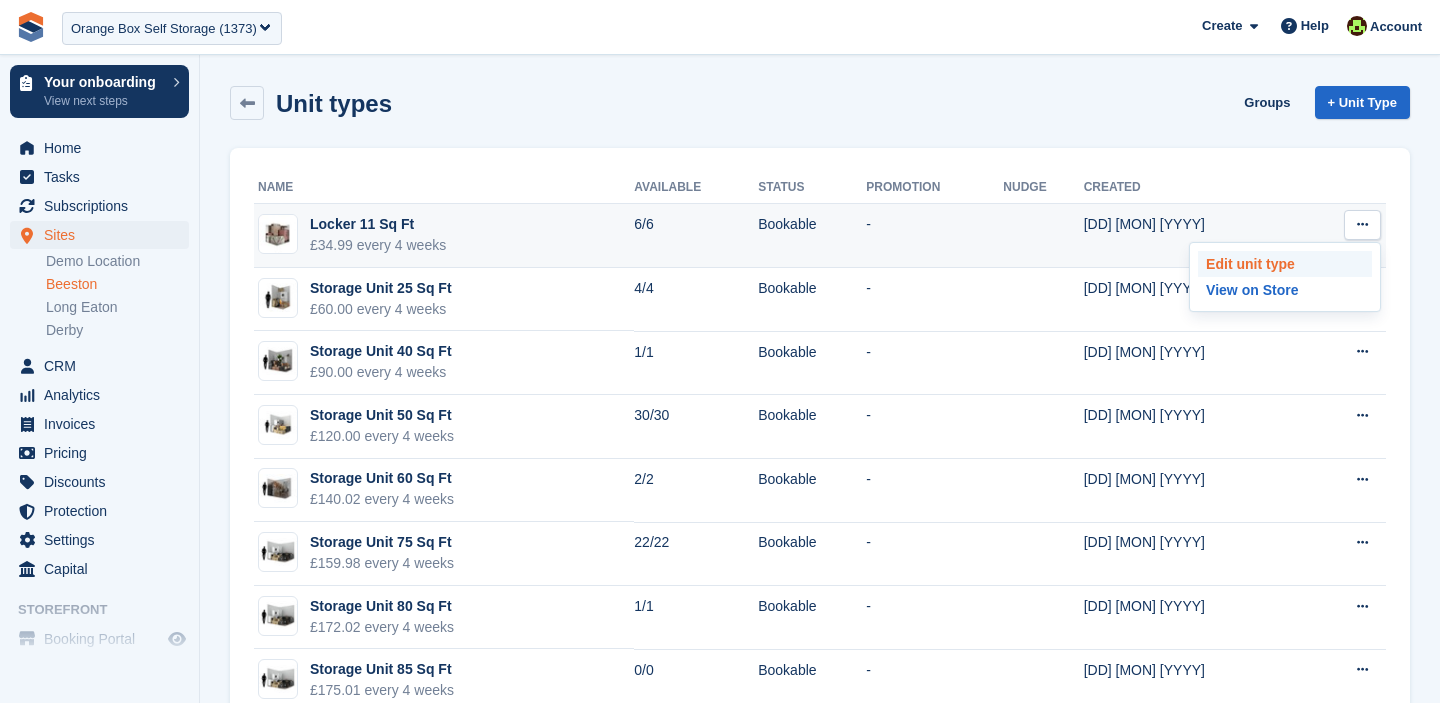 click on "Edit unit type" at bounding box center (1285, 264) 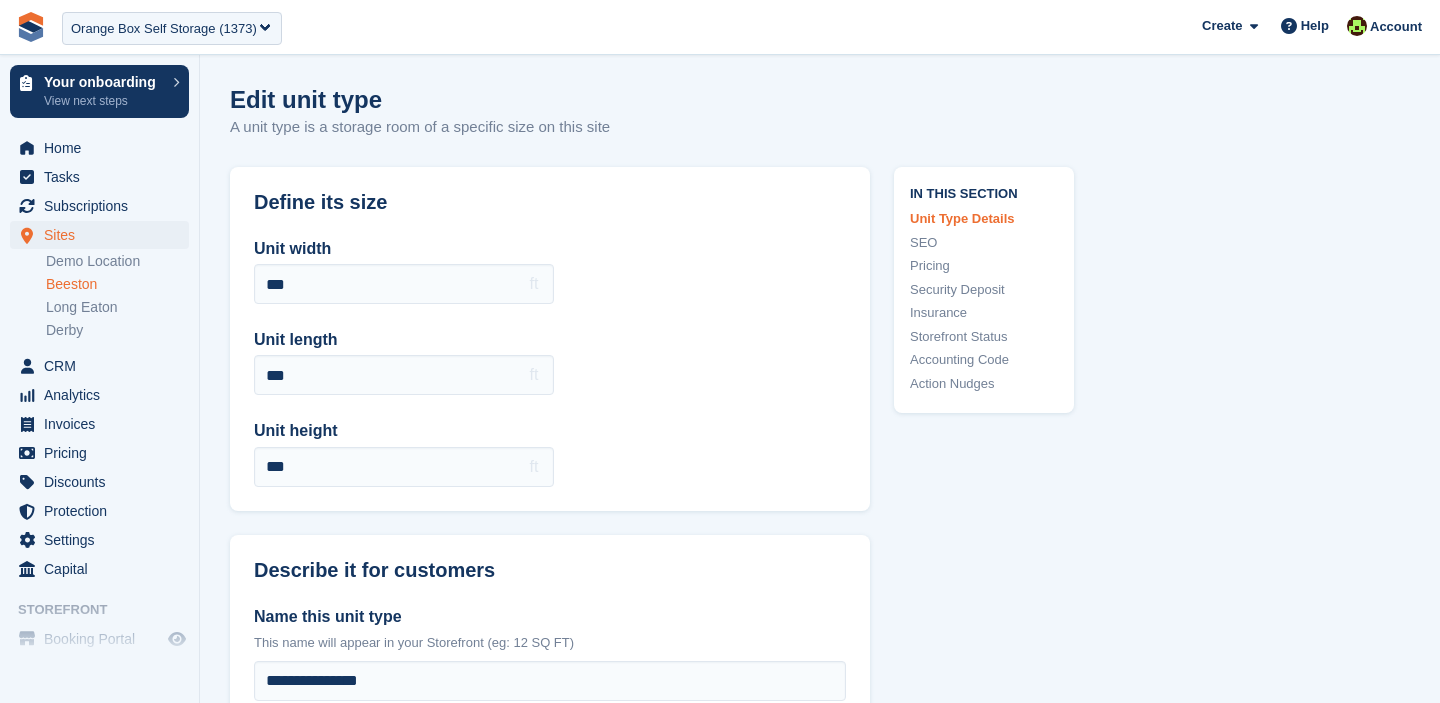 click on "SEO" at bounding box center (984, 243) 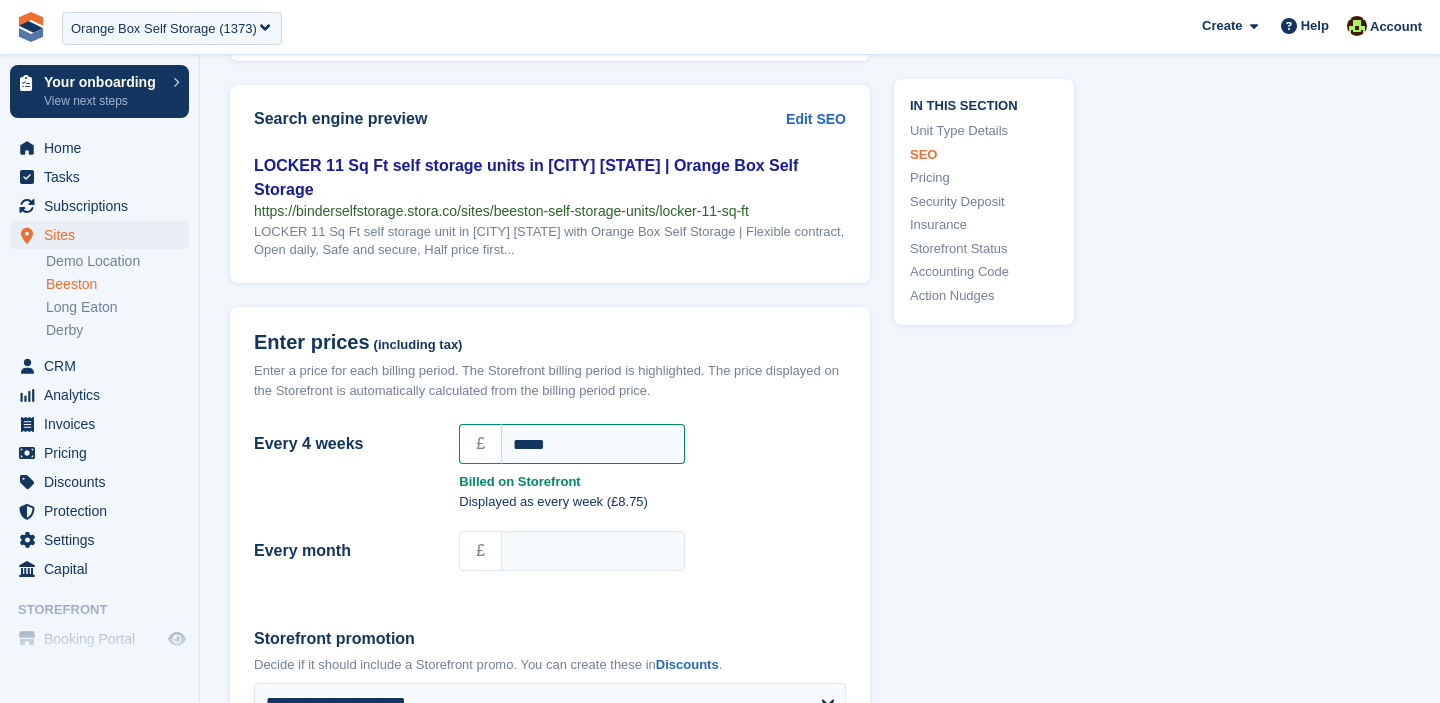 scroll, scrollTop: 1623, scrollLeft: 0, axis: vertical 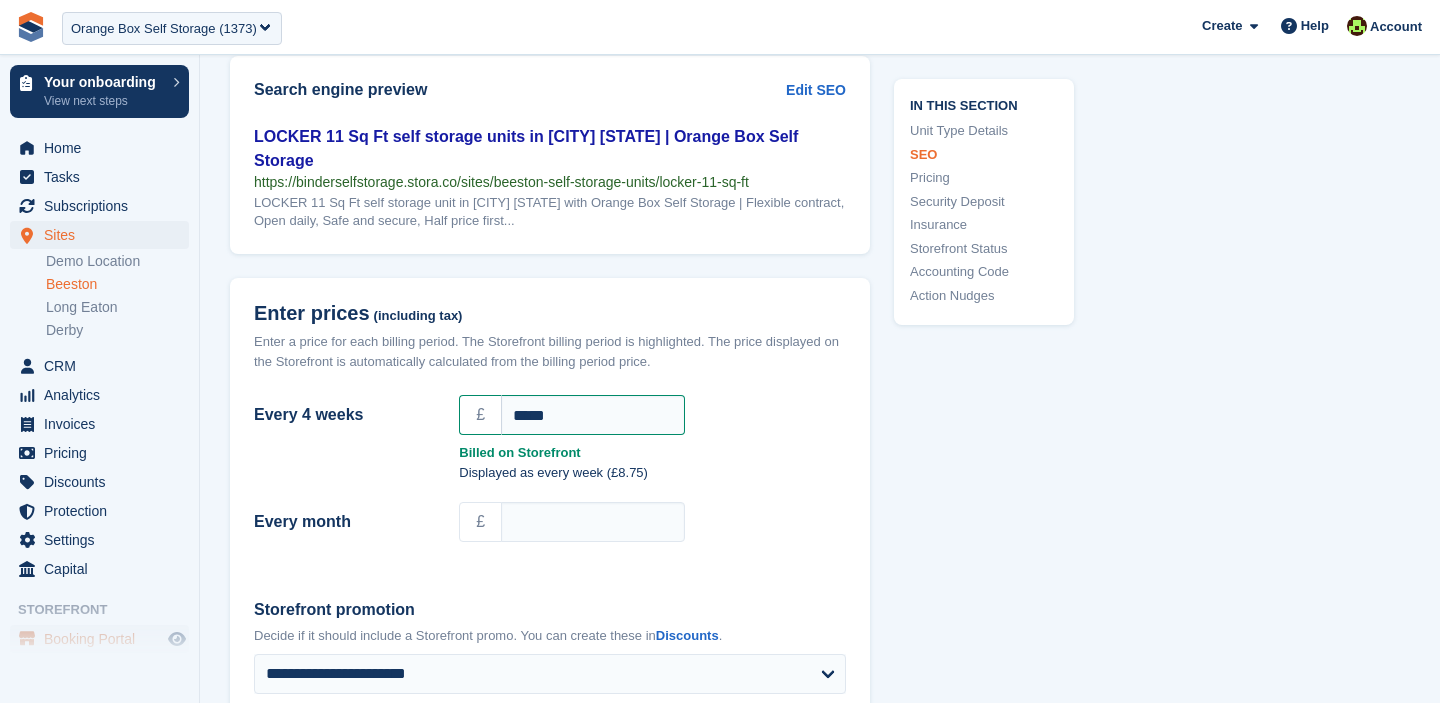 click on "Booking Portal" at bounding box center [104, 639] 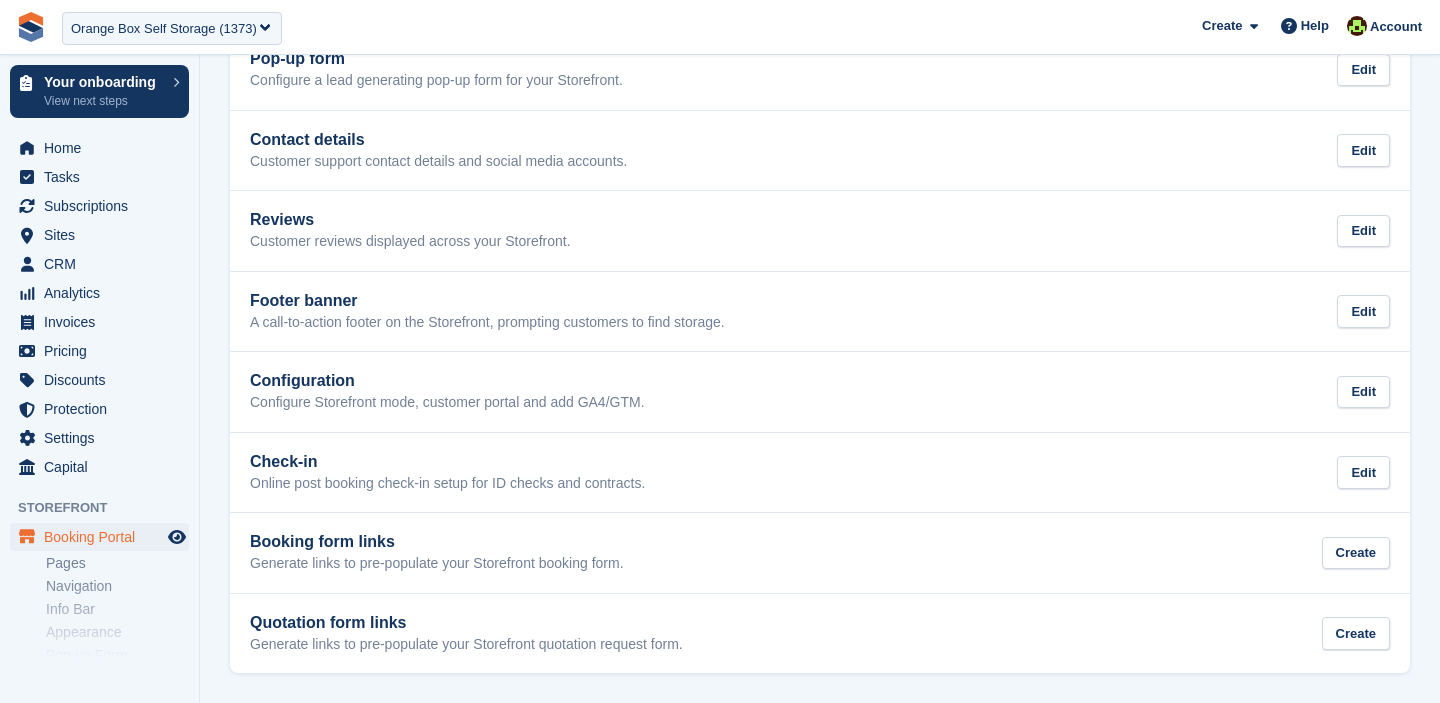 scroll, scrollTop: 0, scrollLeft: 0, axis: both 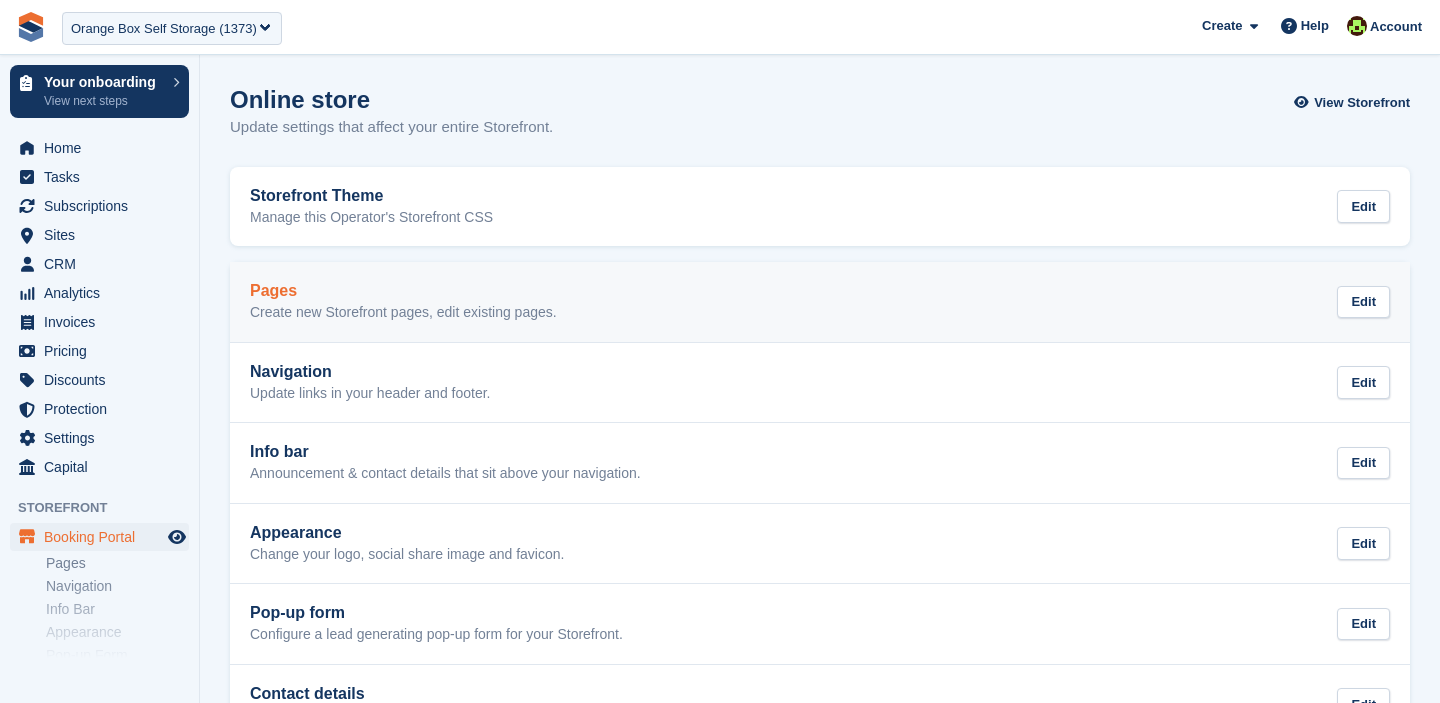 click on "Pages
Create new Storefront pages, edit existing pages.
Edit" at bounding box center [820, 302] 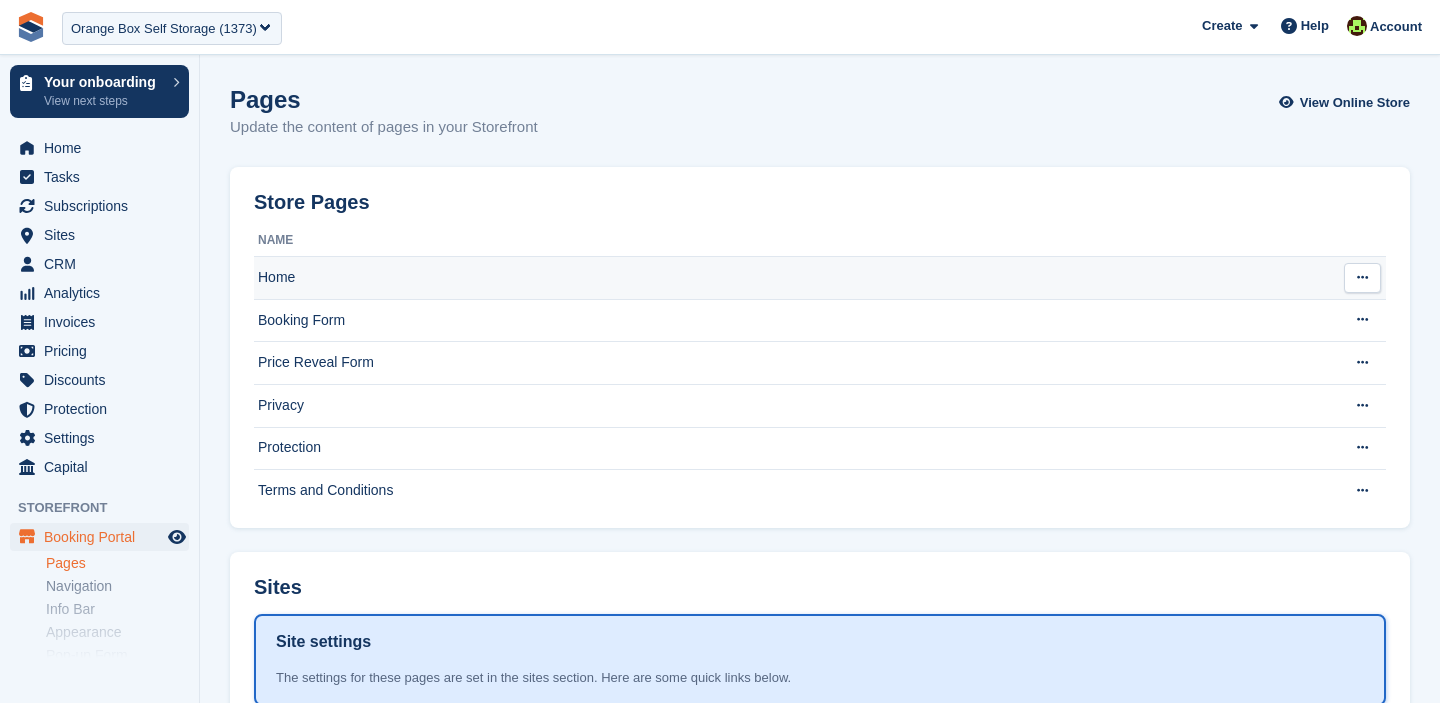 click on "Home" at bounding box center (791, 278) 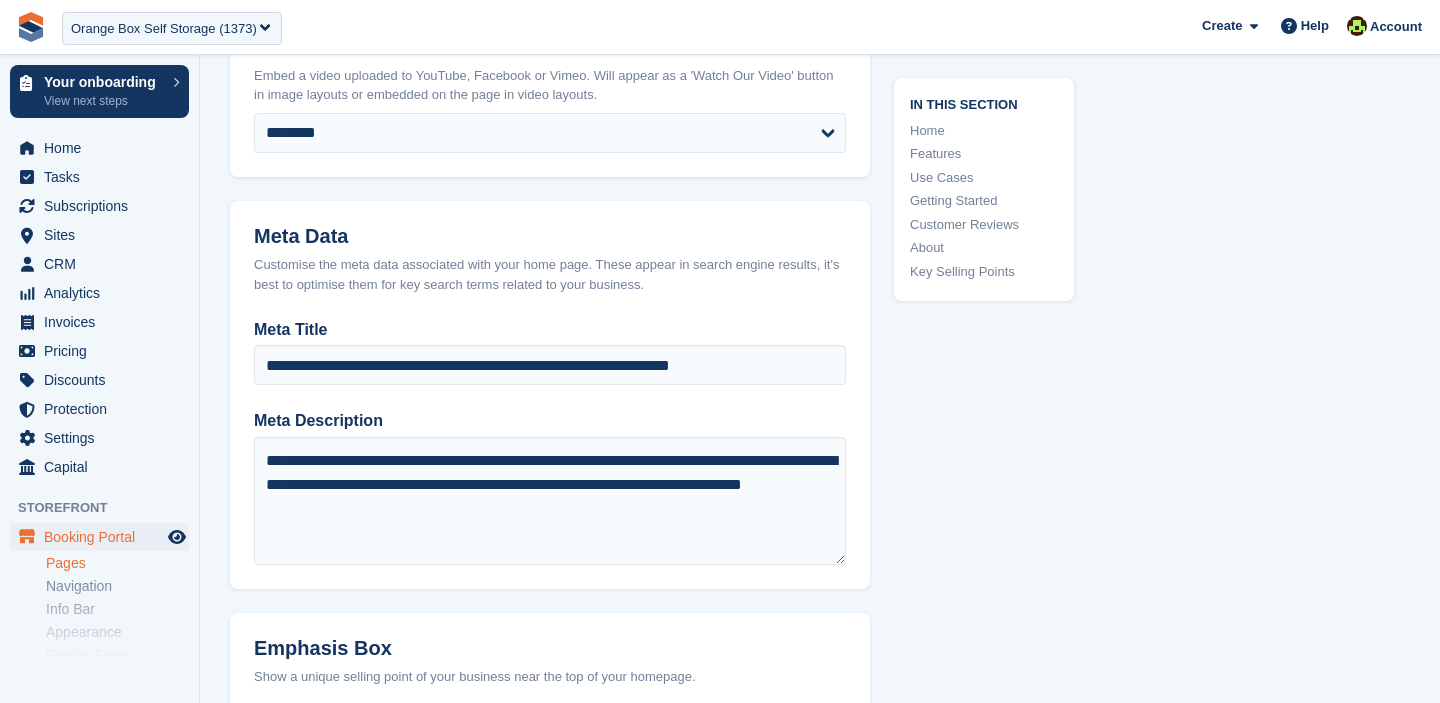 scroll, scrollTop: 1143, scrollLeft: 0, axis: vertical 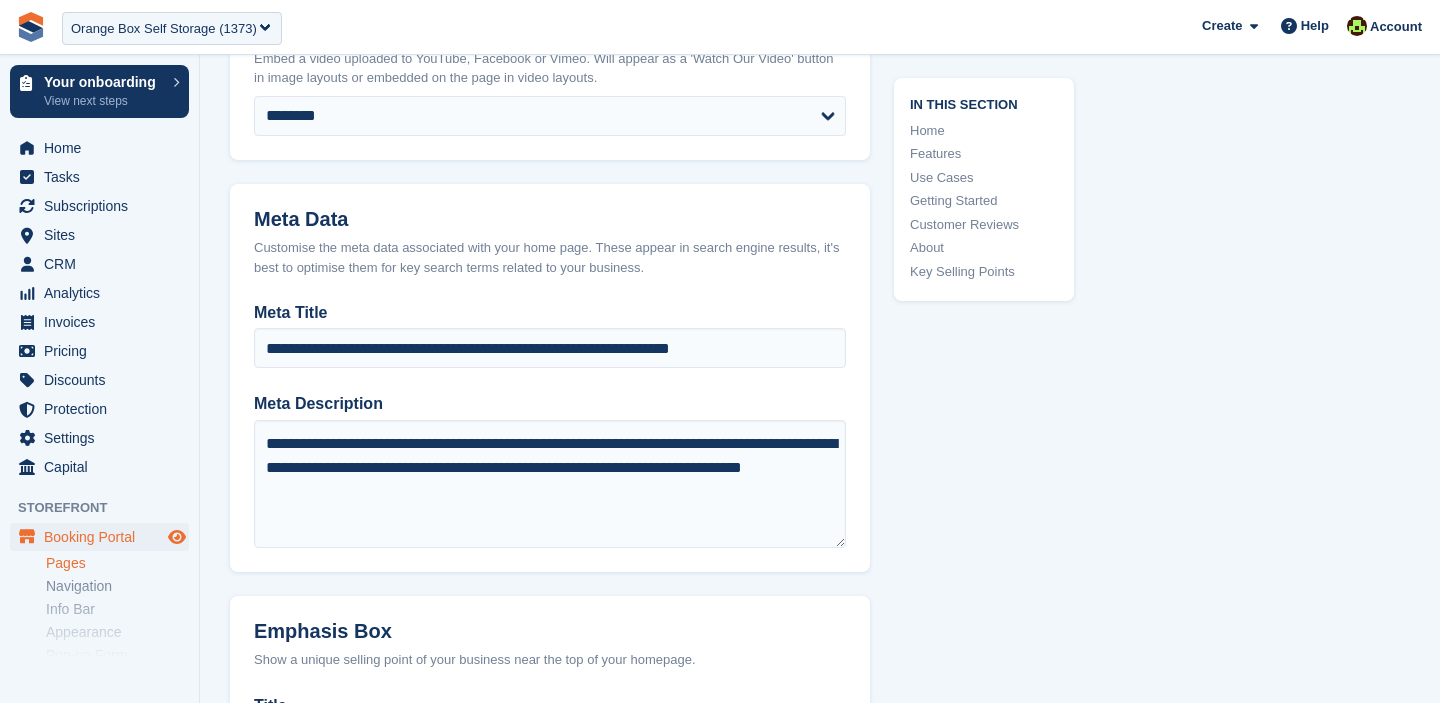 click at bounding box center [177, 537] 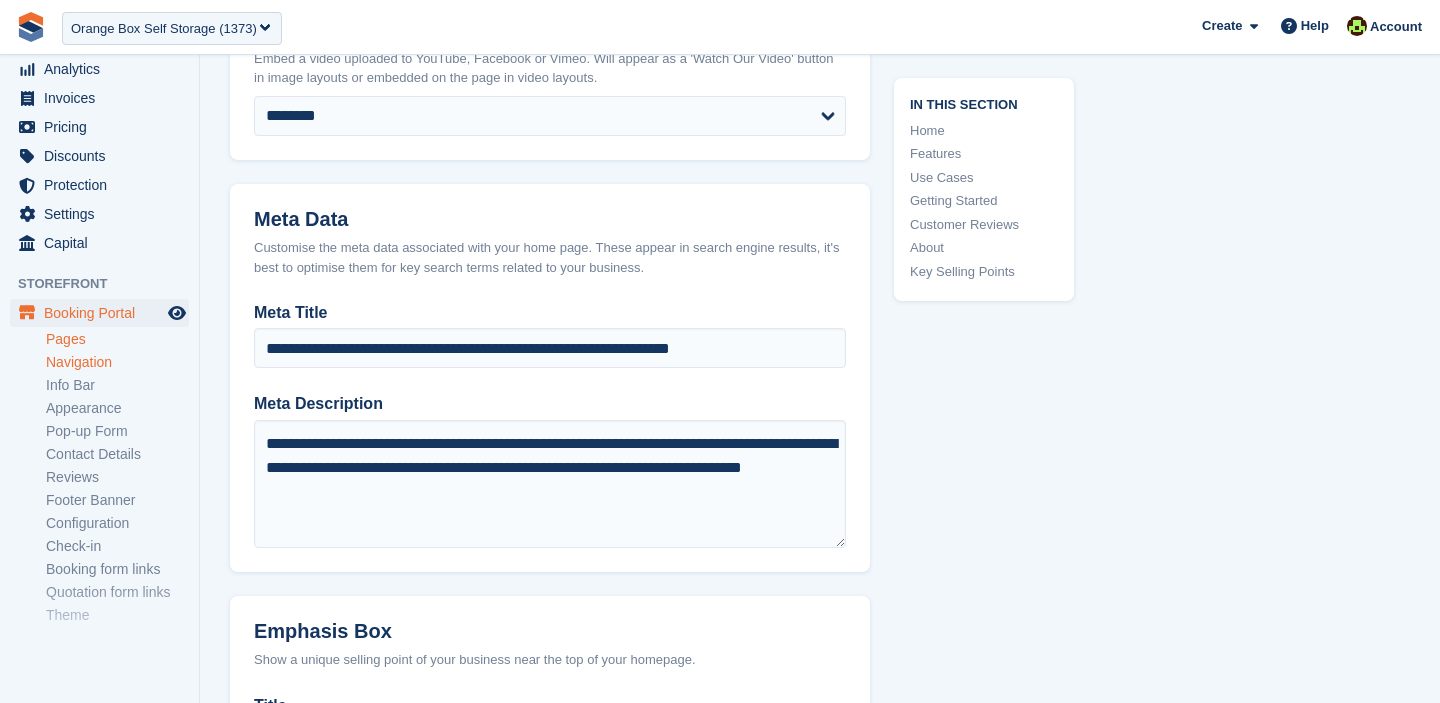 scroll, scrollTop: 247, scrollLeft: 0, axis: vertical 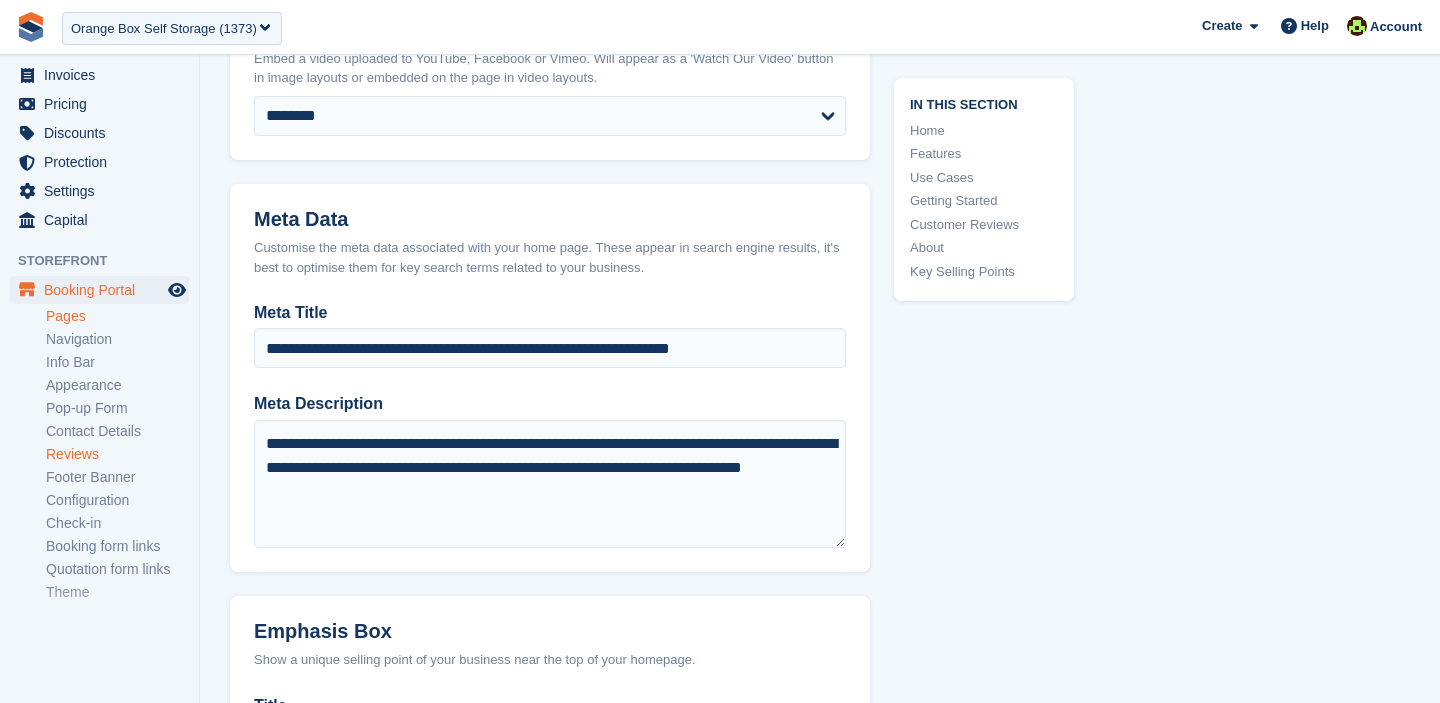 click on "Reviews" at bounding box center [117, 454] 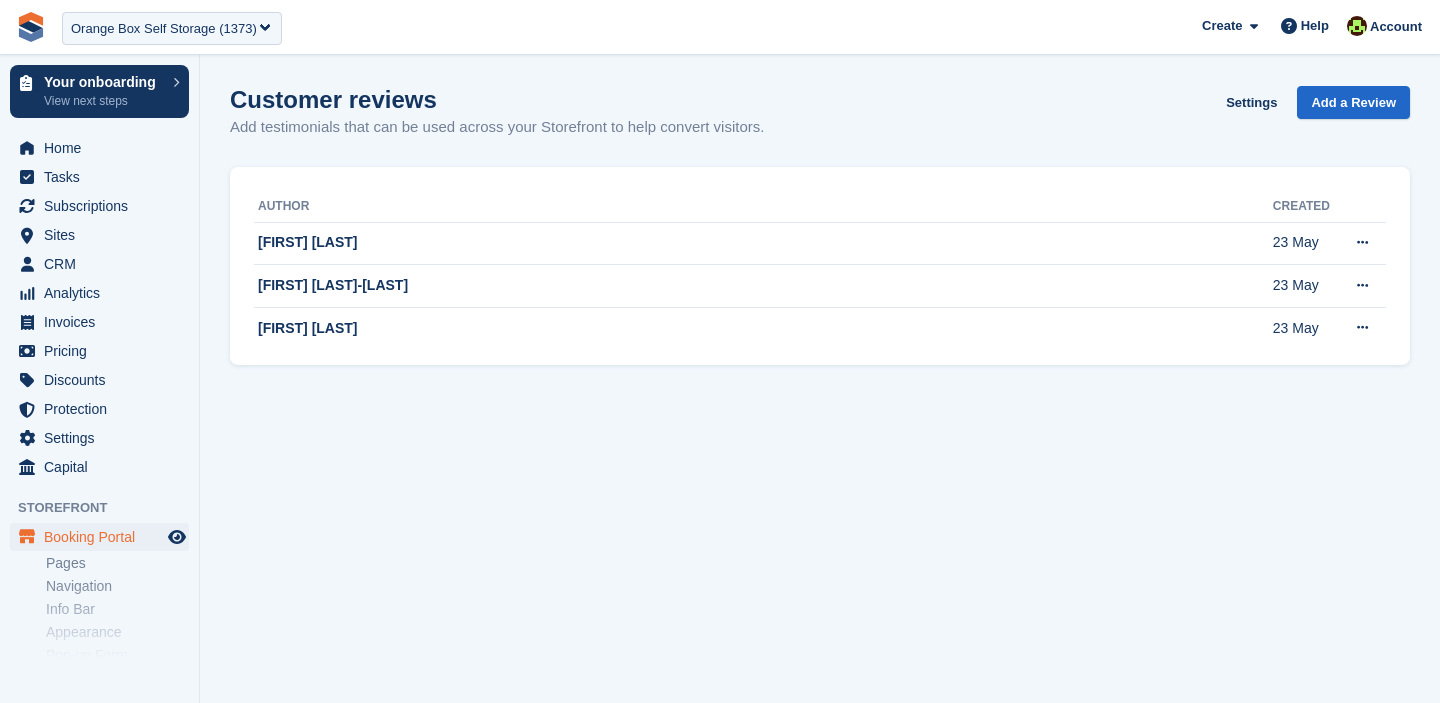 scroll, scrollTop: 0, scrollLeft: 0, axis: both 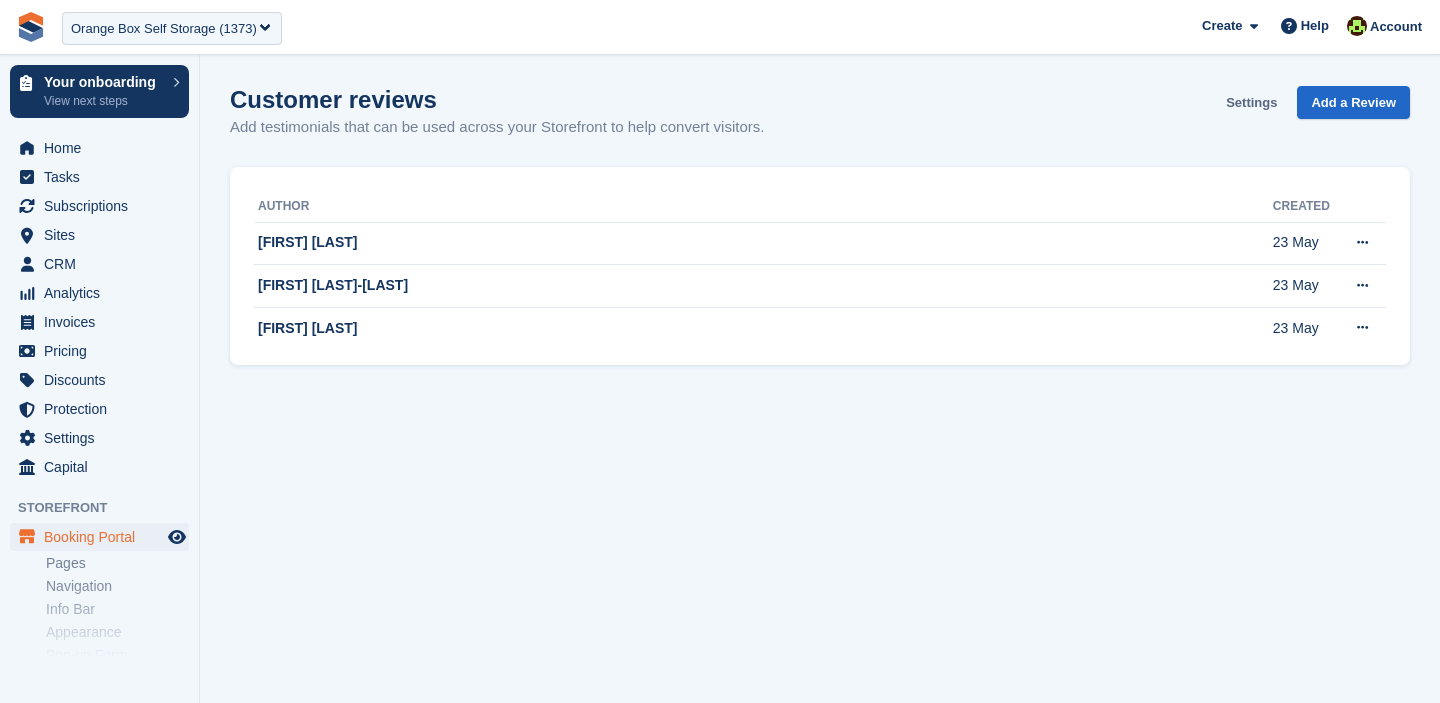 click on "Settings" at bounding box center [1251, 102] 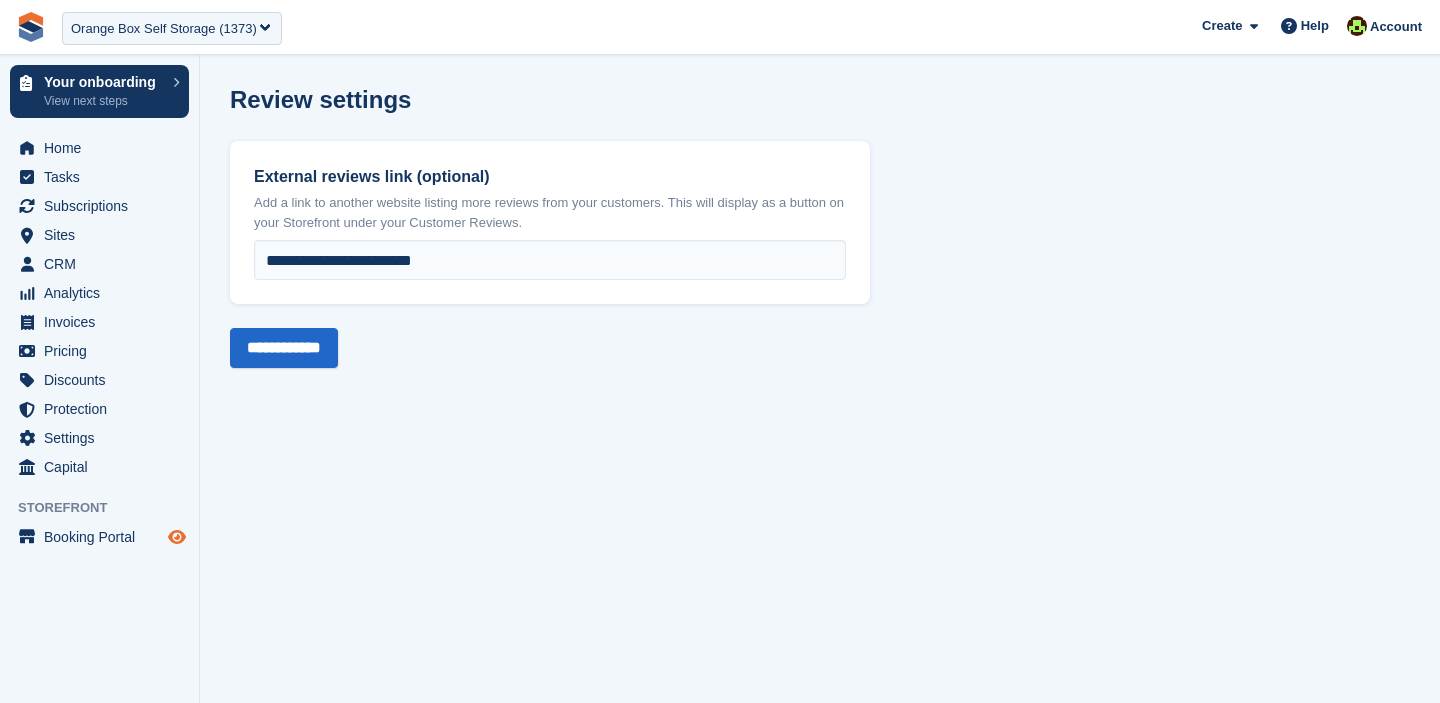 click at bounding box center [177, 537] 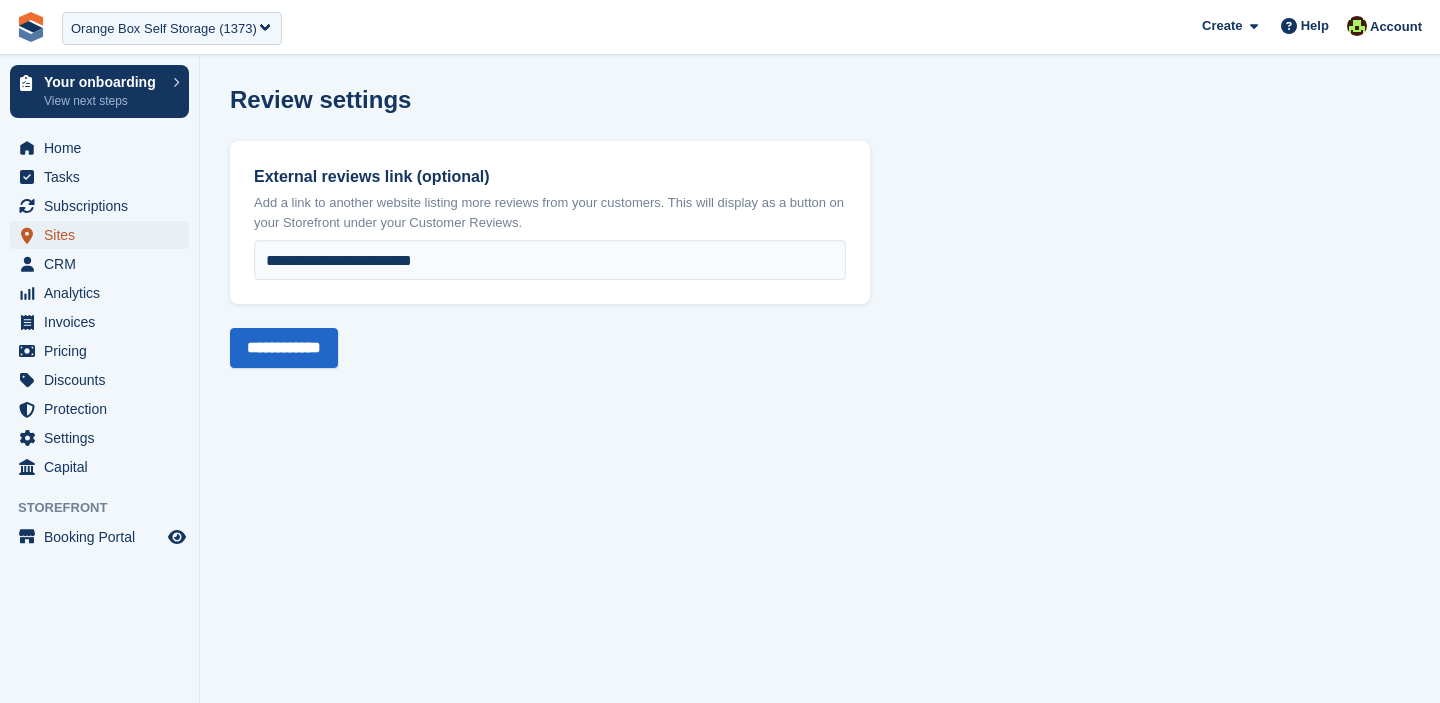 click on "Sites" at bounding box center (104, 235) 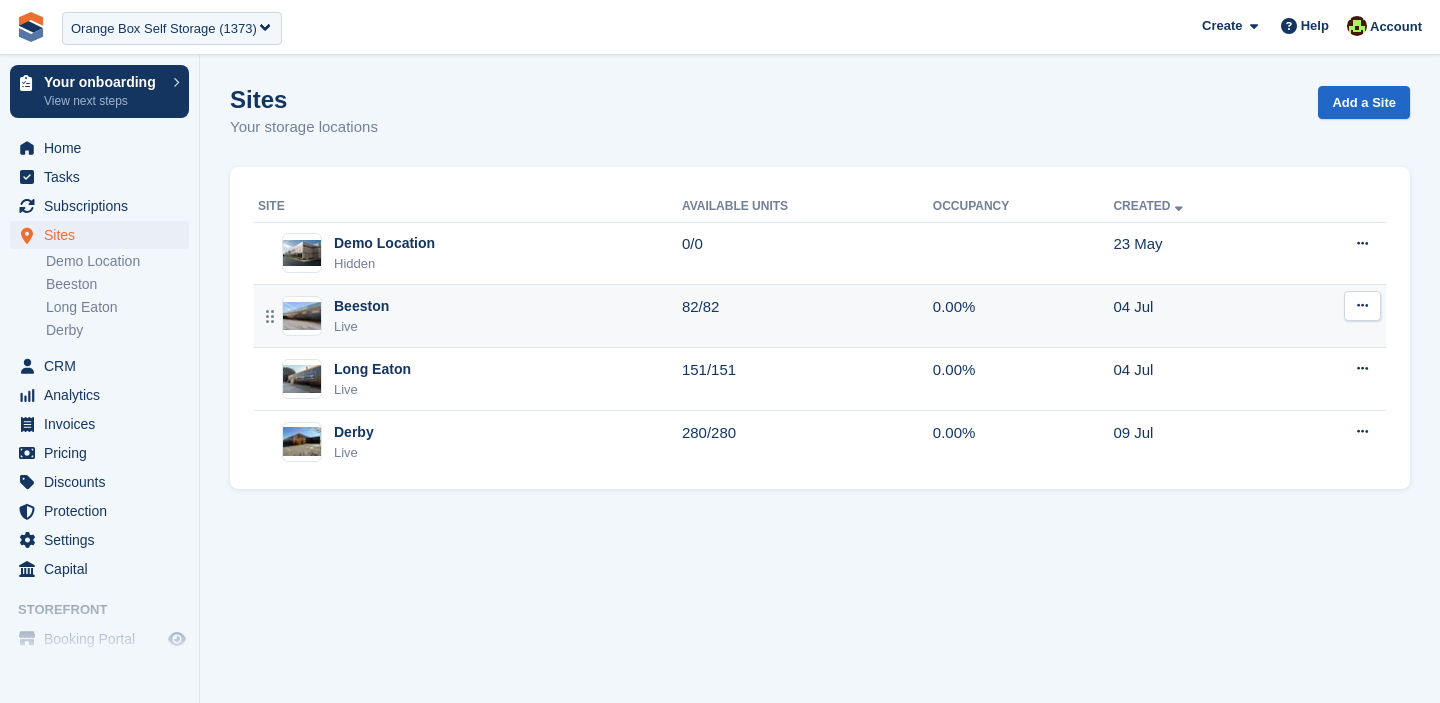 click on "Live" at bounding box center (361, 327) 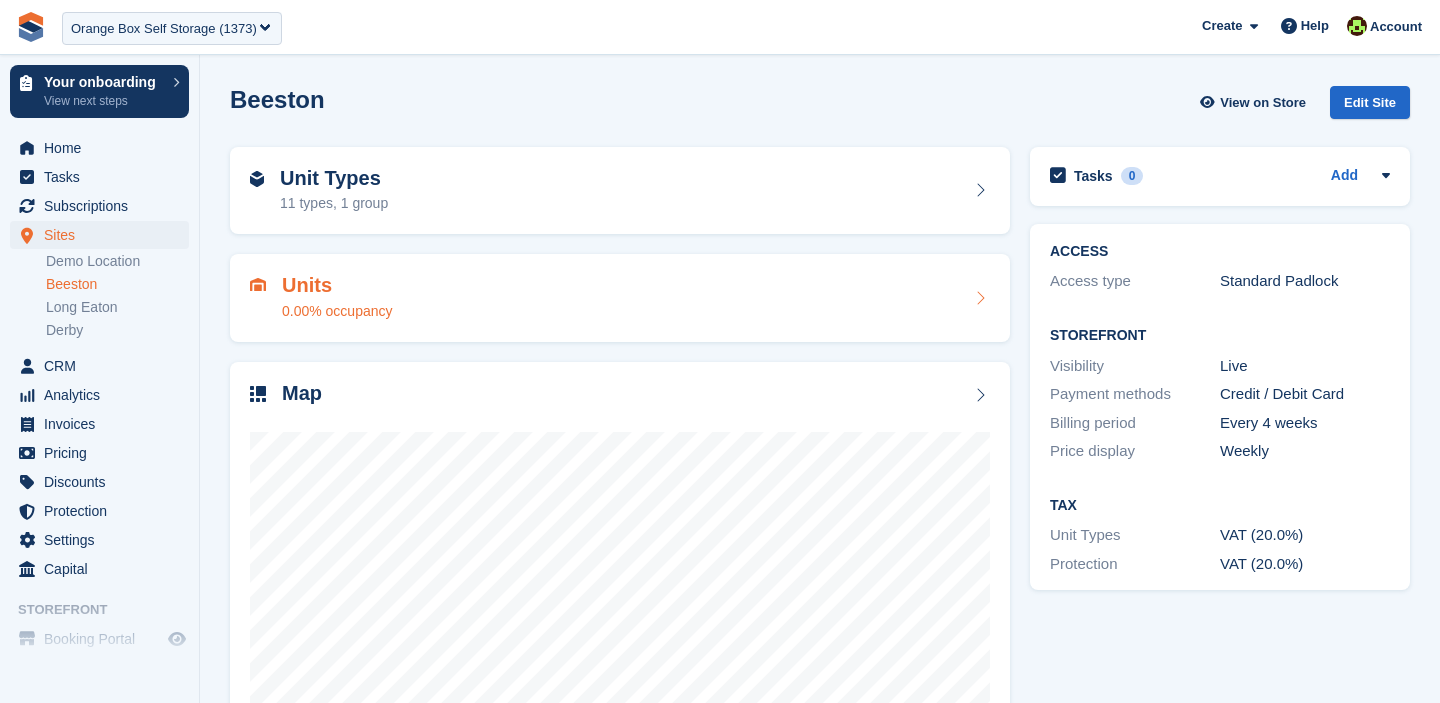 scroll, scrollTop: 0, scrollLeft: 0, axis: both 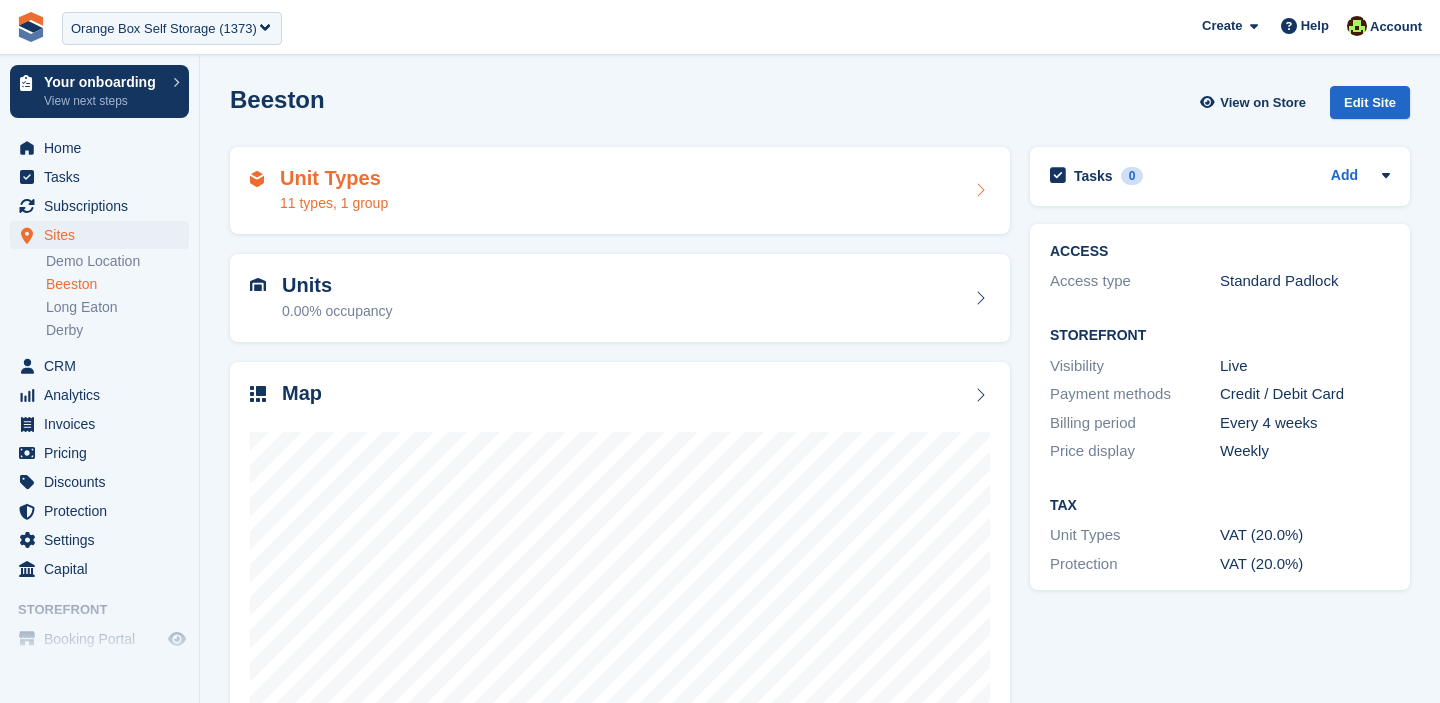click on "Unit Types
11 types, 1 group" at bounding box center (620, 191) 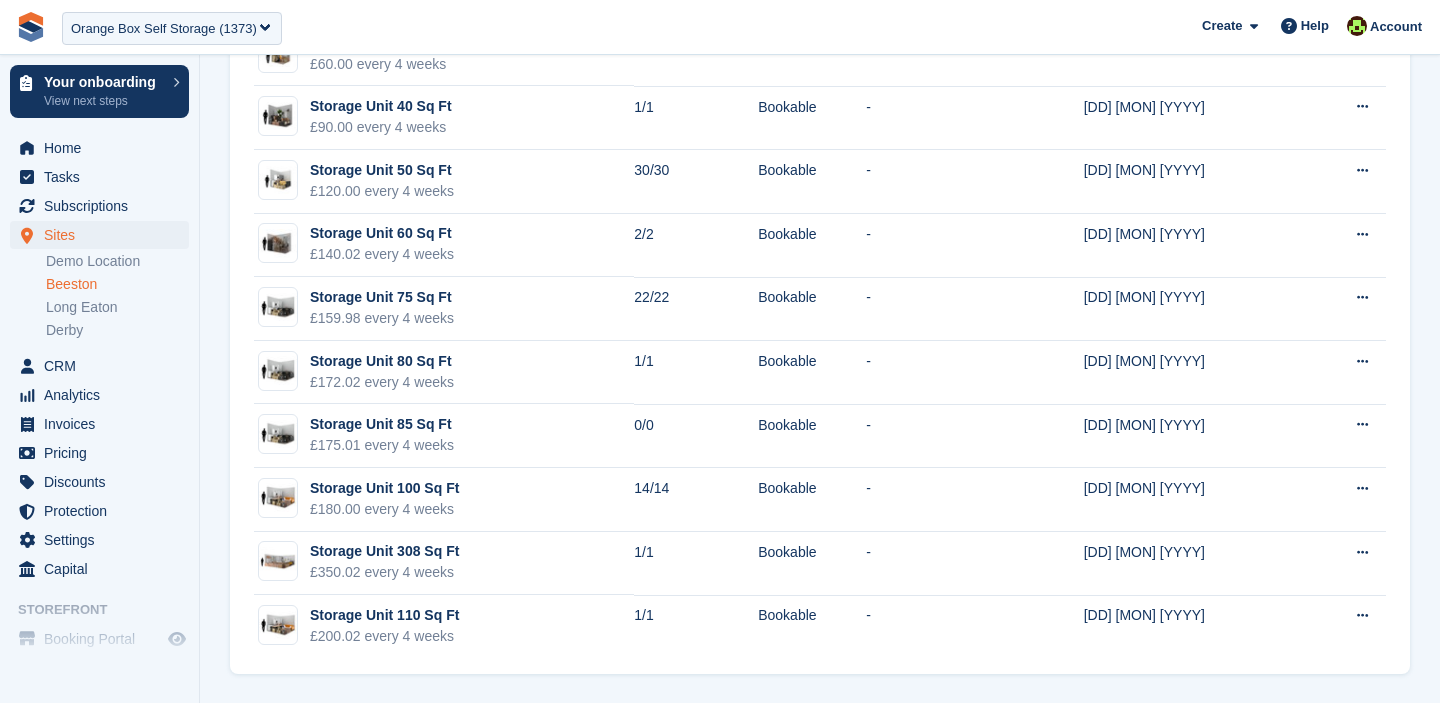scroll, scrollTop: 0, scrollLeft: 0, axis: both 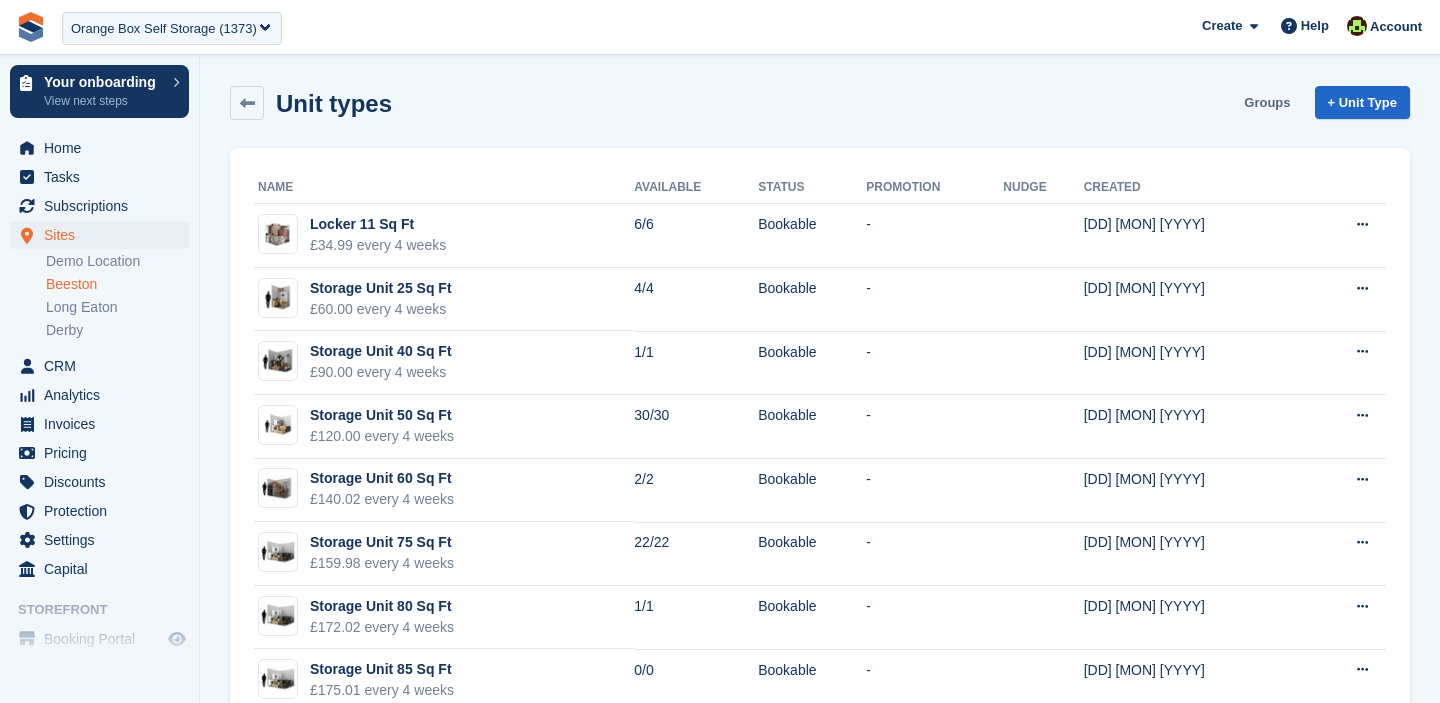 click on "Groups" at bounding box center [1267, 102] 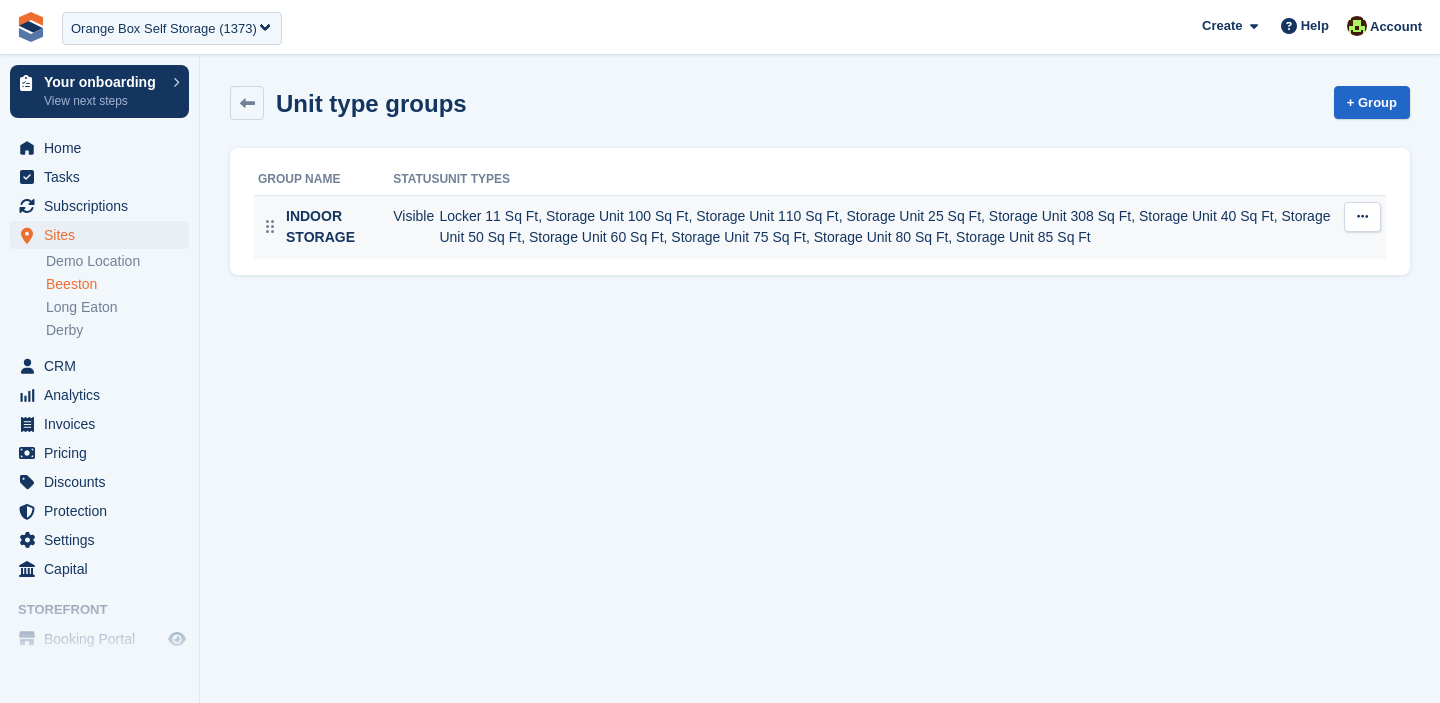 click at bounding box center [1362, 217] 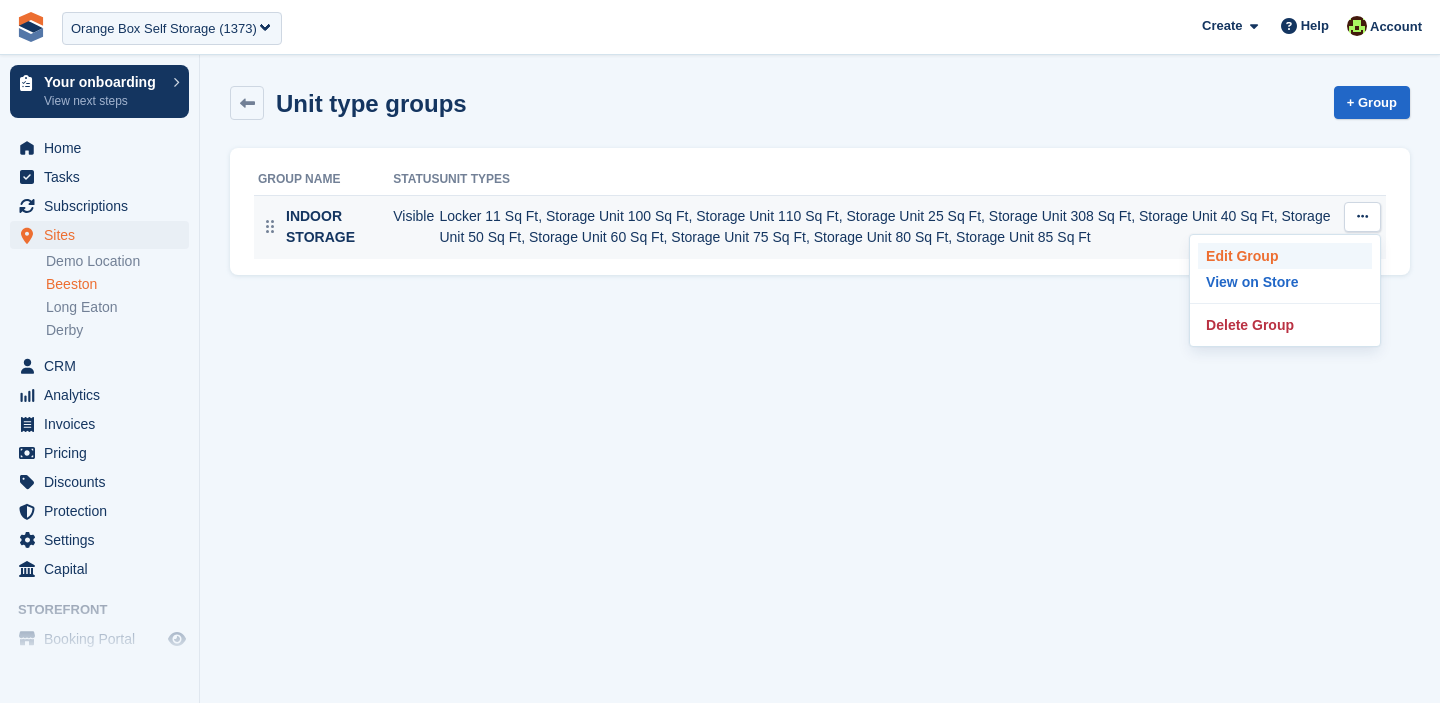 click on "Edit Group" at bounding box center (1285, 256) 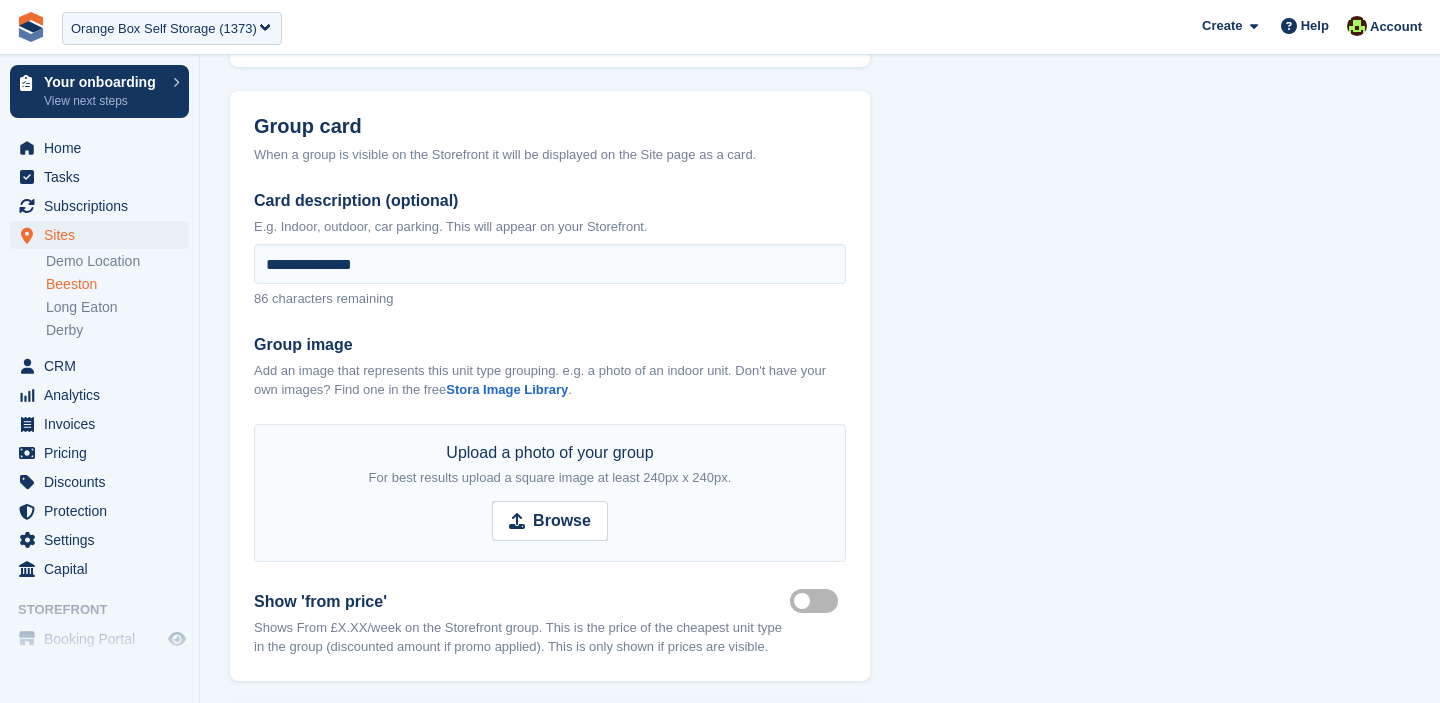 scroll, scrollTop: 476, scrollLeft: 0, axis: vertical 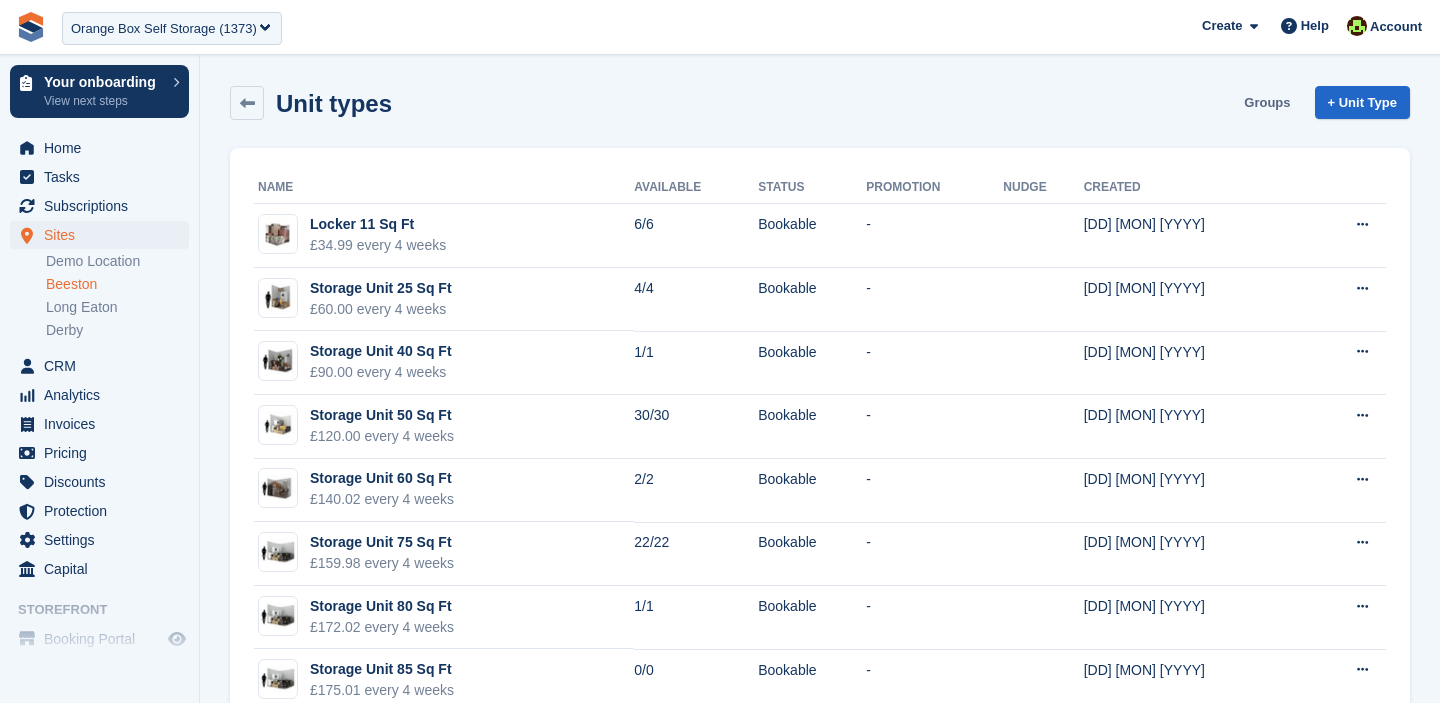 click on "Groups" at bounding box center (1267, 102) 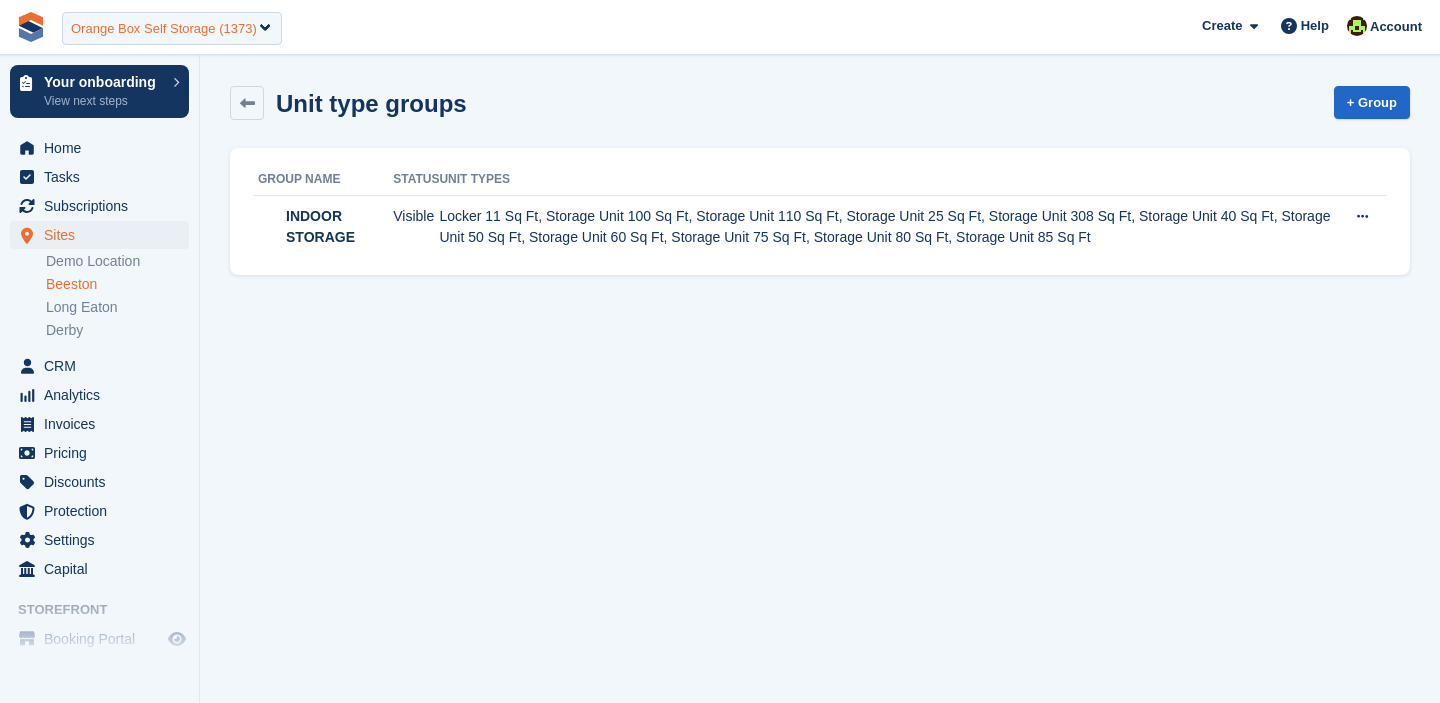 click on "Orange Box Self Storage (1373)" at bounding box center (164, 29) 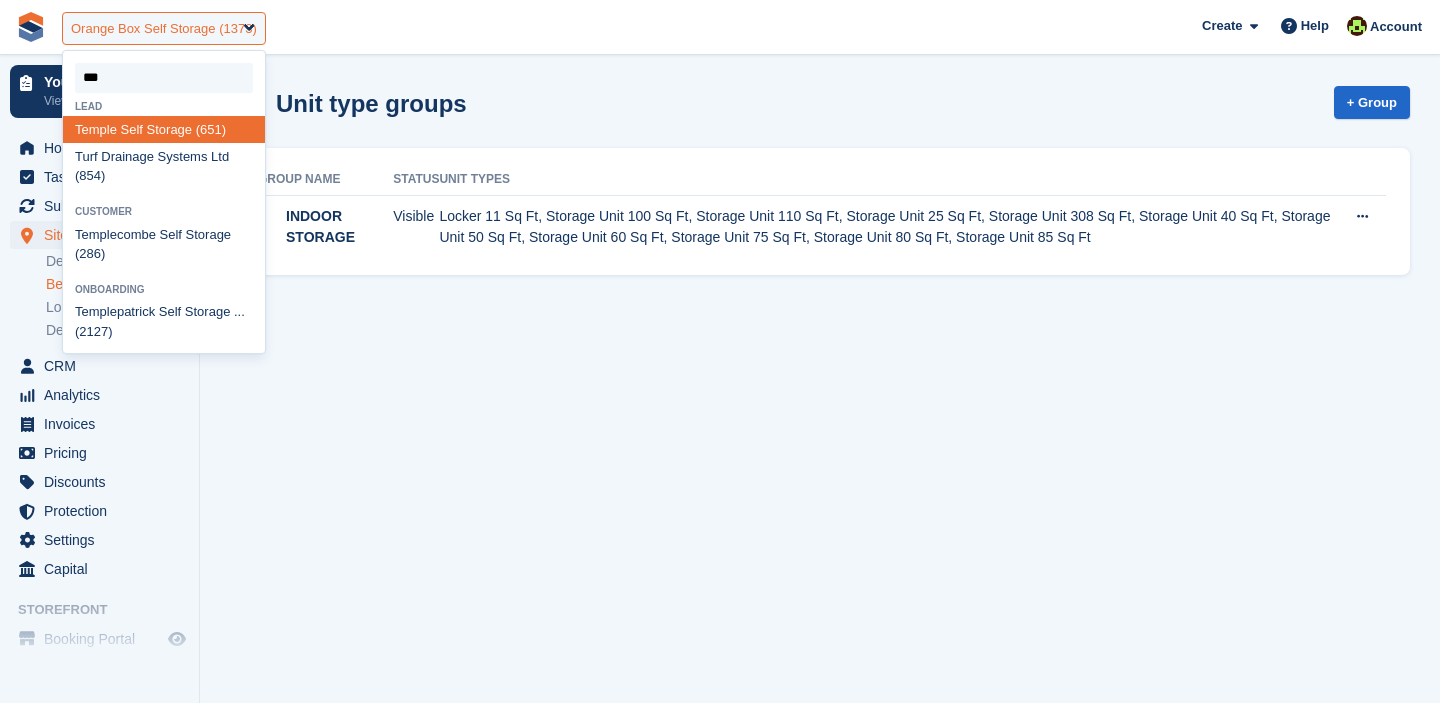 type on "****" 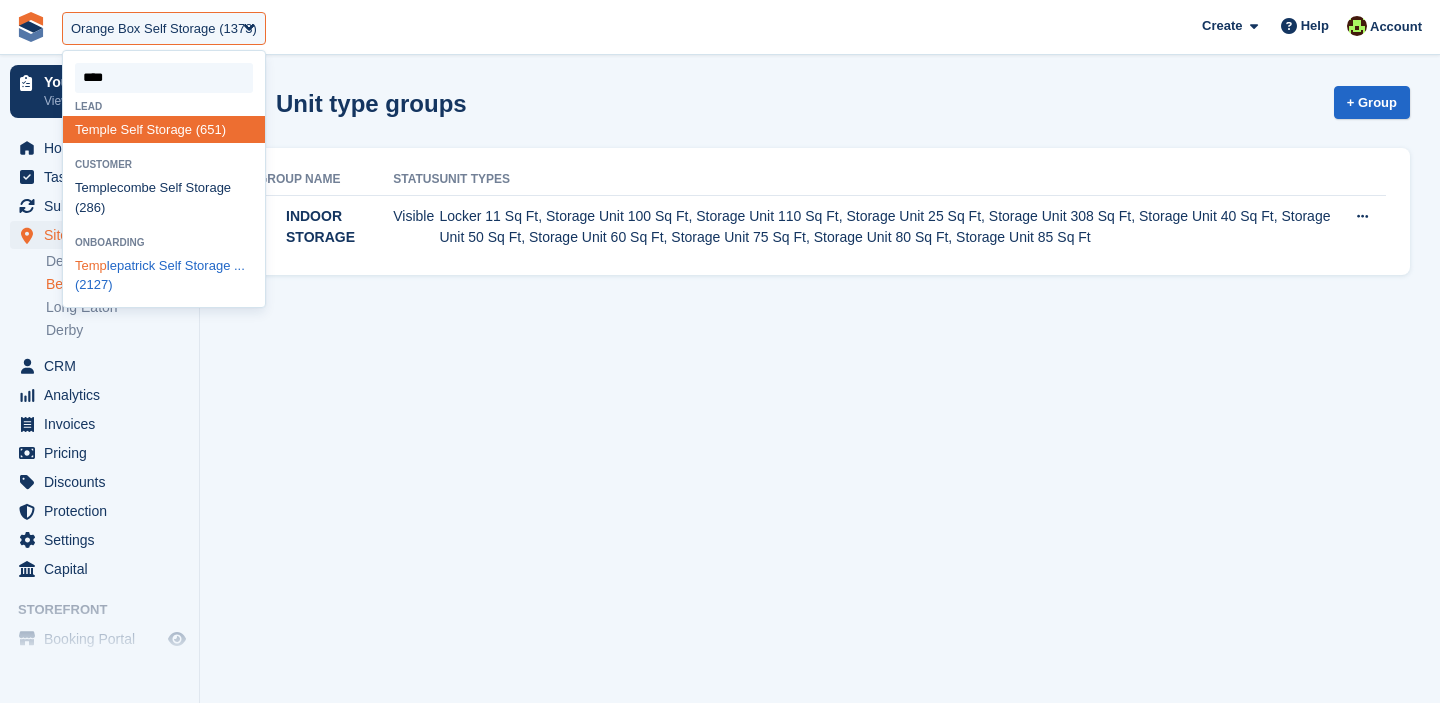 click on "Temp lepatrick Self Storage ... (2127)" at bounding box center (164, 275) 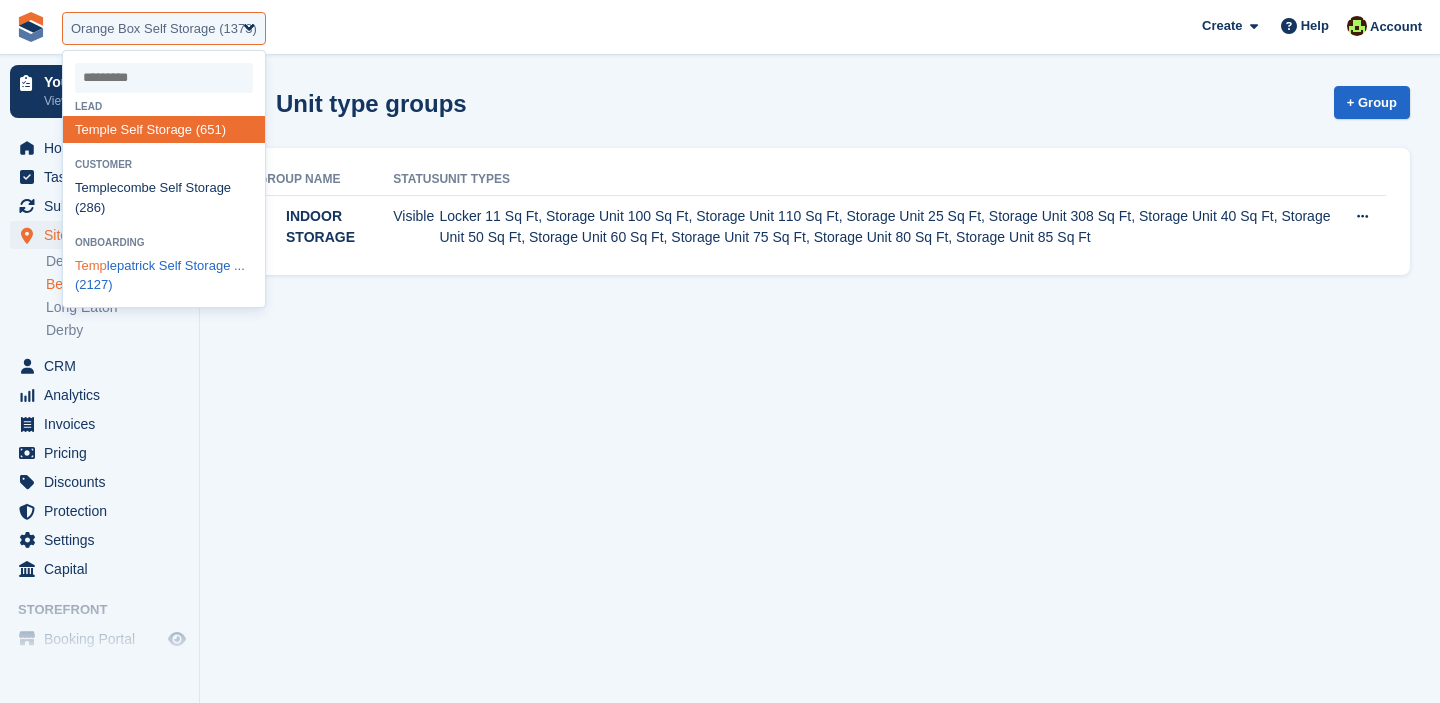 select on "****" 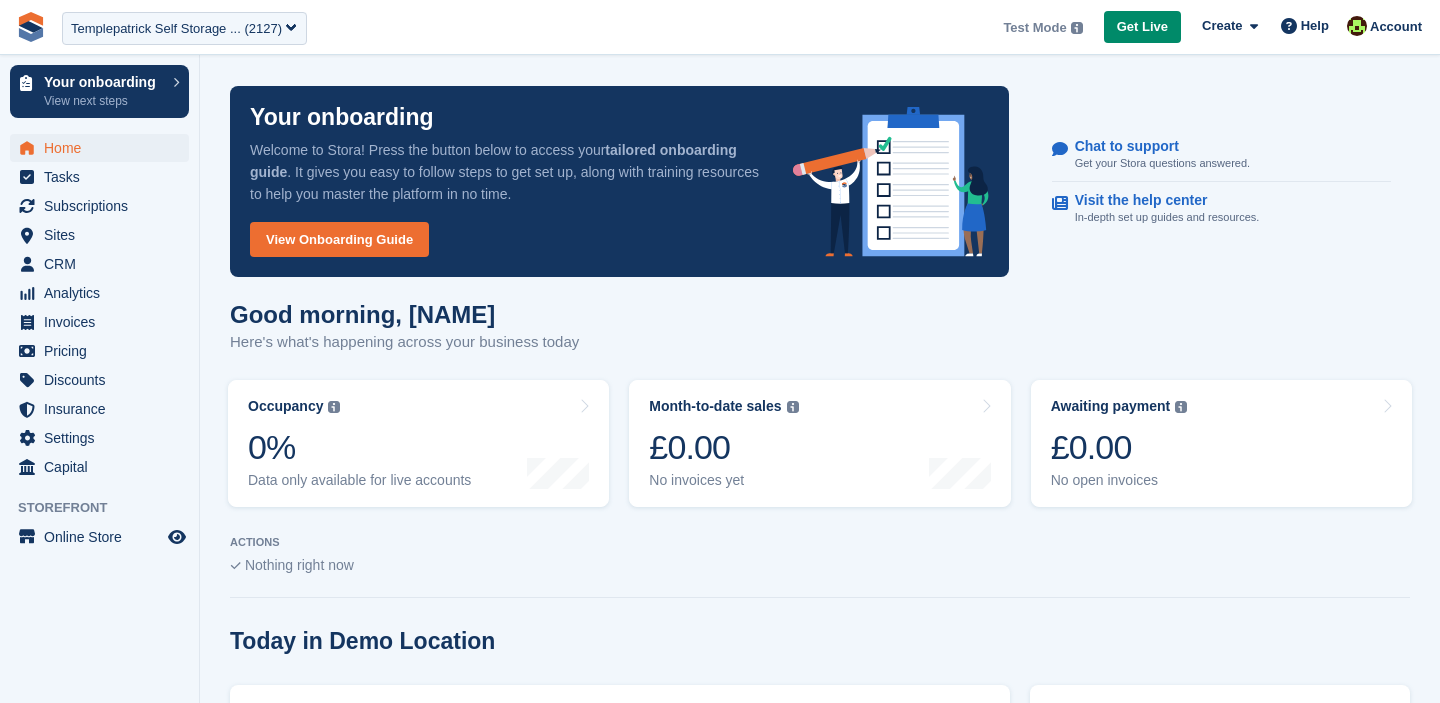 scroll, scrollTop: 0, scrollLeft: 0, axis: both 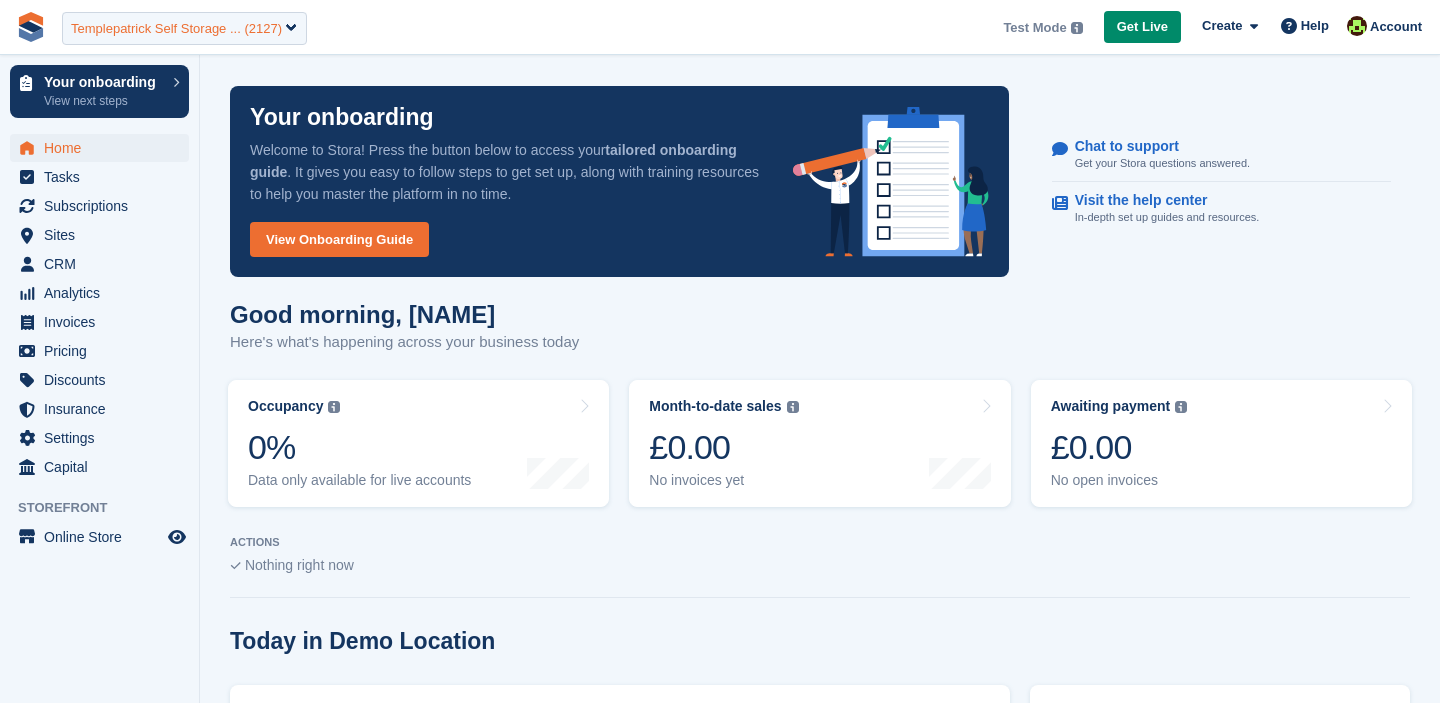 click on "Templepatrick Self Storage ... (2127)" at bounding box center [176, 29] 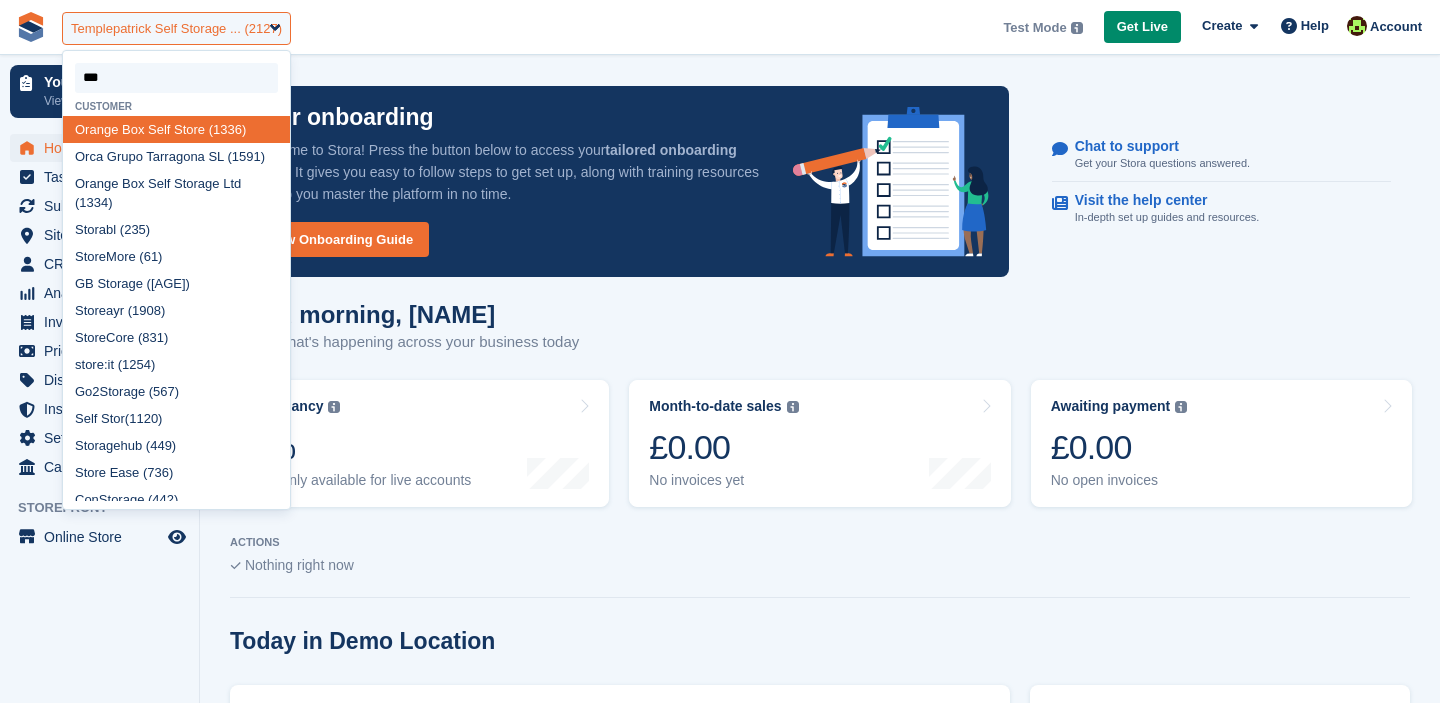 type on "****" 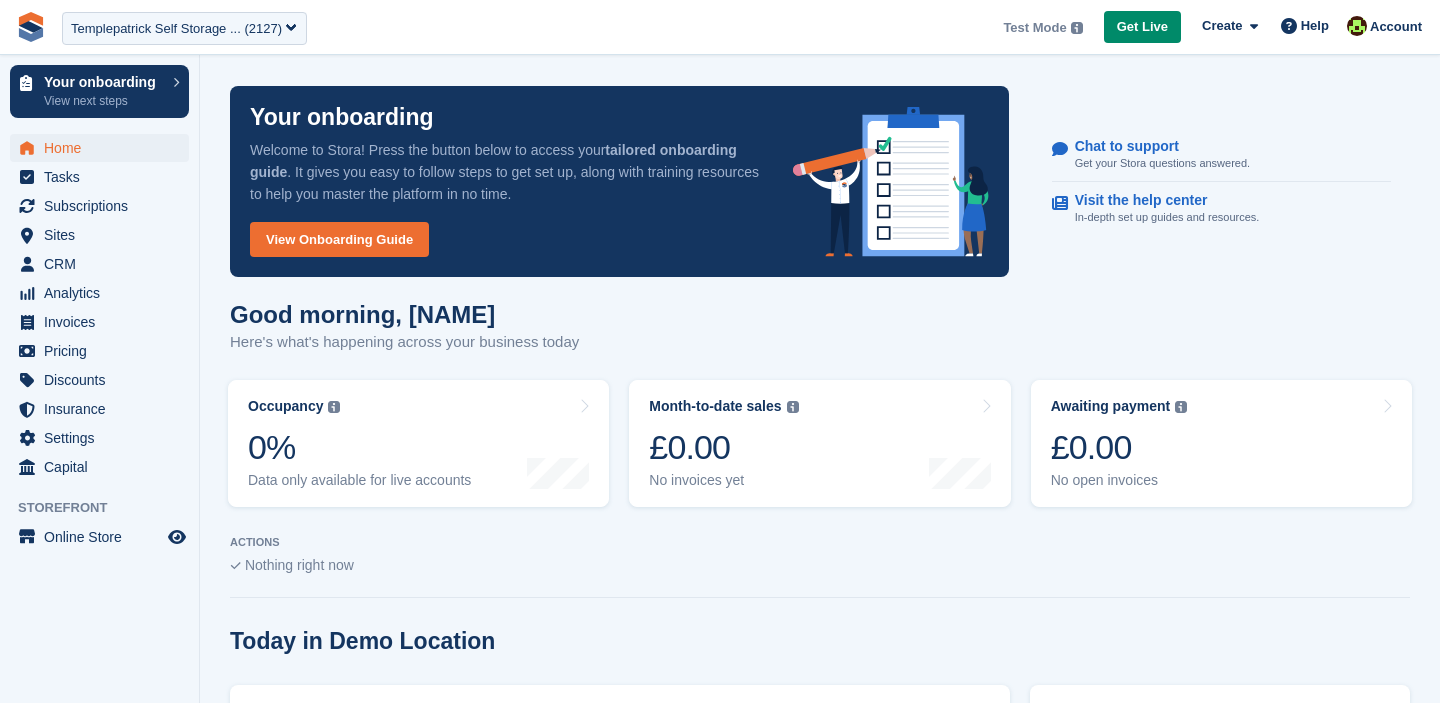 click on "**********" at bounding box center (720, 27) 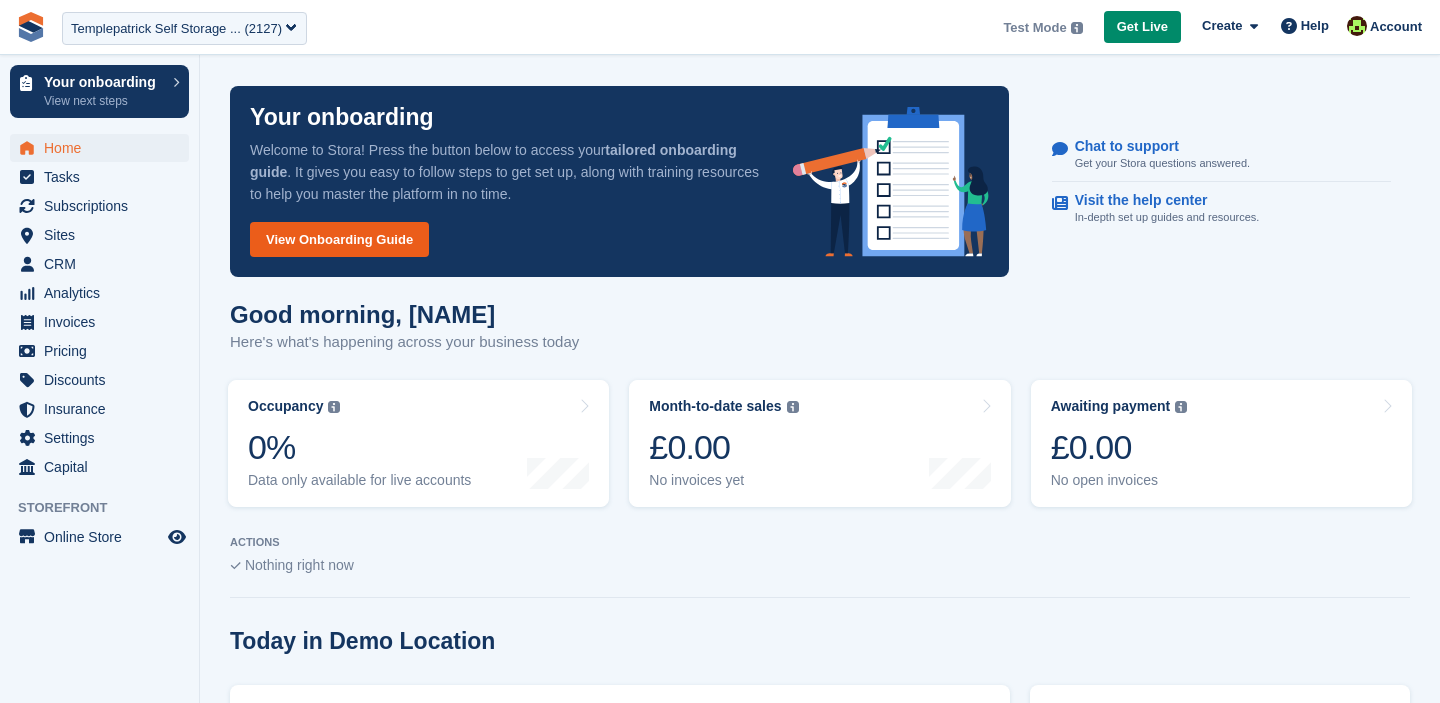 click on "View Onboarding Guide" at bounding box center [339, 239] 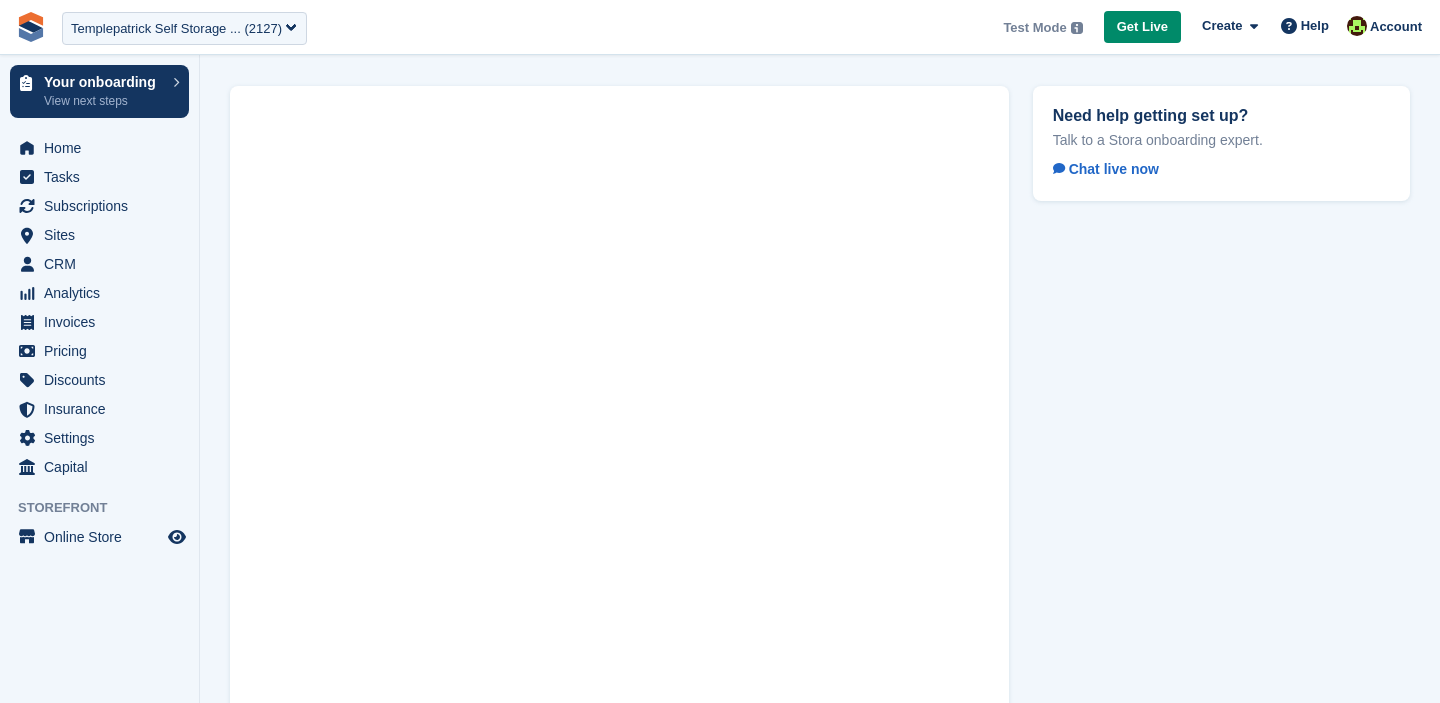 scroll, scrollTop: 116, scrollLeft: 0, axis: vertical 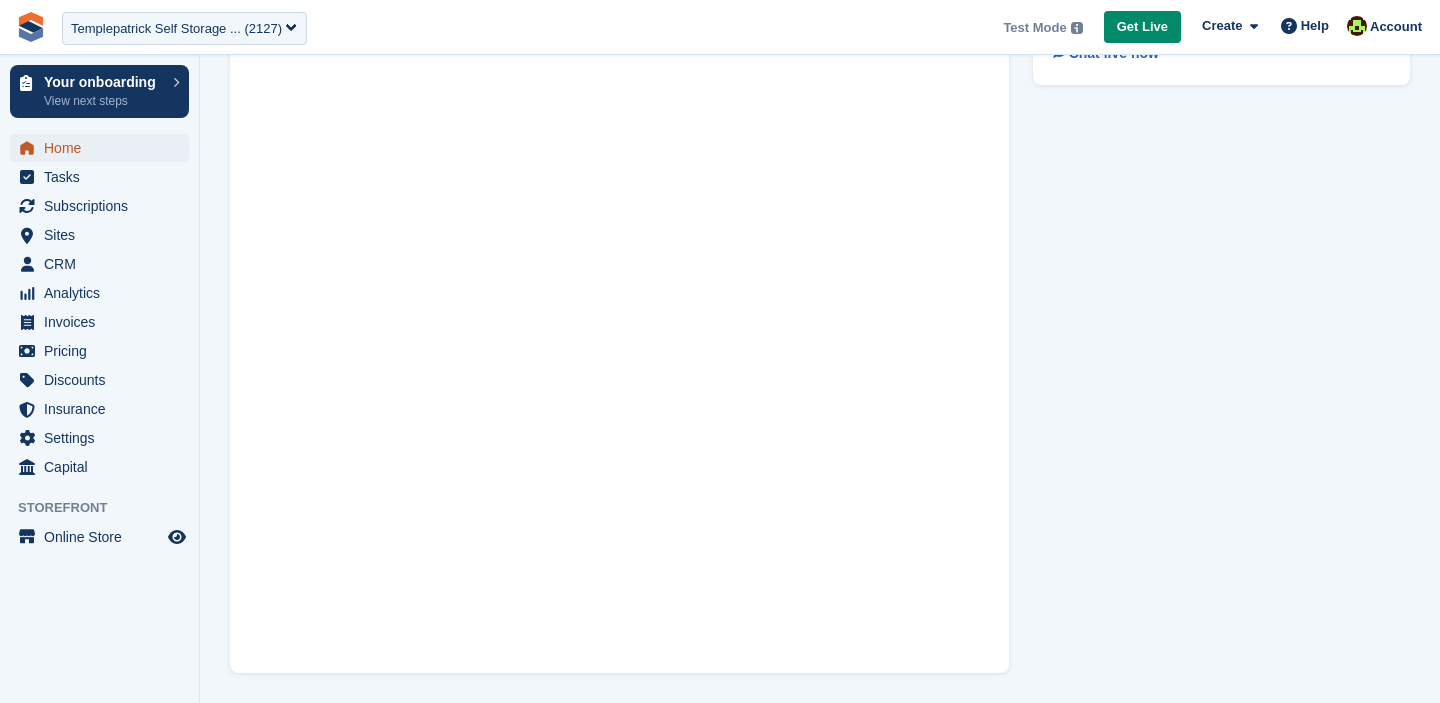 click on "Home" at bounding box center [104, 148] 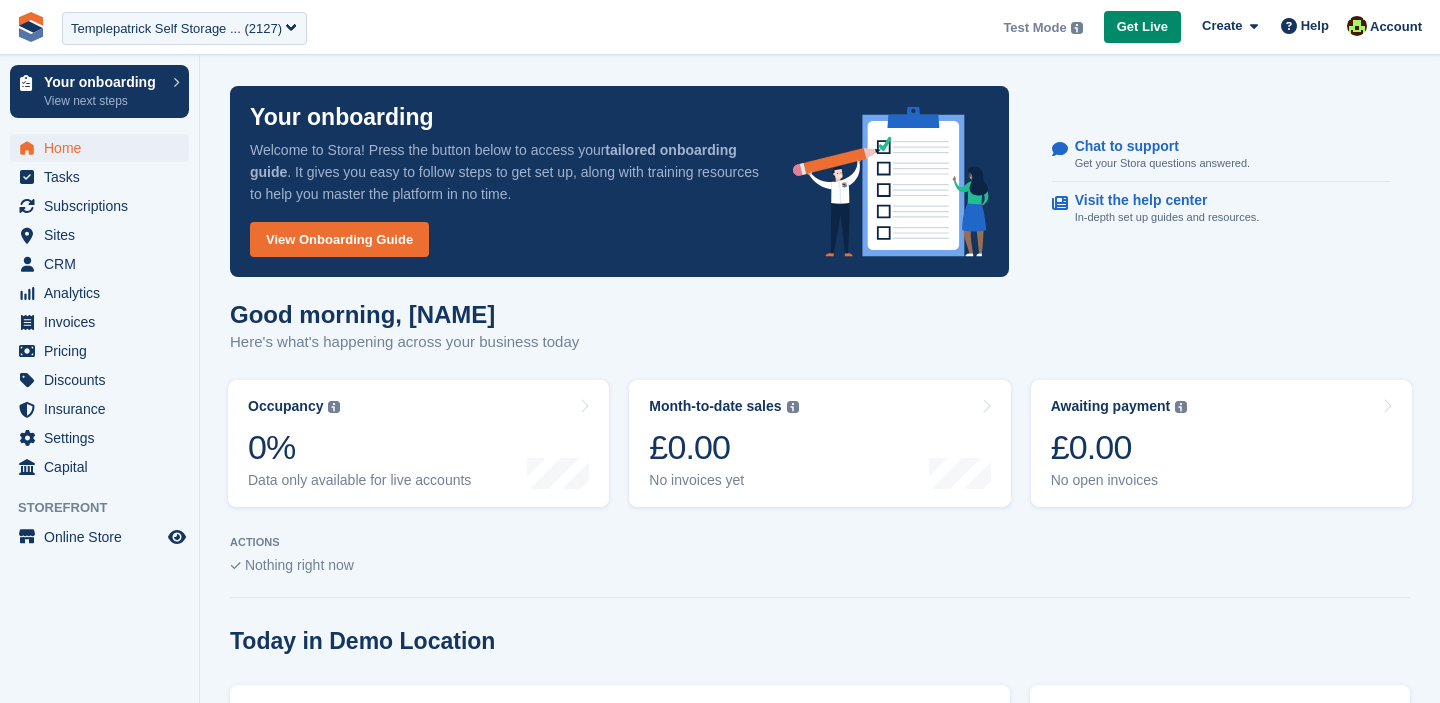 scroll, scrollTop: 0, scrollLeft: 0, axis: both 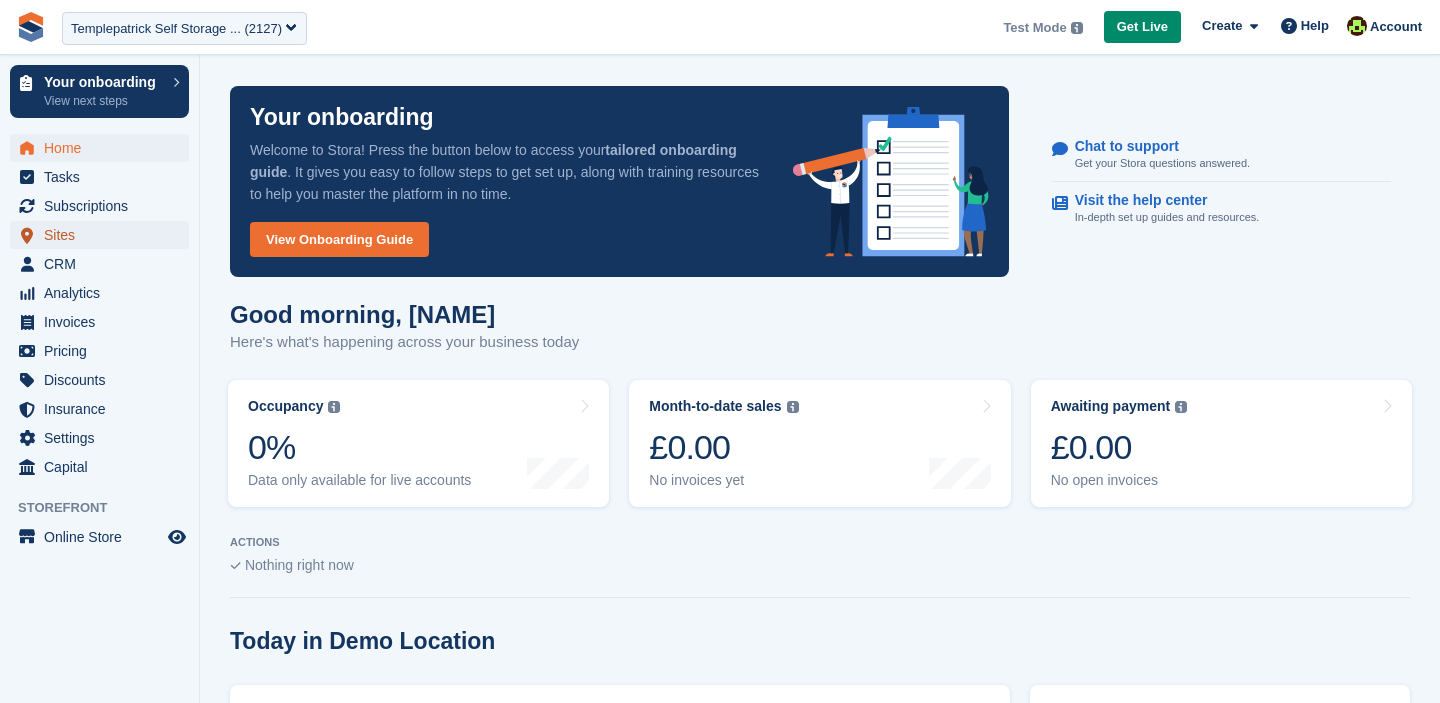 click on "Sites" at bounding box center (104, 235) 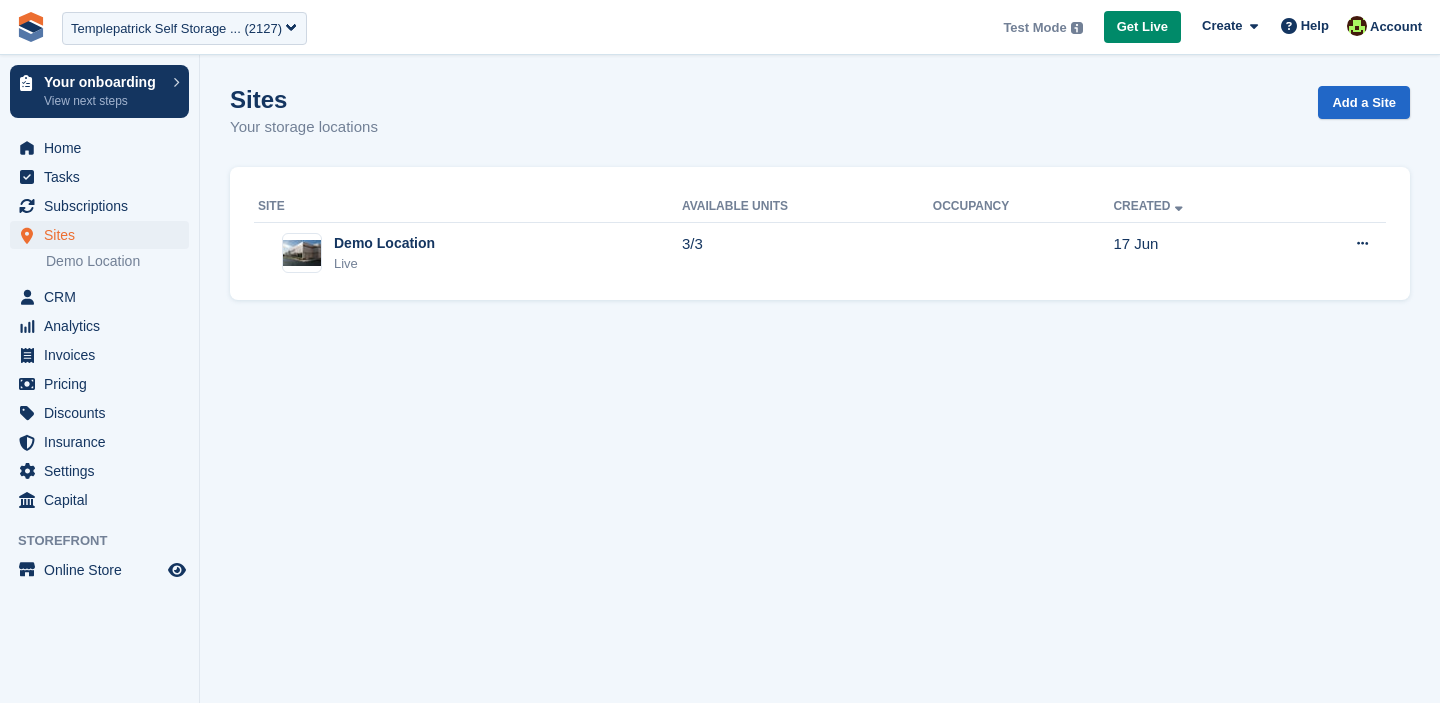 scroll, scrollTop: 0, scrollLeft: 0, axis: both 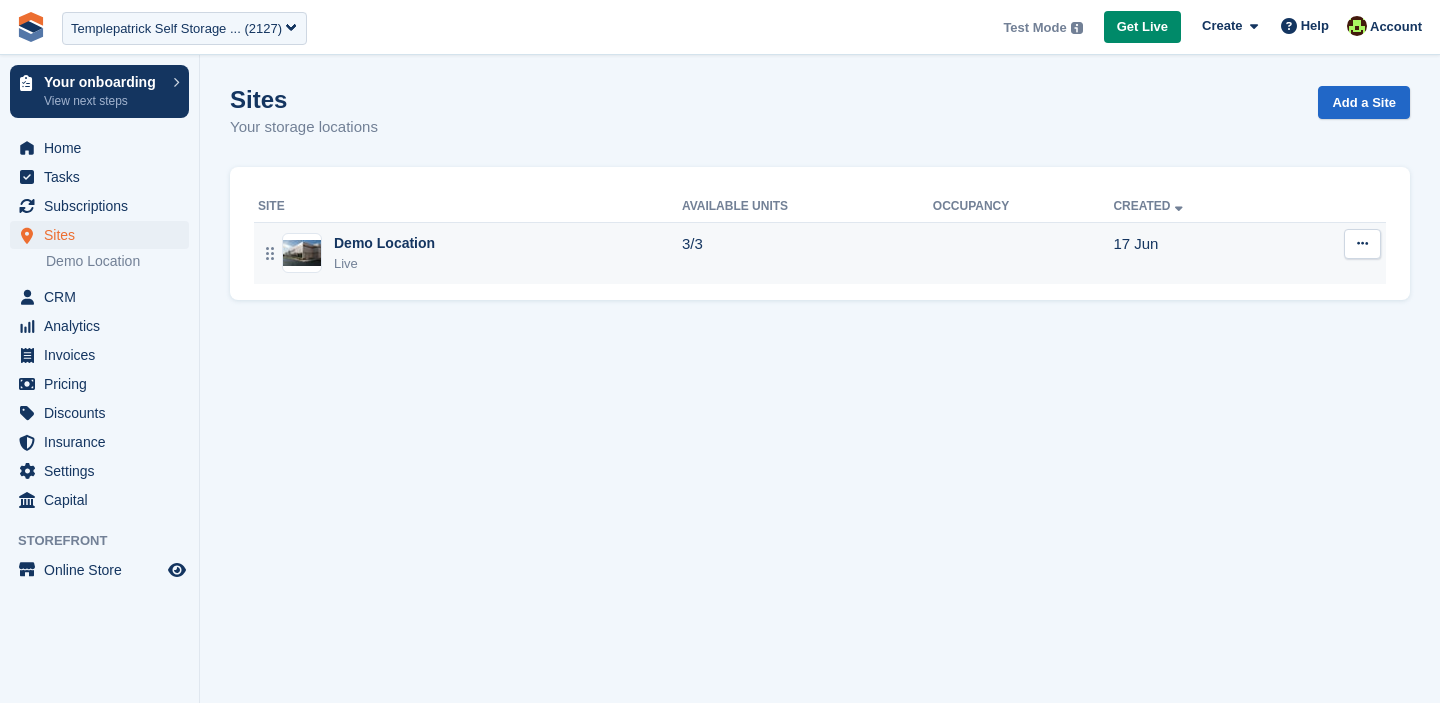 click at bounding box center (1362, 243) 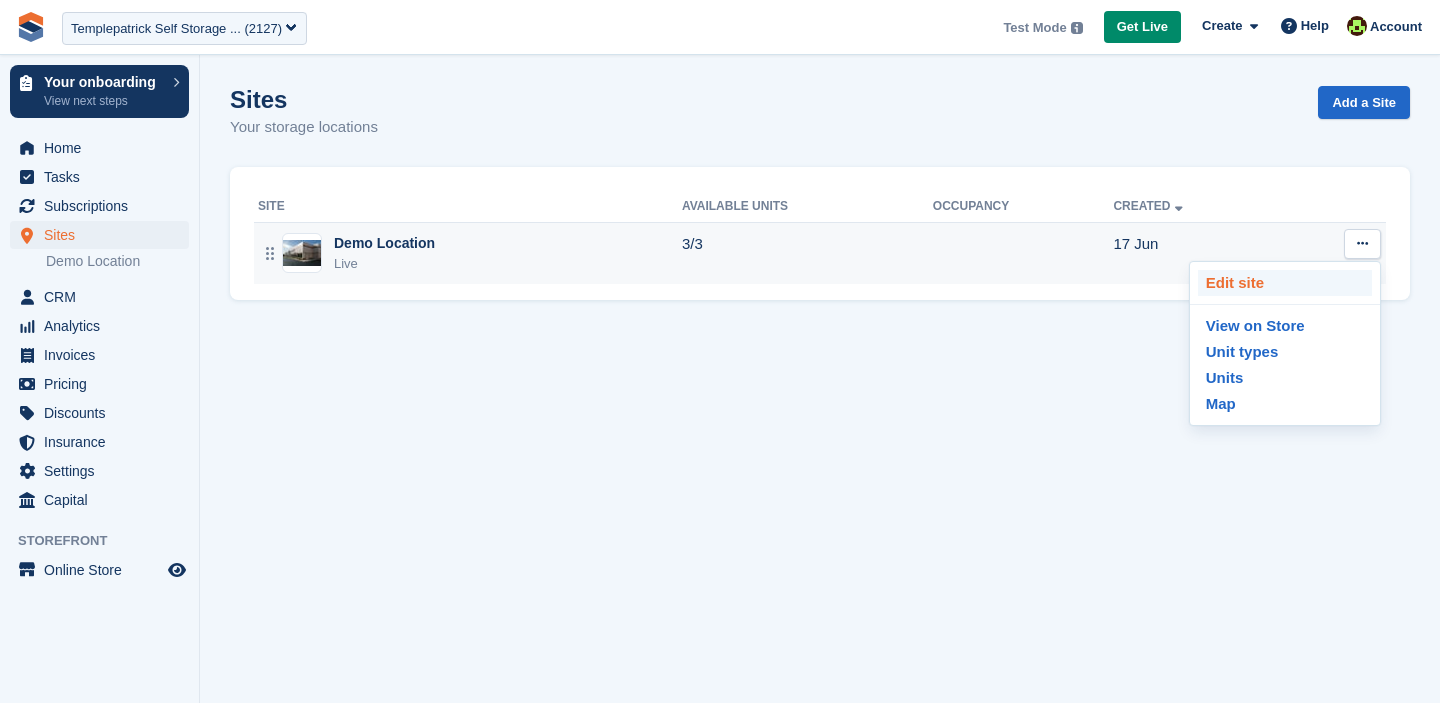 click on "Edit site" at bounding box center (1285, 283) 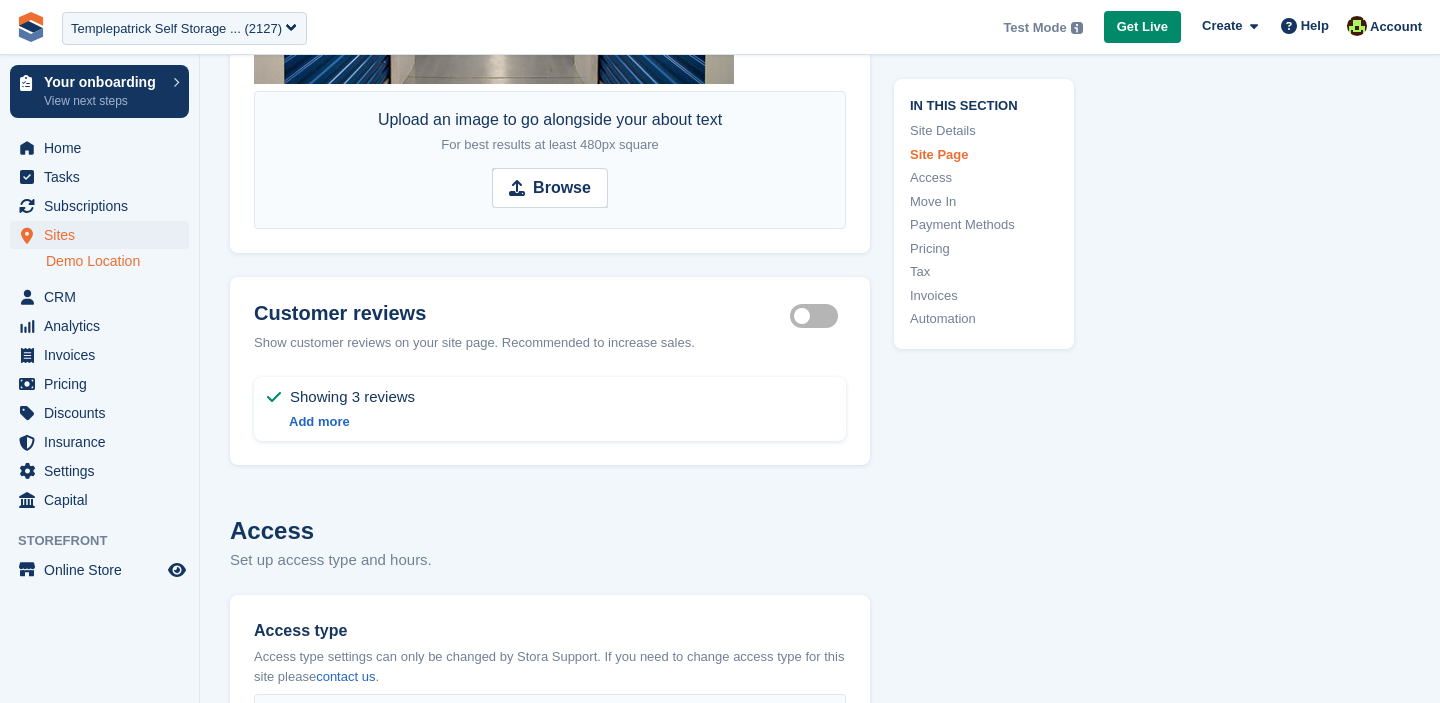 scroll, scrollTop: 3758, scrollLeft: 0, axis: vertical 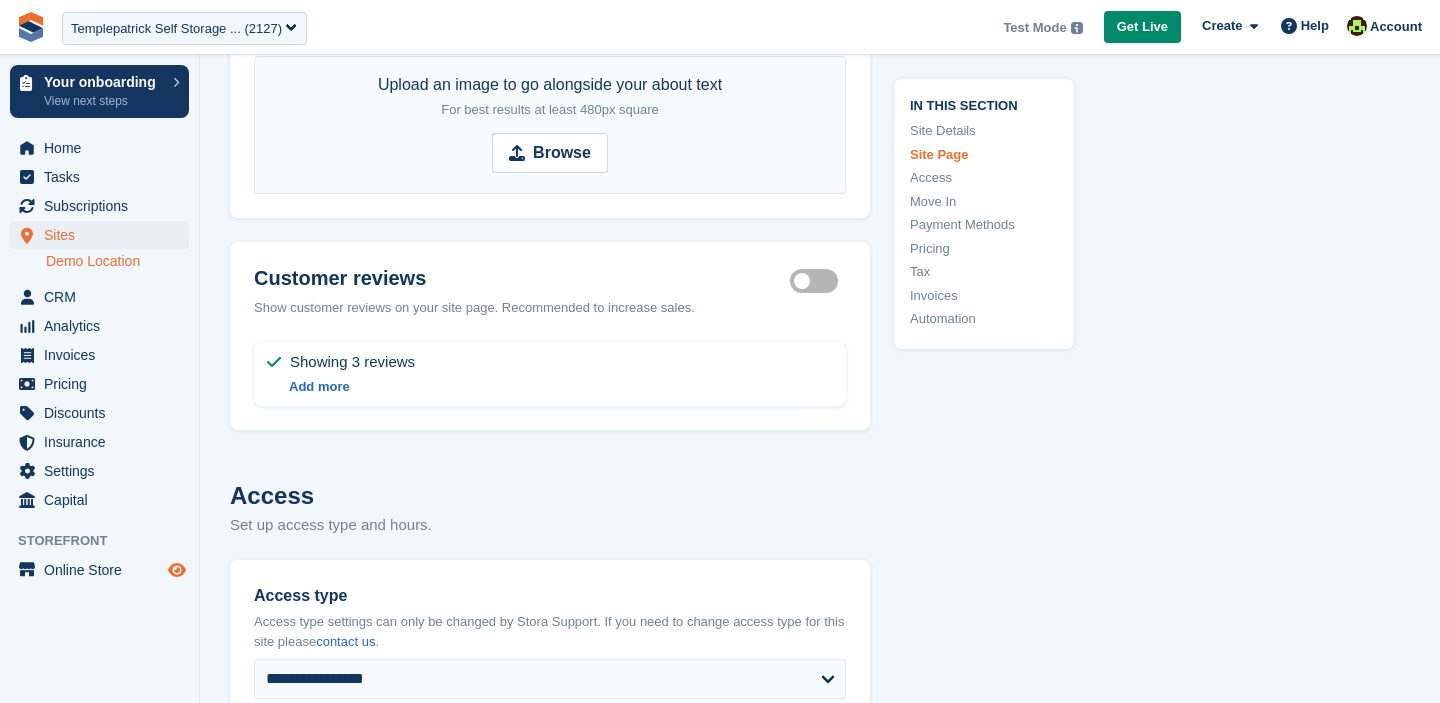 click at bounding box center [177, 570] 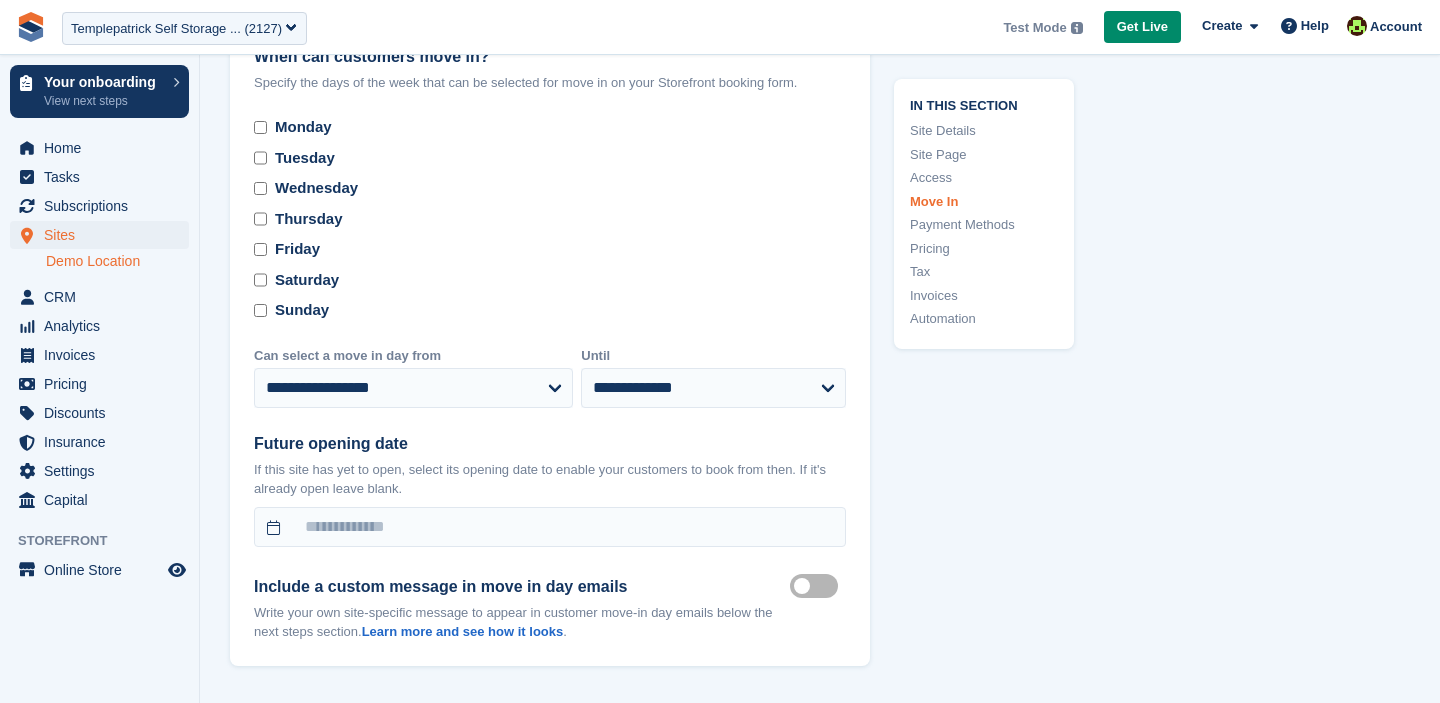 scroll, scrollTop: 5280, scrollLeft: 0, axis: vertical 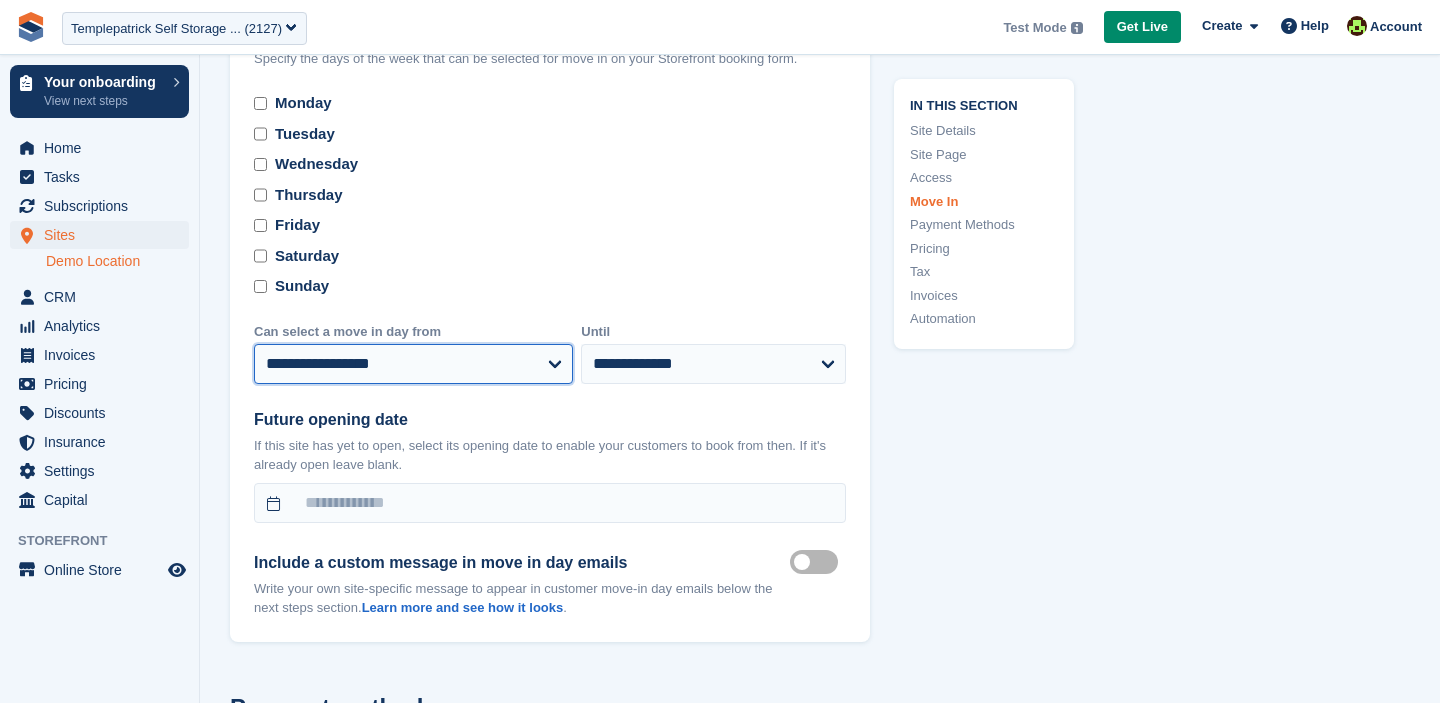 click on "**********" at bounding box center (413, 364) 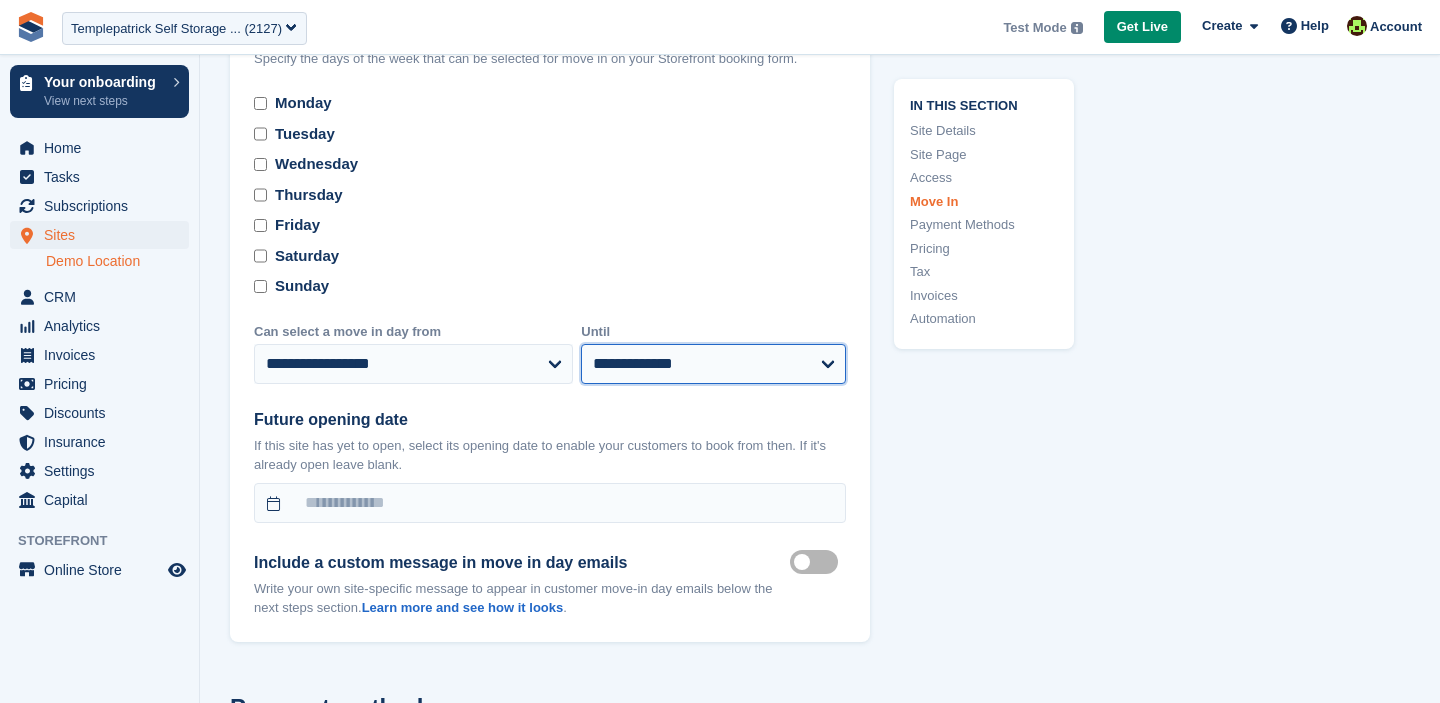 click on "**********" at bounding box center [713, 364] 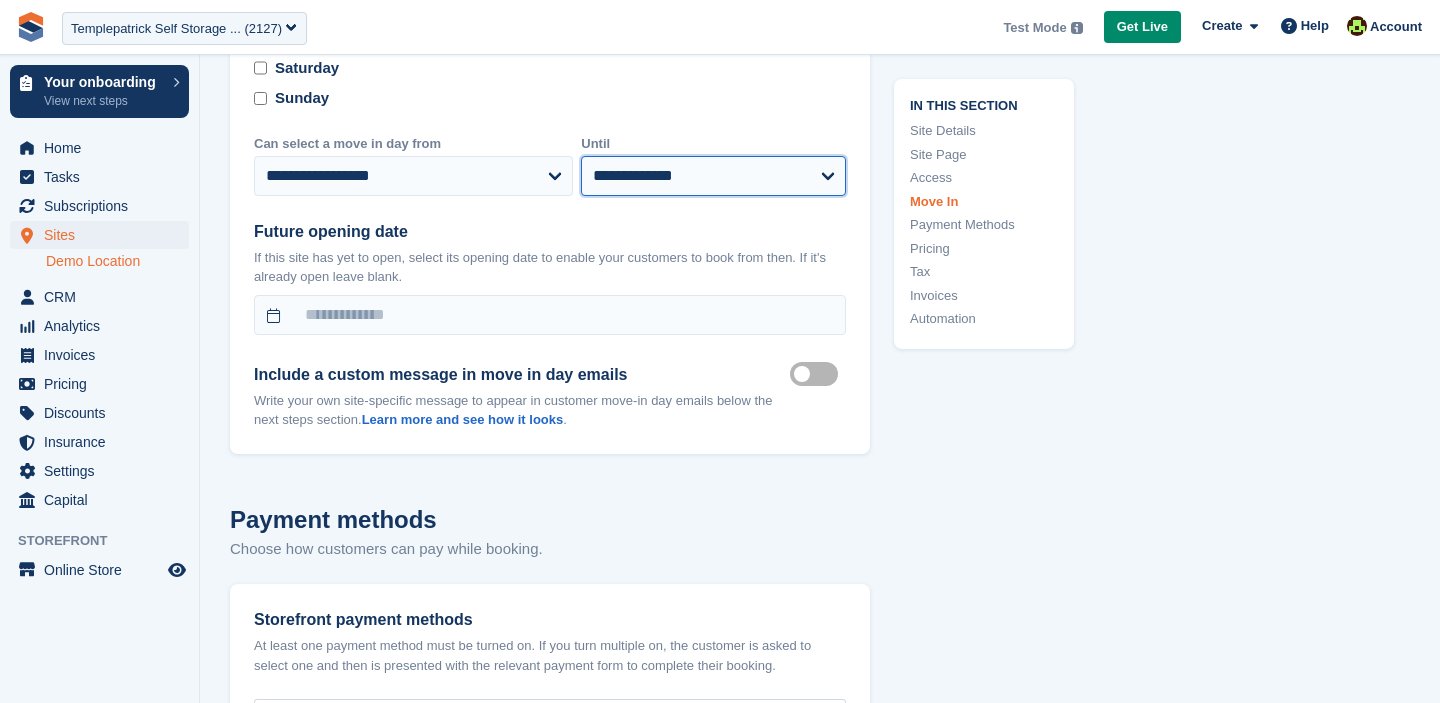 scroll, scrollTop: 5485, scrollLeft: 0, axis: vertical 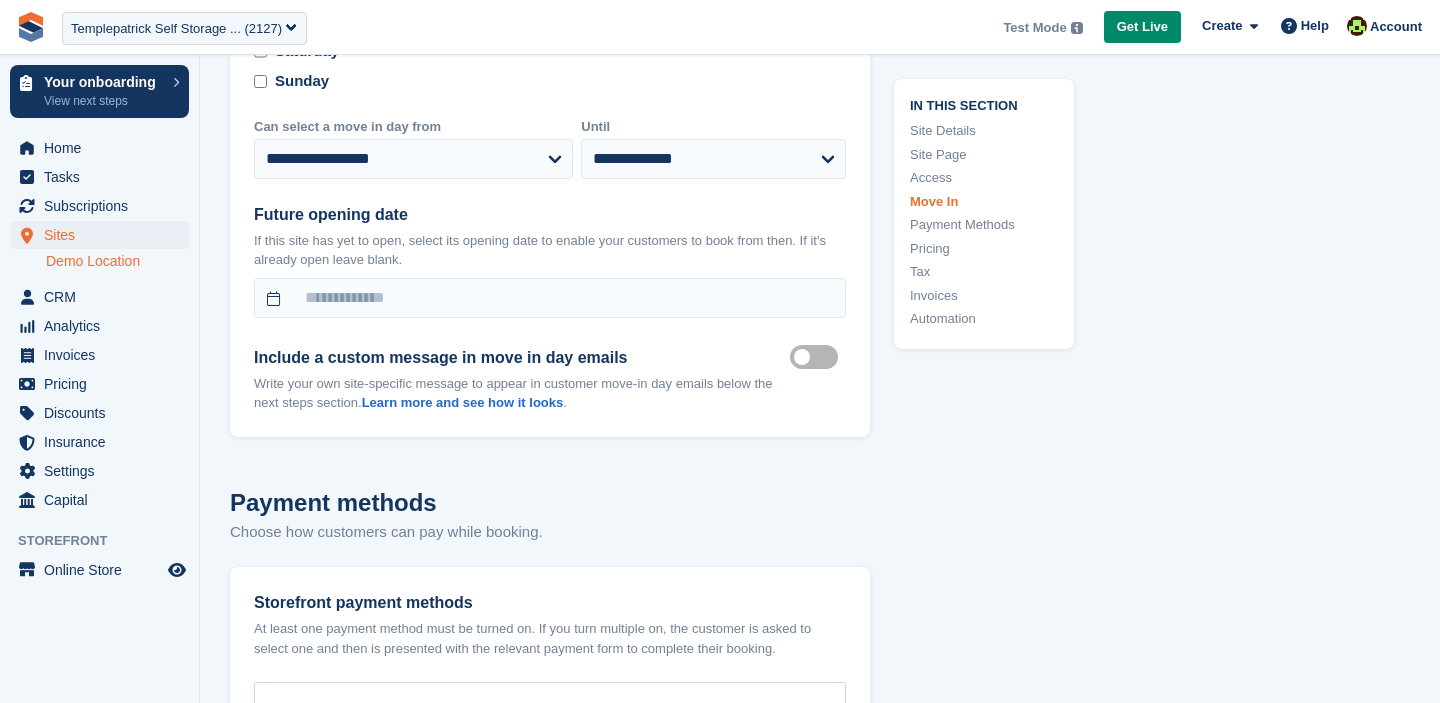click on "Move in mailer custom message on" at bounding box center [818, 357] 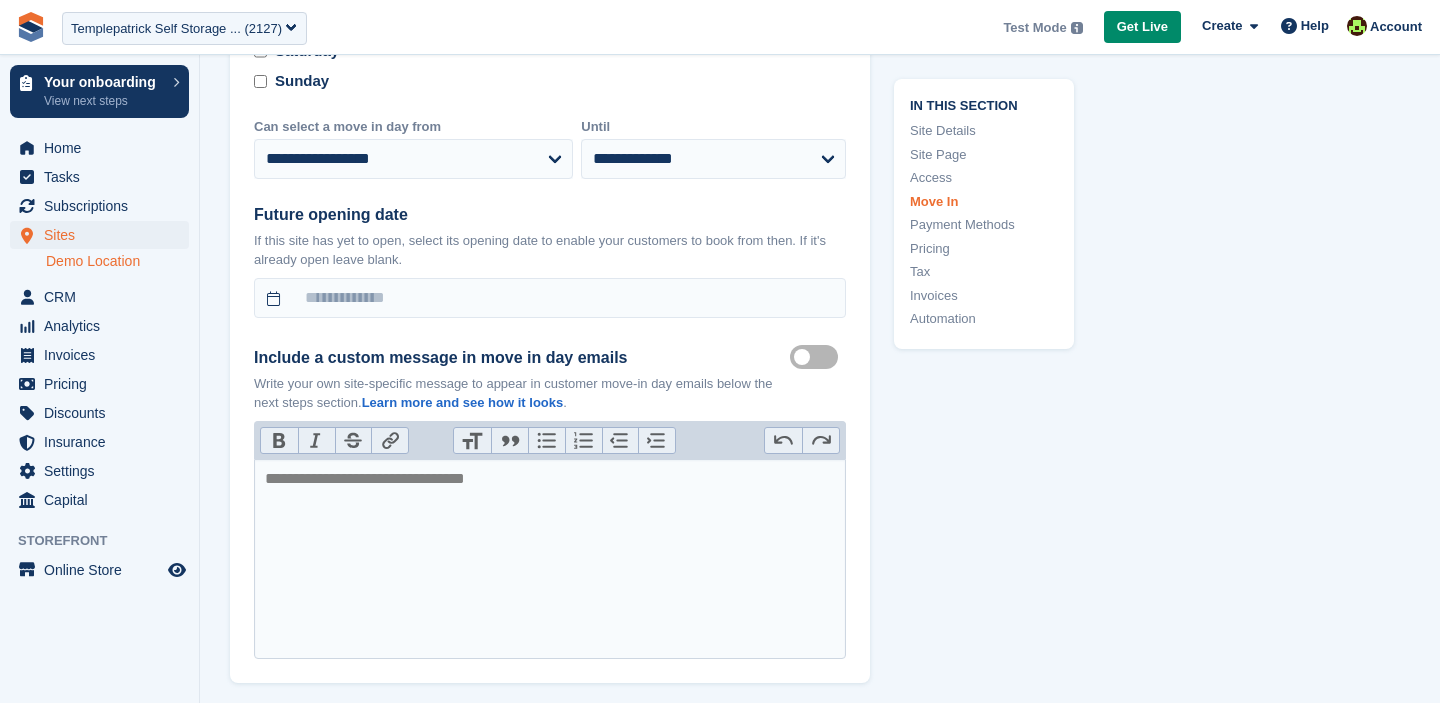 click on "Move in mailer custom message on" at bounding box center [818, 357] 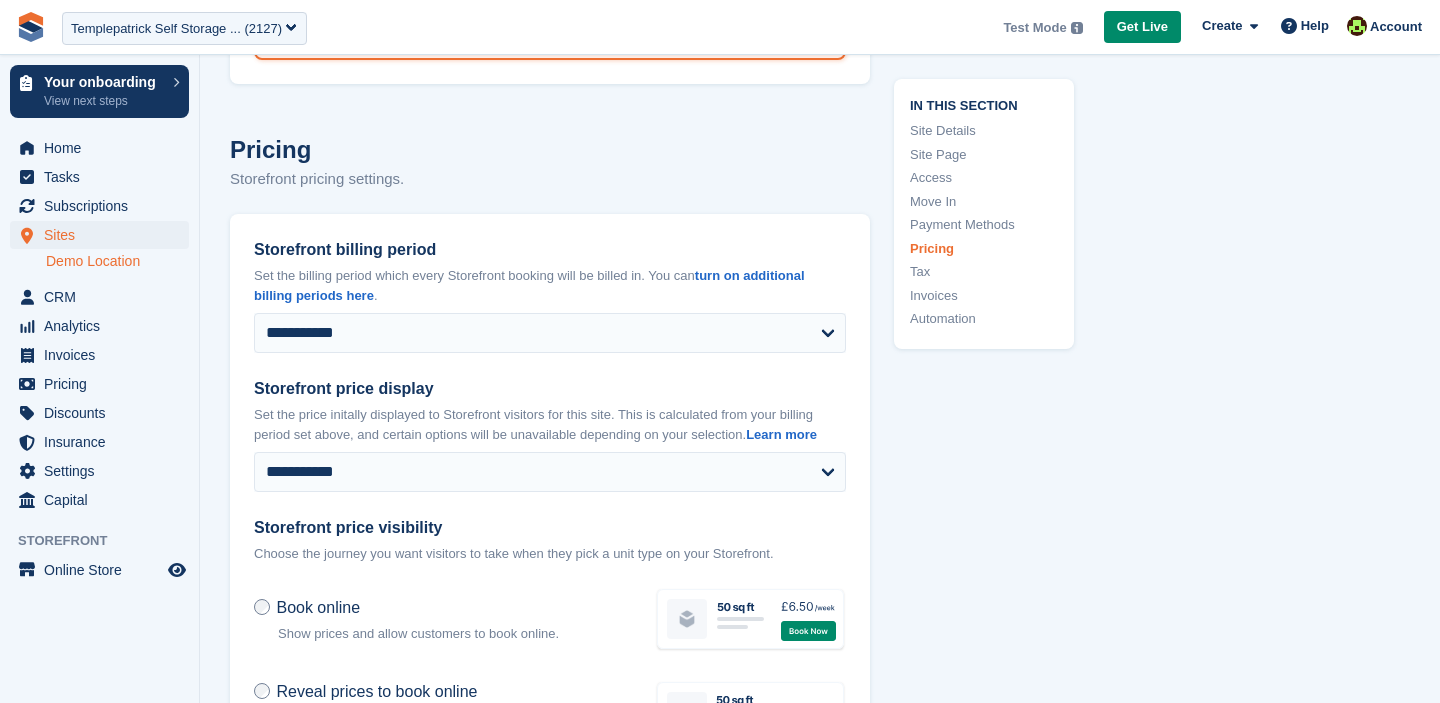 scroll, scrollTop: 6555, scrollLeft: 0, axis: vertical 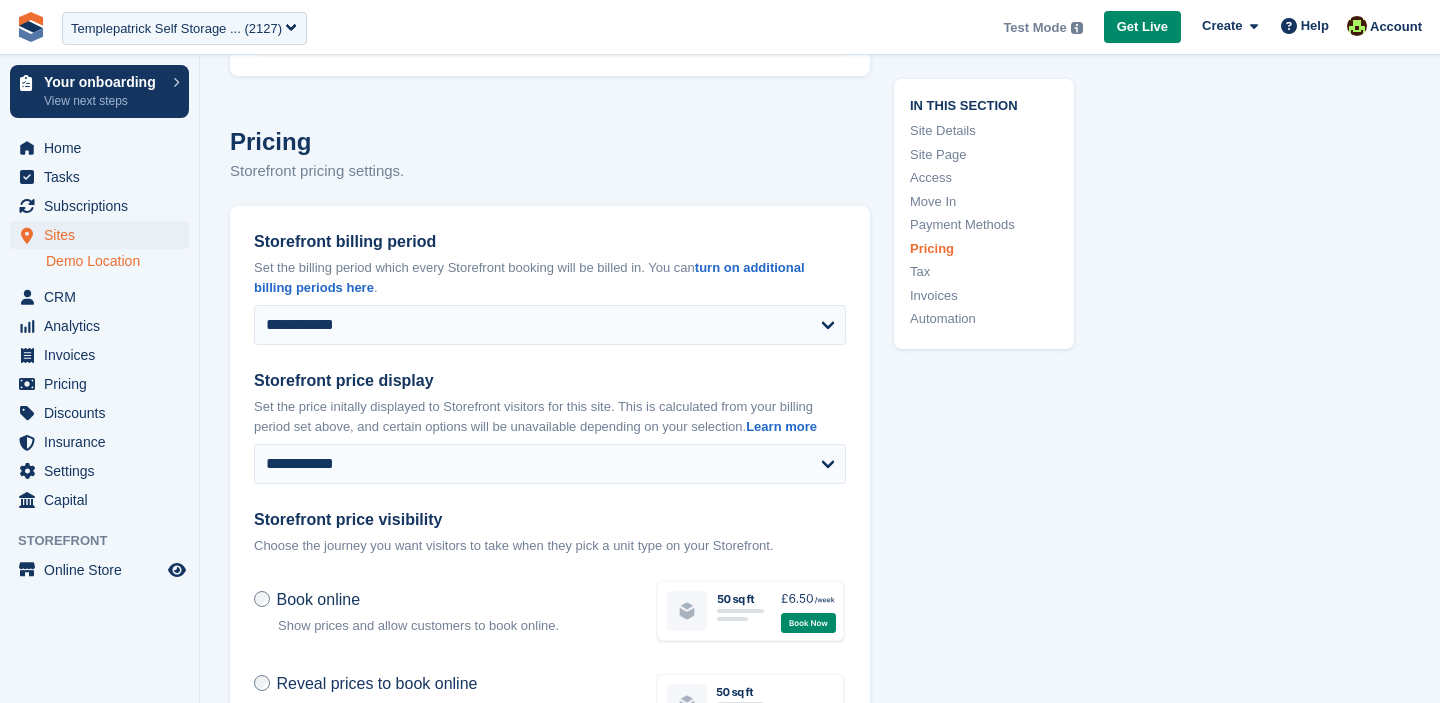 click on "Set the billing period which every Storefront booking will be billed in. You can  turn on additional billing periods here ." at bounding box center (550, 277) 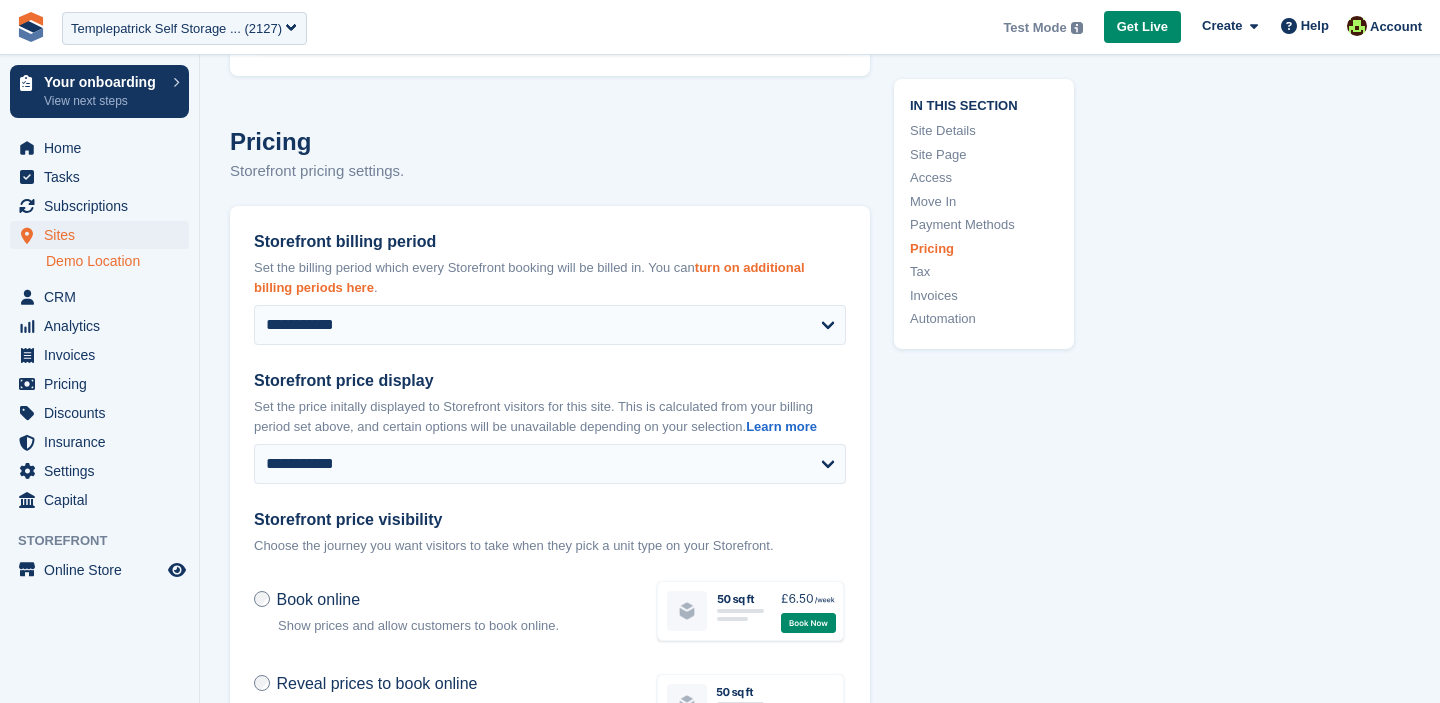 click on "turn on additional billing periods here" at bounding box center [529, 277] 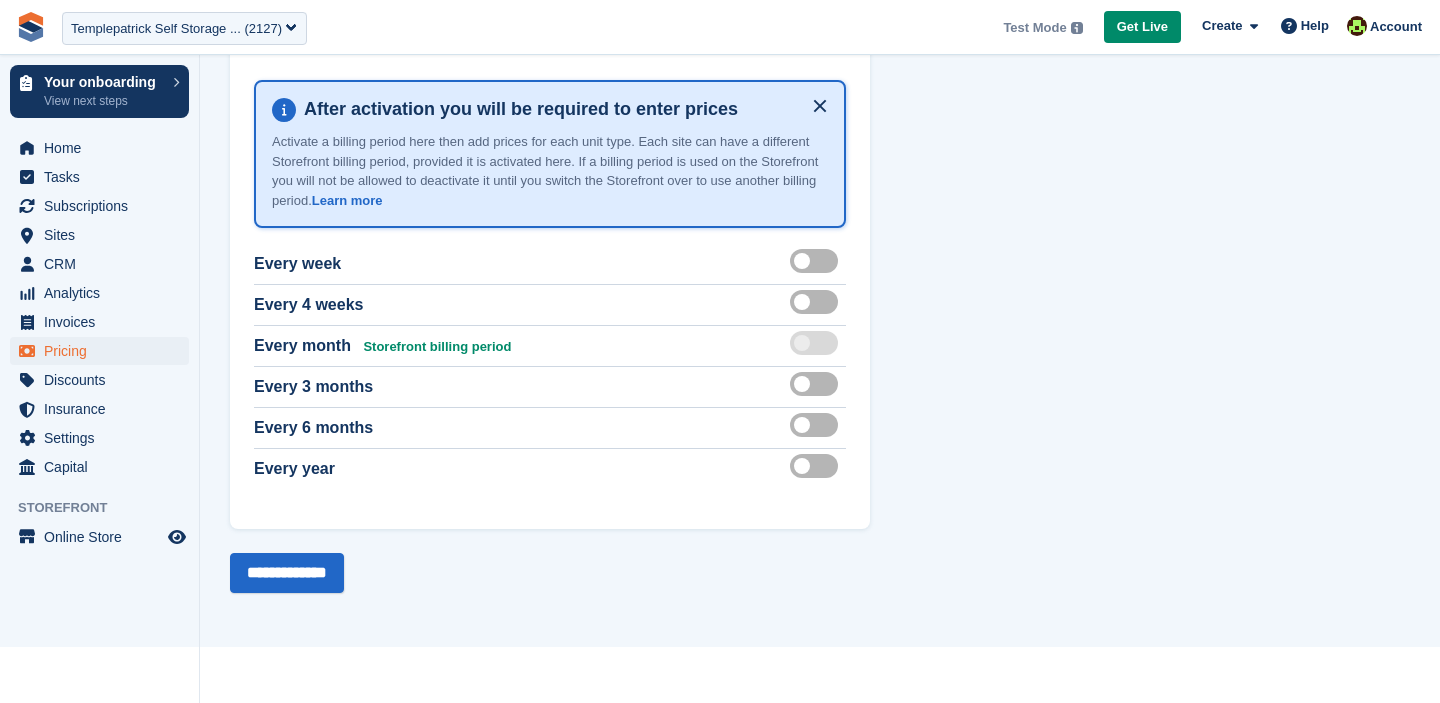 scroll, scrollTop: 227, scrollLeft: 0, axis: vertical 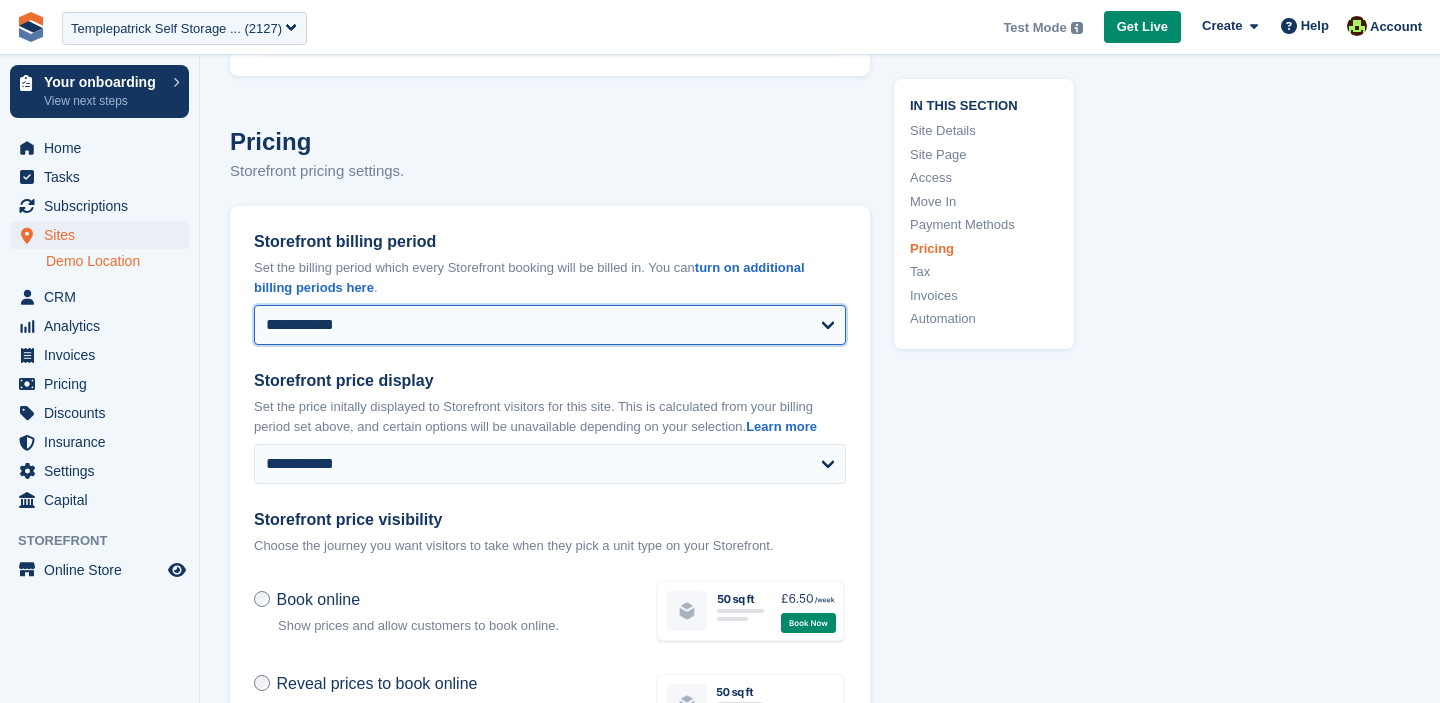 click on "**********" at bounding box center [550, 325] 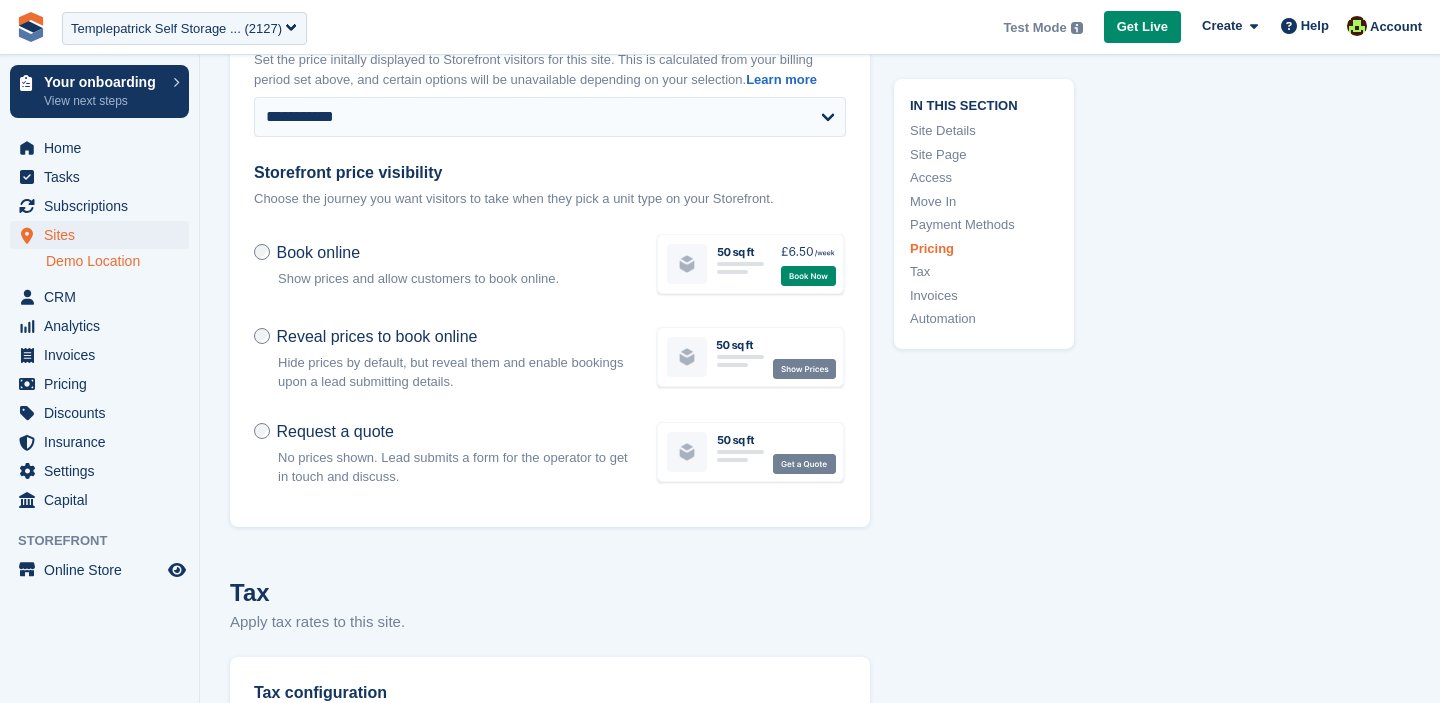 scroll, scrollTop: 6850, scrollLeft: 0, axis: vertical 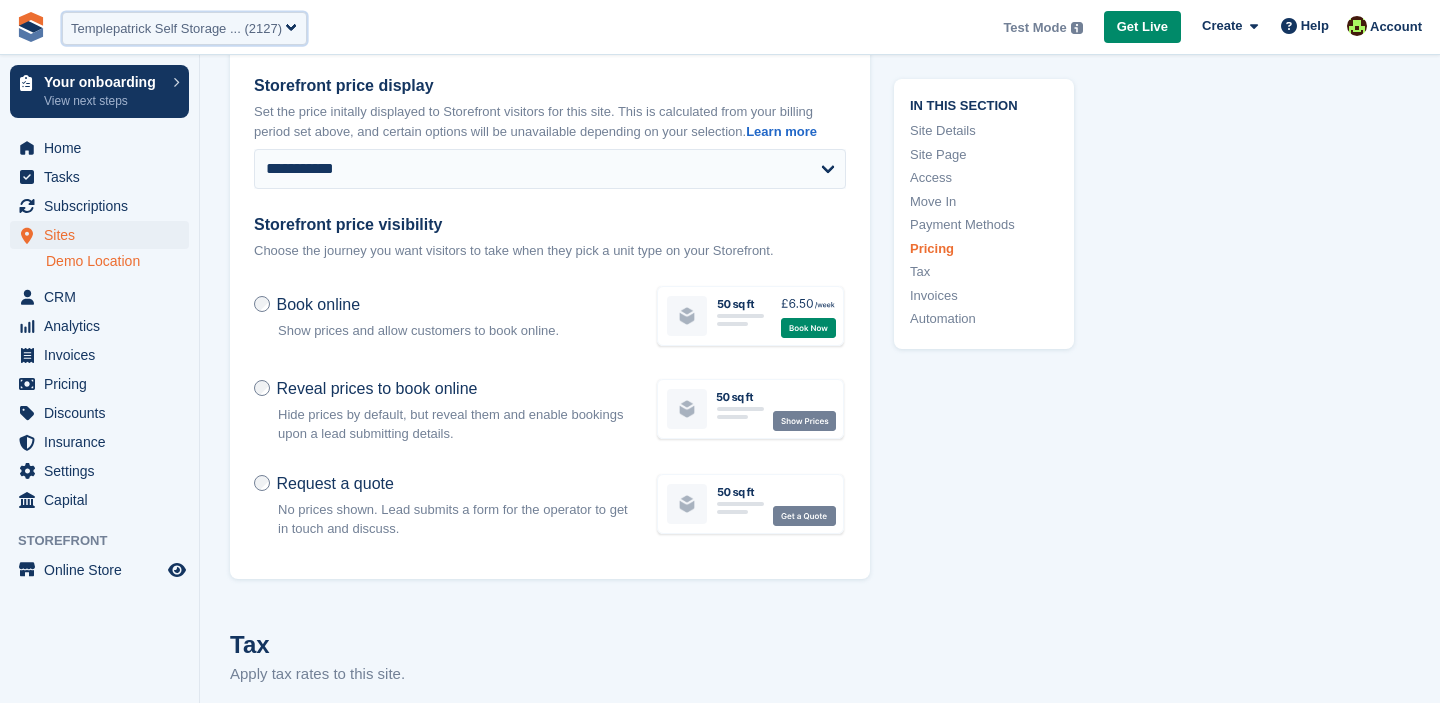 click on "Templepatrick Self Storage ... (2127)" at bounding box center [71, 29] 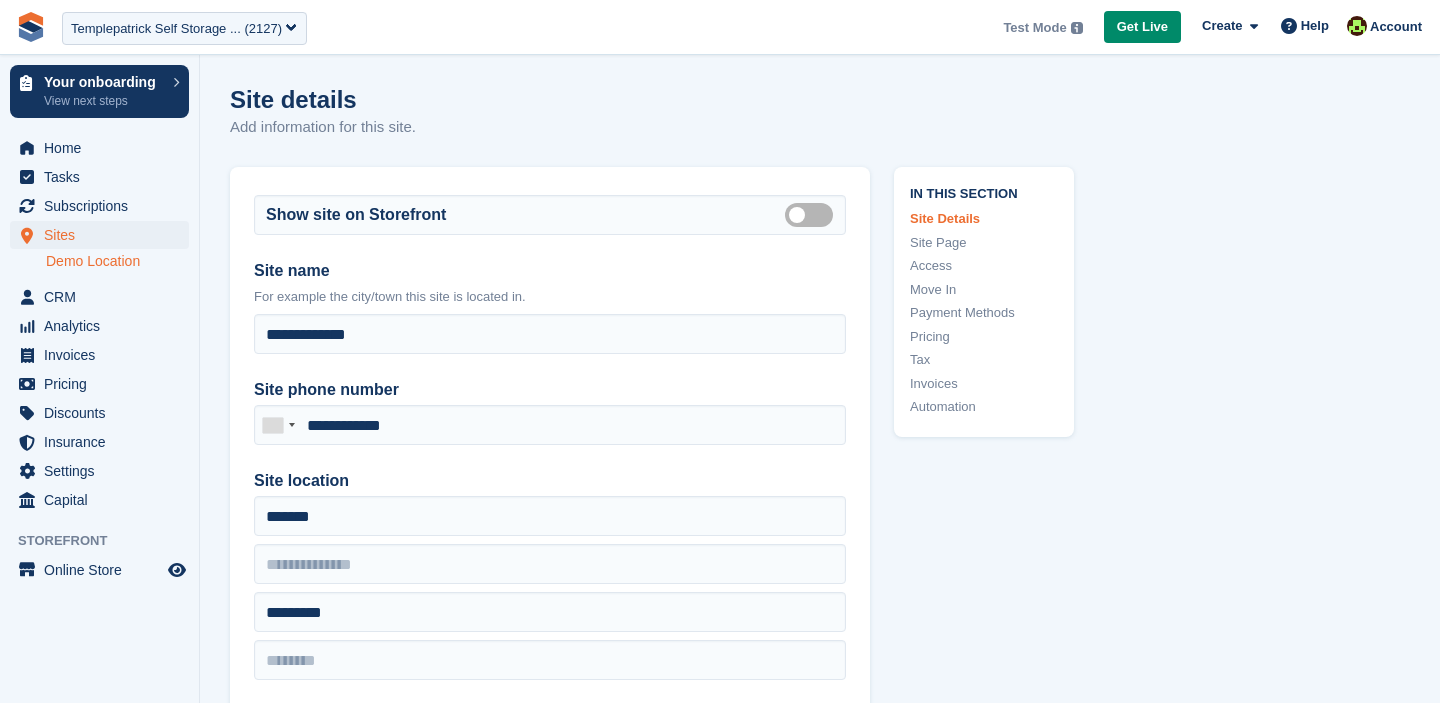 scroll, scrollTop: 0, scrollLeft: 0, axis: both 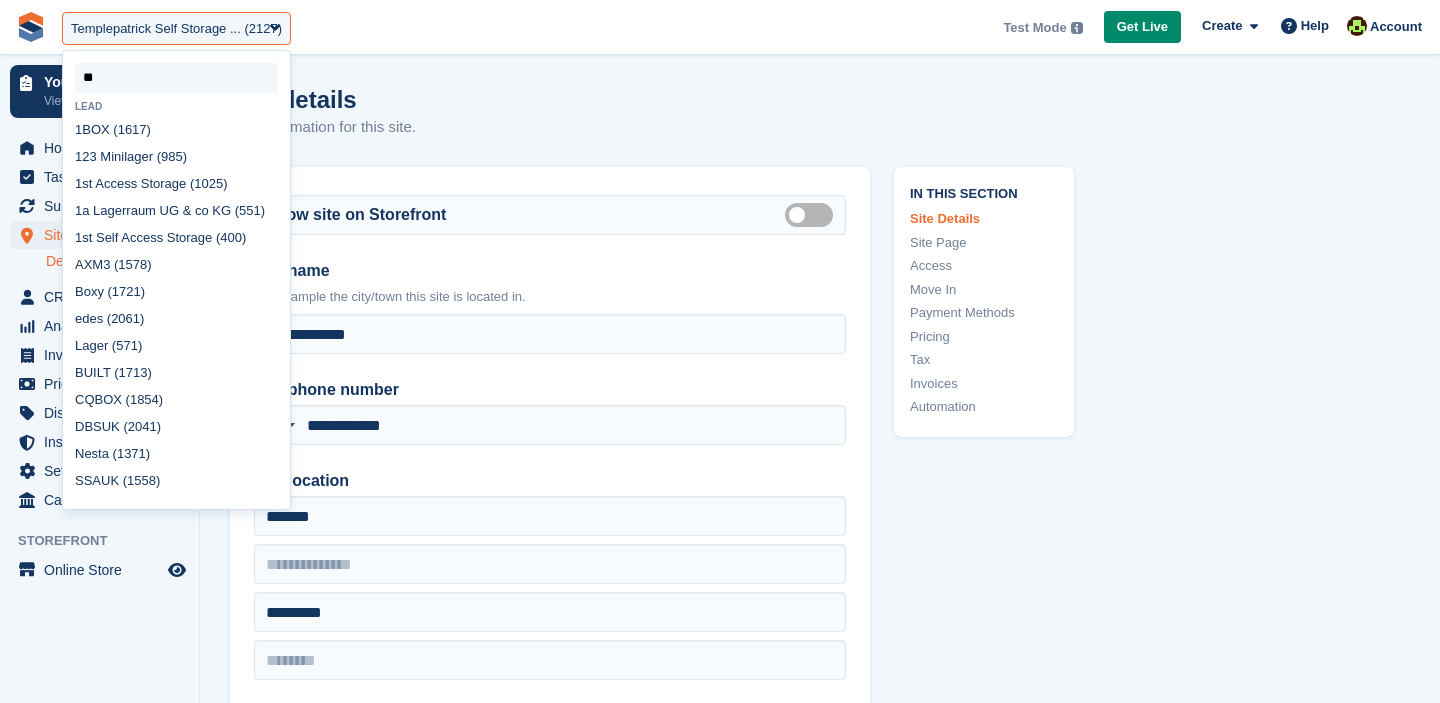 type on "***" 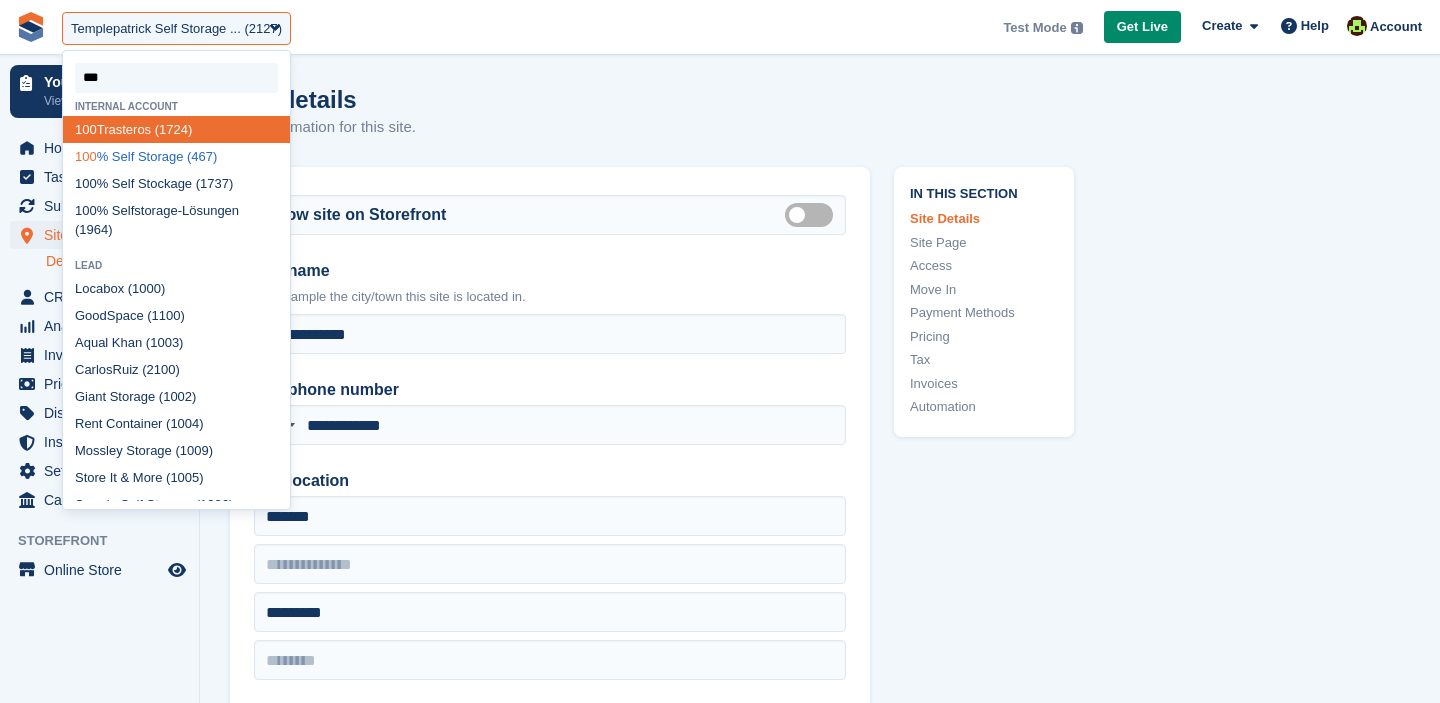 click on "100 % Self Storage (467)" at bounding box center (176, 156) 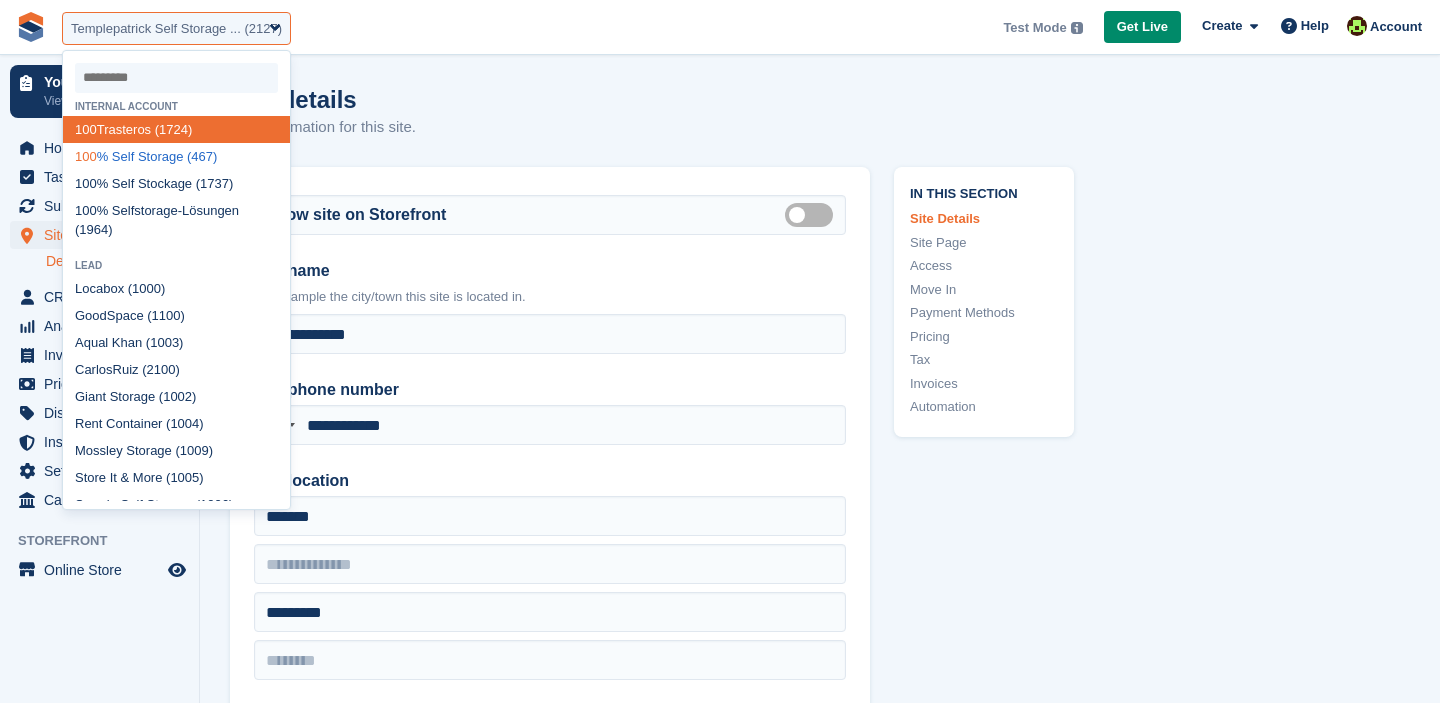 select on "***" 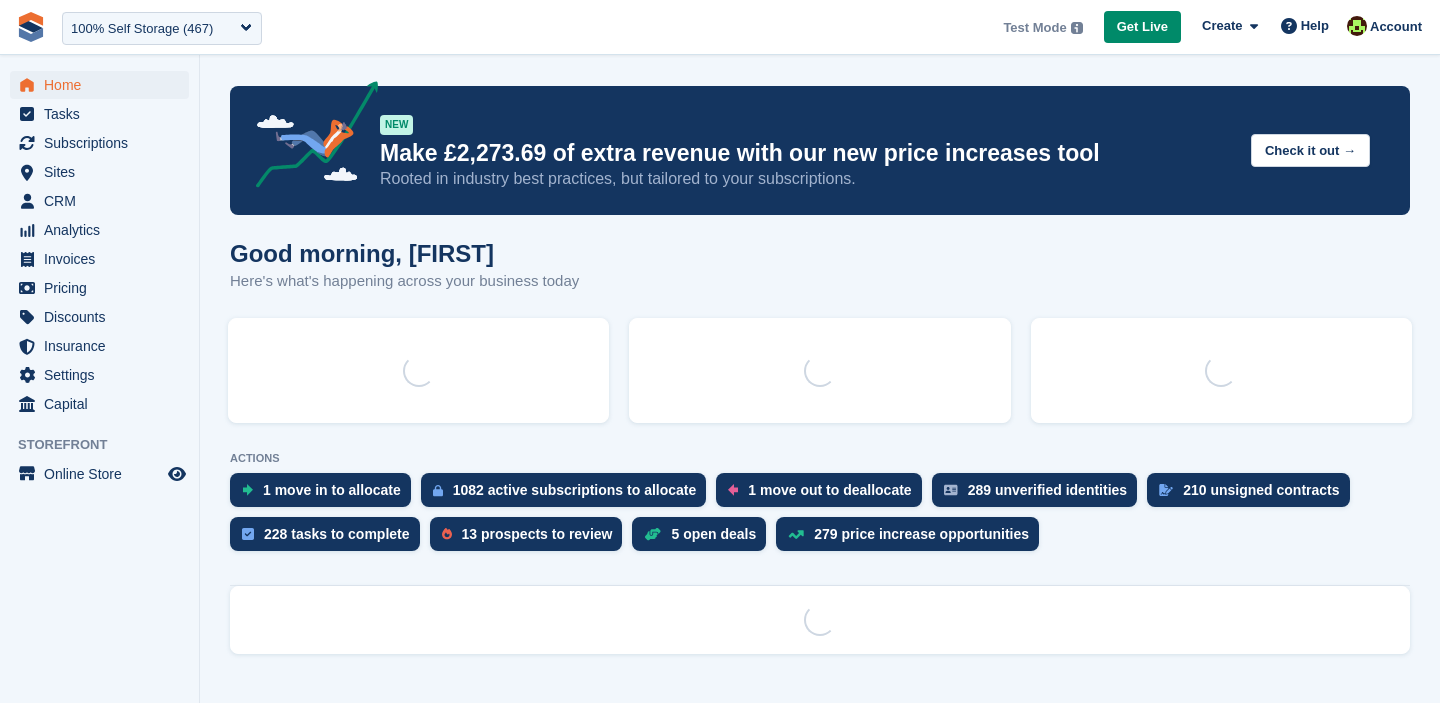 scroll, scrollTop: 0, scrollLeft: 0, axis: both 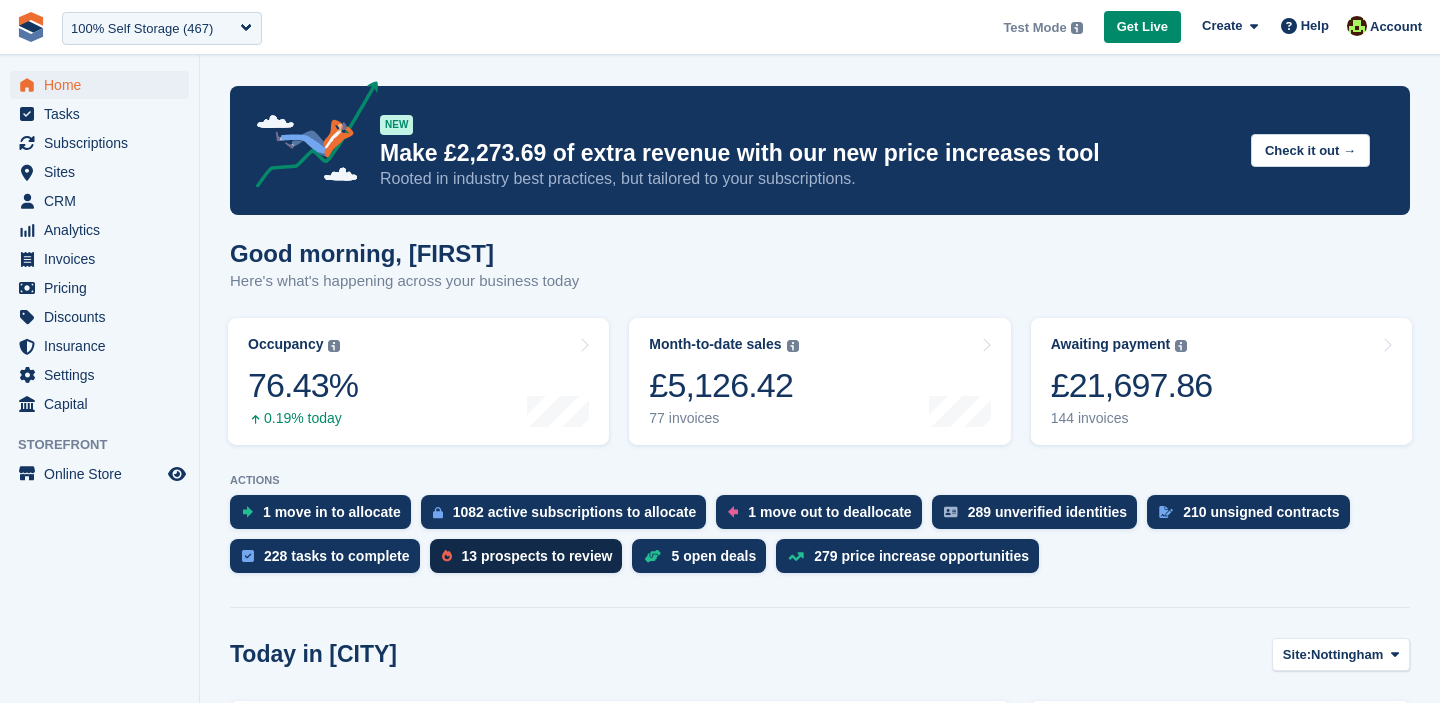 click on "13
prospects to review" at bounding box center (537, 556) 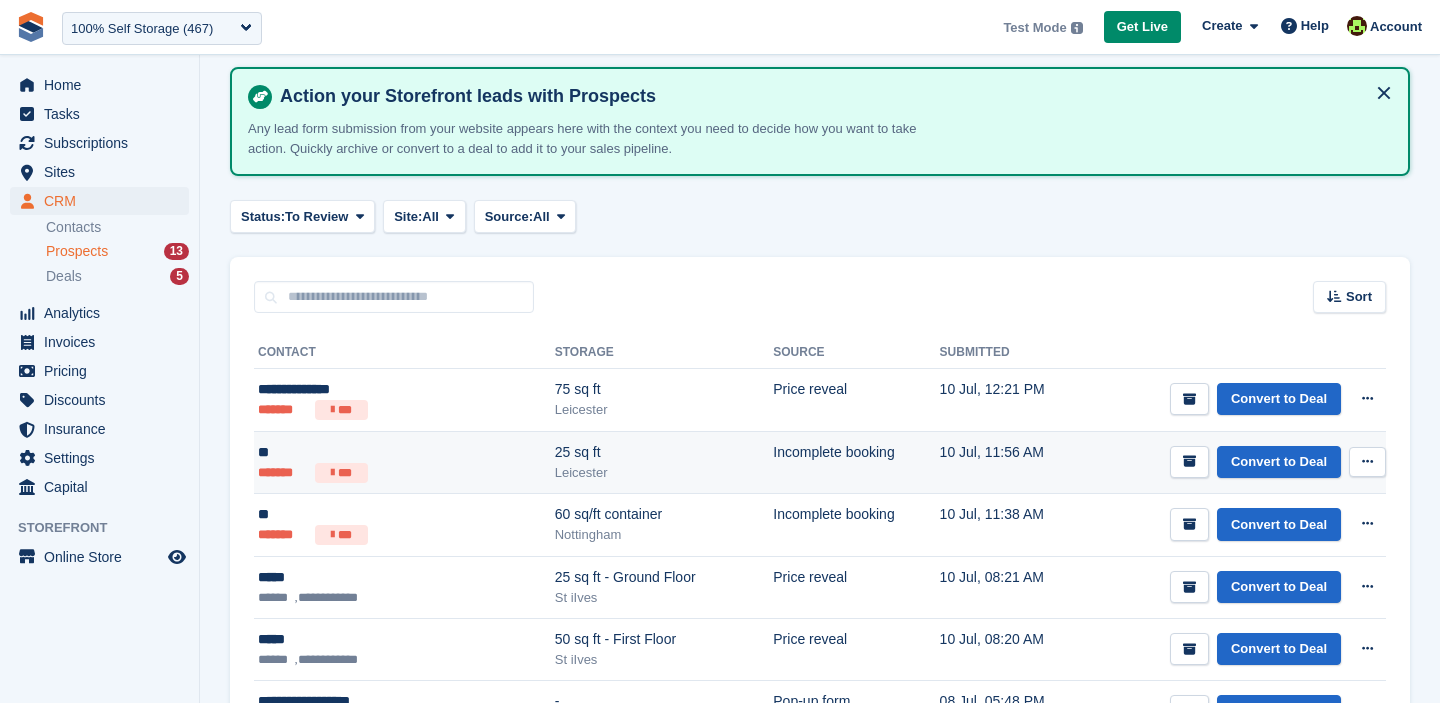 scroll, scrollTop: 231, scrollLeft: 0, axis: vertical 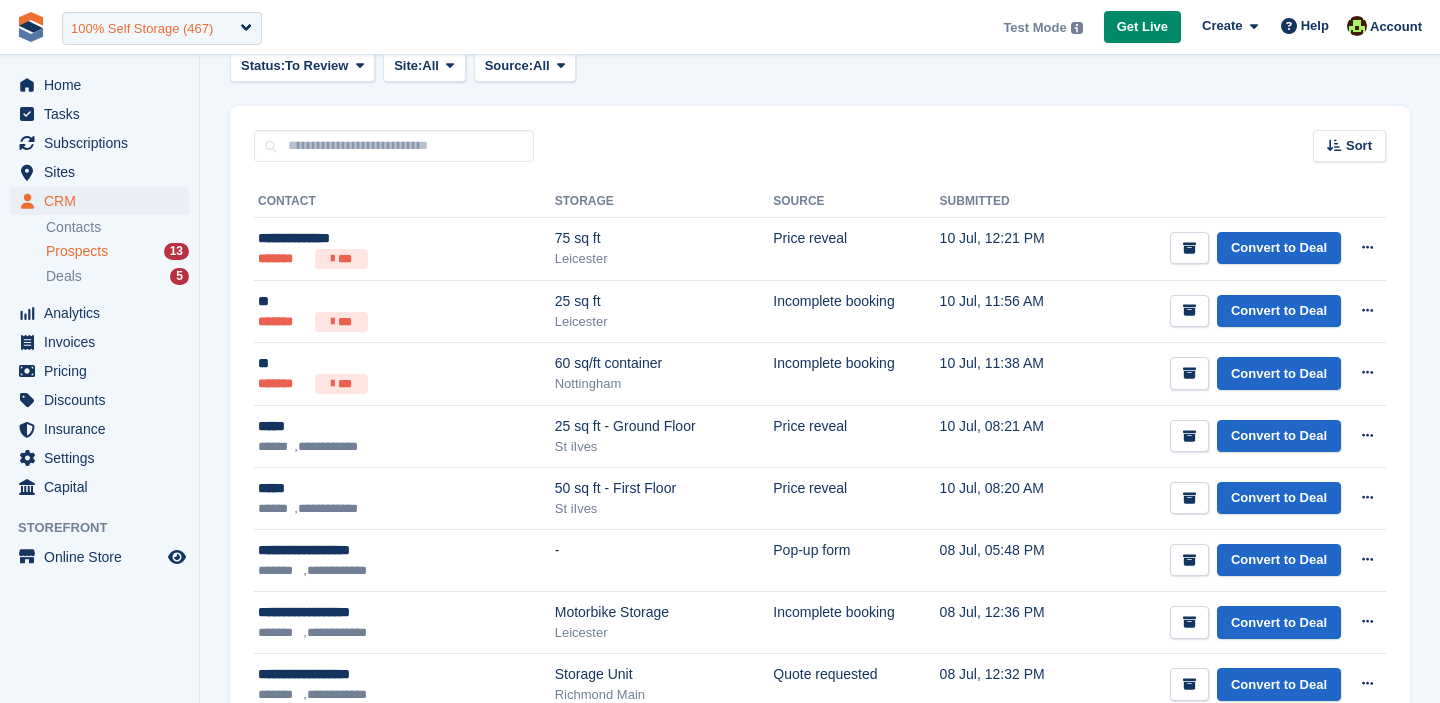 click on "100% Self Storage (467)" at bounding box center (142, 29) 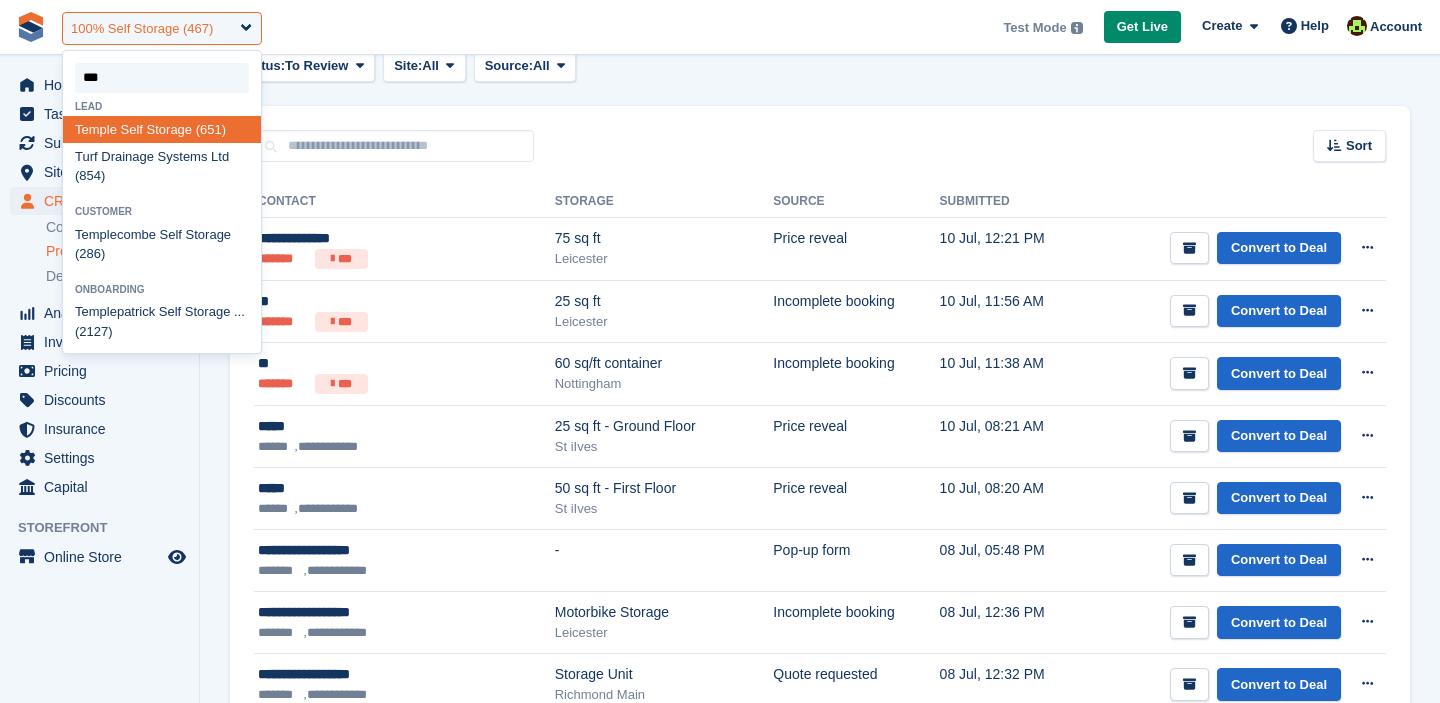 type on "****" 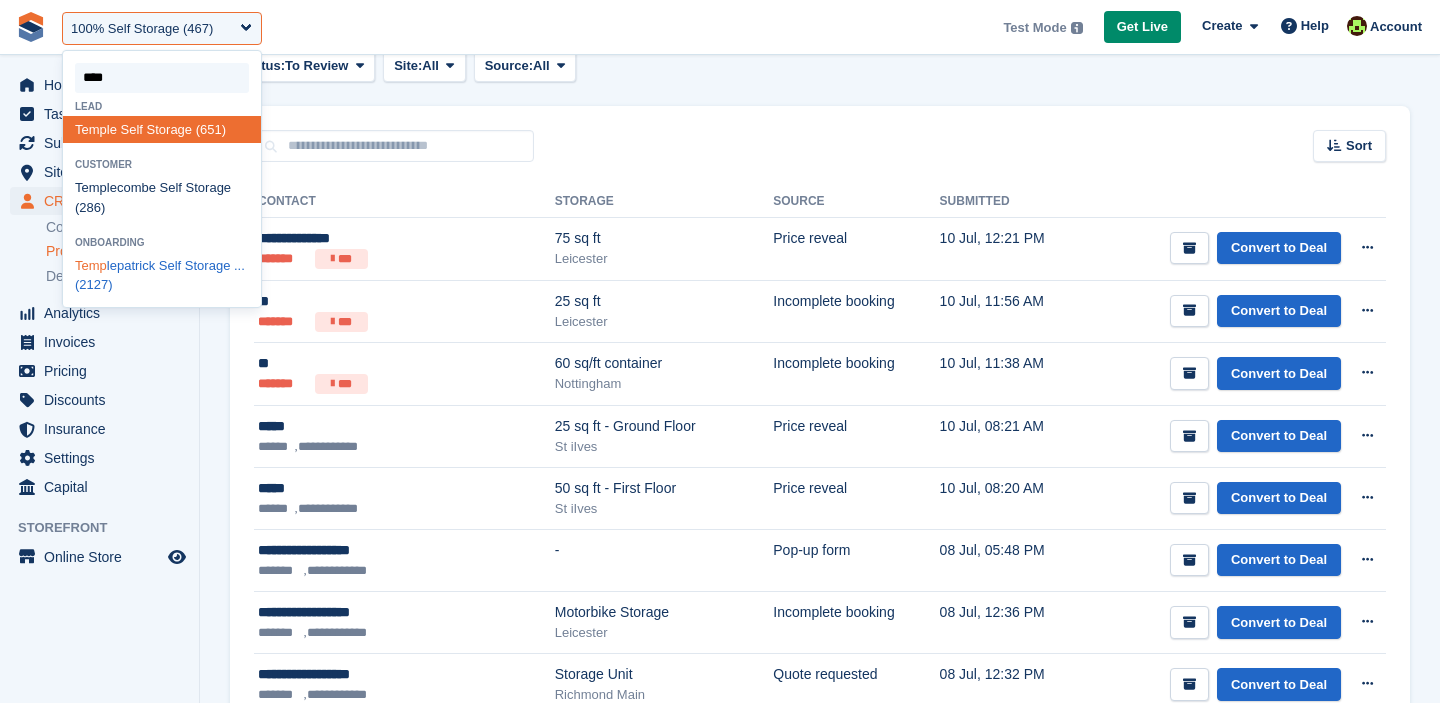 click on "Temp lepatrick Self Storage ... (2127)" at bounding box center (162, 275) 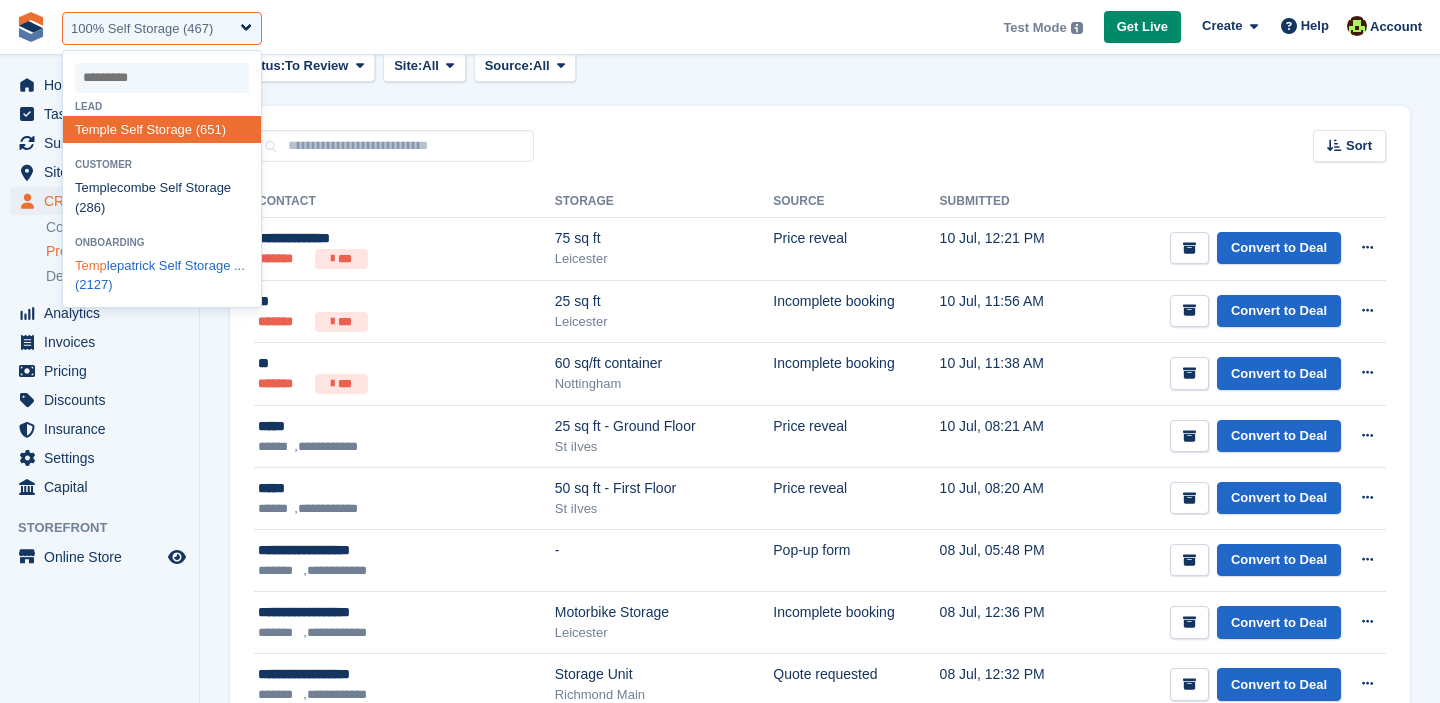 select on "****" 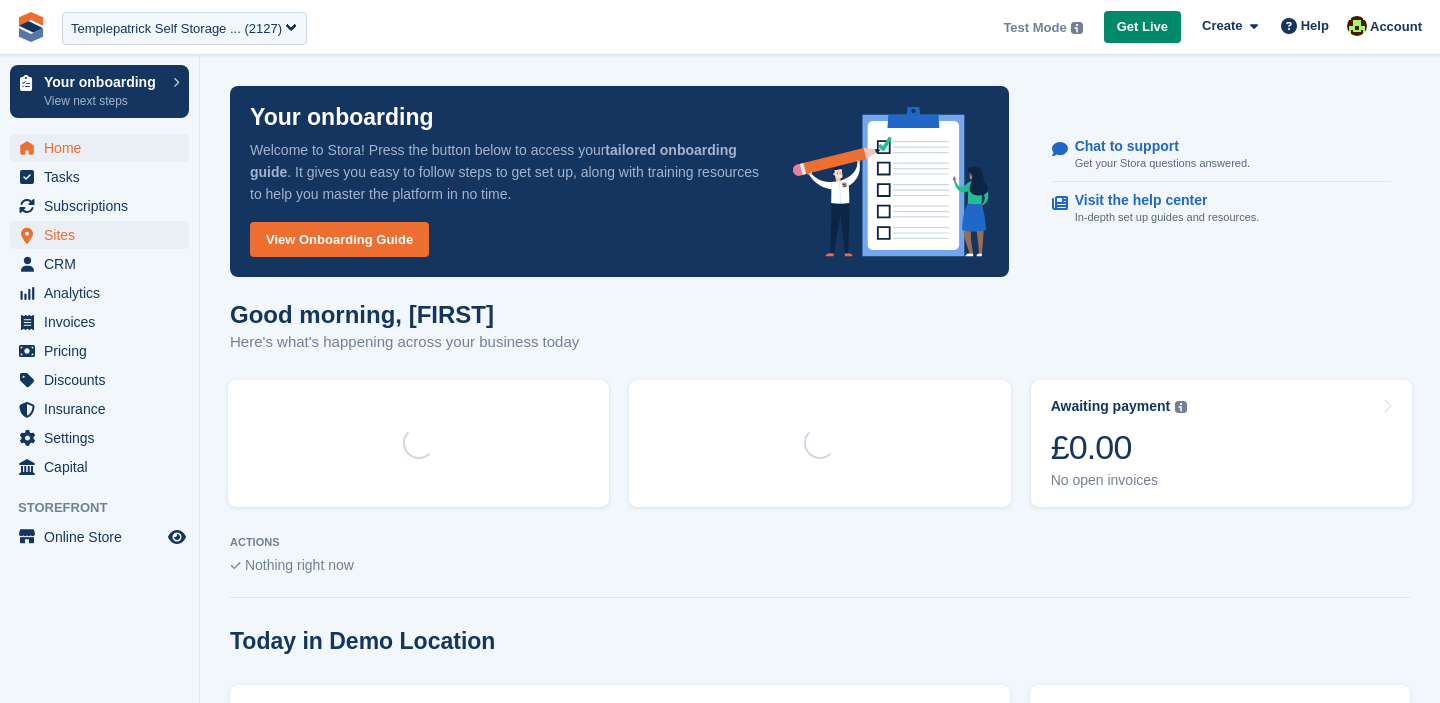 scroll, scrollTop: 0, scrollLeft: 0, axis: both 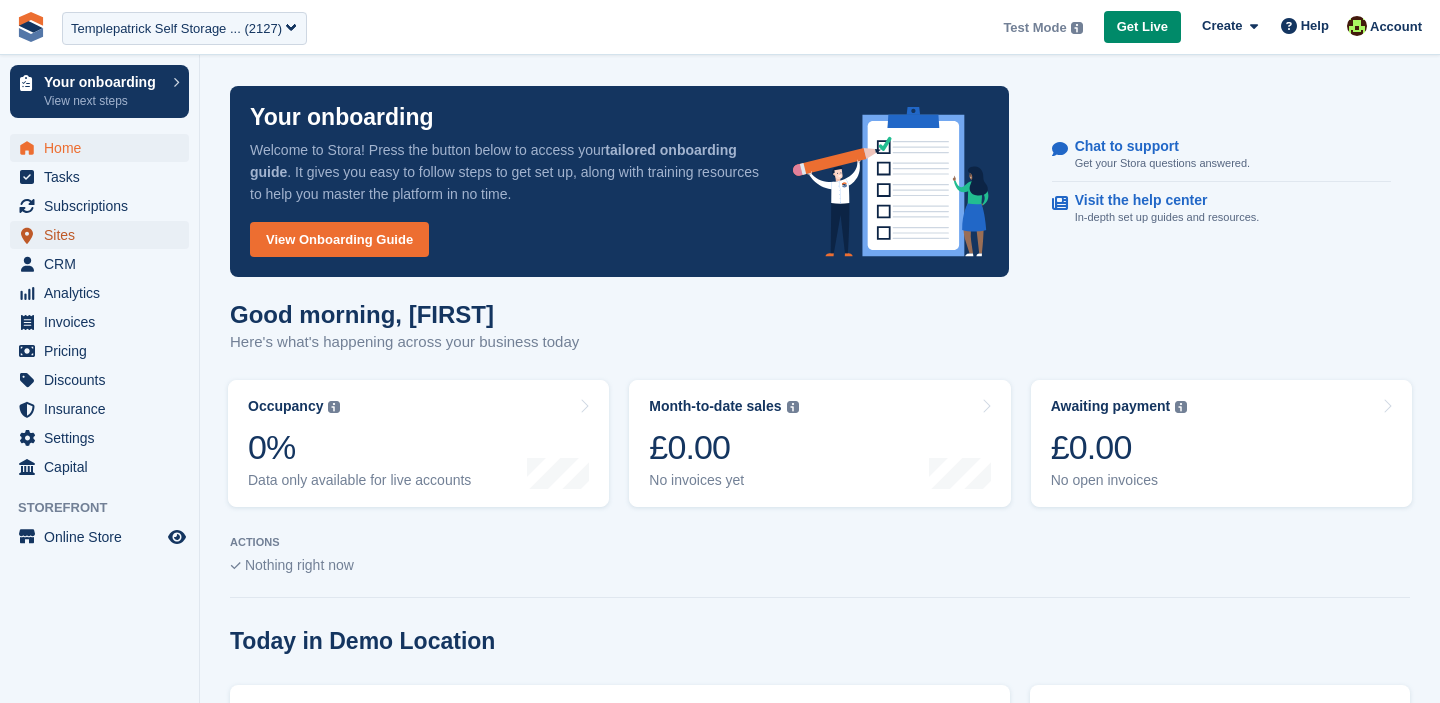 click on "Sites" at bounding box center (104, 235) 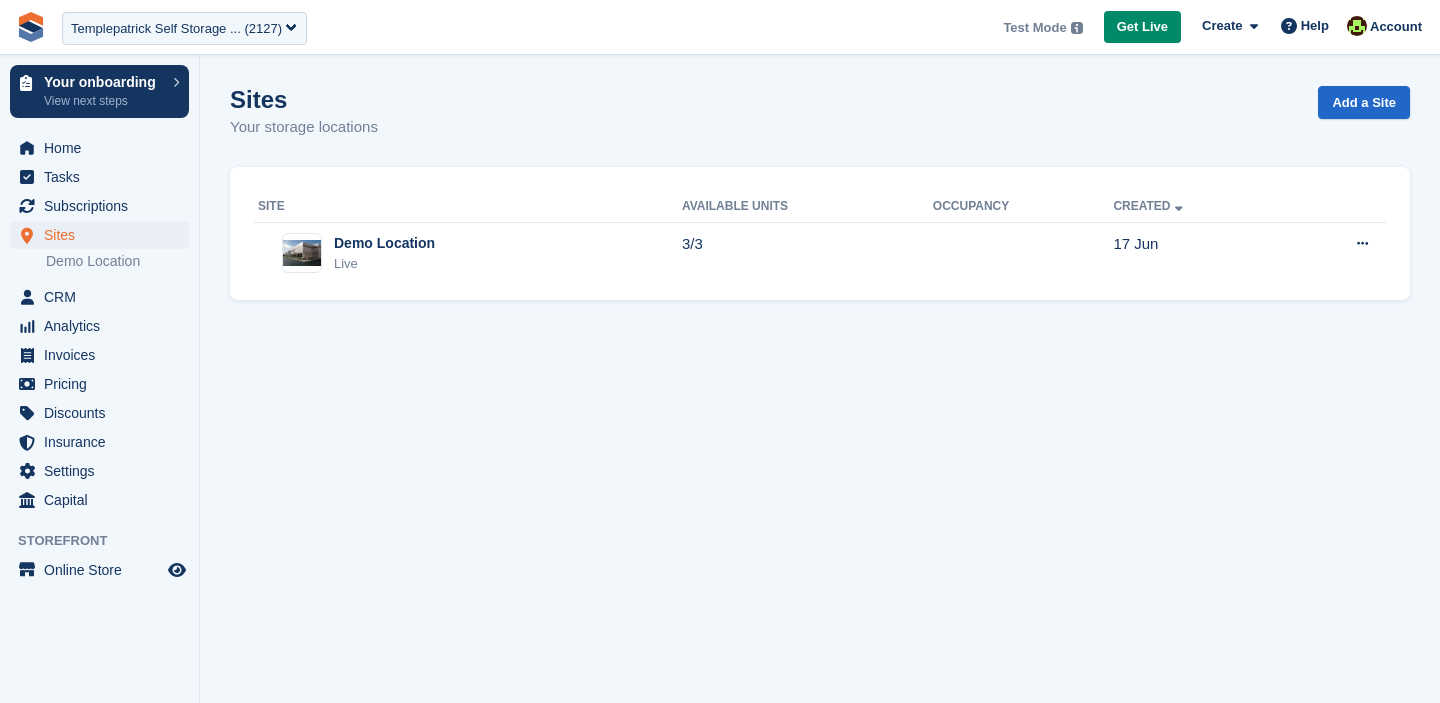 scroll, scrollTop: 0, scrollLeft: 0, axis: both 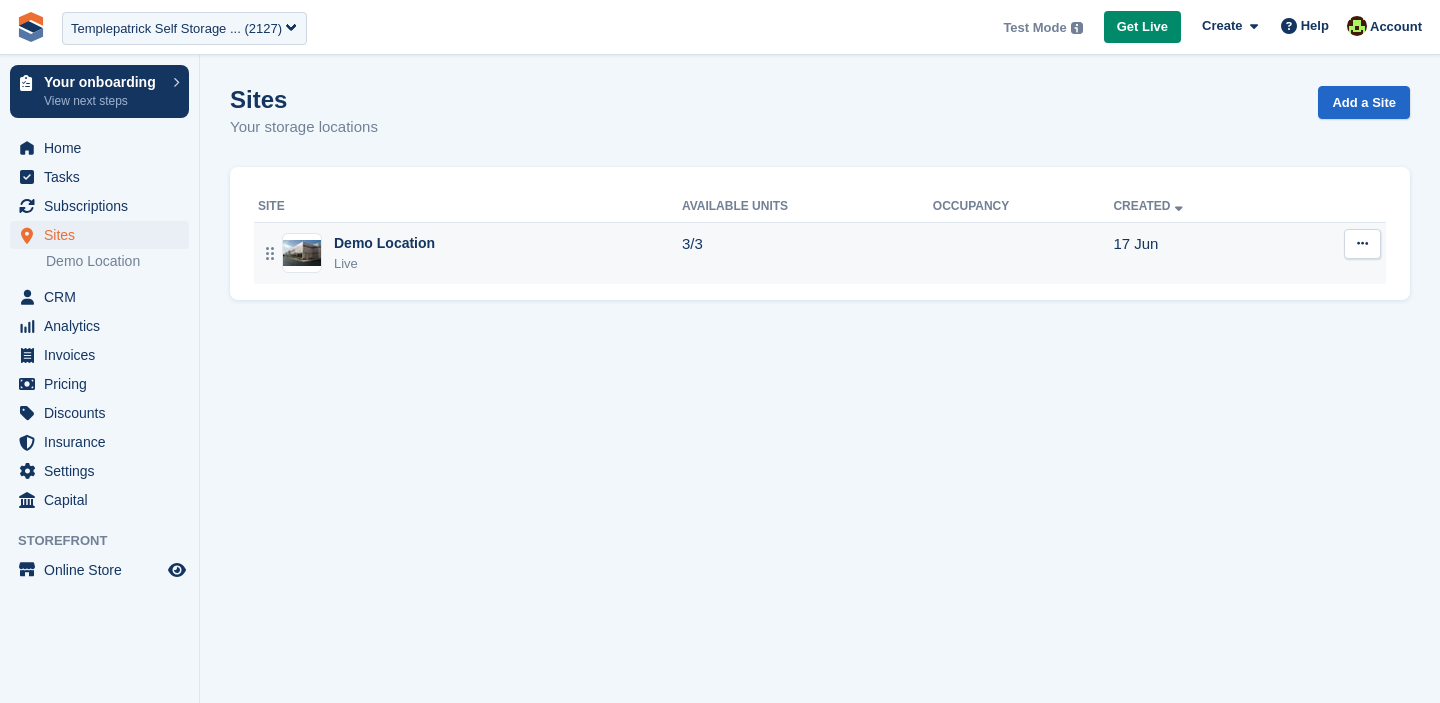 click at bounding box center (1362, 244) 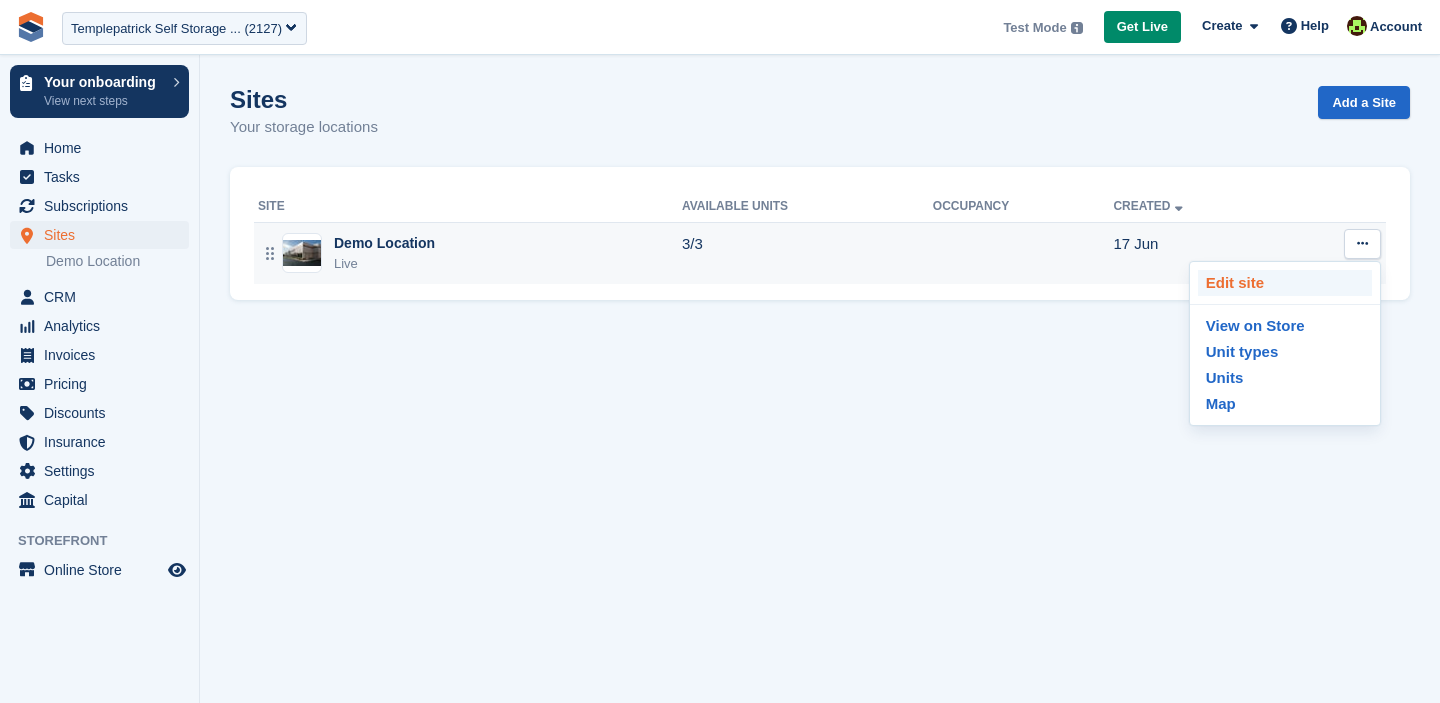 click on "Edit site" at bounding box center (1285, 283) 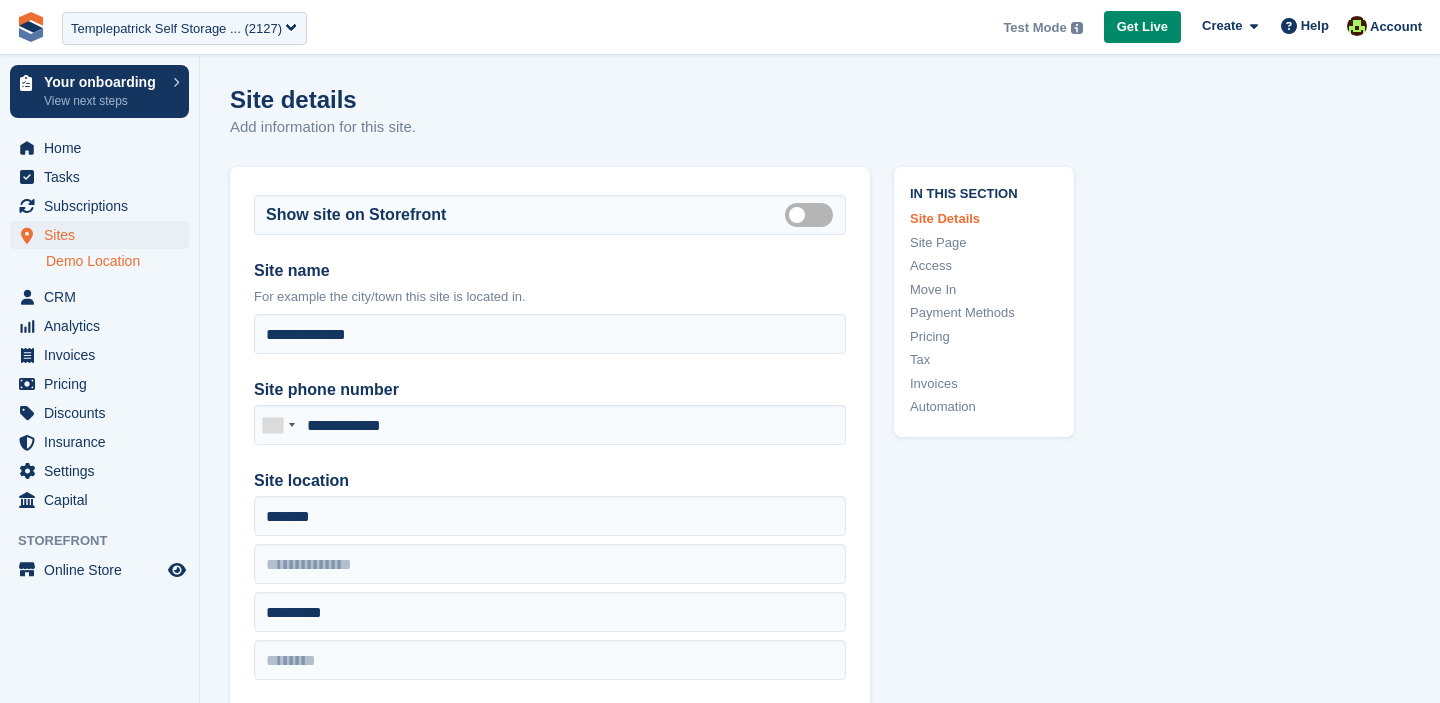 click on "Tax" at bounding box center (984, 360) 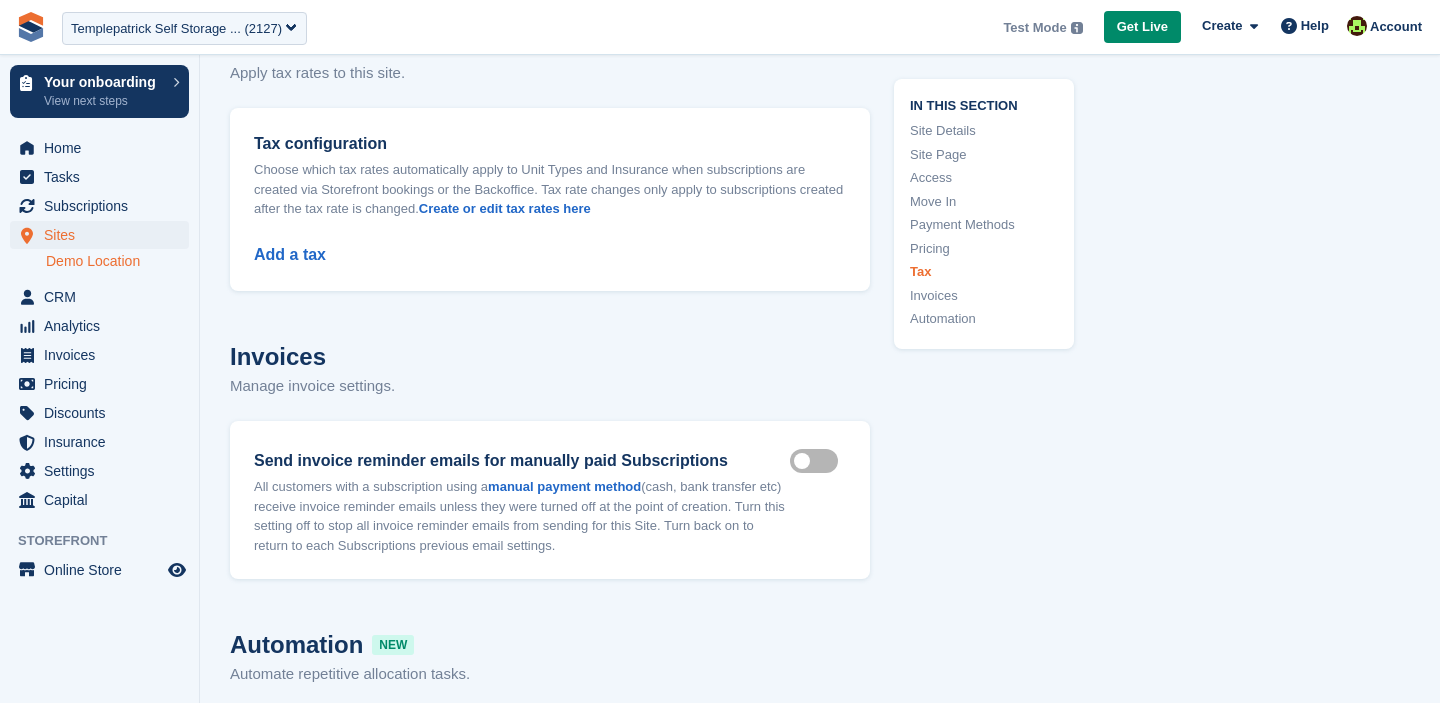 scroll, scrollTop: 7459, scrollLeft: 0, axis: vertical 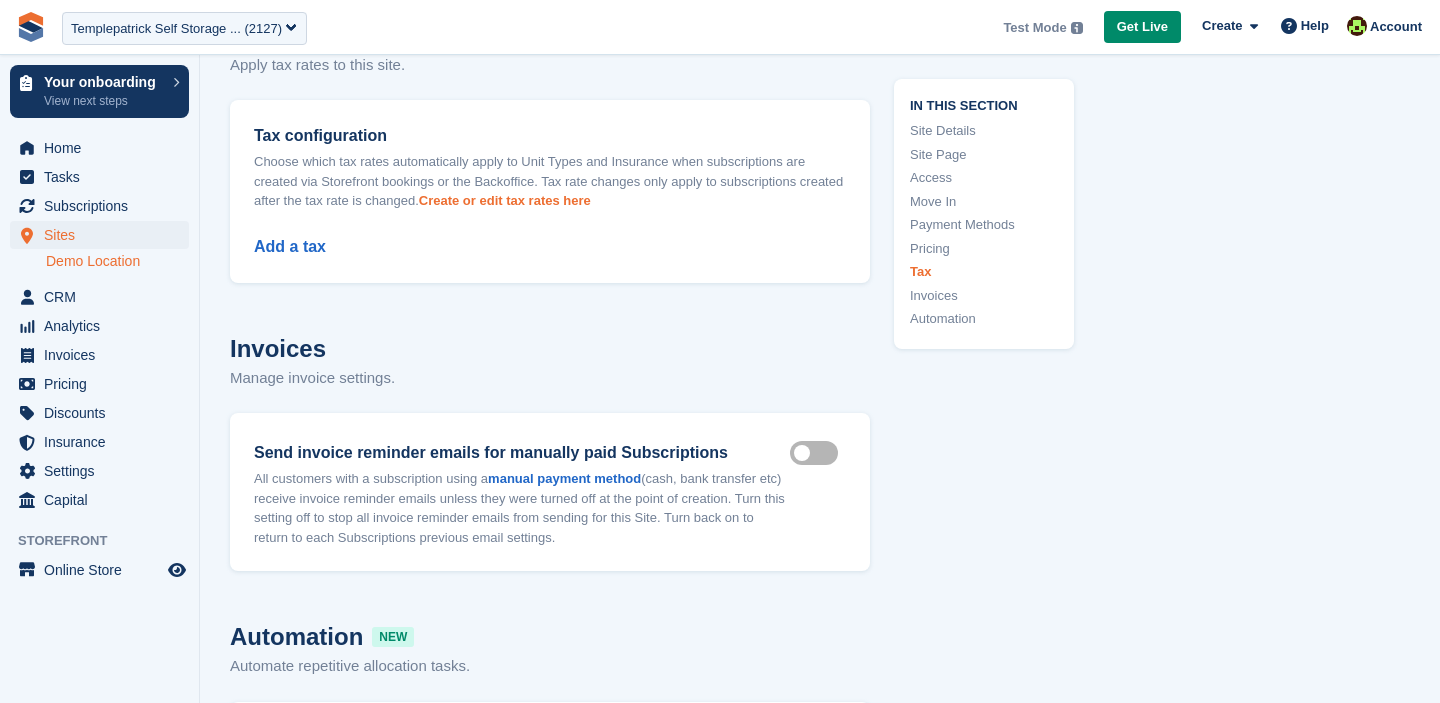 click on "Create or edit tax rates here" at bounding box center (505, 200) 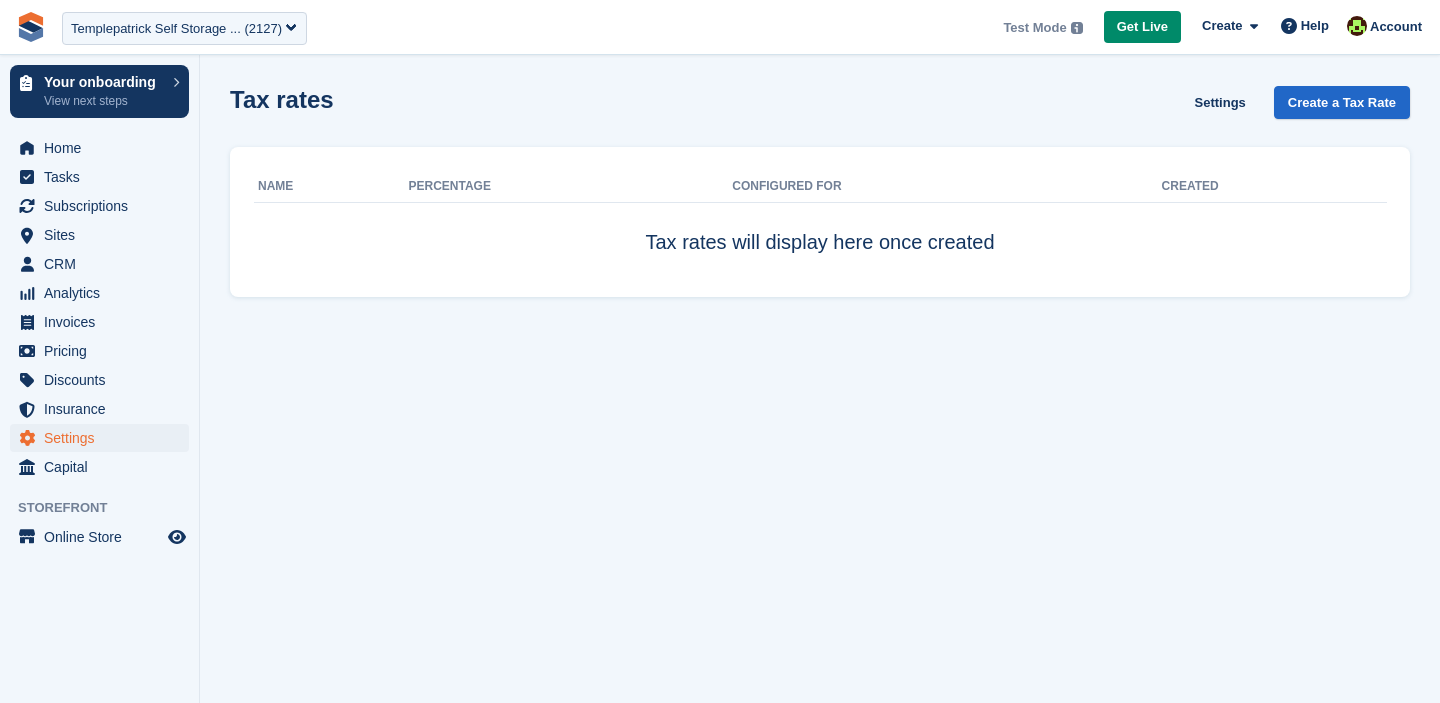 scroll, scrollTop: 0, scrollLeft: 0, axis: both 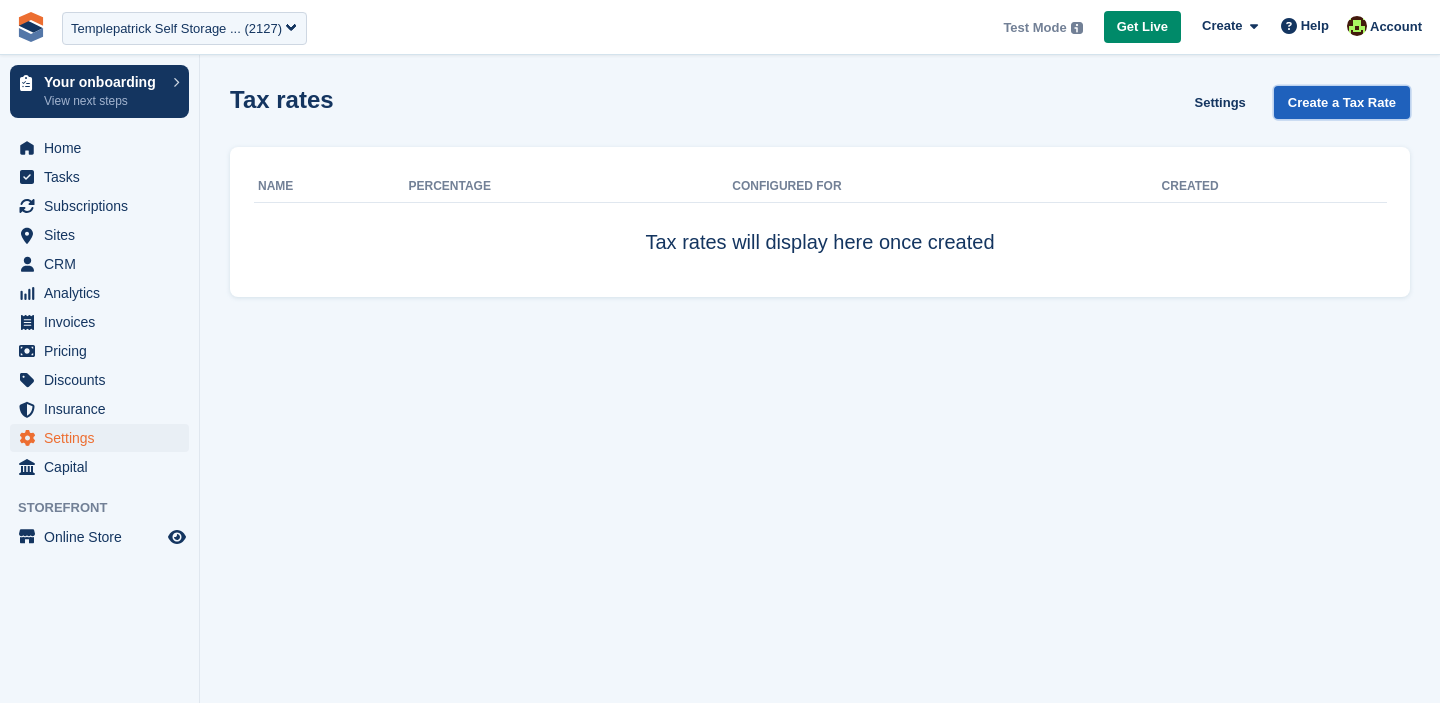 click on "Create a Tax Rate" at bounding box center [1342, 102] 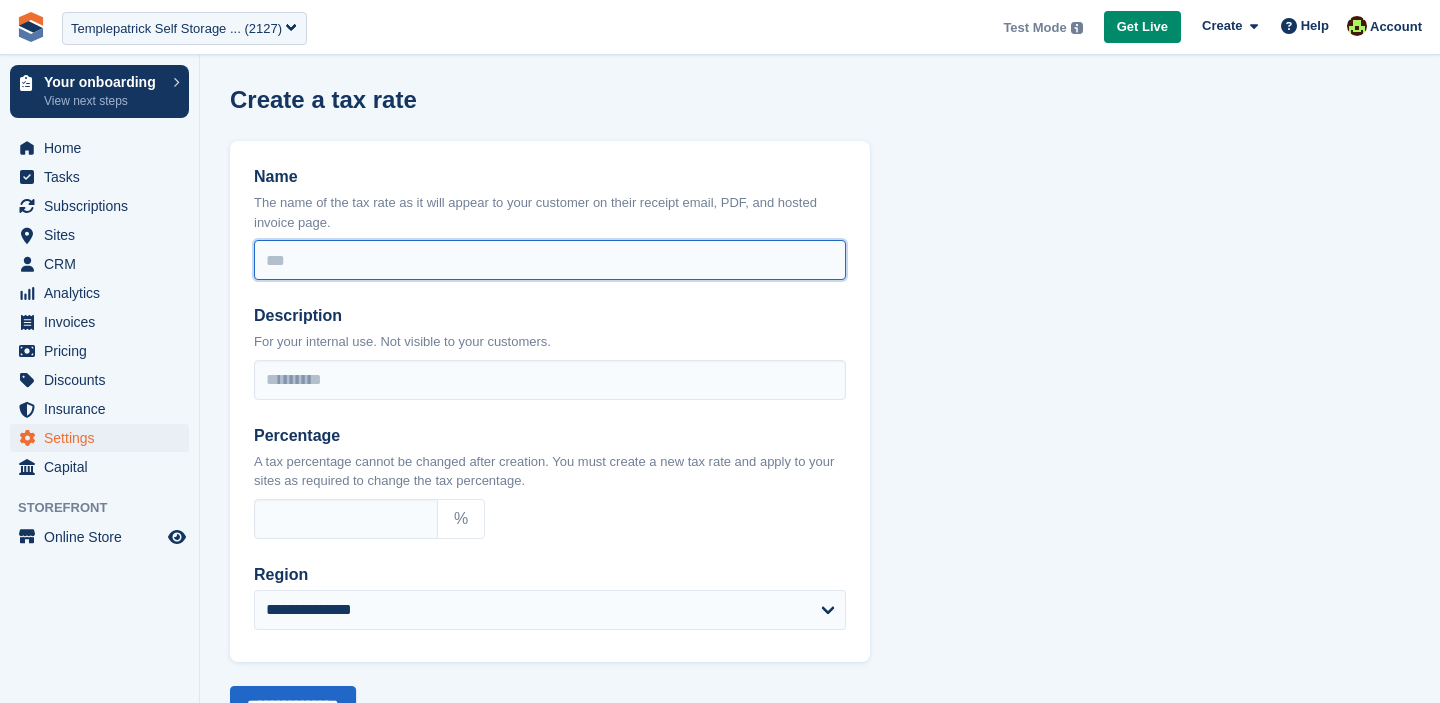 click on "Name" at bounding box center (550, 260) 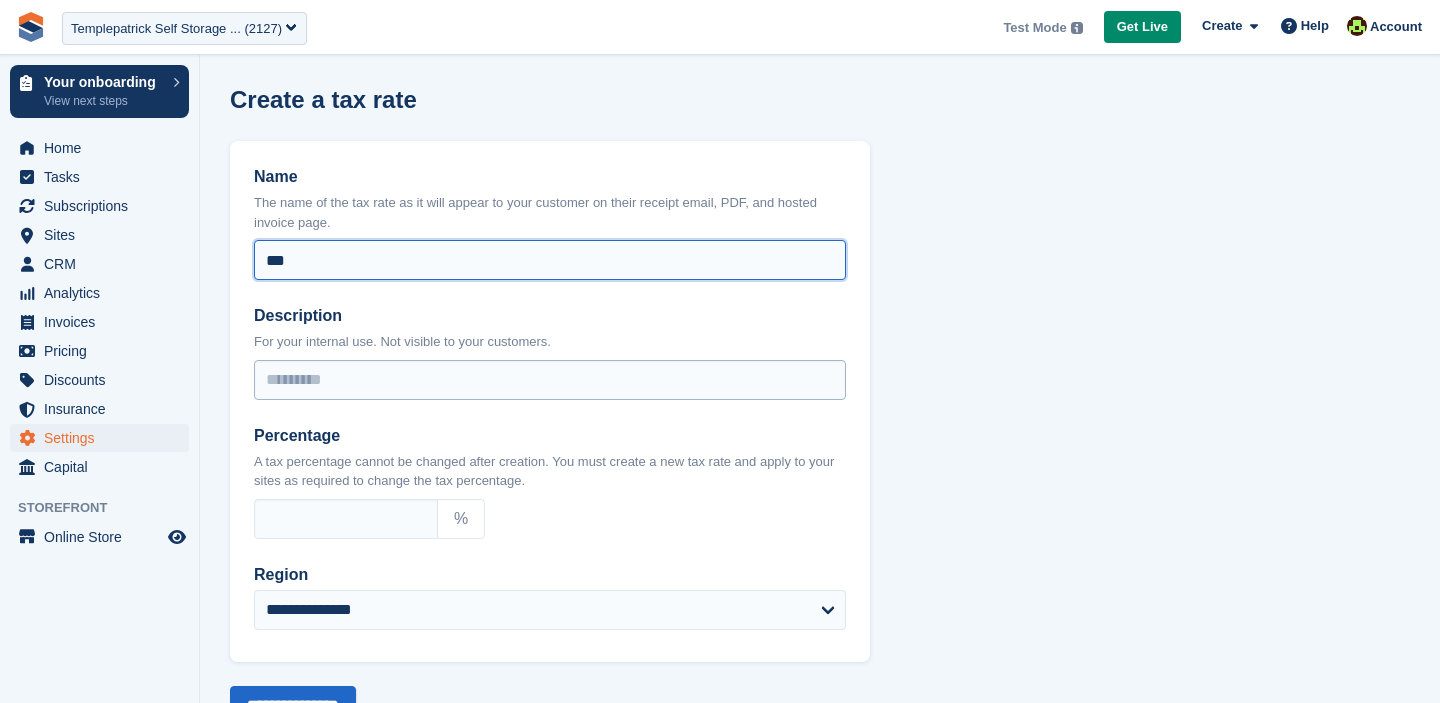 type on "***" 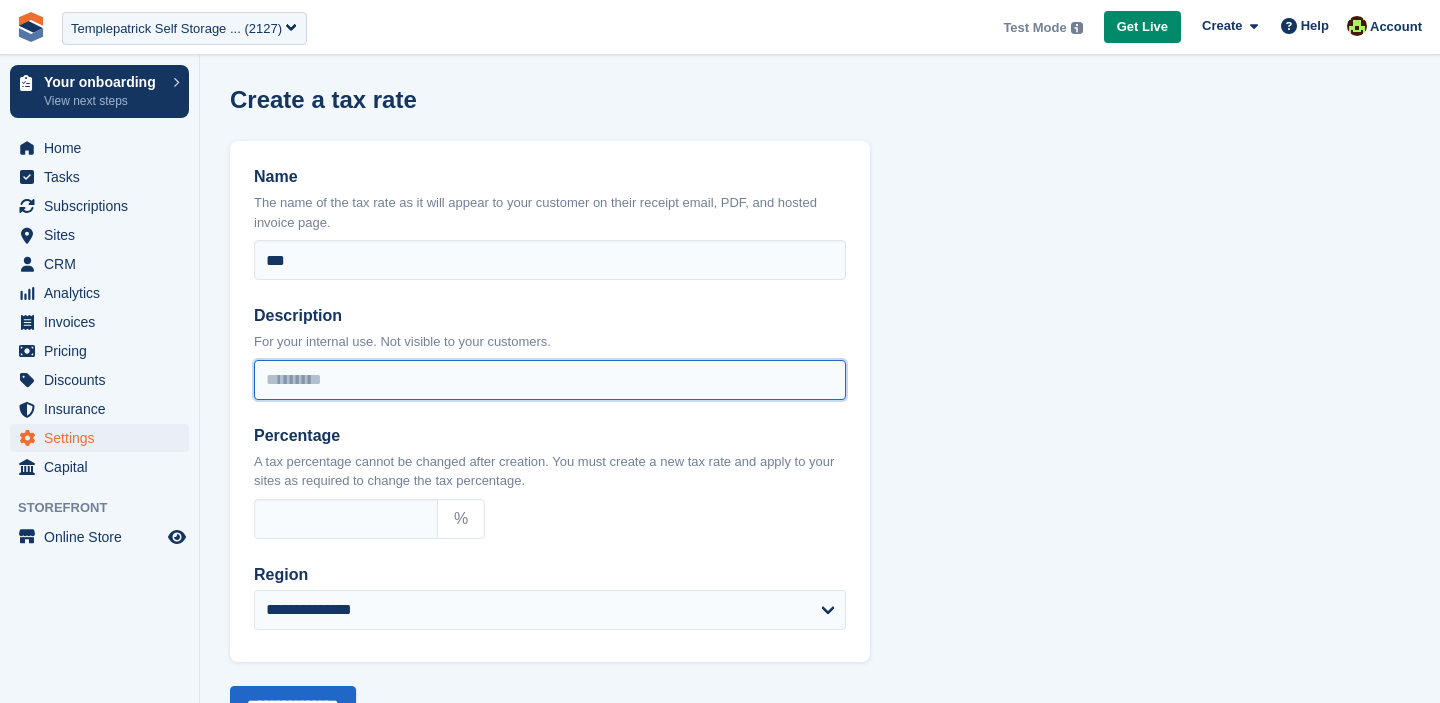 click on "Description" at bounding box center [550, 380] 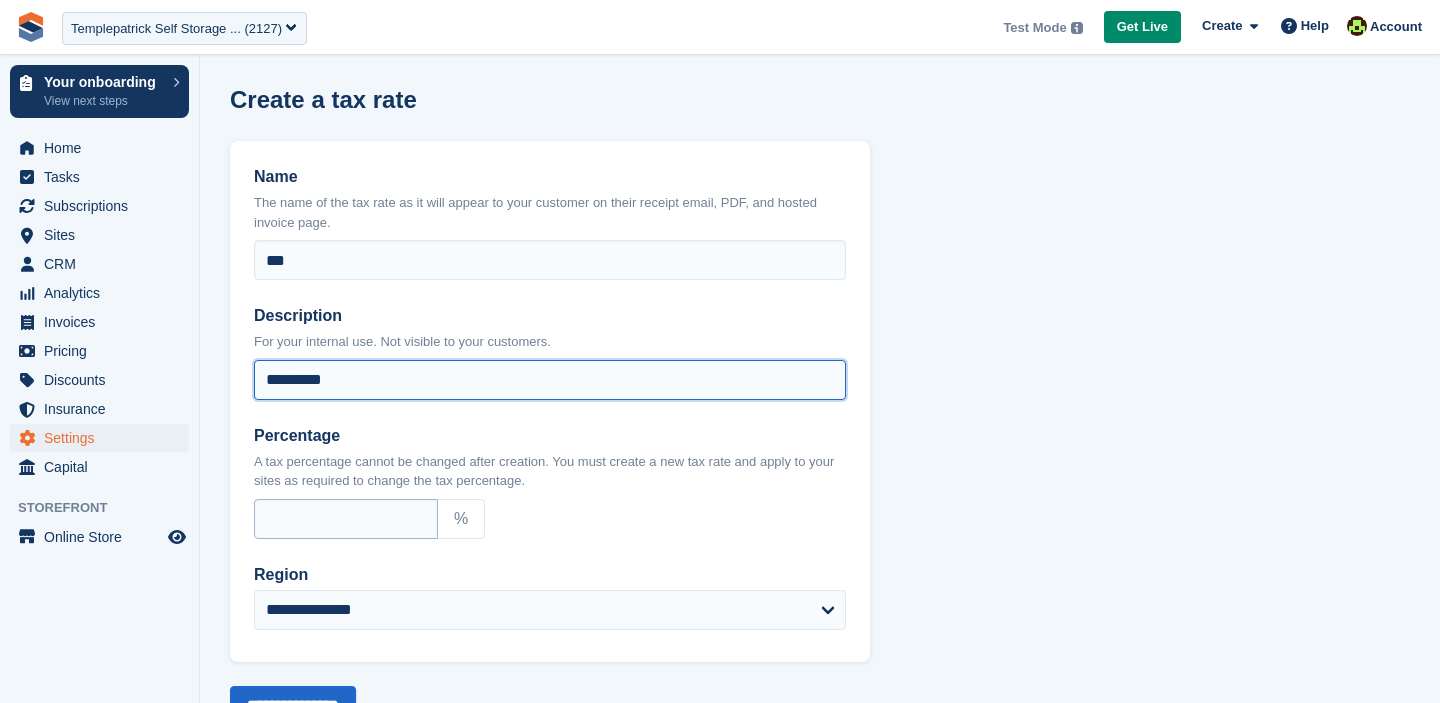 type on "*********" 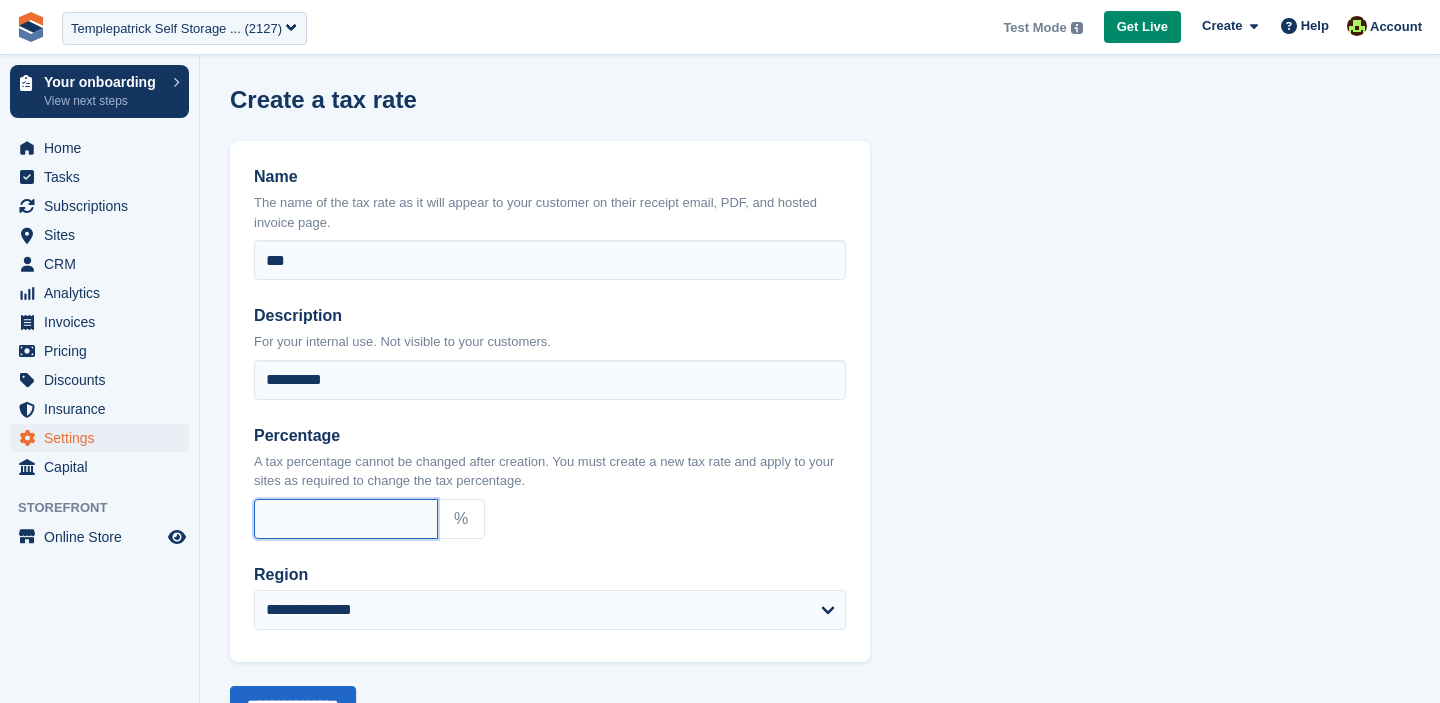 click on "Percentage" at bounding box center [346, 519] 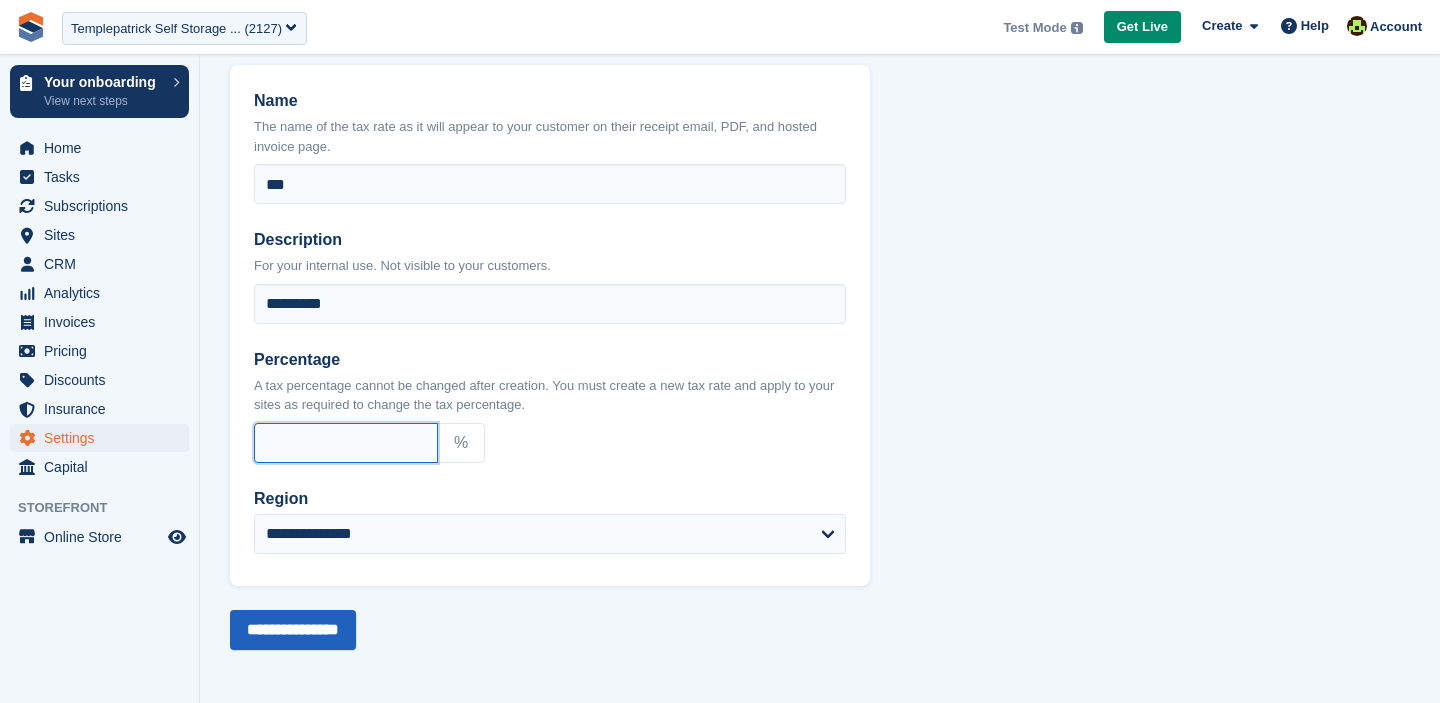 type on "**" 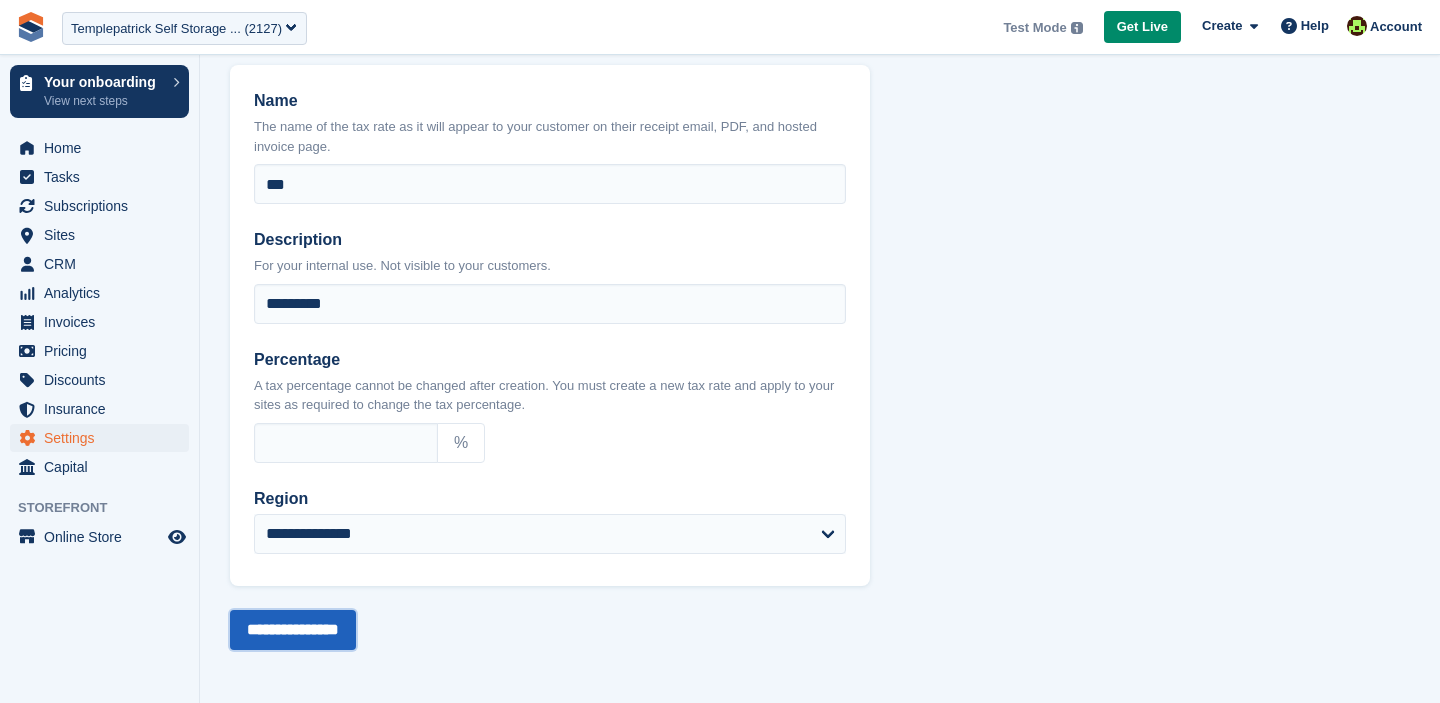 click on "**********" at bounding box center (293, 630) 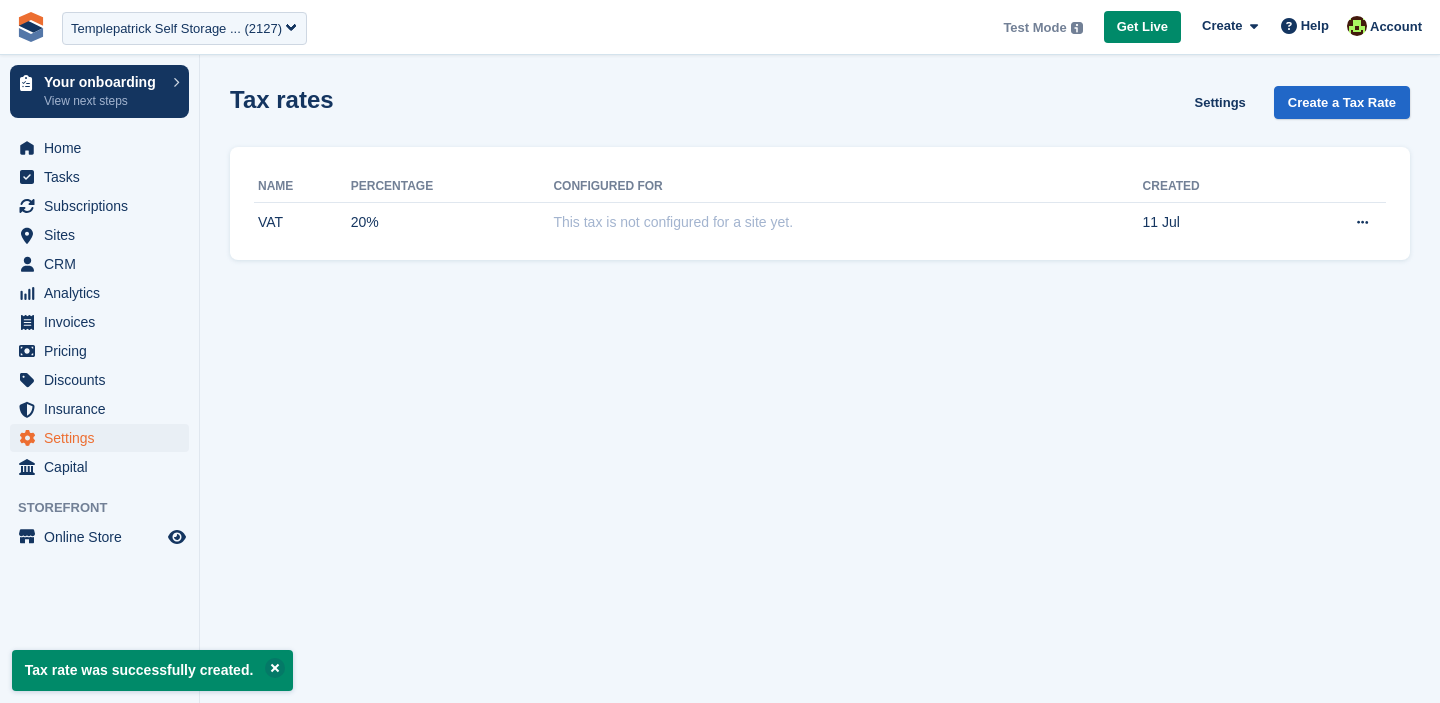 scroll, scrollTop: 0, scrollLeft: 0, axis: both 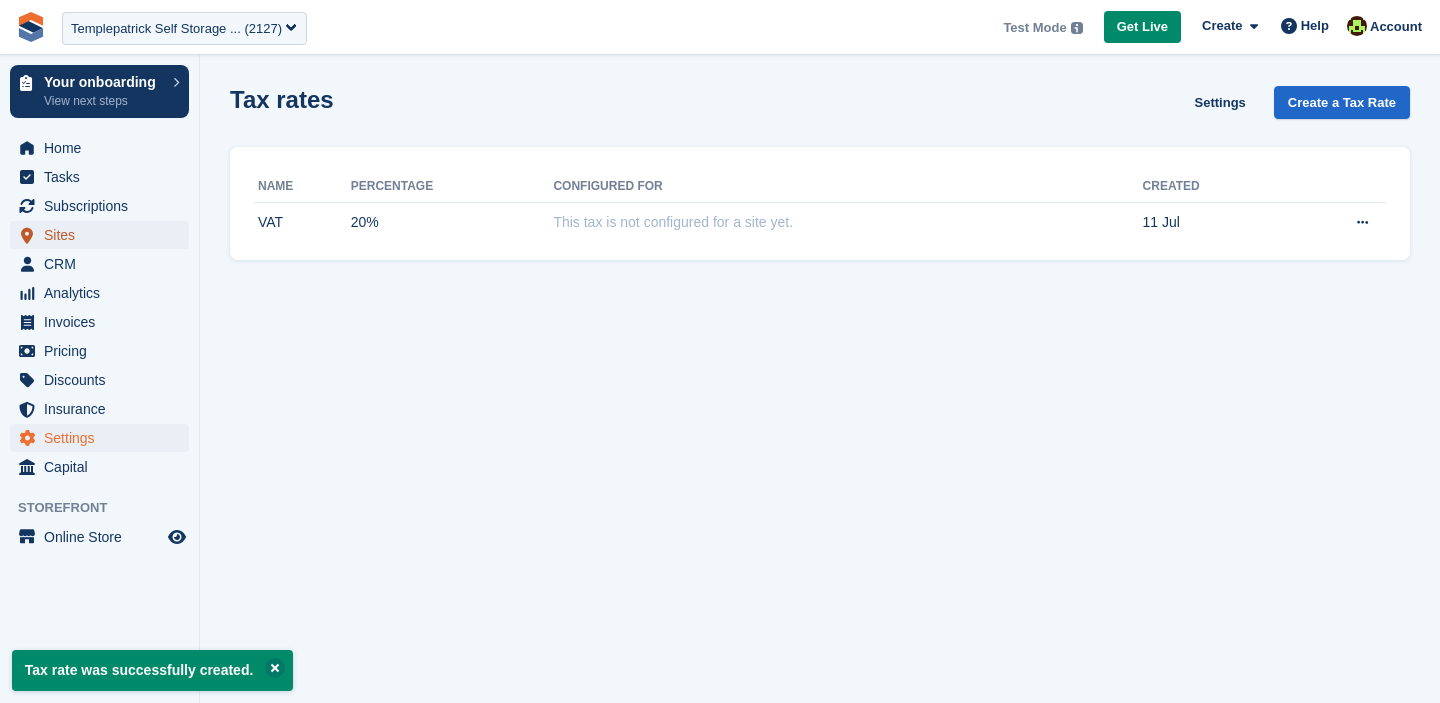 click on "Sites" at bounding box center (104, 235) 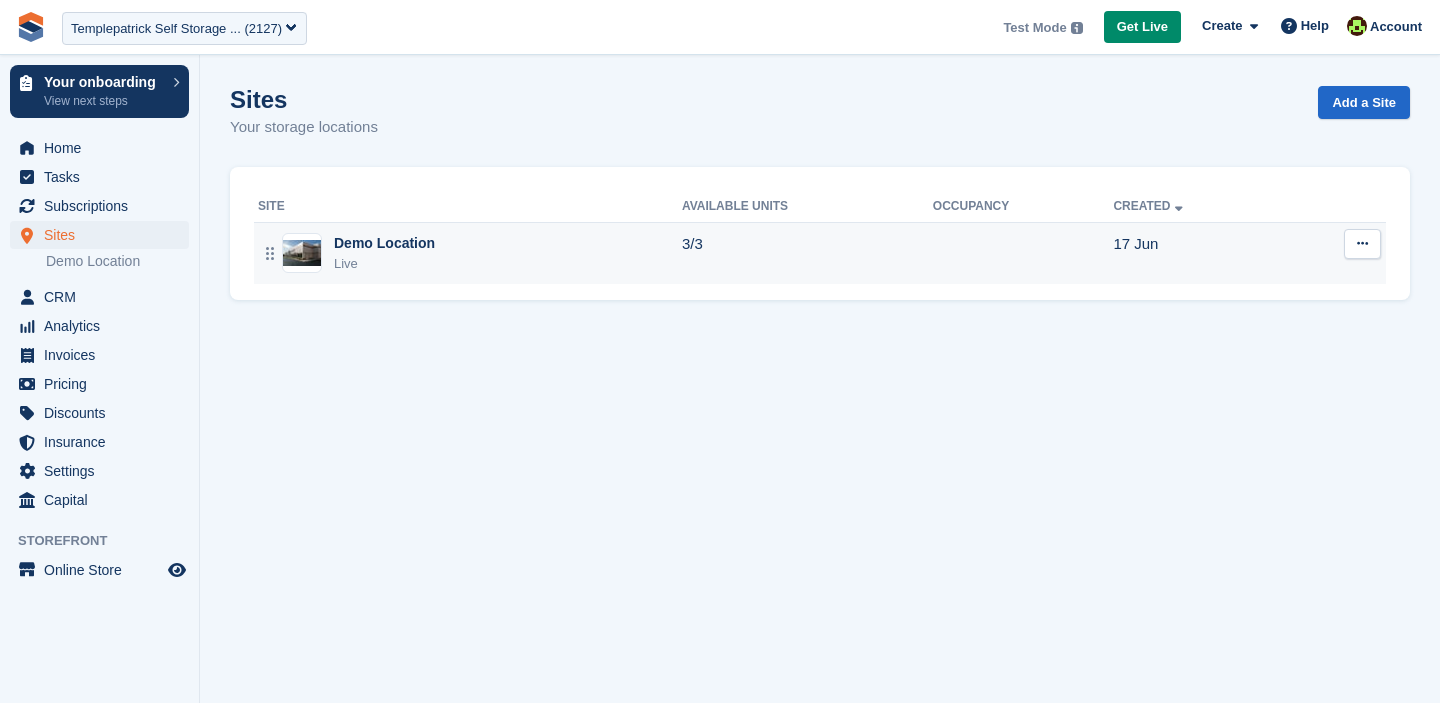 click at bounding box center [1362, 244] 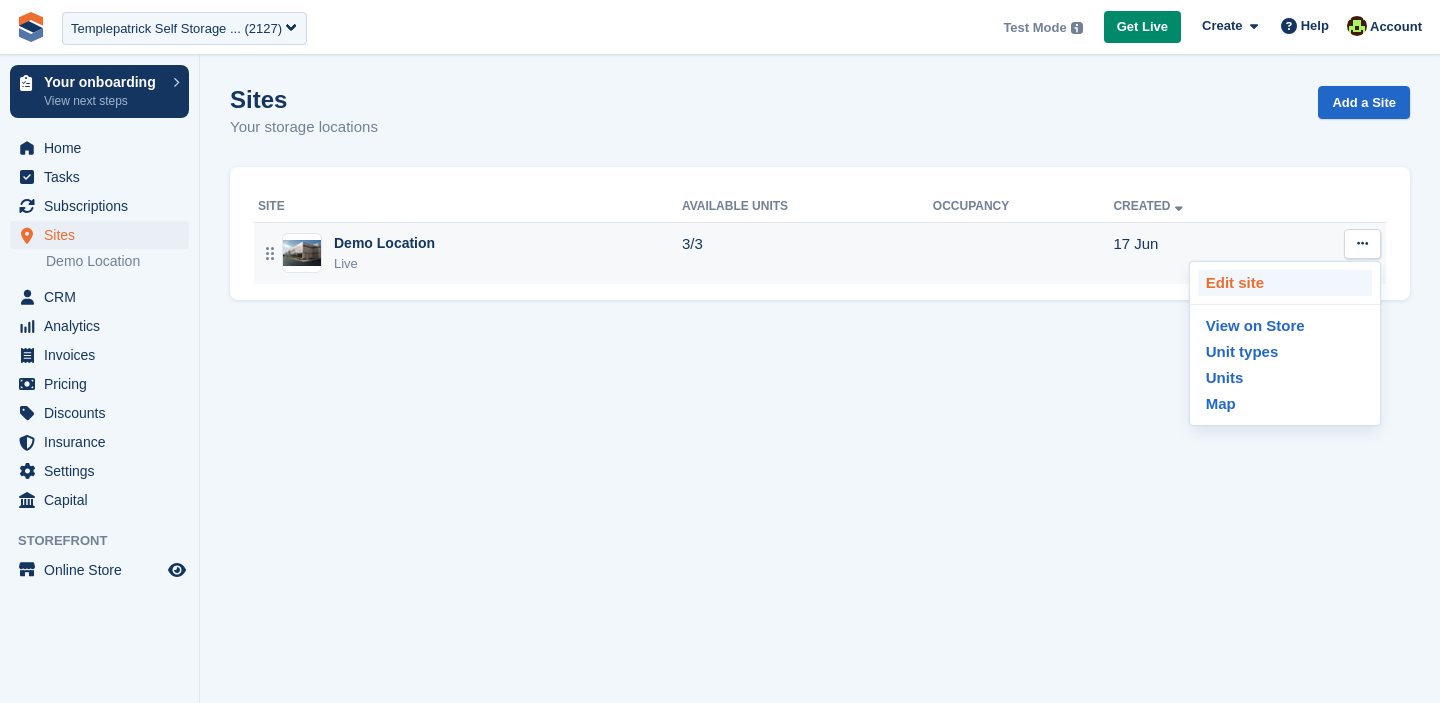 click on "Edit site" at bounding box center (1285, 283) 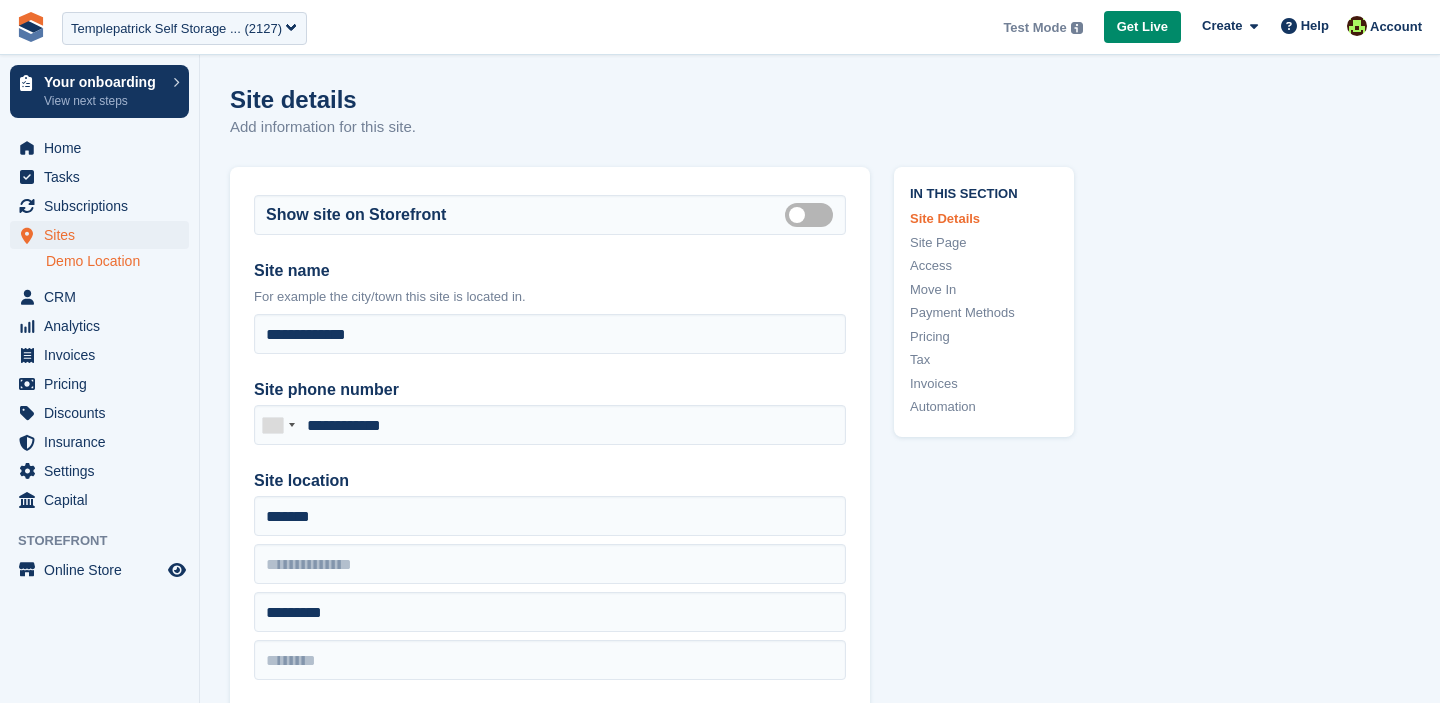 click on "Tax" at bounding box center [984, 360] 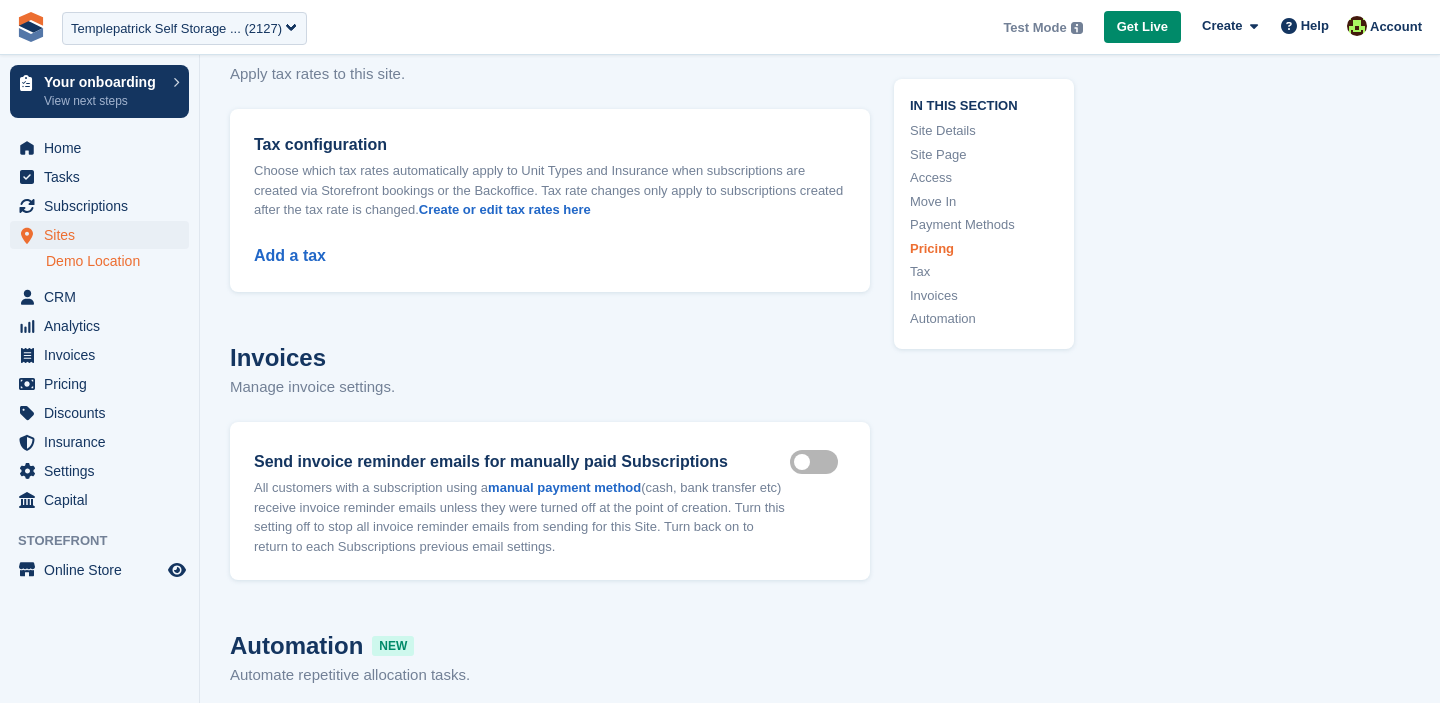 scroll, scrollTop: 7459, scrollLeft: 0, axis: vertical 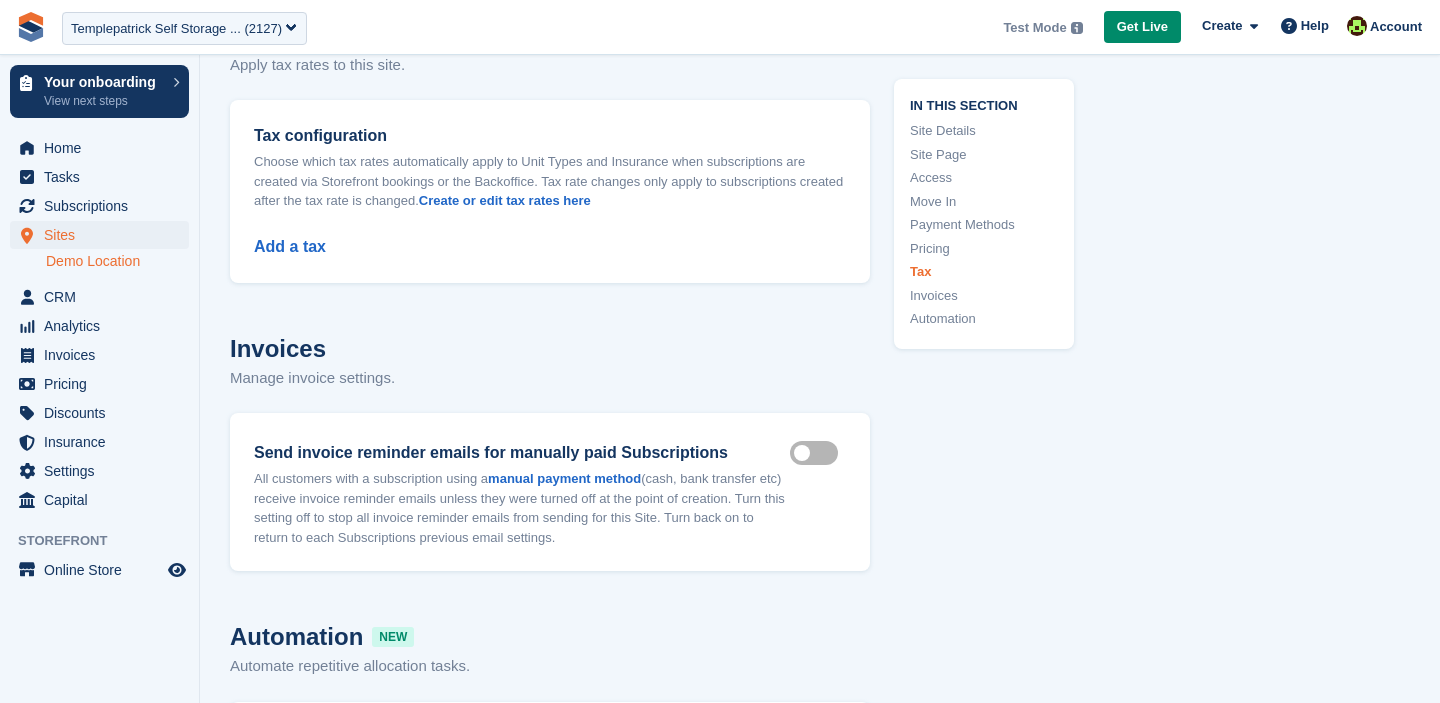 click on "Add a tax" at bounding box center (550, 235) 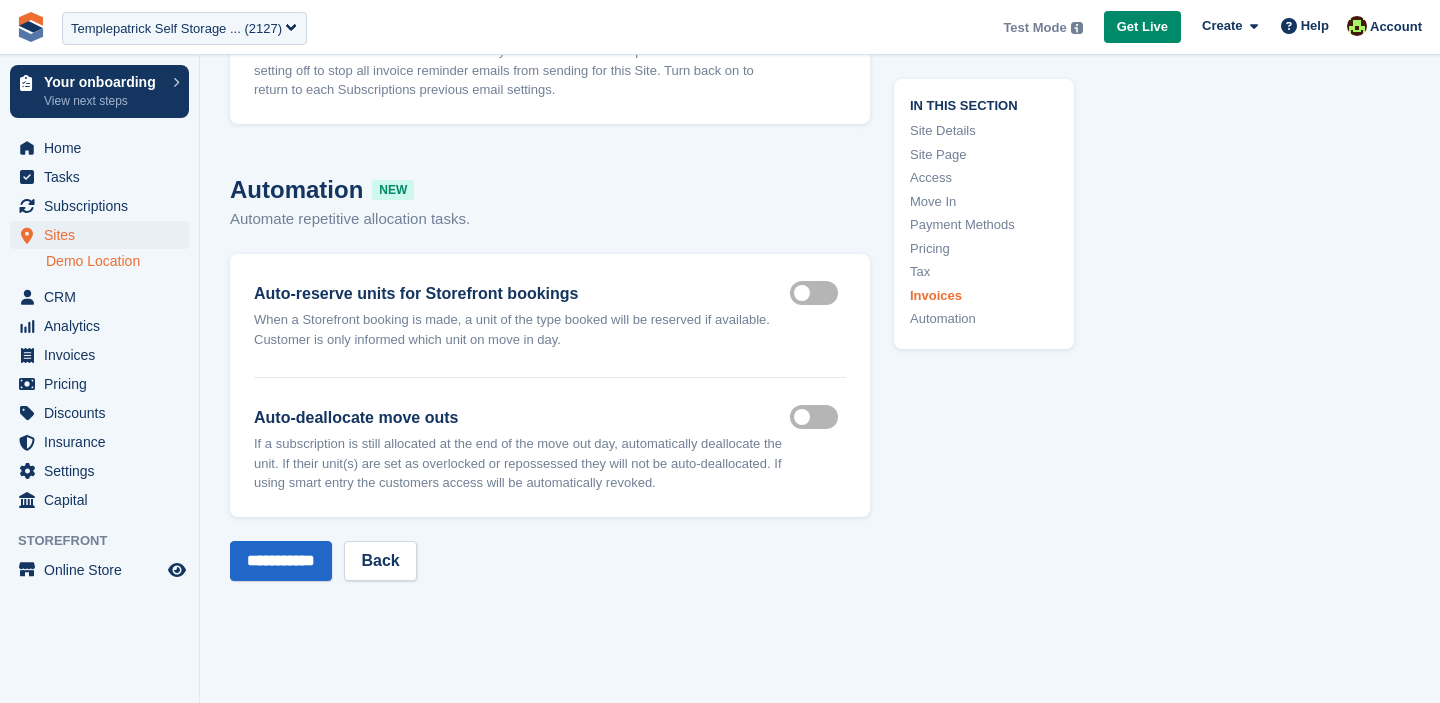 scroll, scrollTop: 8092, scrollLeft: 0, axis: vertical 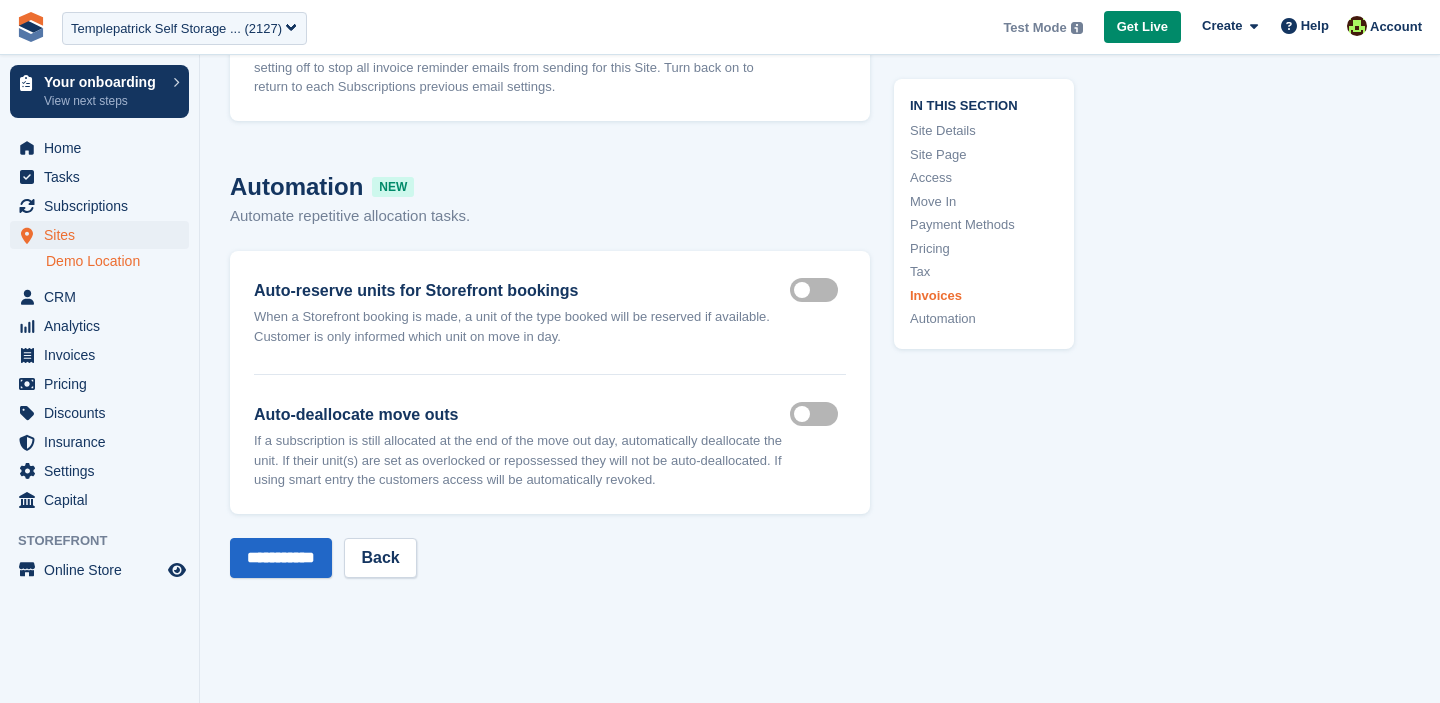 click on "Auto reserve on storefront" at bounding box center (818, 290) 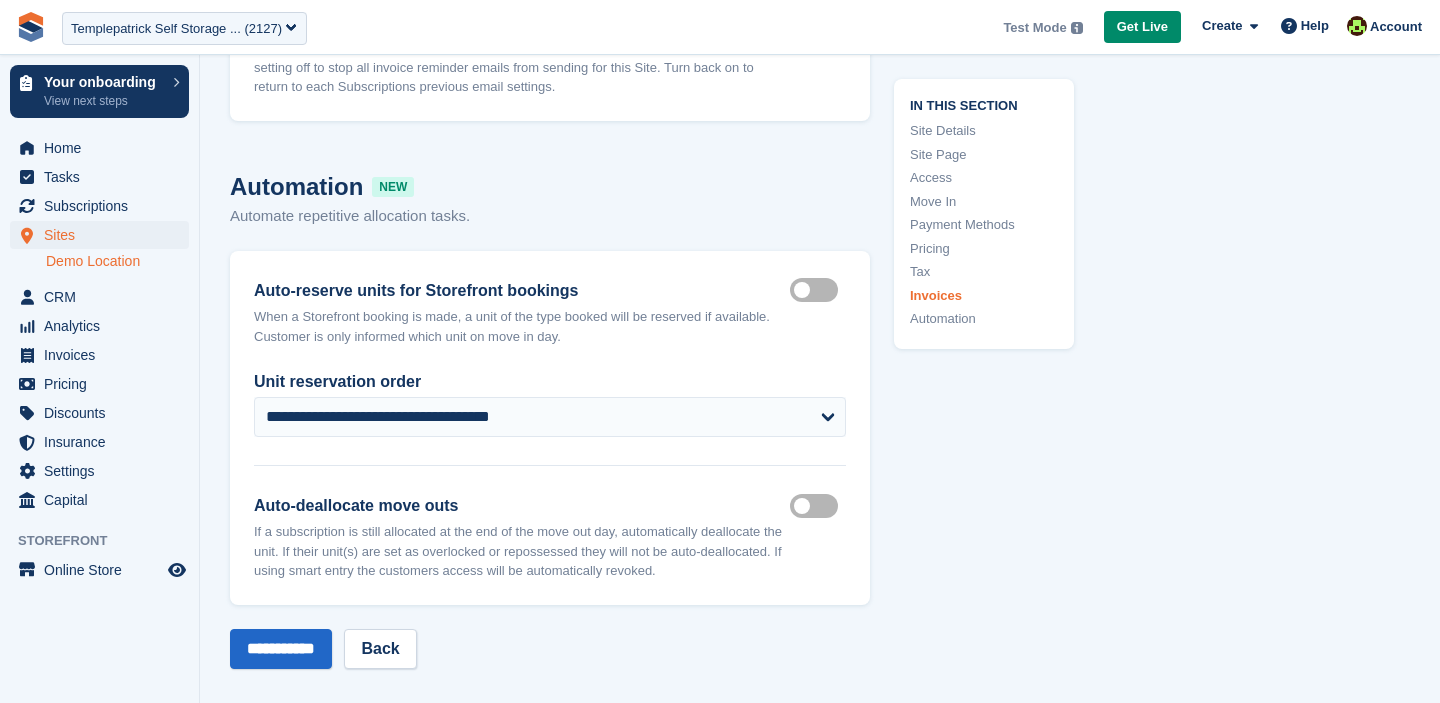 click on "Auto reserve on storefront" at bounding box center (818, 290) 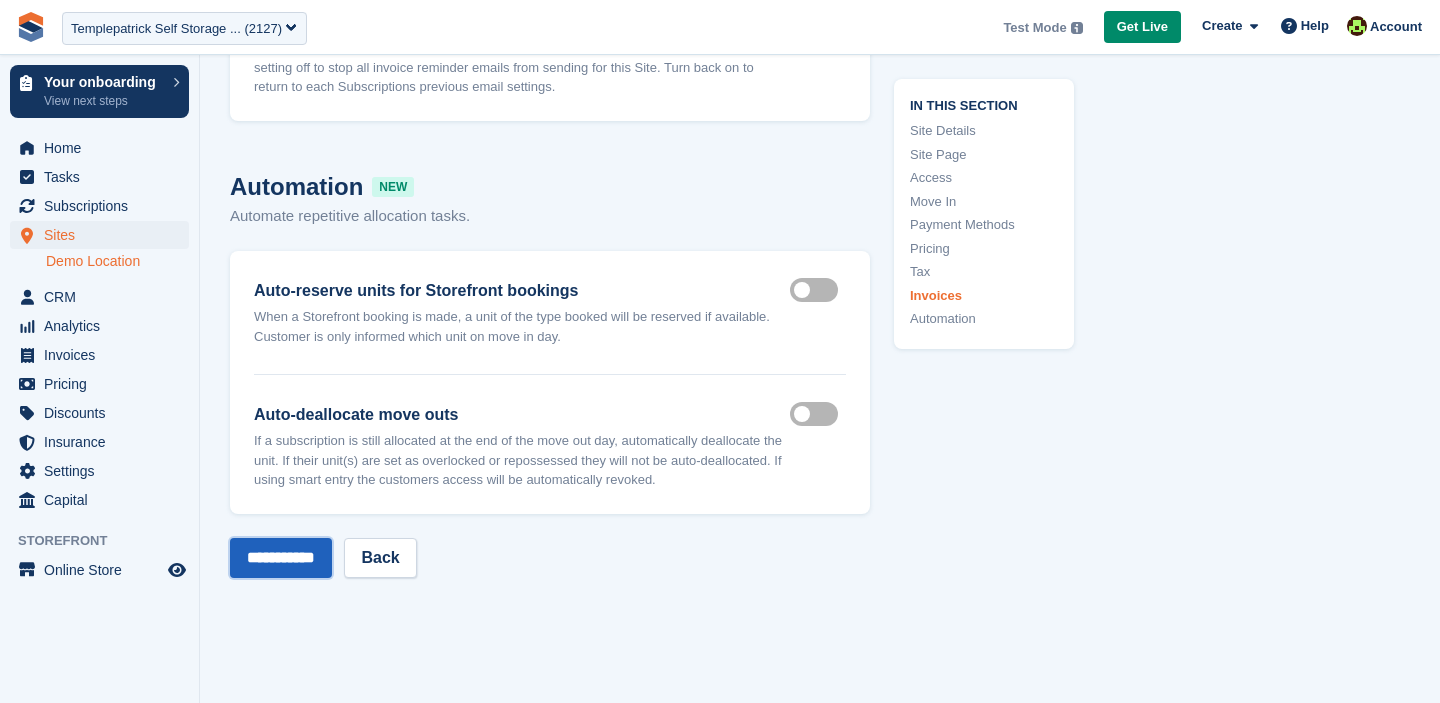click on "**********" at bounding box center [281, 558] 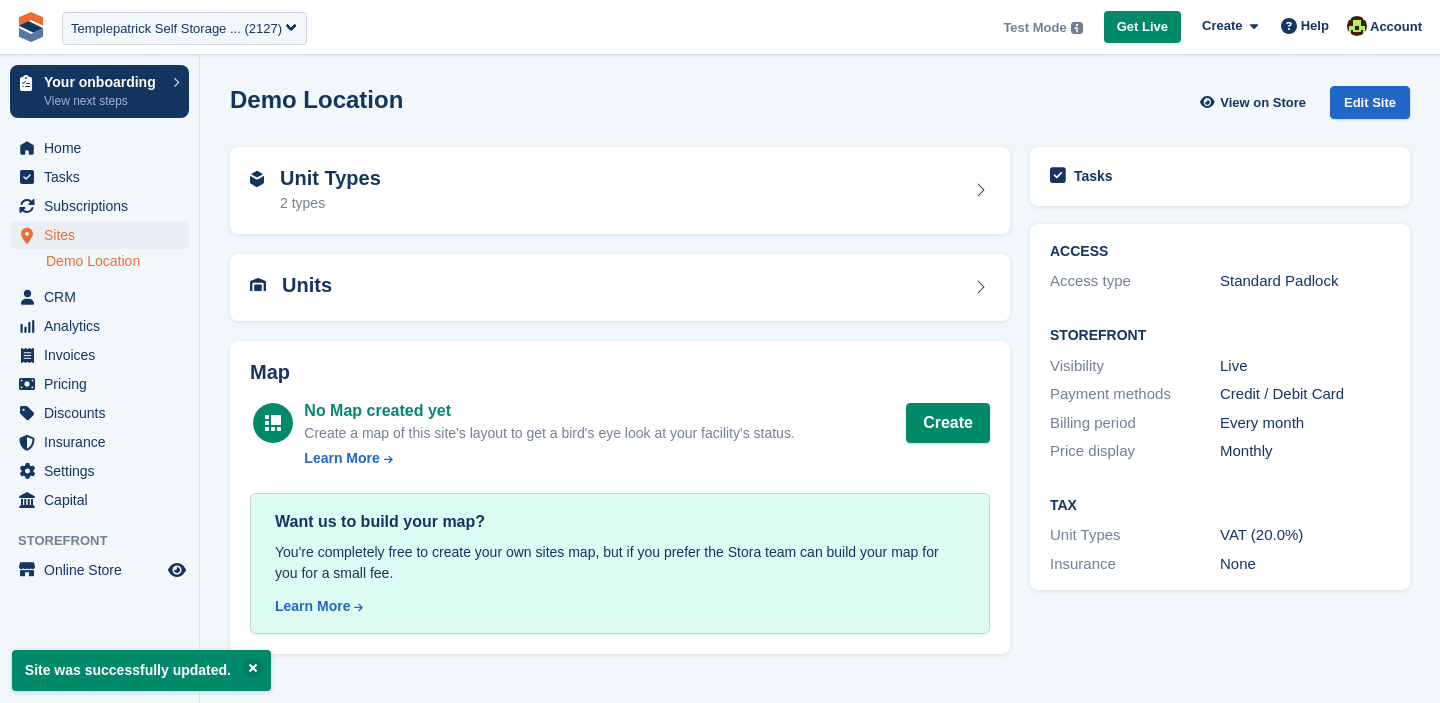 scroll, scrollTop: 0, scrollLeft: 0, axis: both 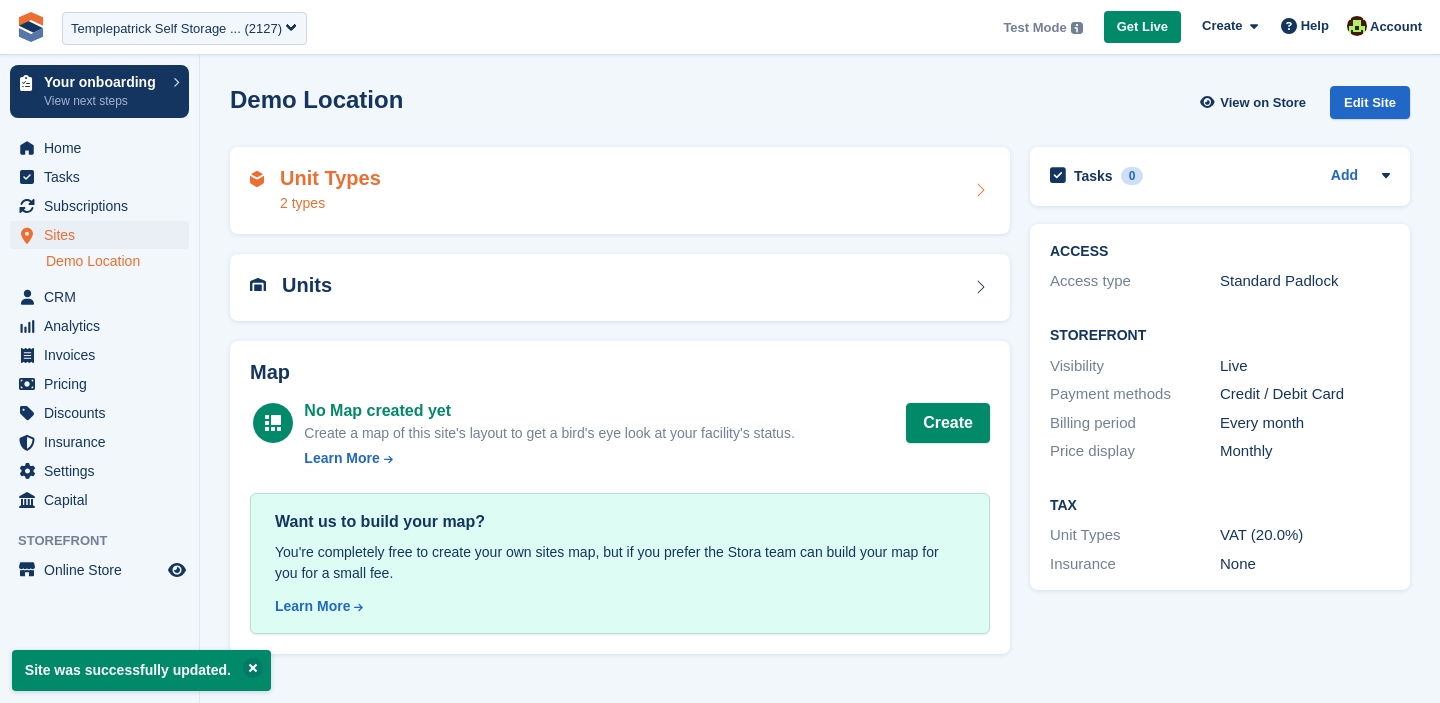 click on "Unit Types
2 types" at bounding box center [620, 191] 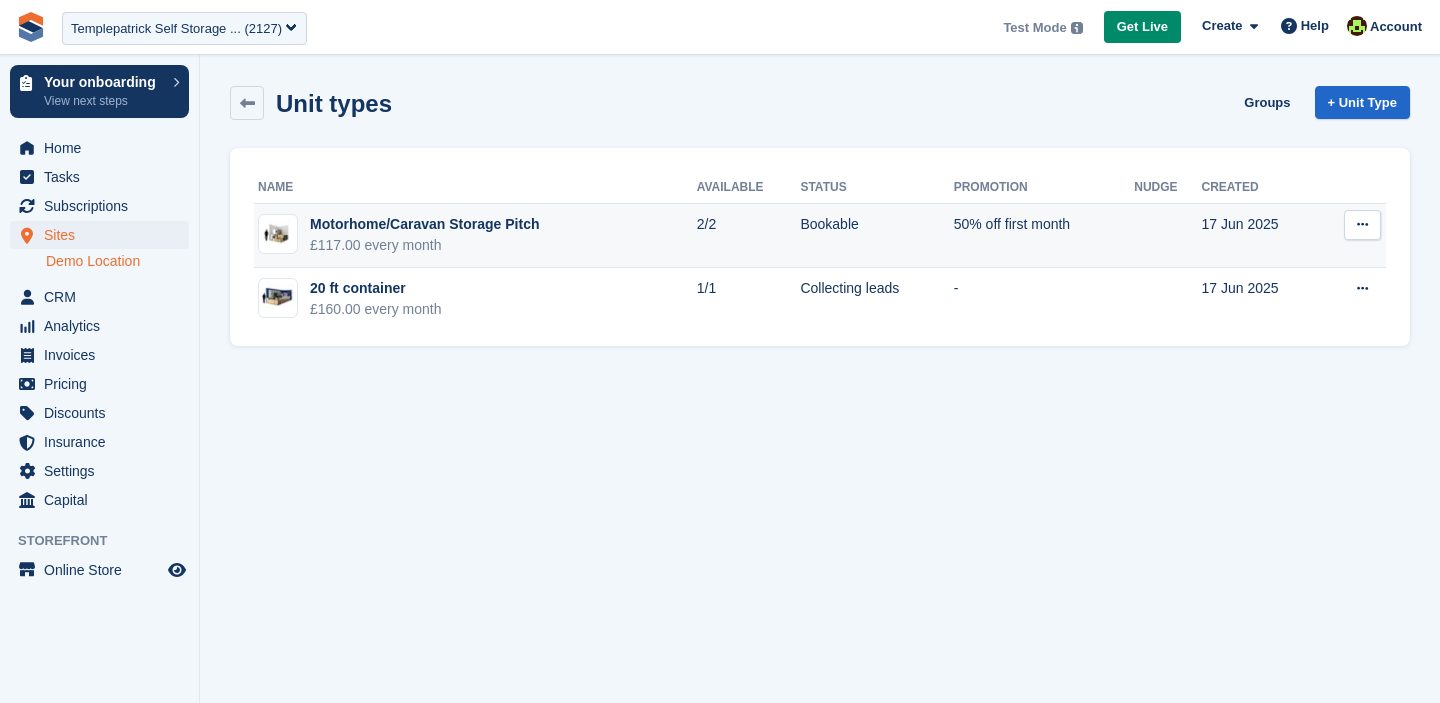 click at bounding box center (1362, 225) 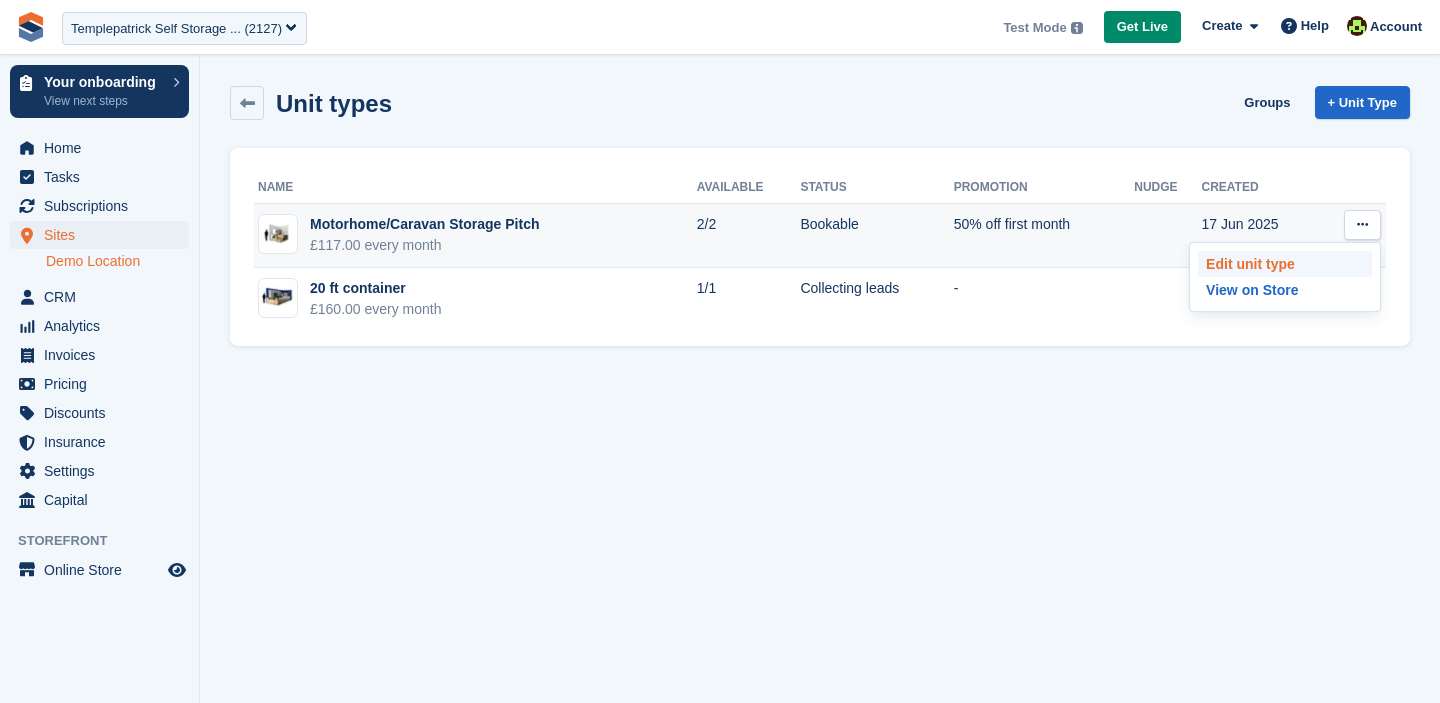 click on "Edit unit type" at bounding box center [1285, 264] 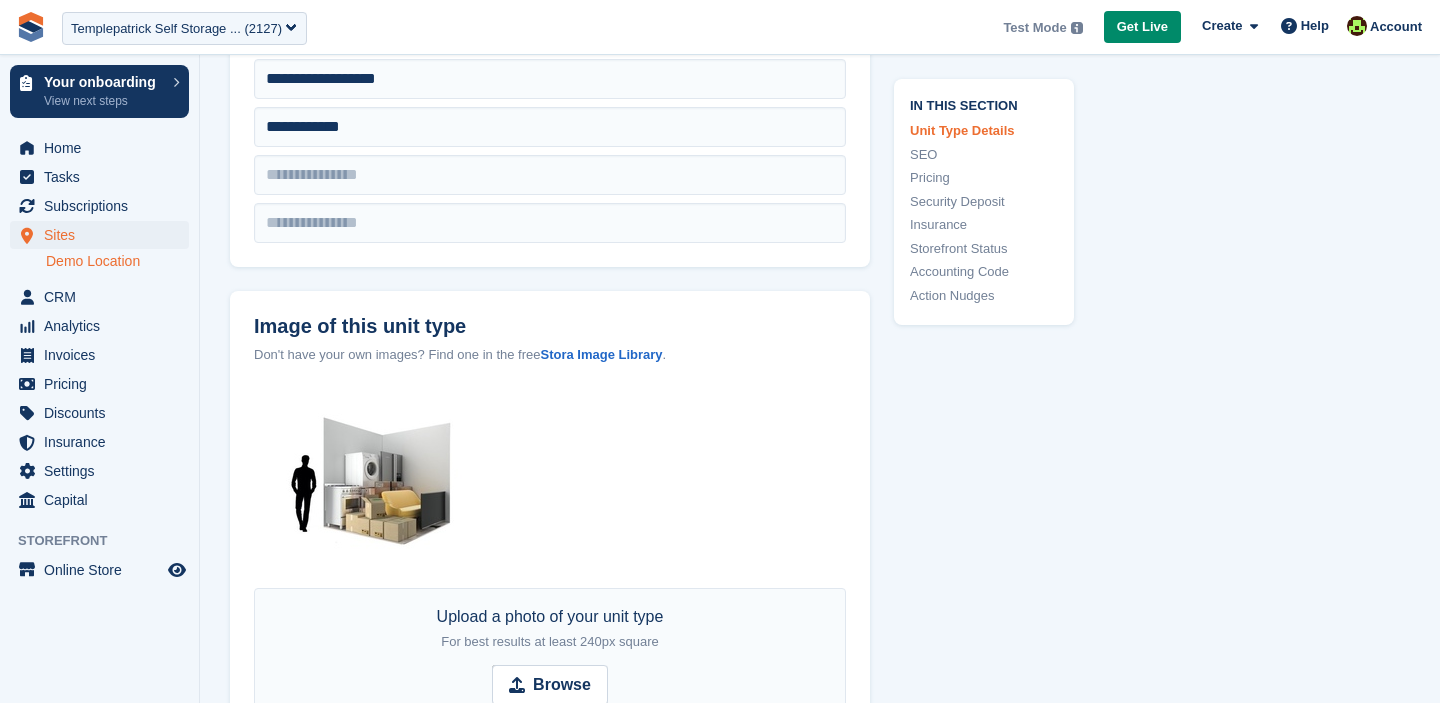 scroll, scrollTop: 861, scrollLeft: 0, axis: vertical 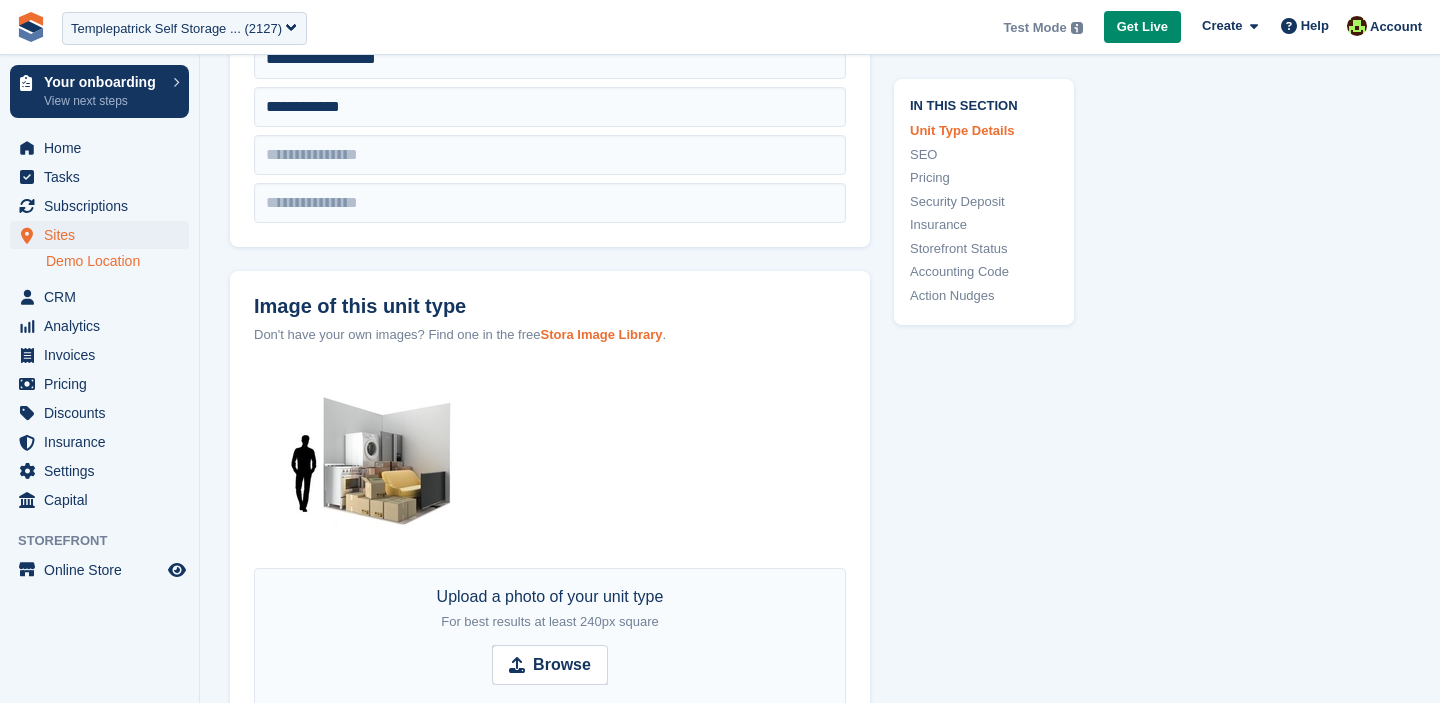 click on "Stora Image Library" at bounding box center [601, 334] 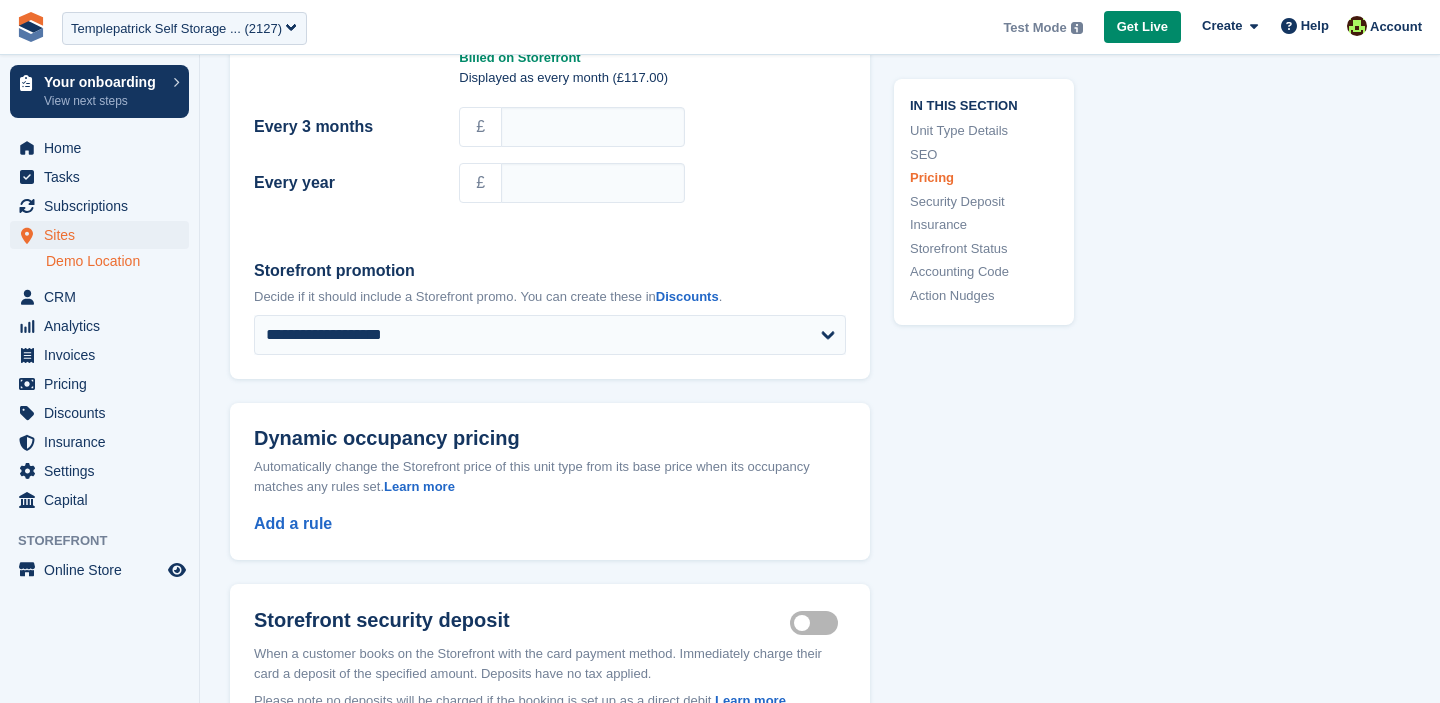 scroll, scrollTop: 1989, scrollLeft: 0, axis: vertical 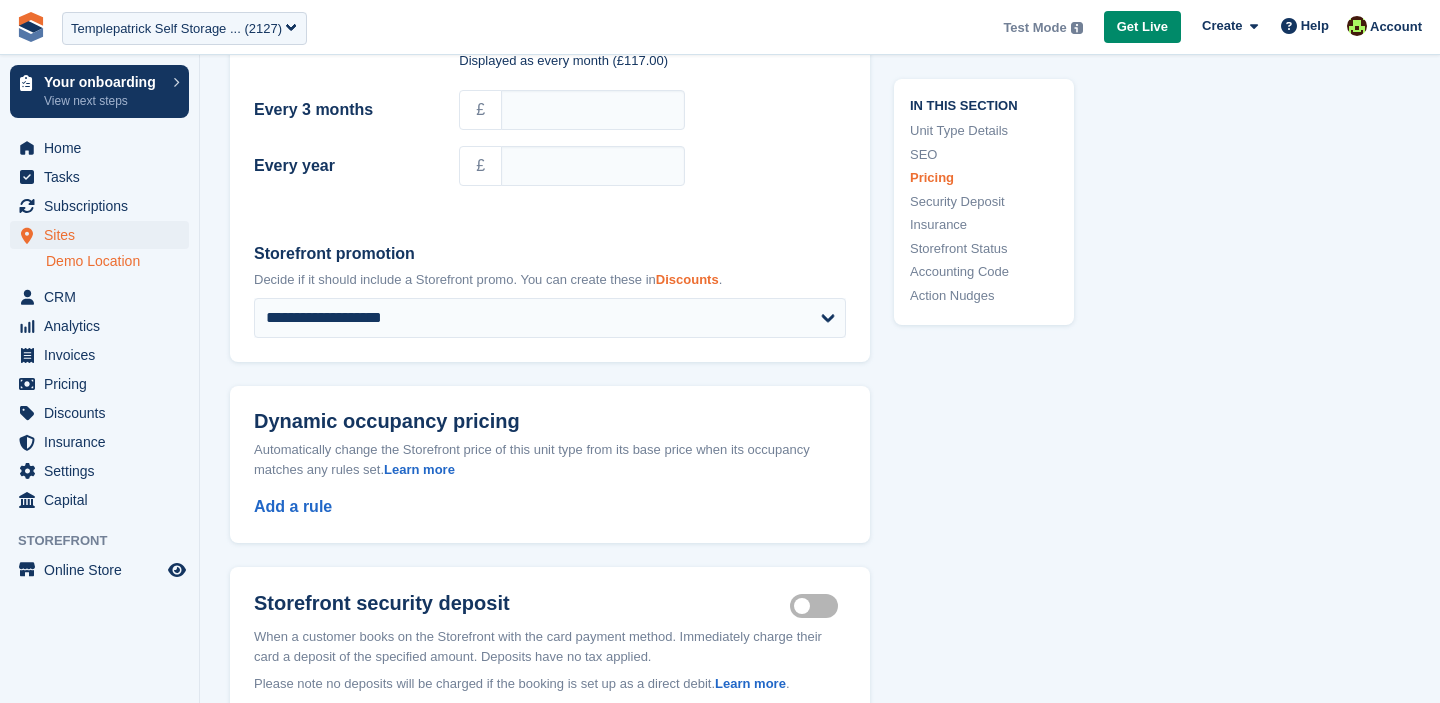 click on "Discounts" at bounding box center (687, 279) 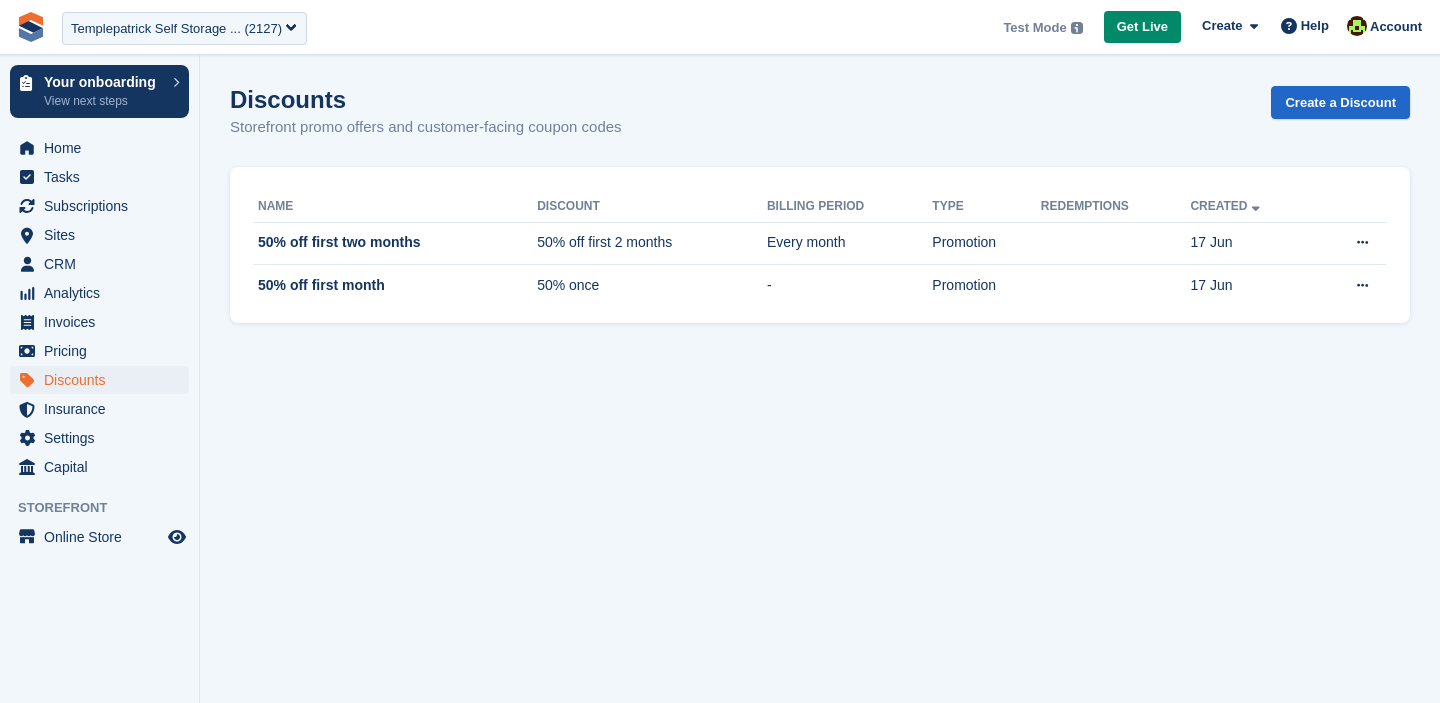 scroll, scrollTop: 0, scrollLeft: 0, axis: both 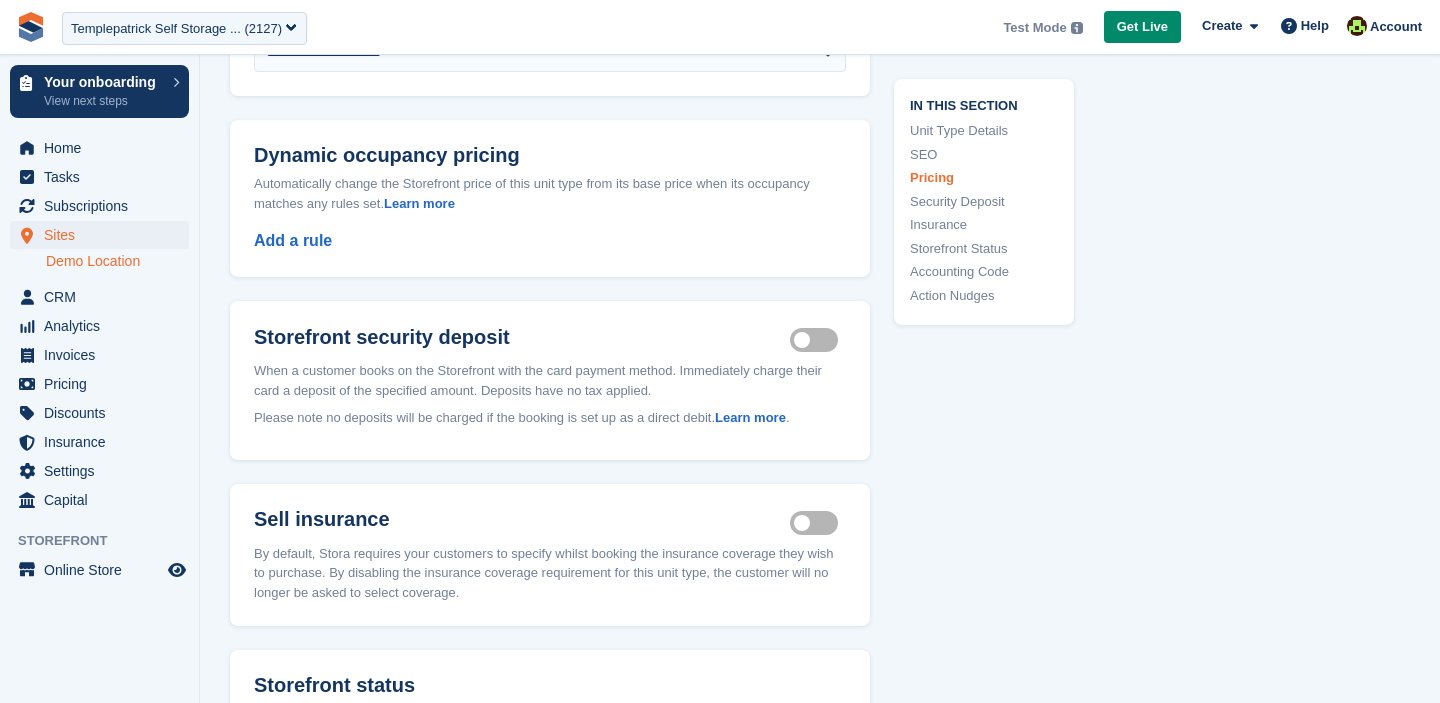 click on "Security deposit on" at bounding box center [818, 340] 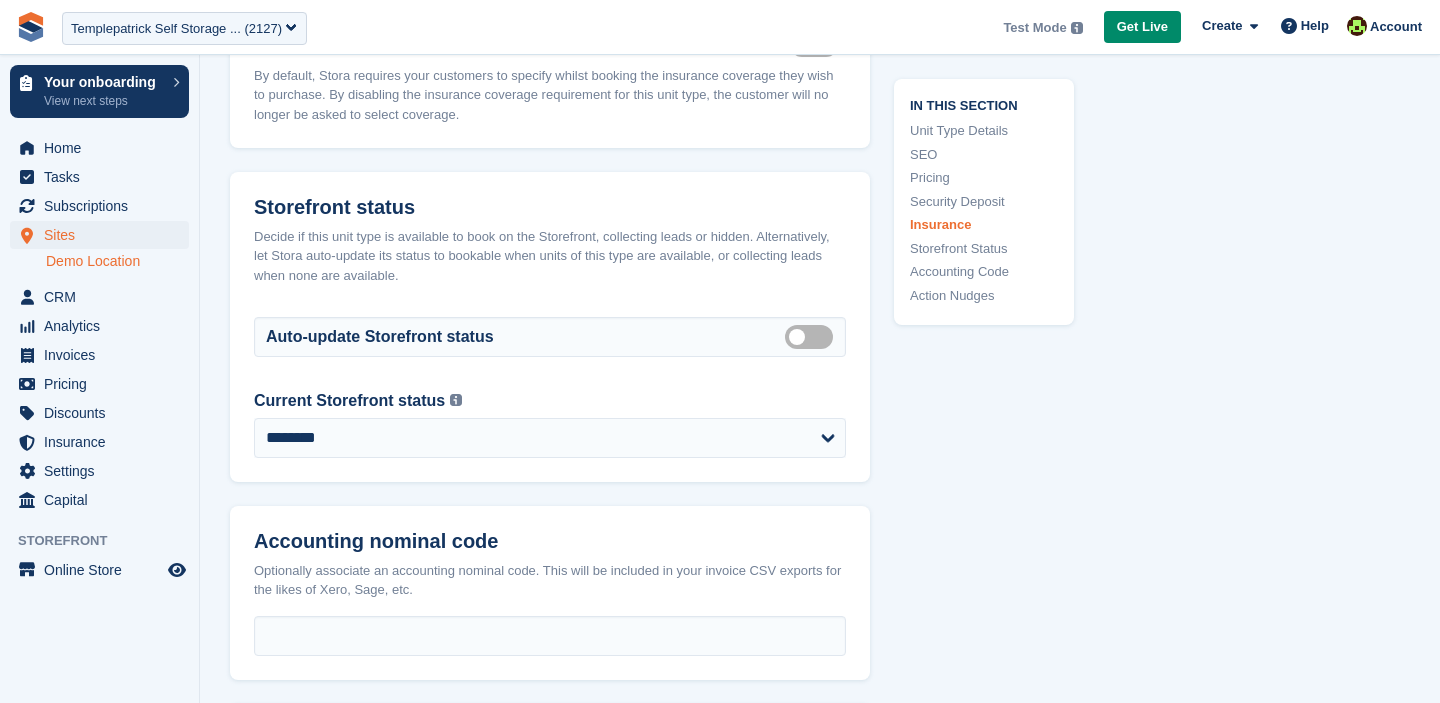 scroll, scrollTop: 2937, scrollLeft: 0, axis: vertical 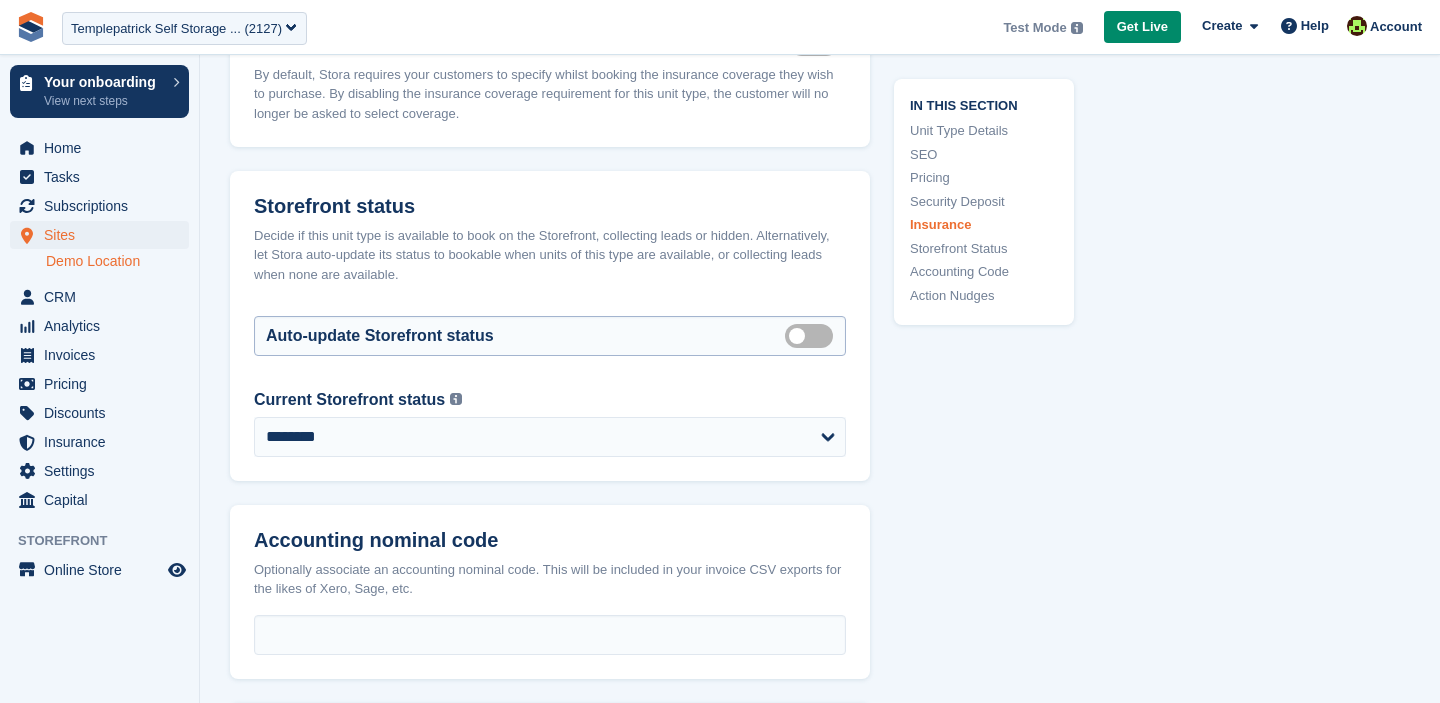 click on "Auto manage storefront status" at bounding box center [813, 335] 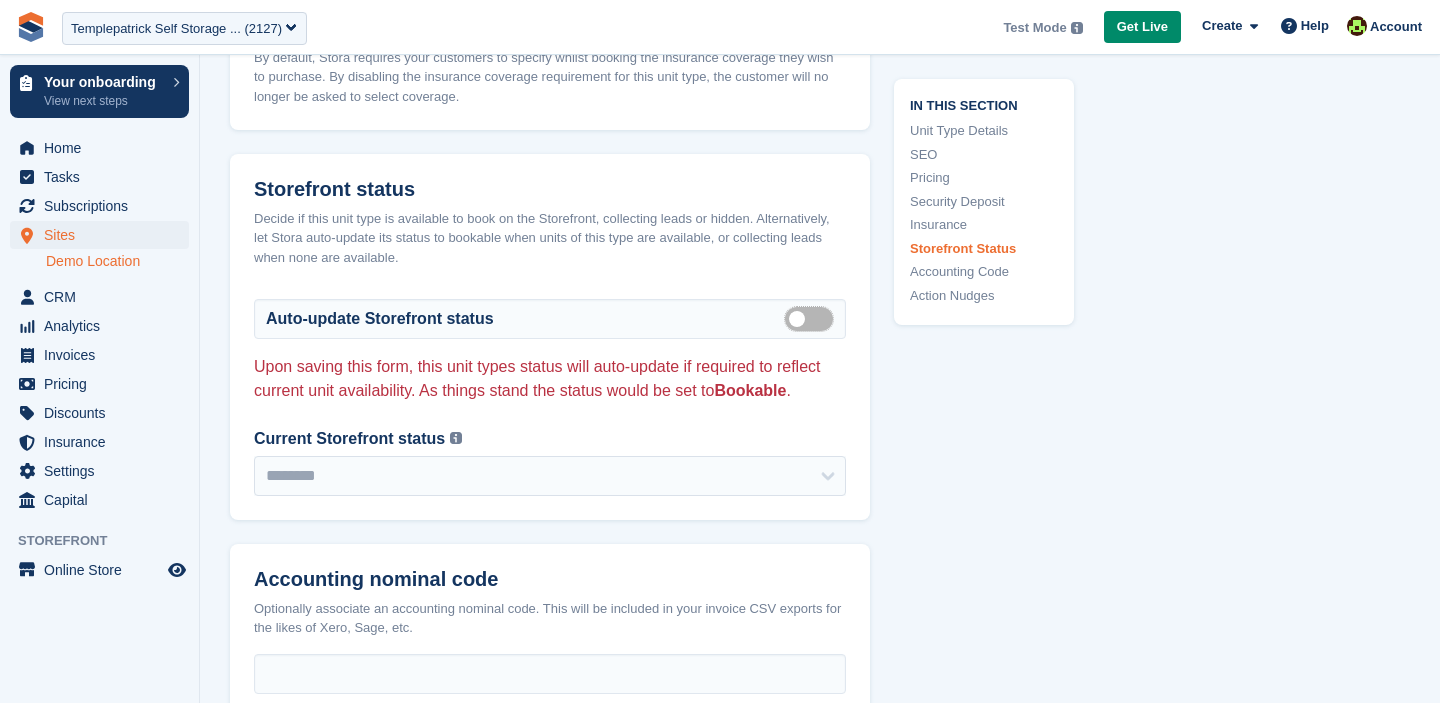 scroll, scrollTop: 2955, scrollLeft: 0, axis: vertical 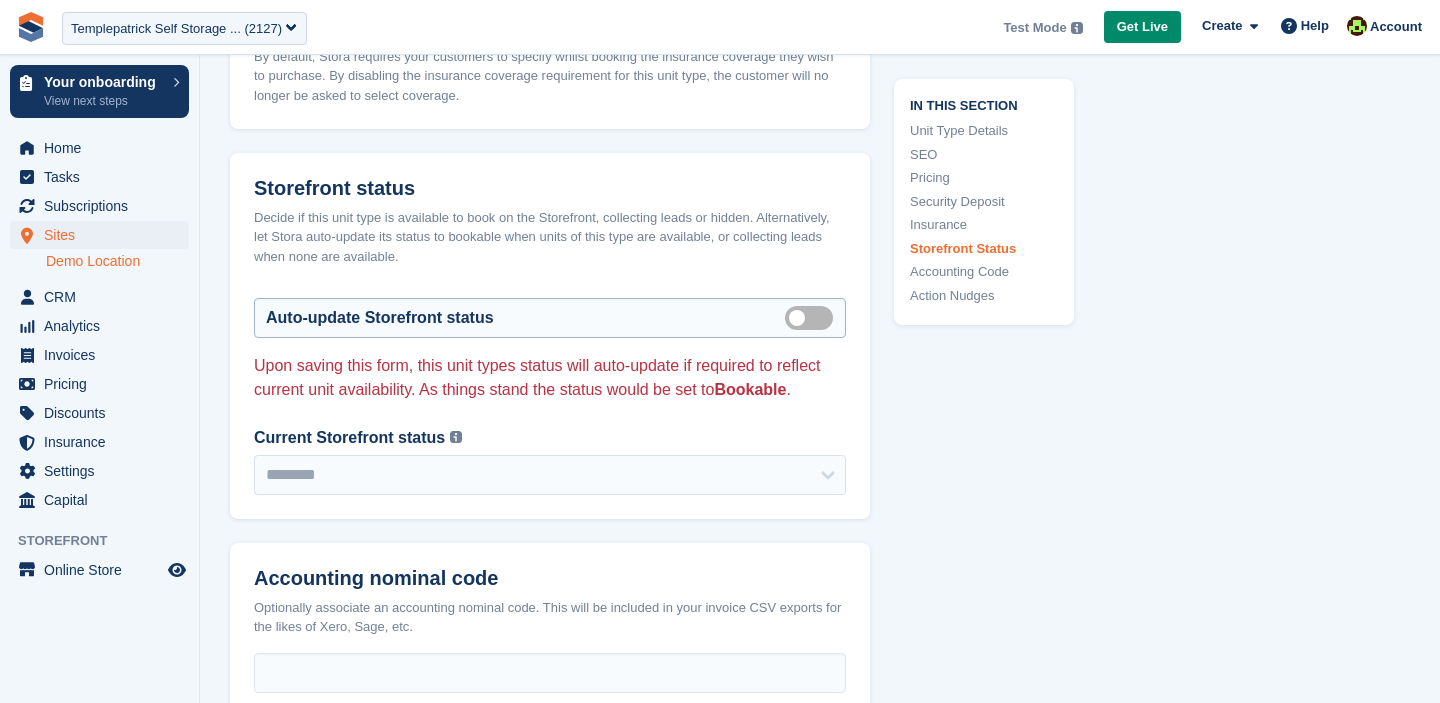 click on "Auto manage storefront status" at bounding box center (813, 317) 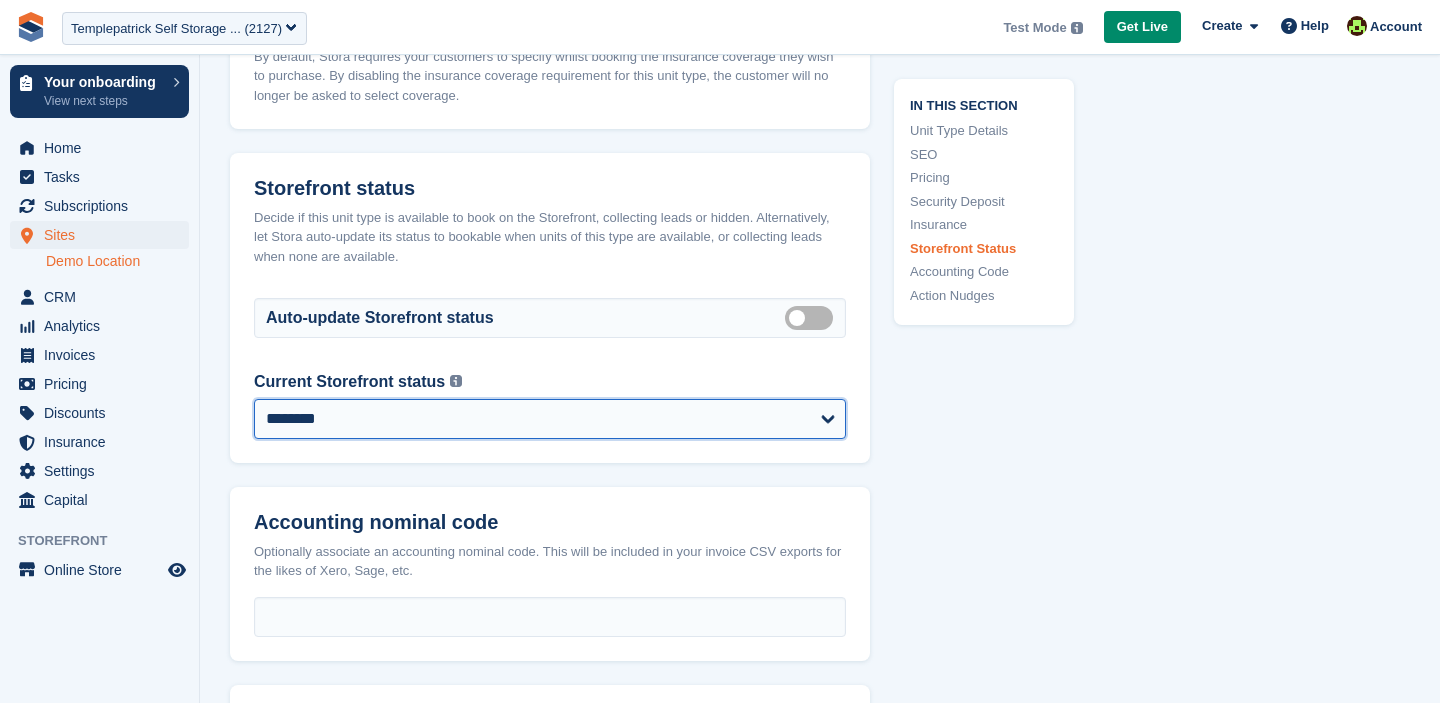 click on "**********" at bounding box center (550, 419) 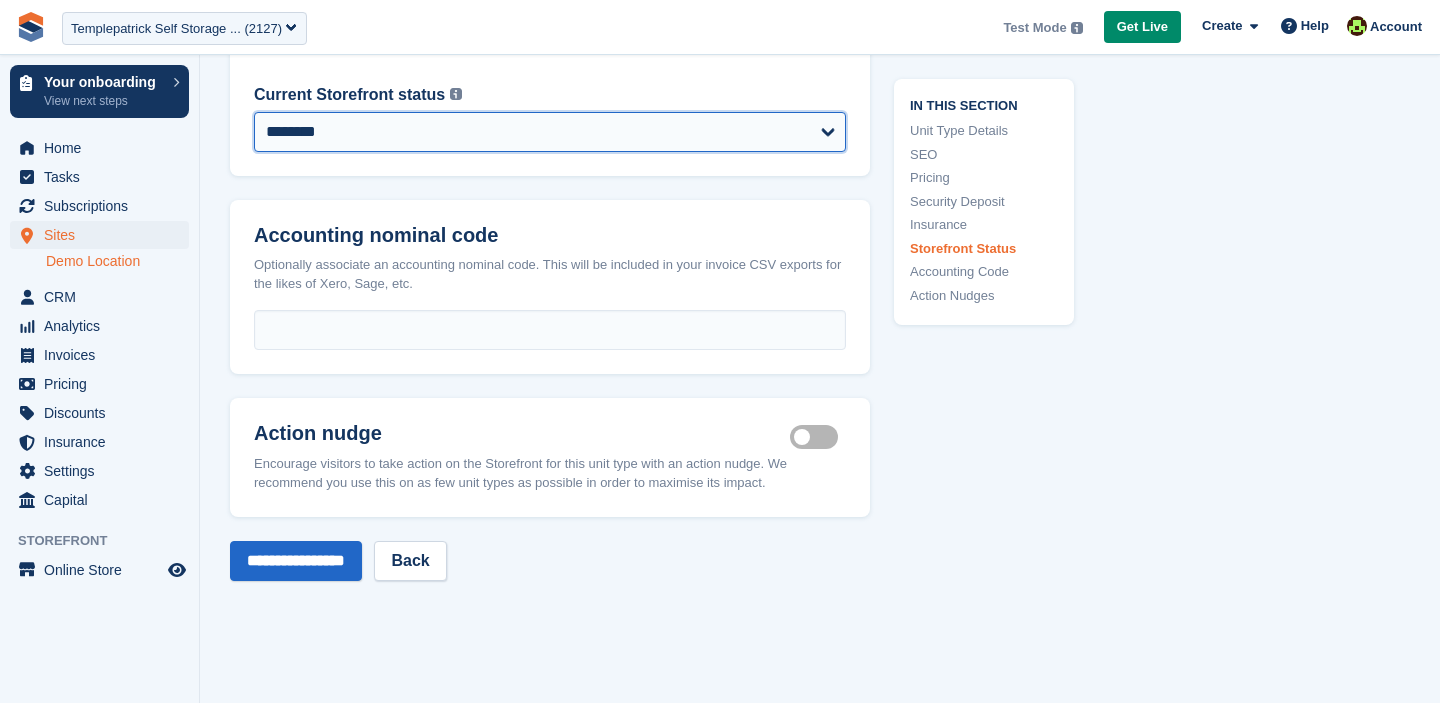 scroll, scrollTop: 3261, scrollLeft: 0, axis: vertical 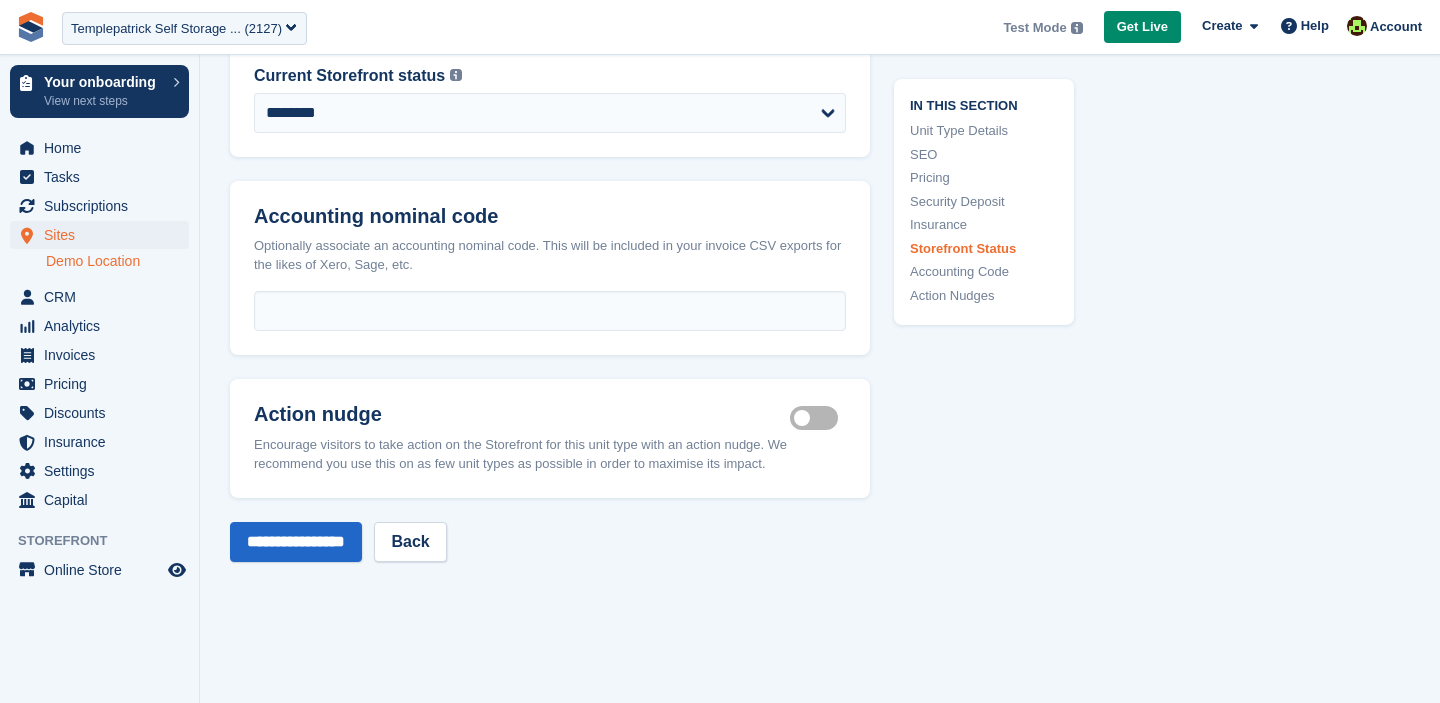 click on "Is active" at bounding box center [818, 417] 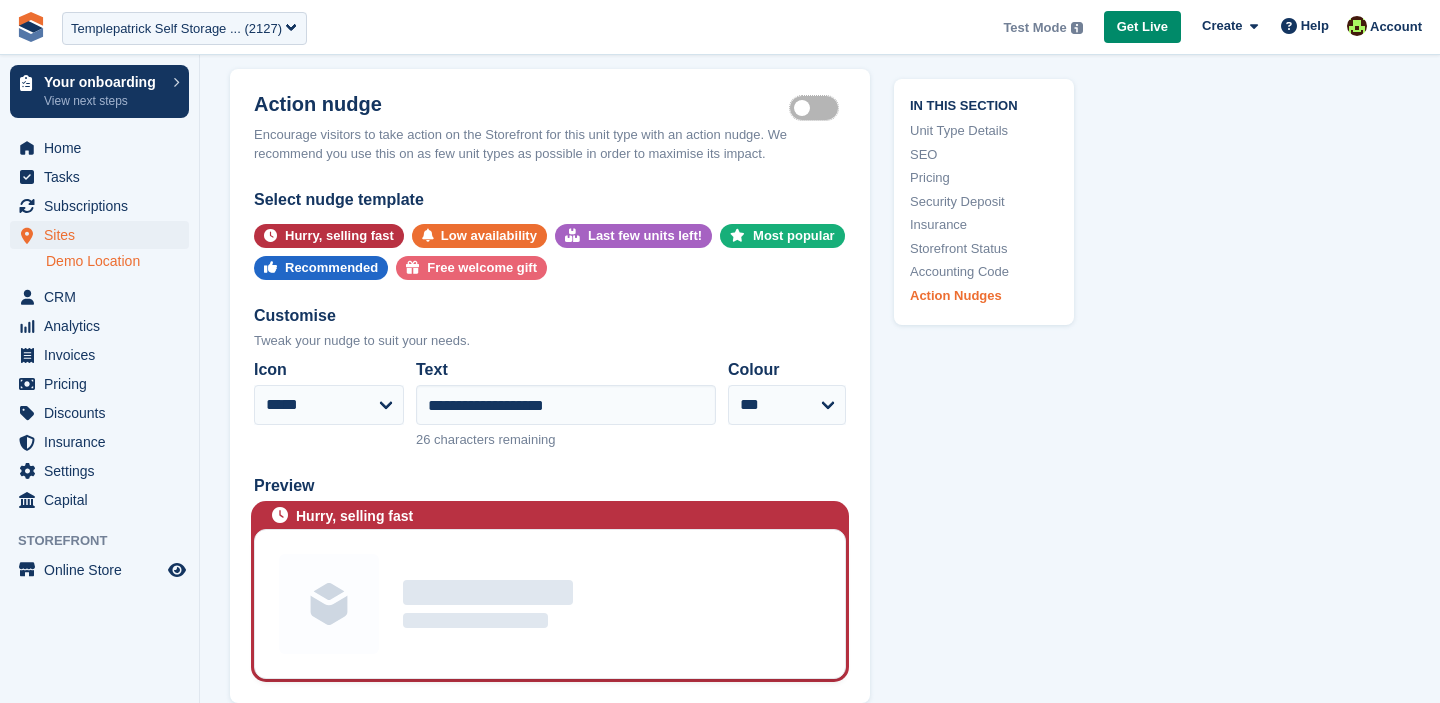 scroll, scrollTop: 3507, scrollLeft: 0, axis: vertical 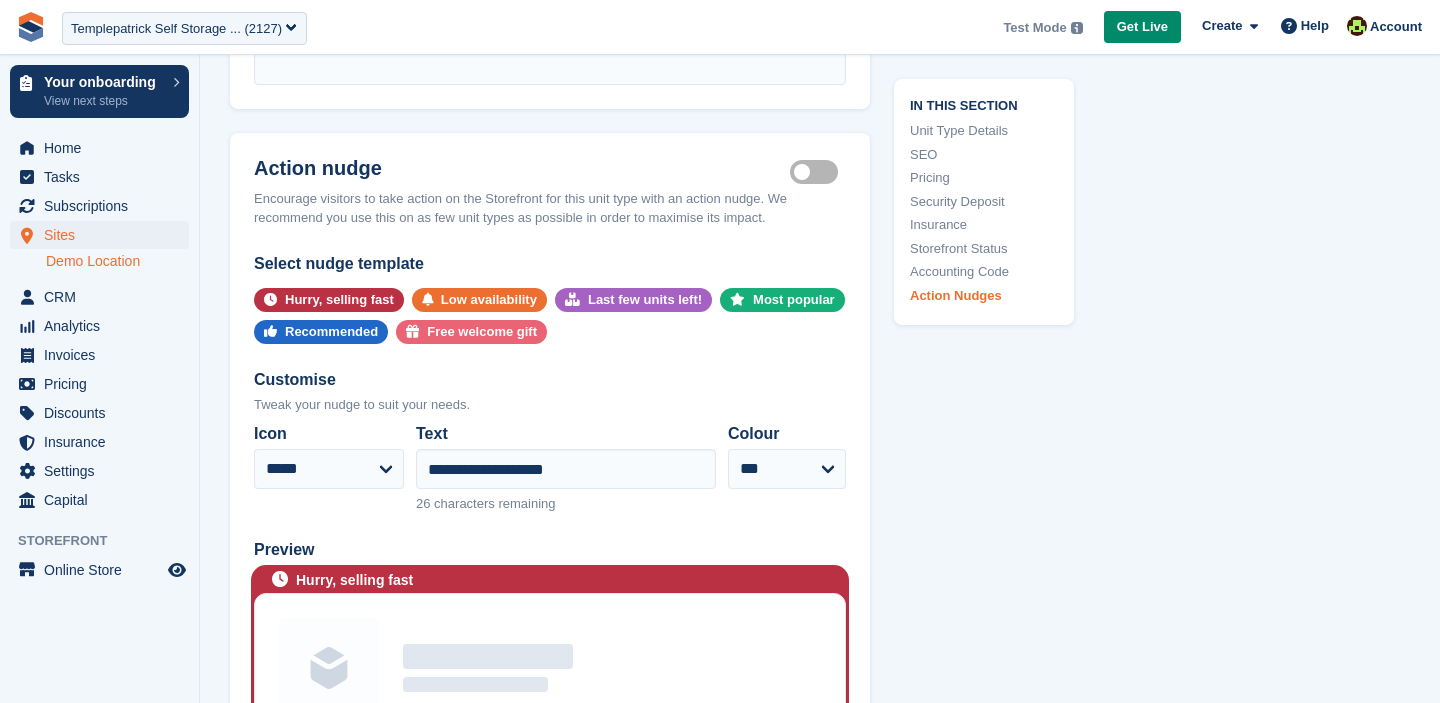 click on "Is active" at bounding box center (818, 171) 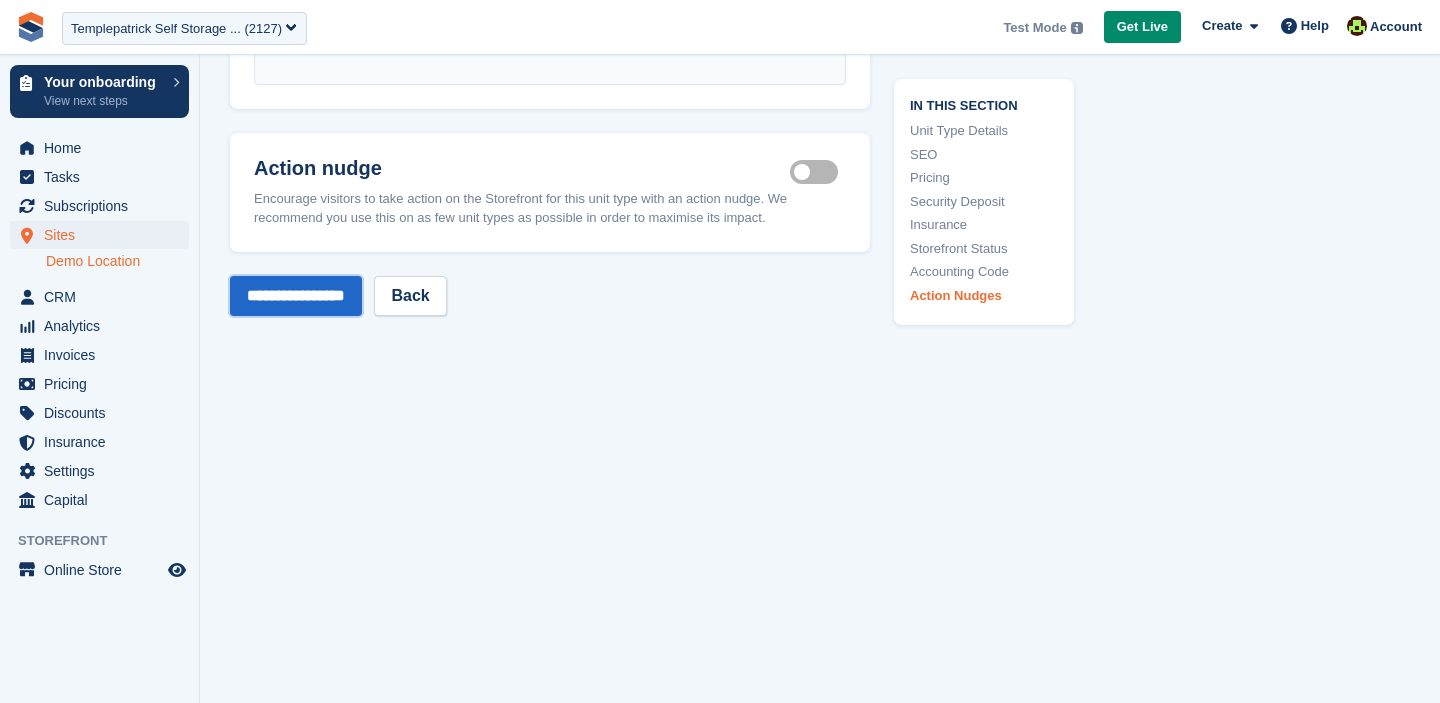 click on "**********" at bounding box center (296, 296) 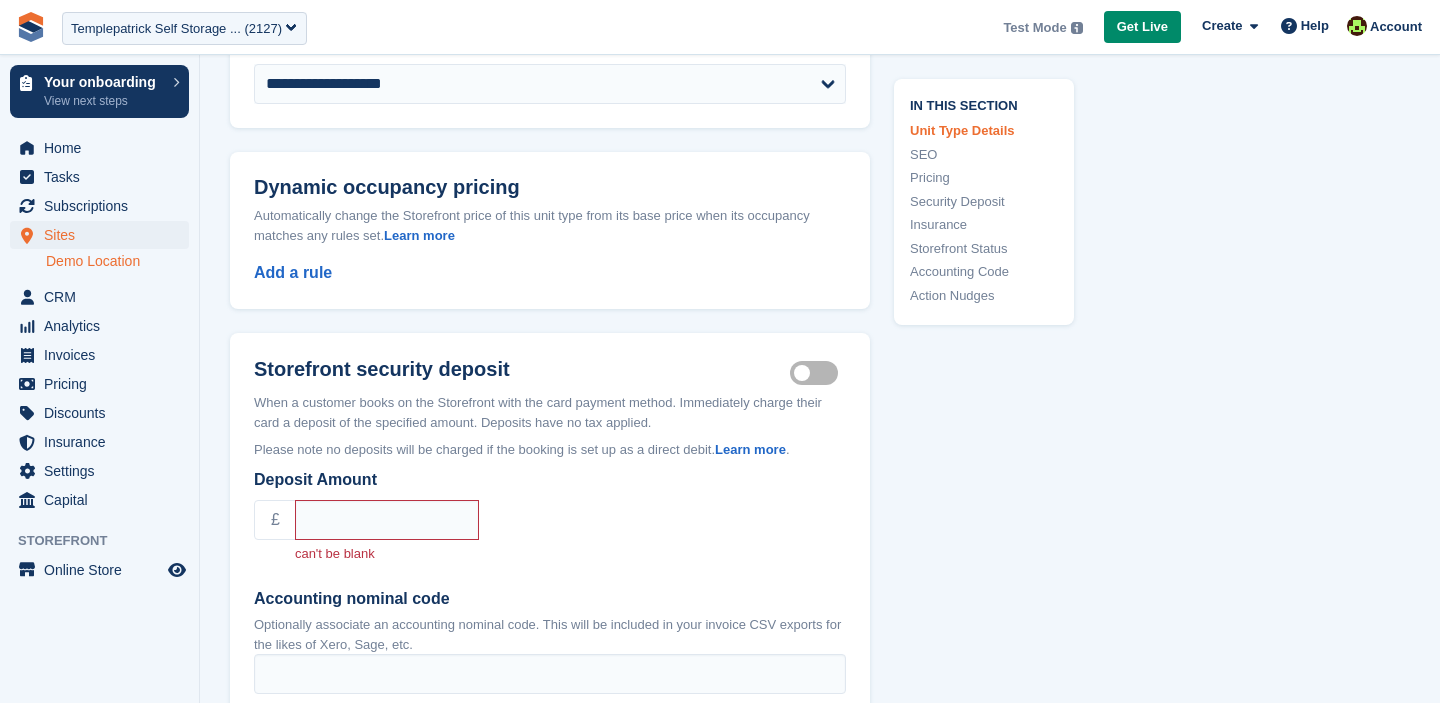 scroll, scrollTop: 2566, scrollLeft: 0, axis: vertical 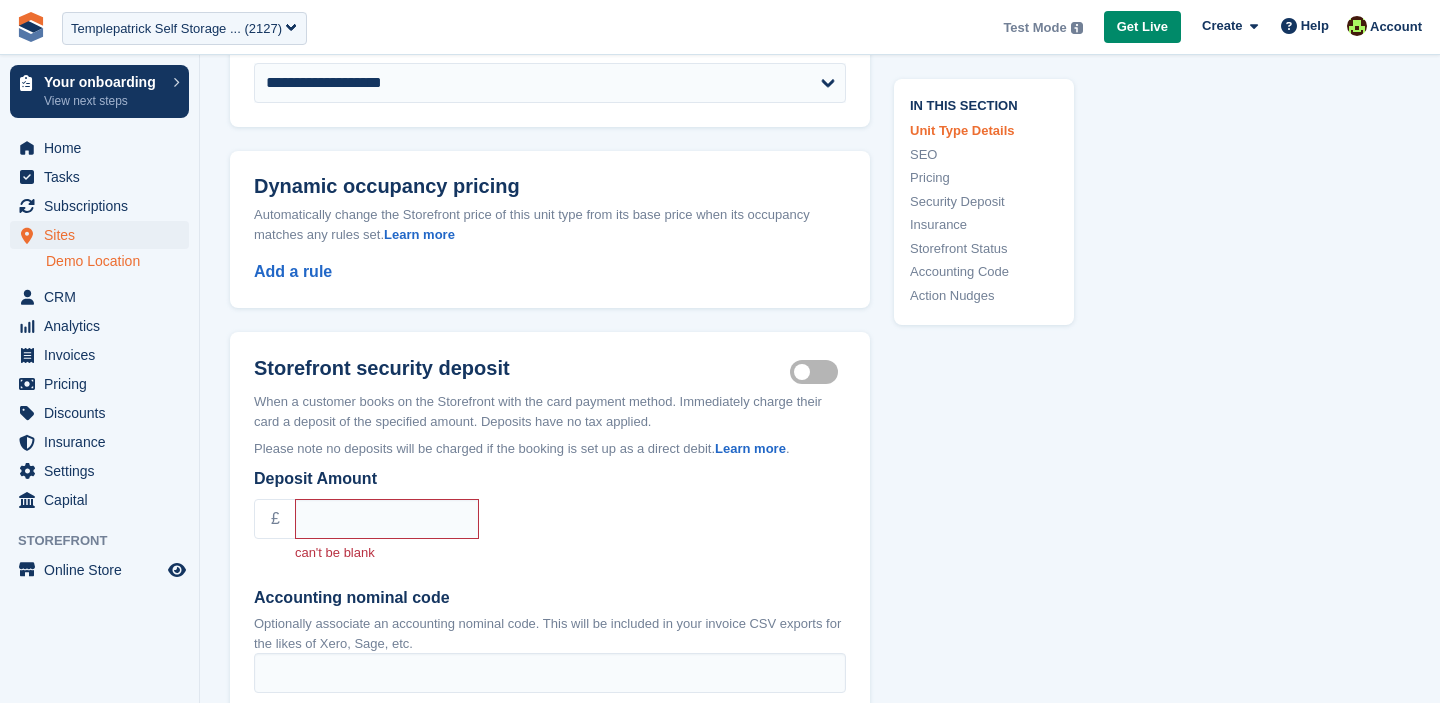 click on "Security deposit on" at bounding box center [818, 371] 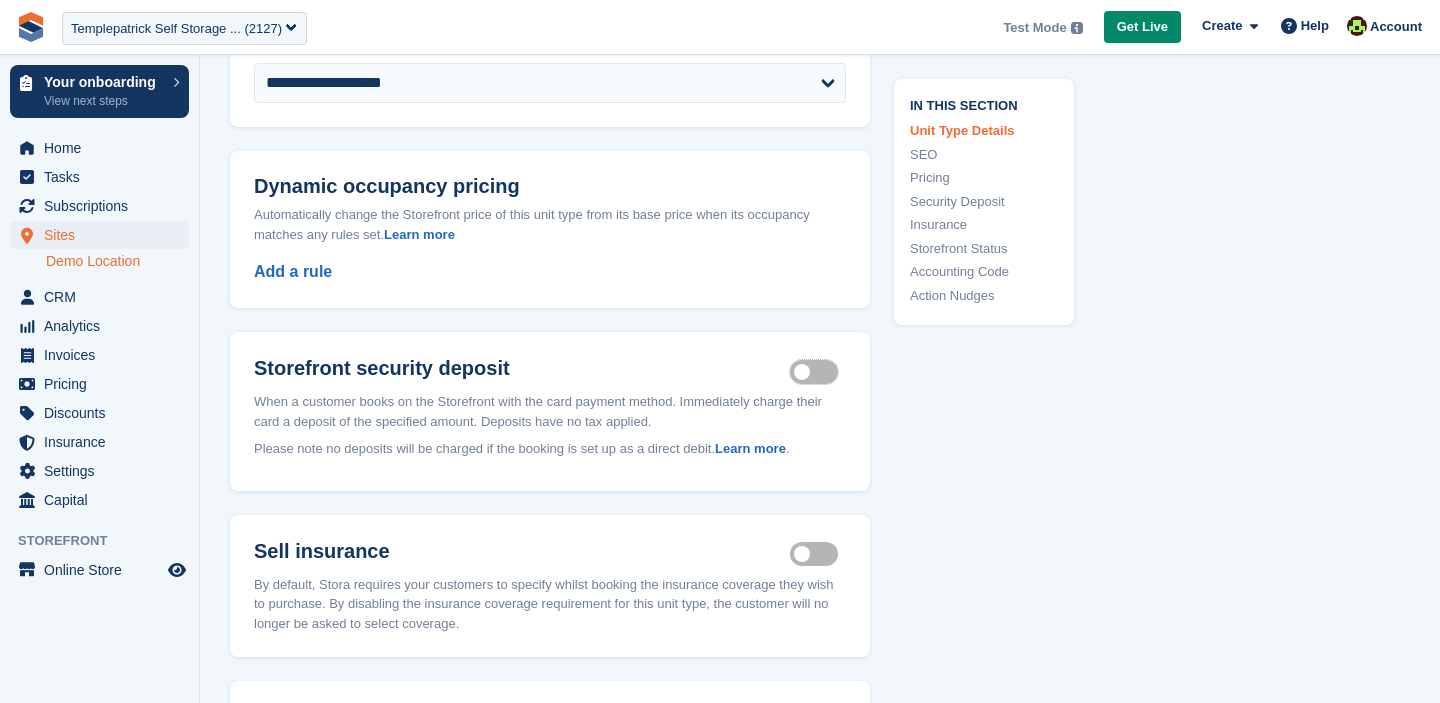 scroll, scrollTop: 3655, scrollLeft: 0, axis: vertical 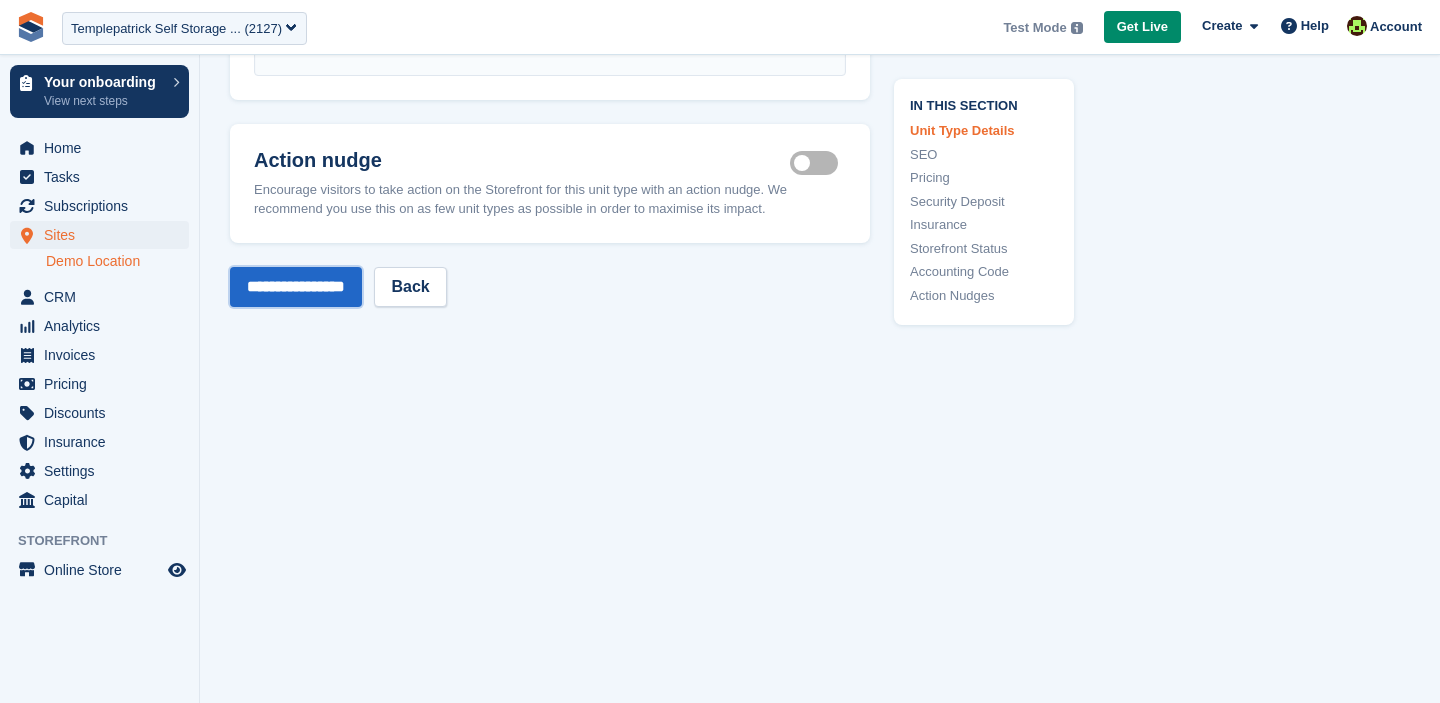 click on "**********" at bounding box center [296, 287] 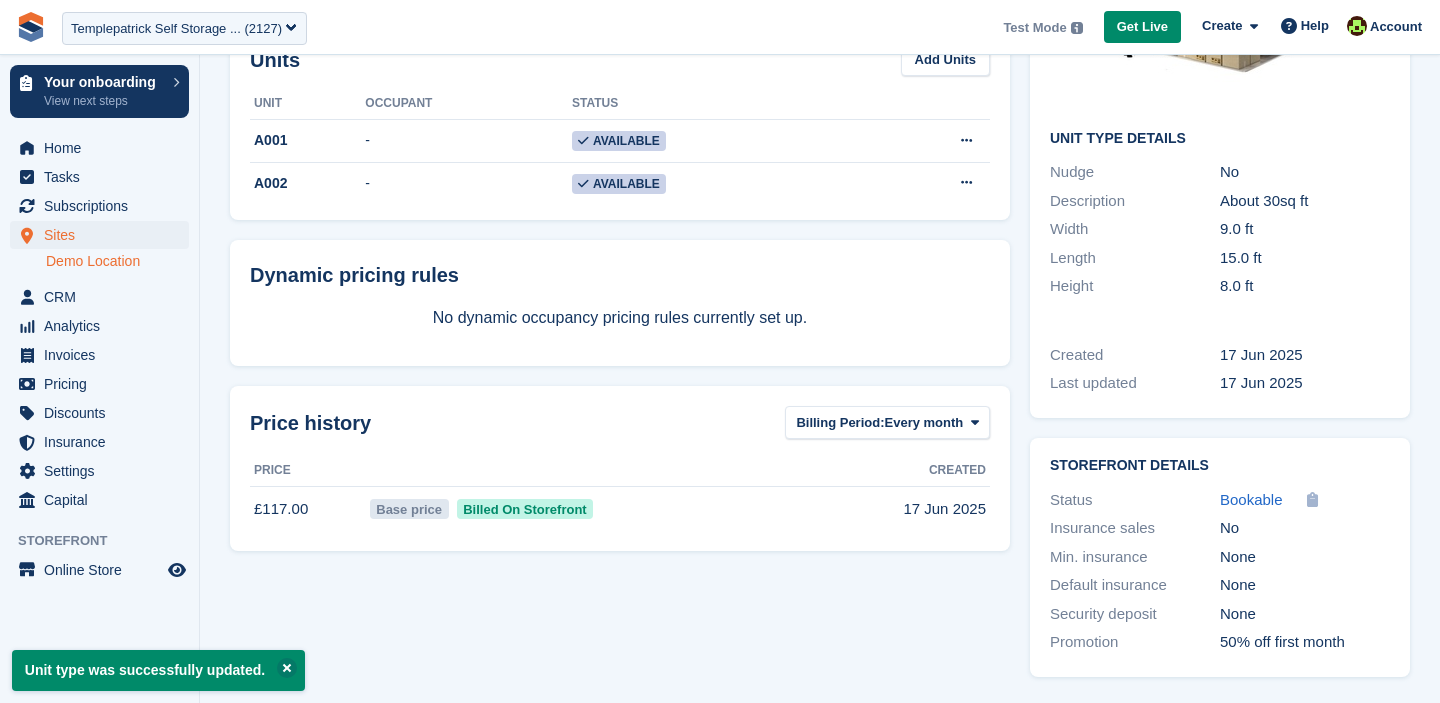 scroll, scrollTop: 0, scrollLeft: 0, axis: both 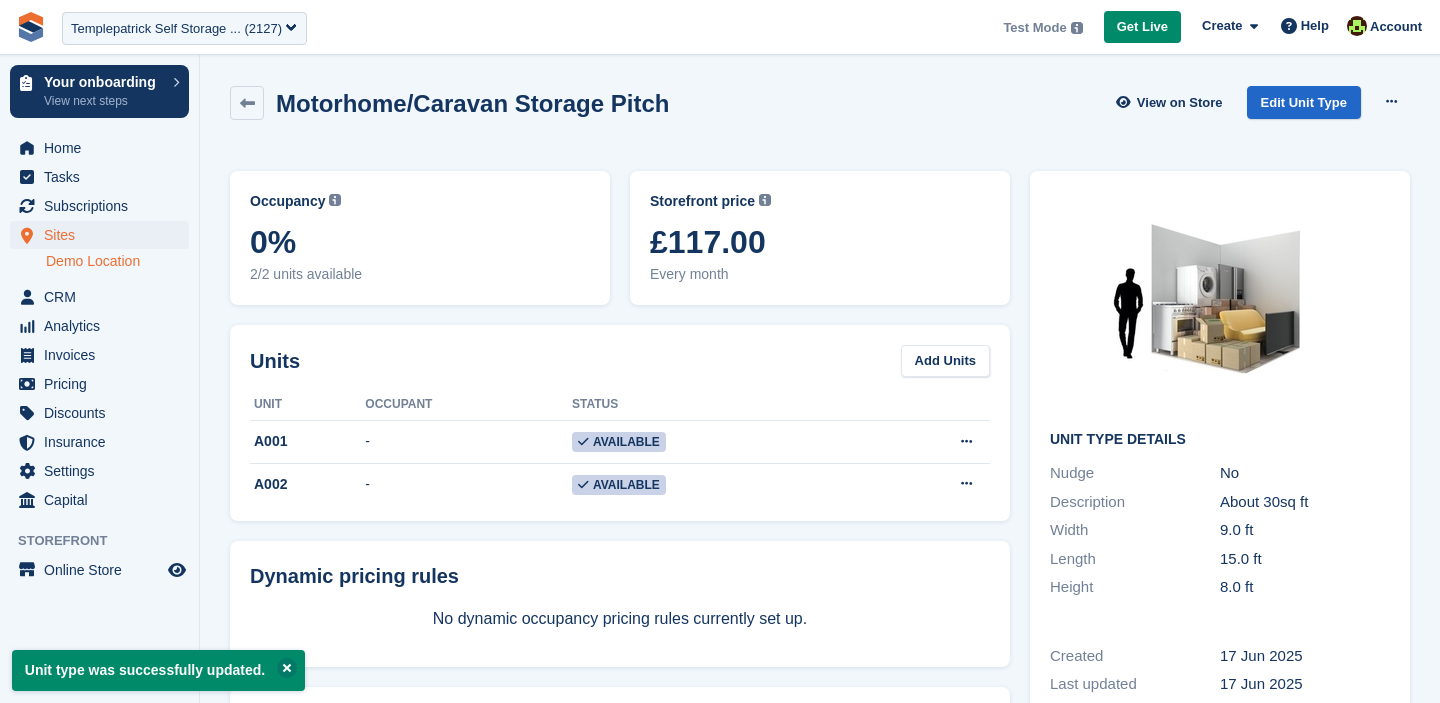 click at bounding box center [247, 103] 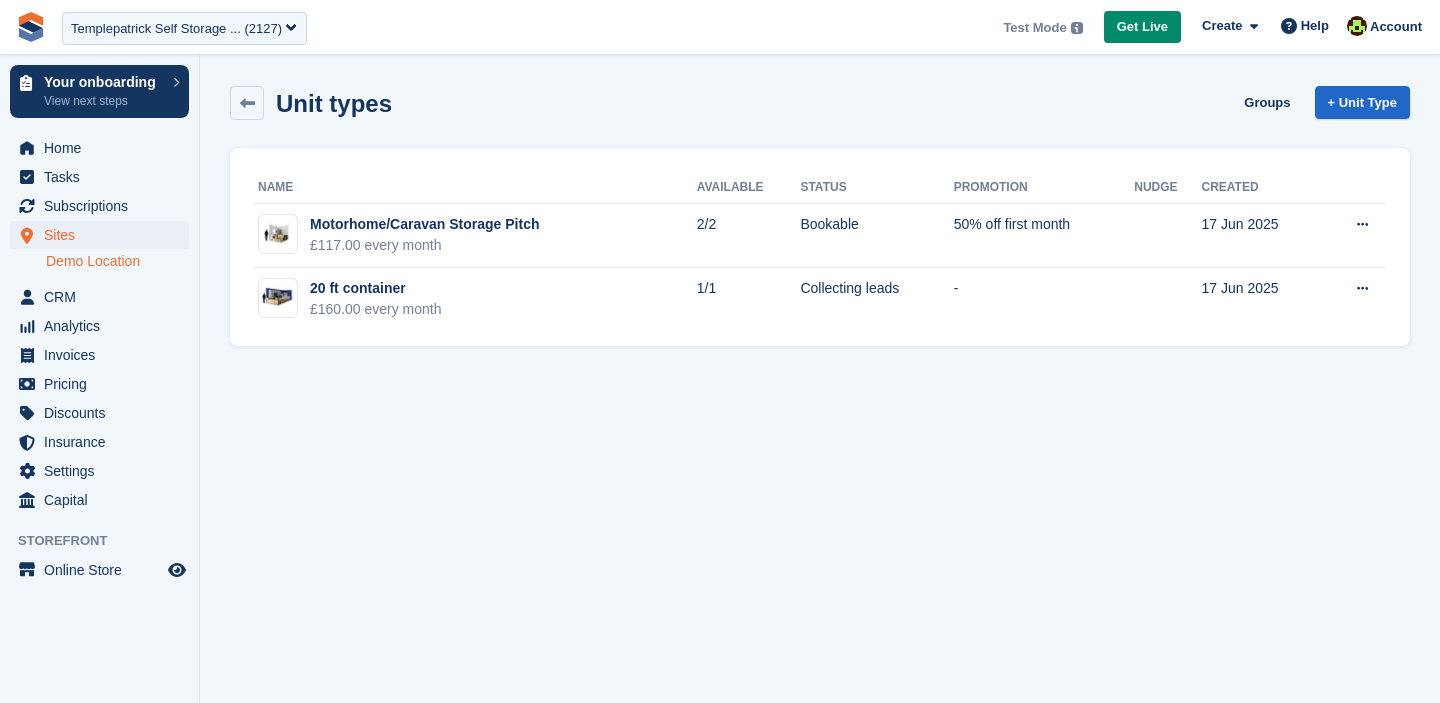 click at bounding box center (247, 103) 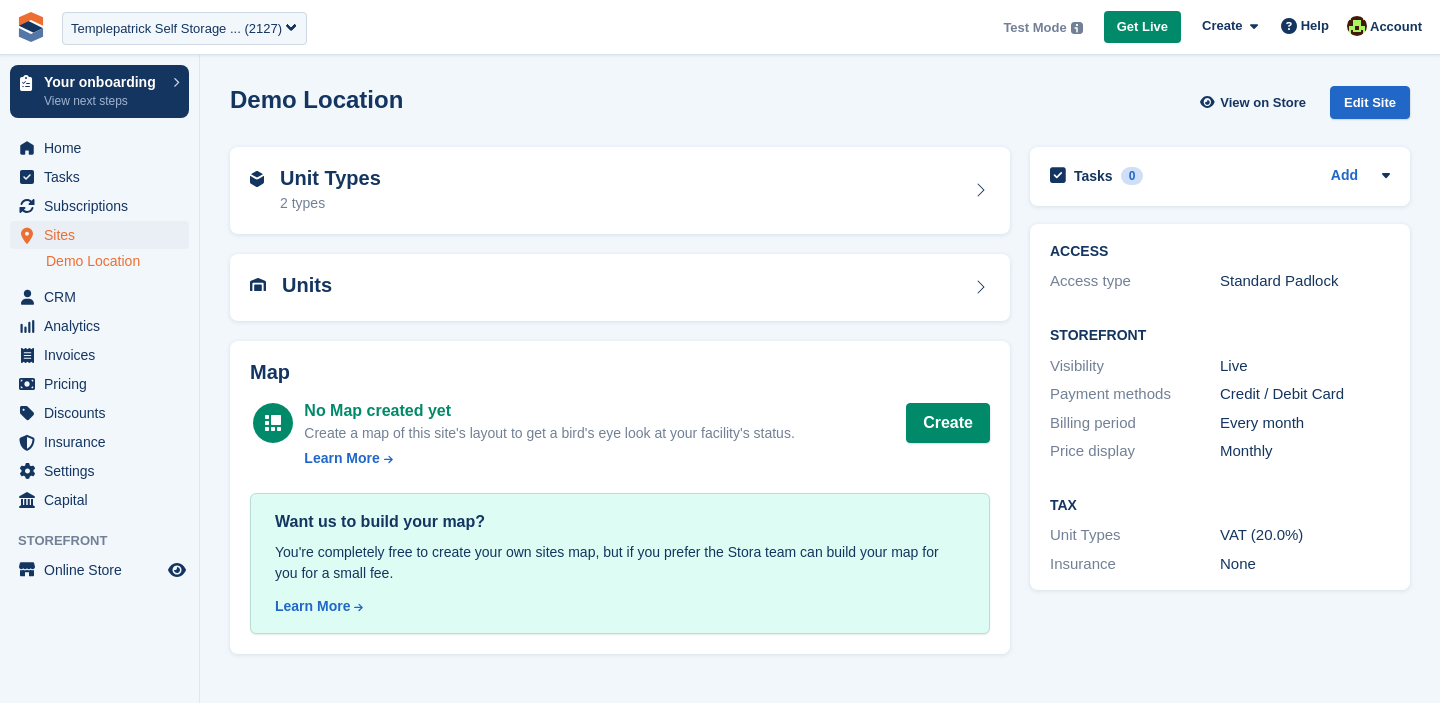 click on "Units" at bounding box center [620, 287] 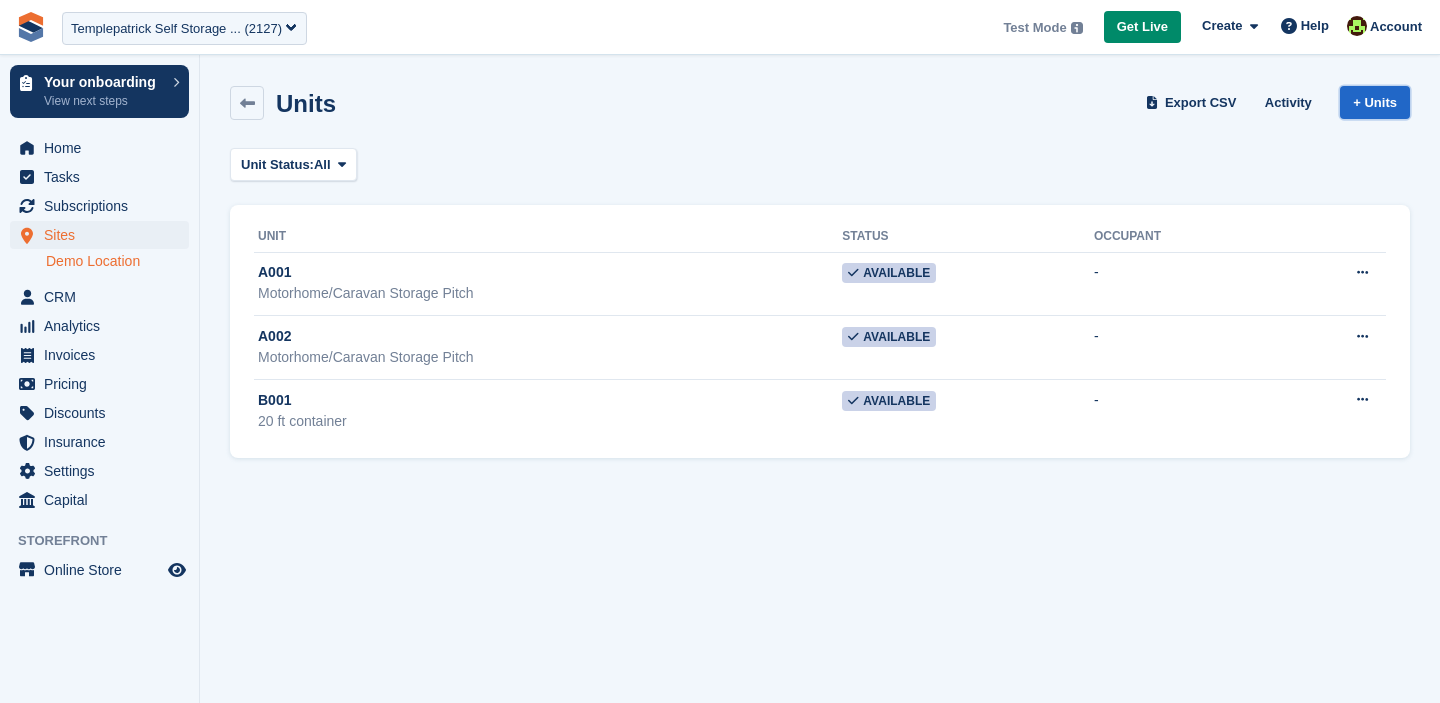 click on "+ Units" at bounding box center (1375, 102) 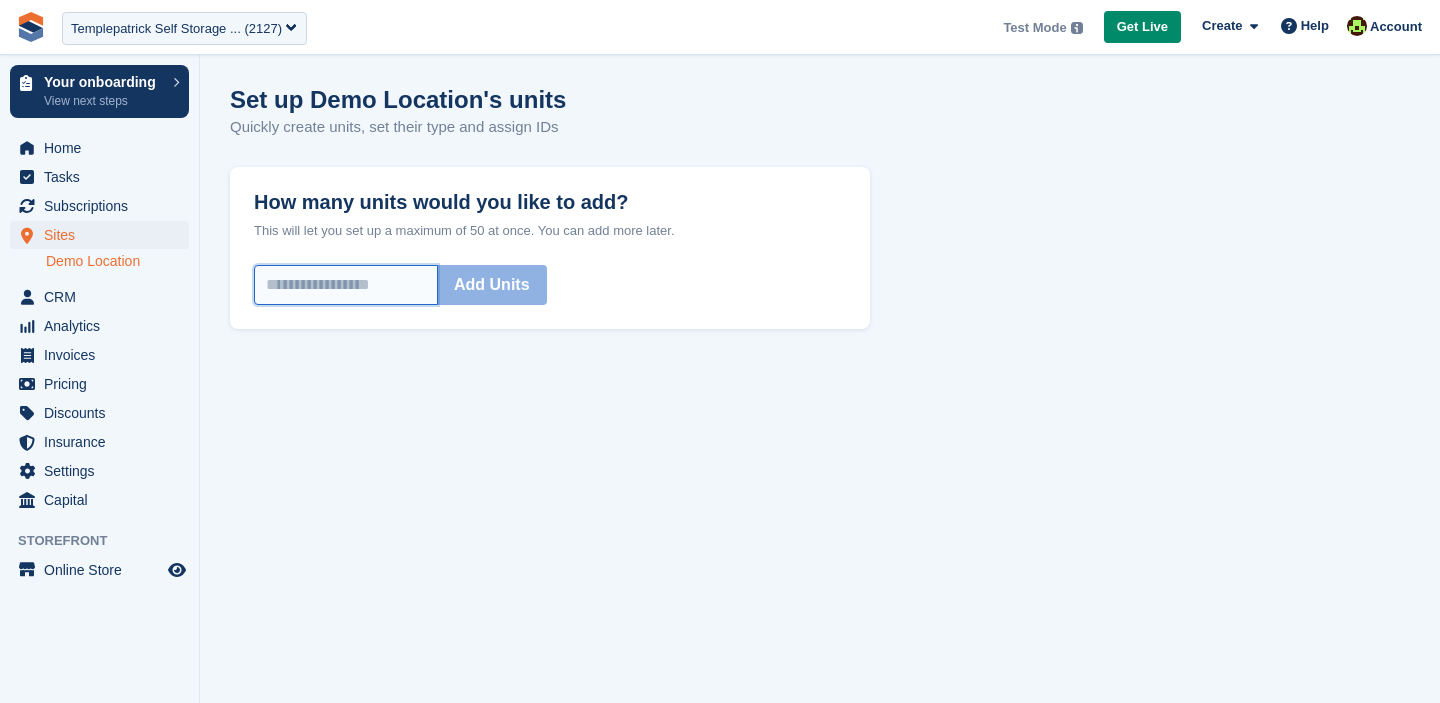drag, startPoint x: 1021, startPoint y: 490, endPoint x: 370, endPoint y: 283, distance: 683.11786 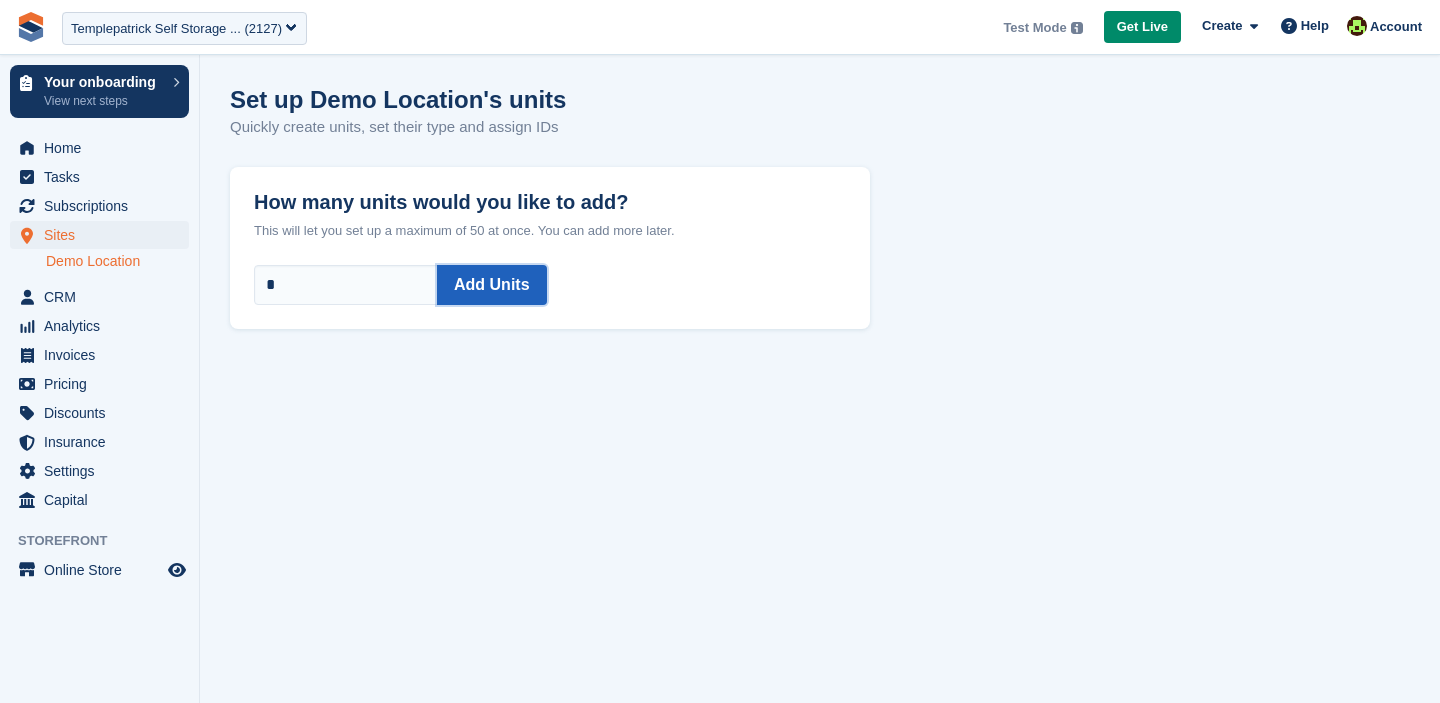 click on "Add Units" at bounding box center [492, 285] 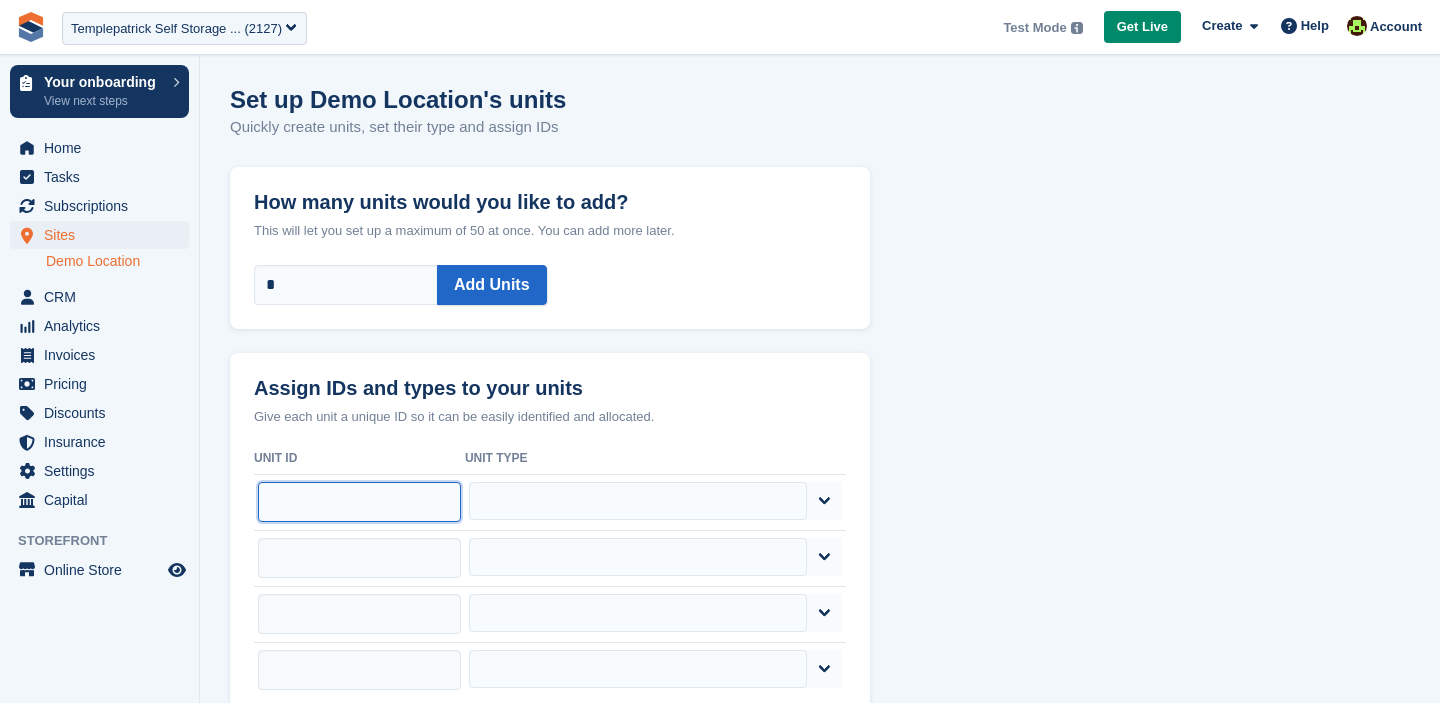 click at bounding box center (359, 502) 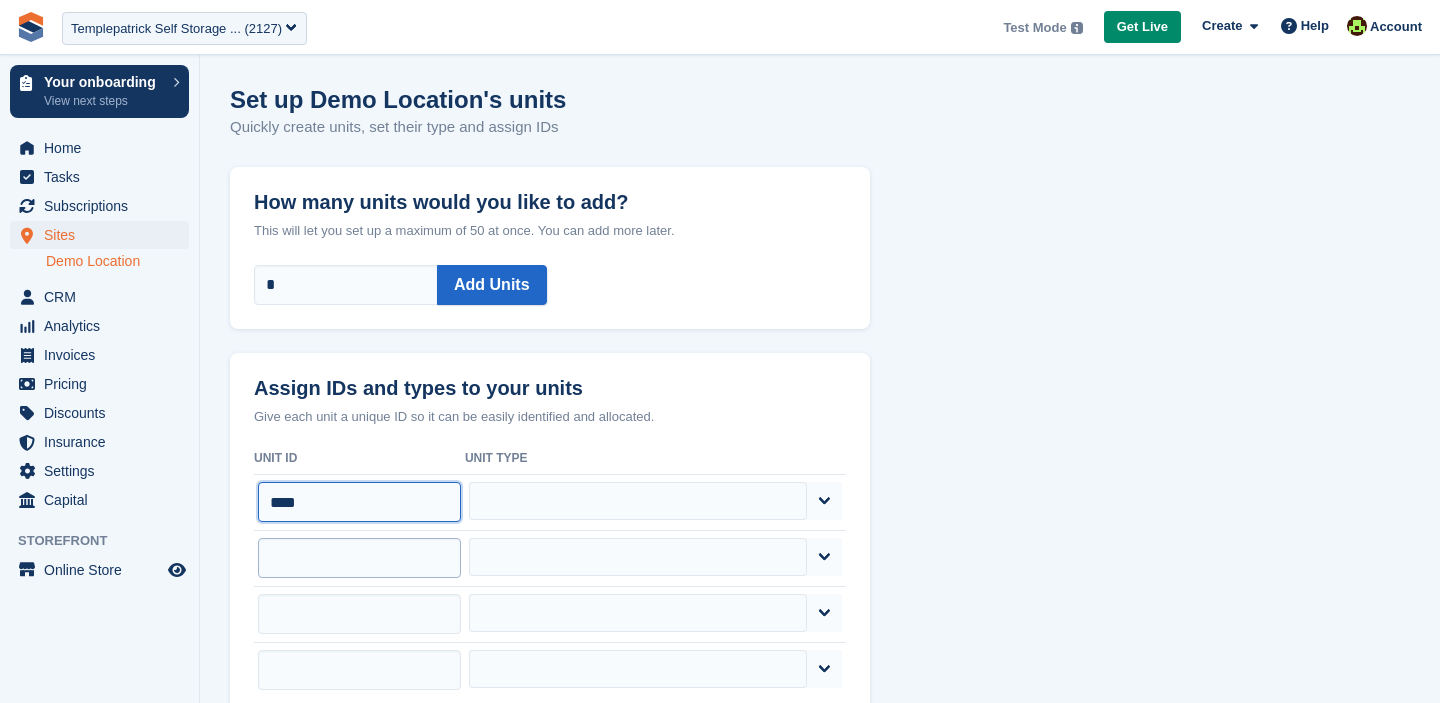 type on "****" 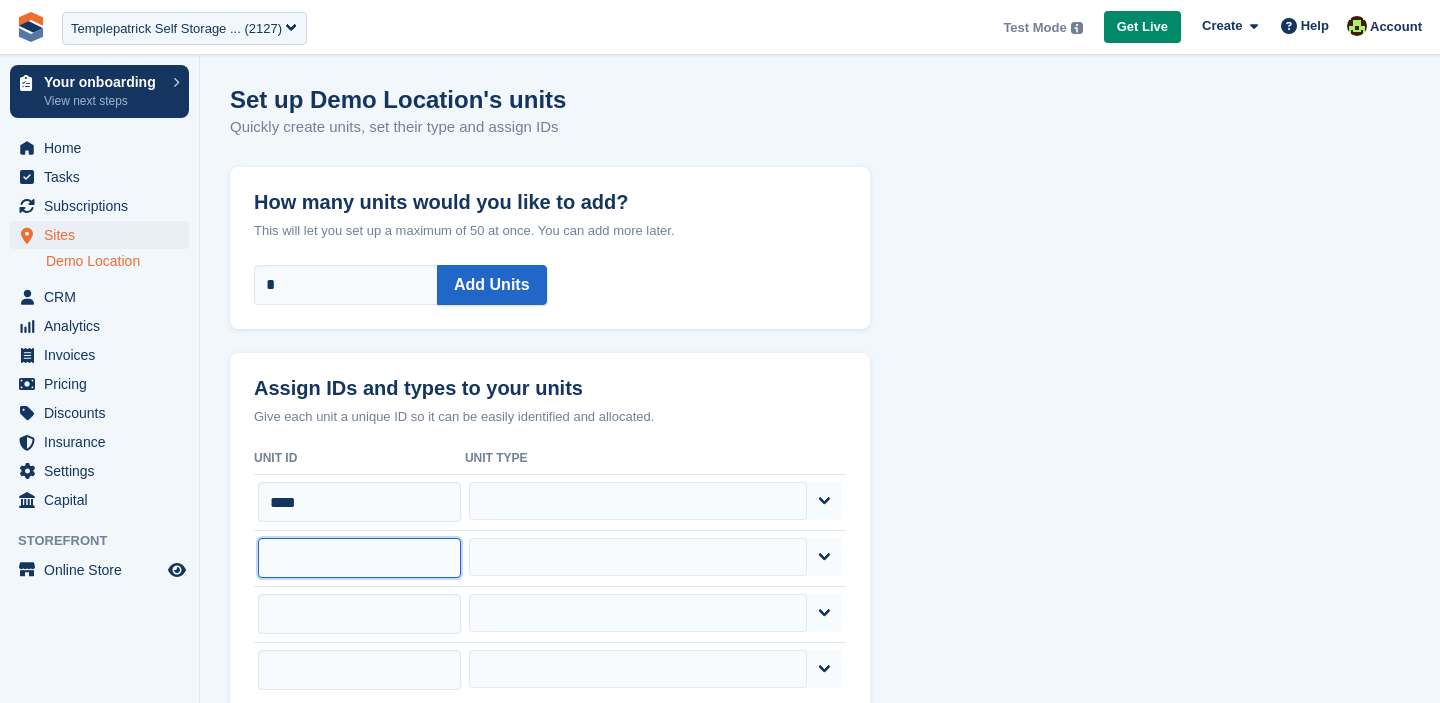 click at bounding box center [359, 558] 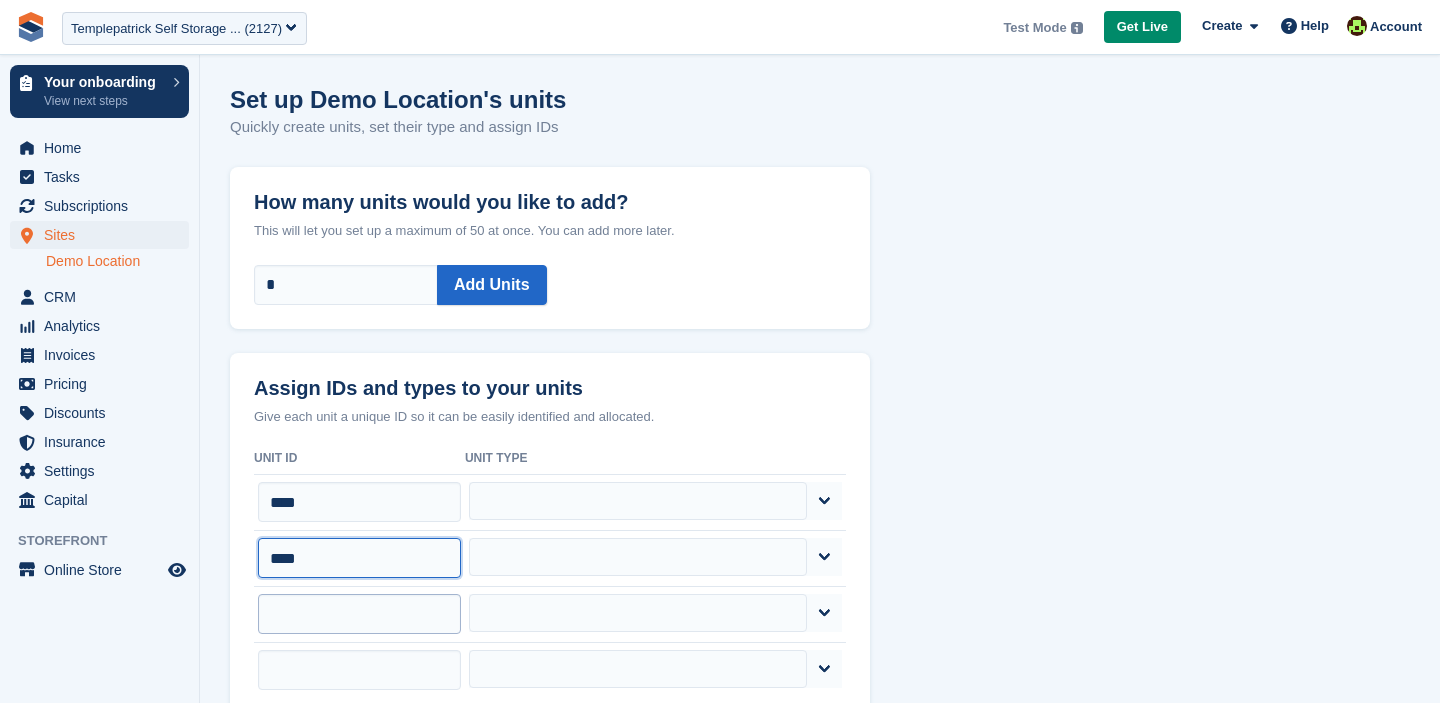 type on "****" 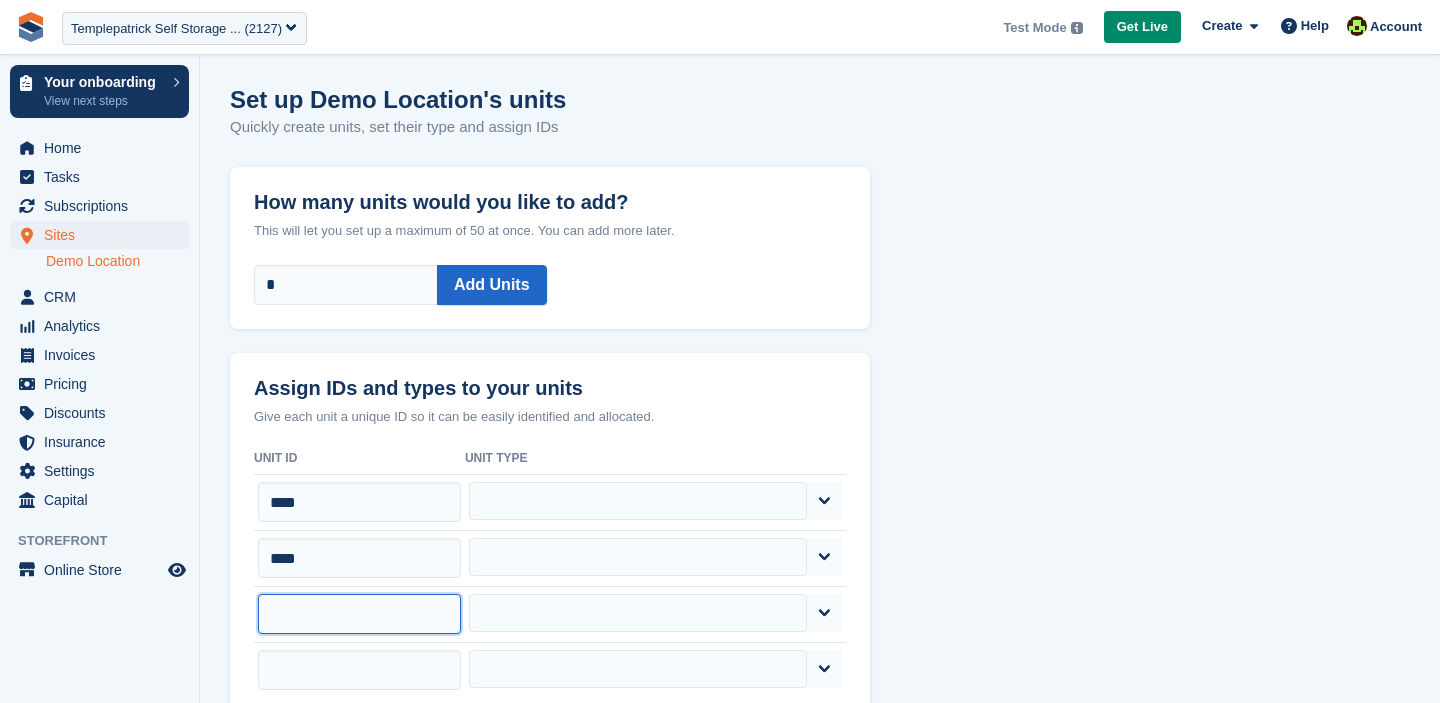 click at bounding box center (359, 614) 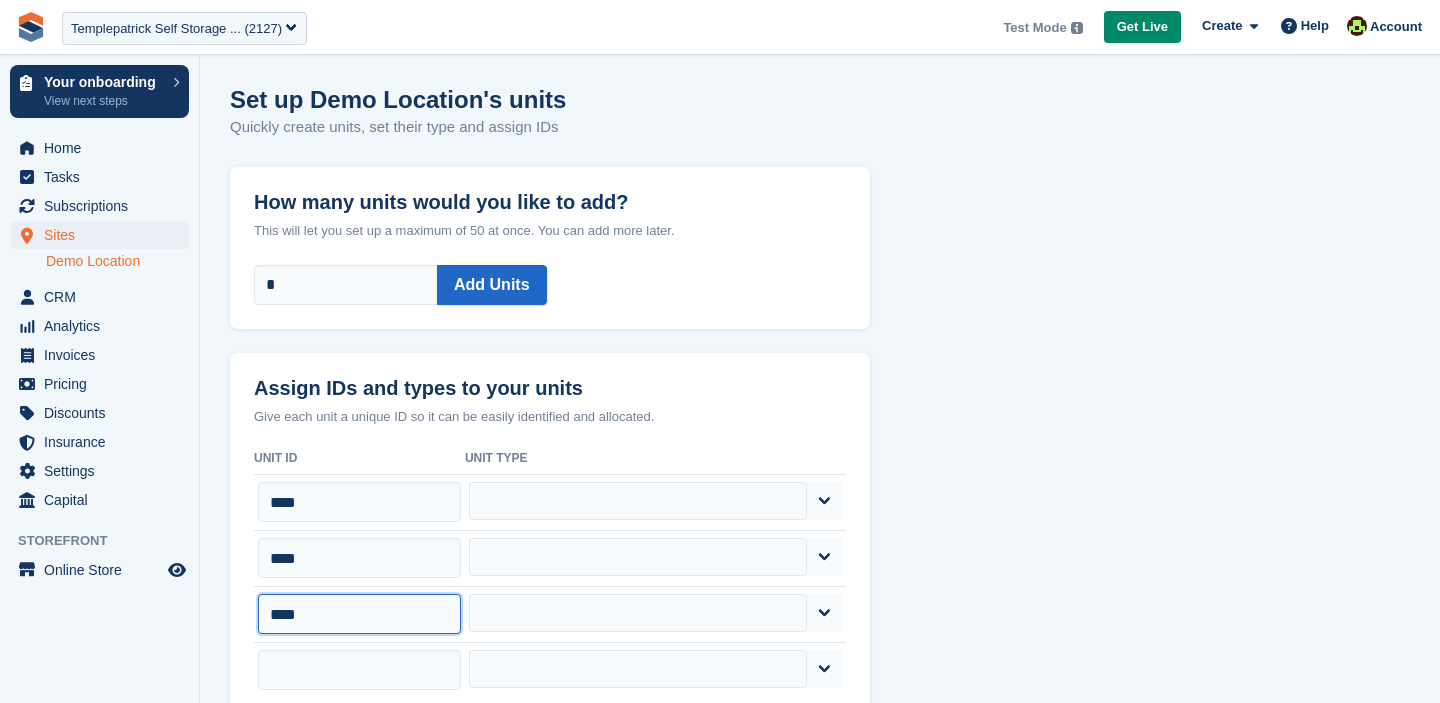 type on "****" 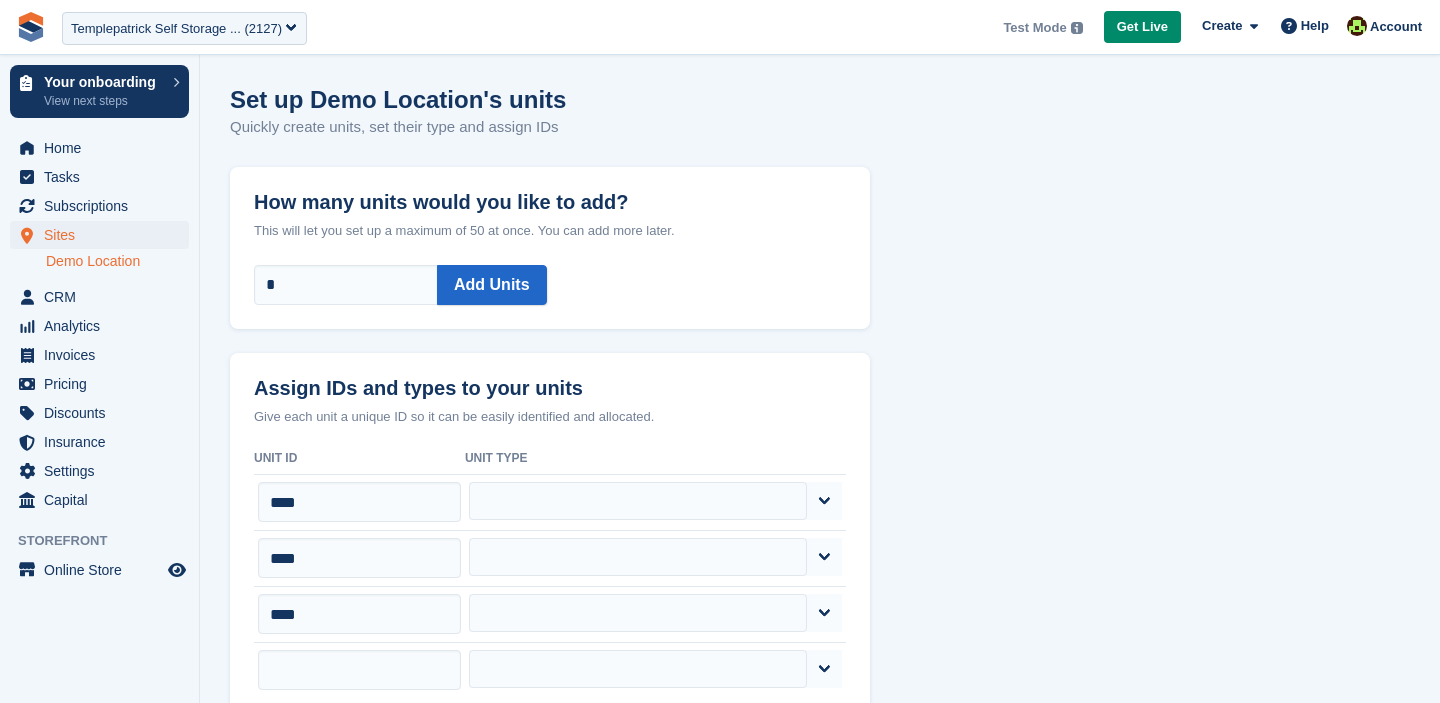 click at bounding box center [359, 670] 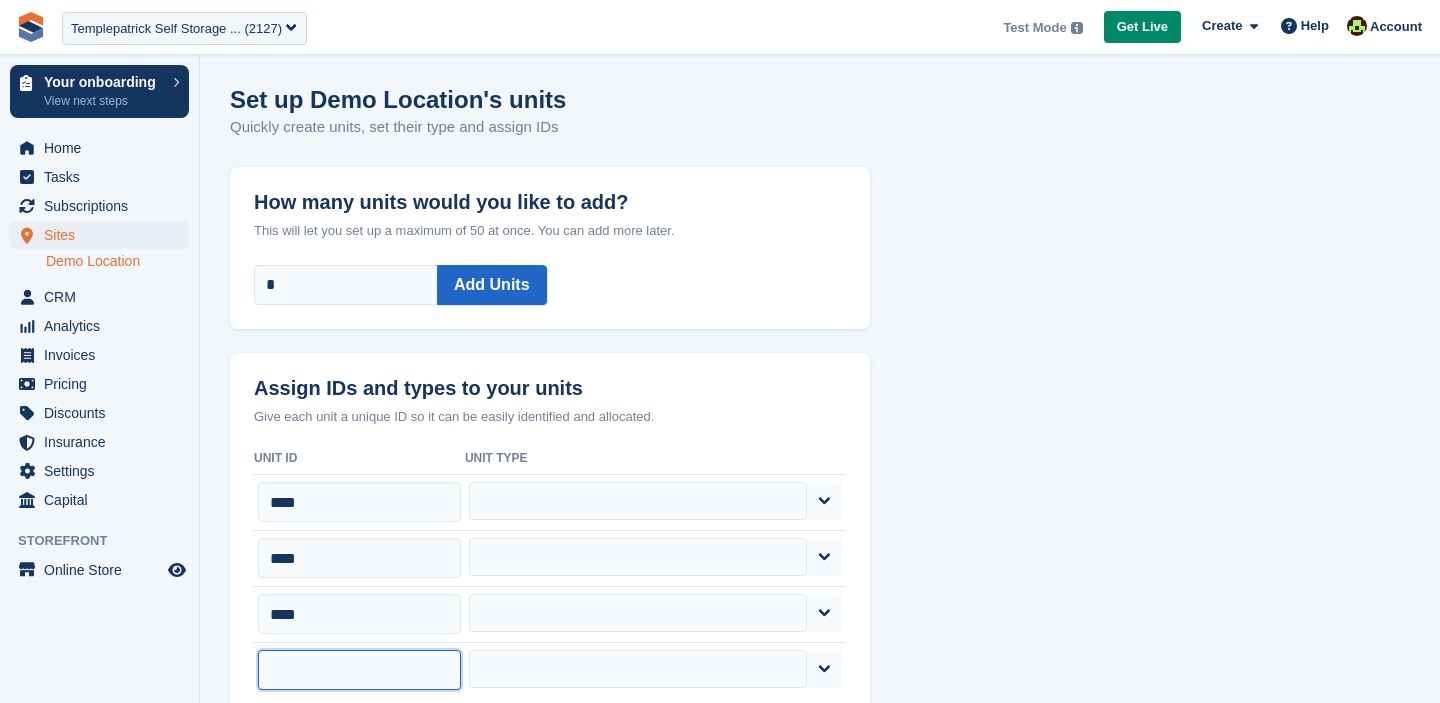 click at bounding box center [359, 670] 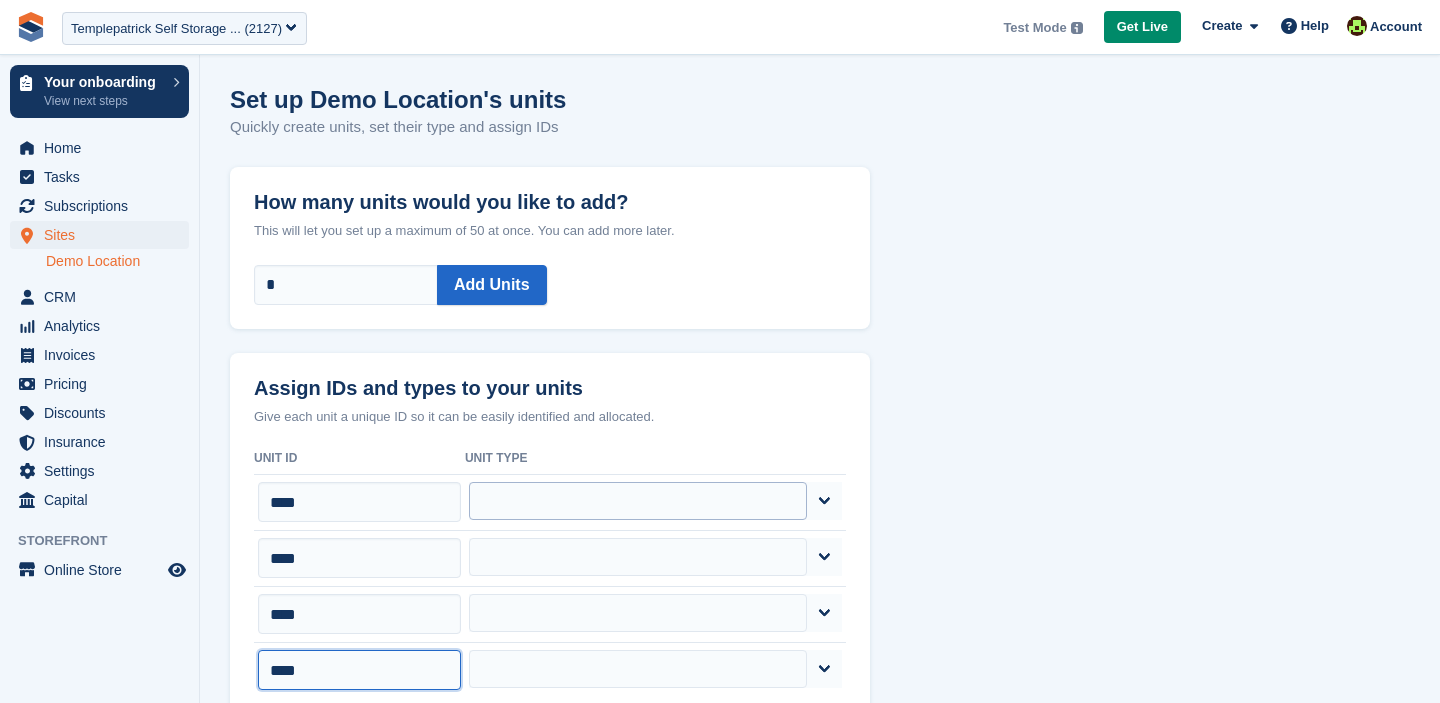 type on "****" 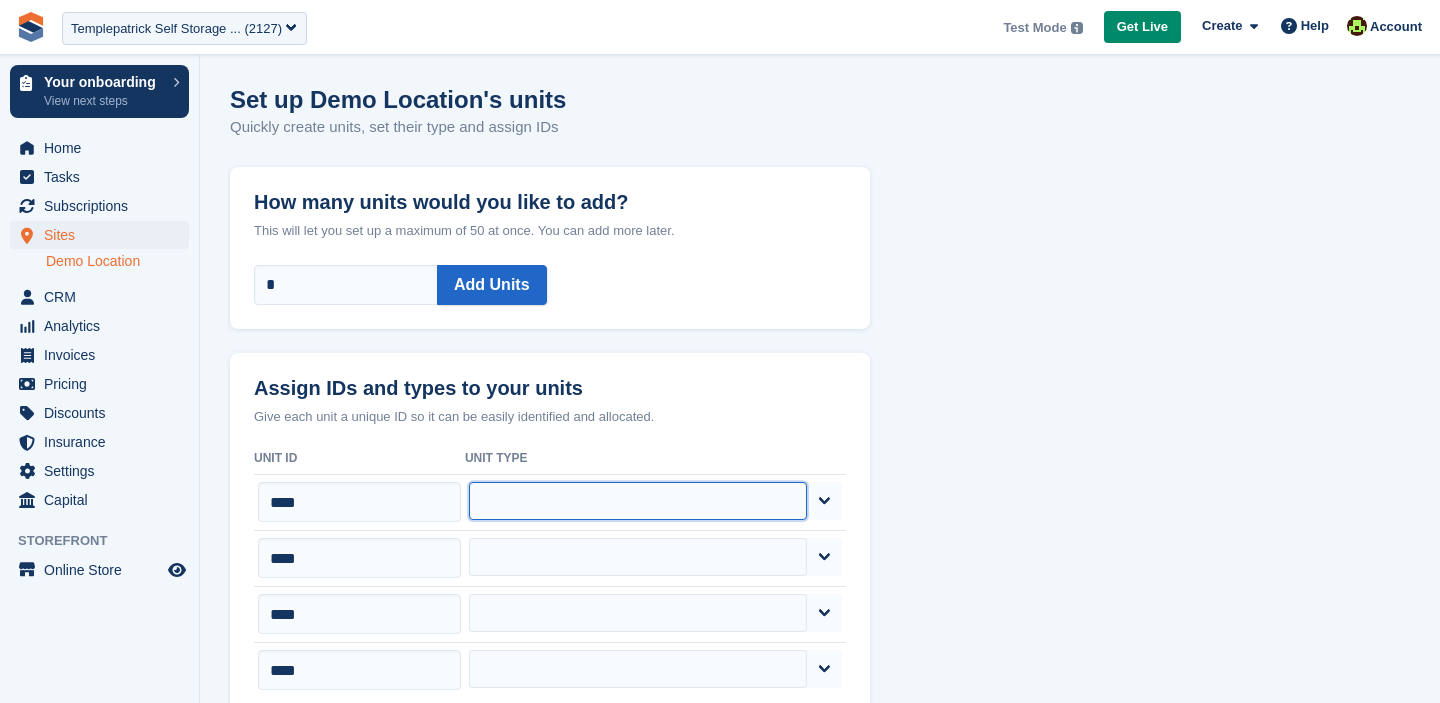 click on "**********" at bounding box center (638, 501) 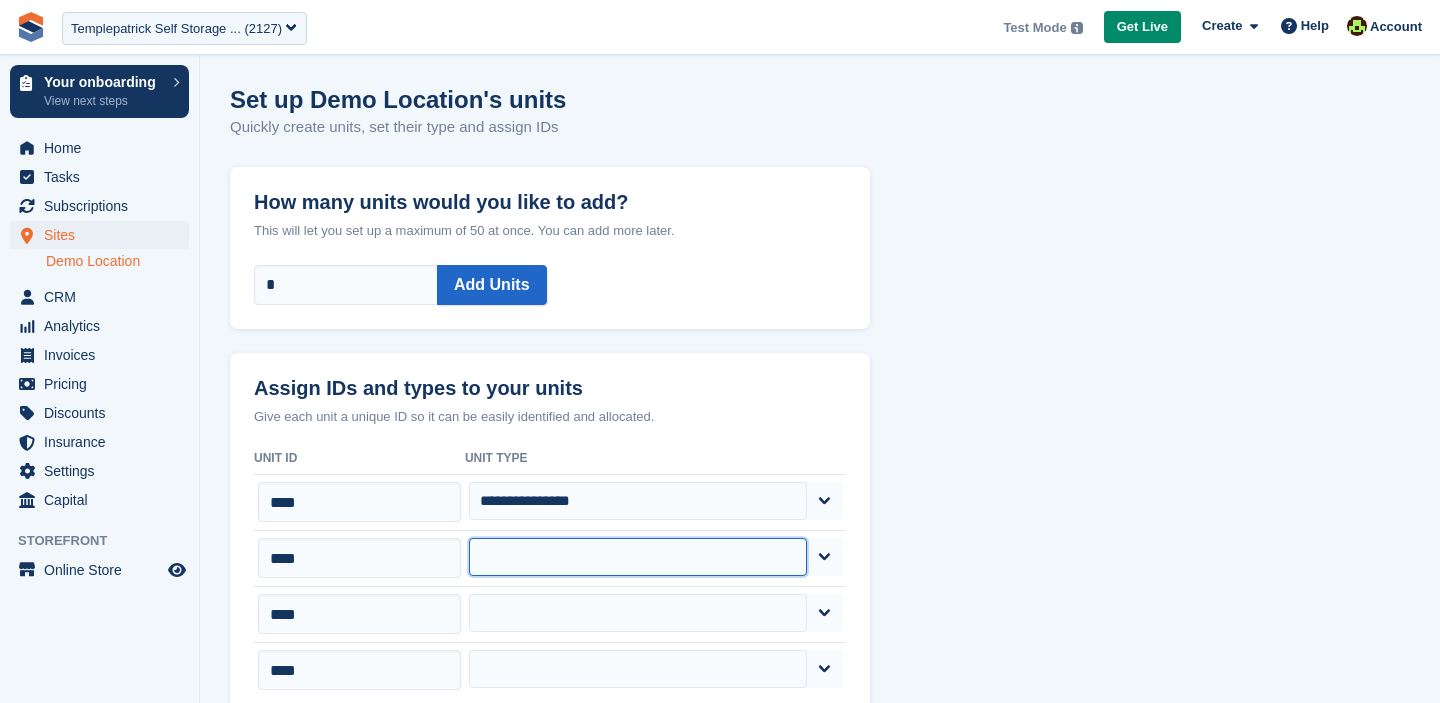 click on "**********" at bounding box center (638, 557) 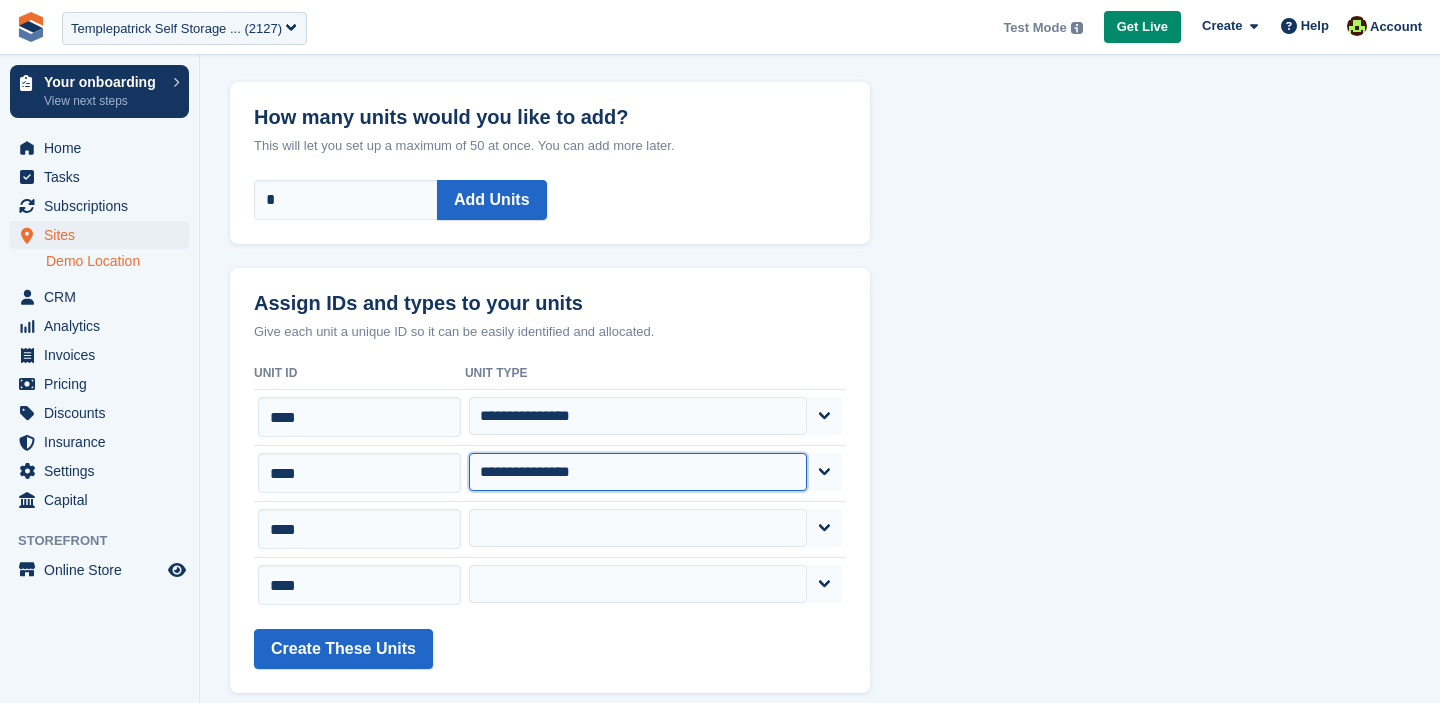 scroll, scrollTop: 128, scrollLeft: 0, axis: vertical 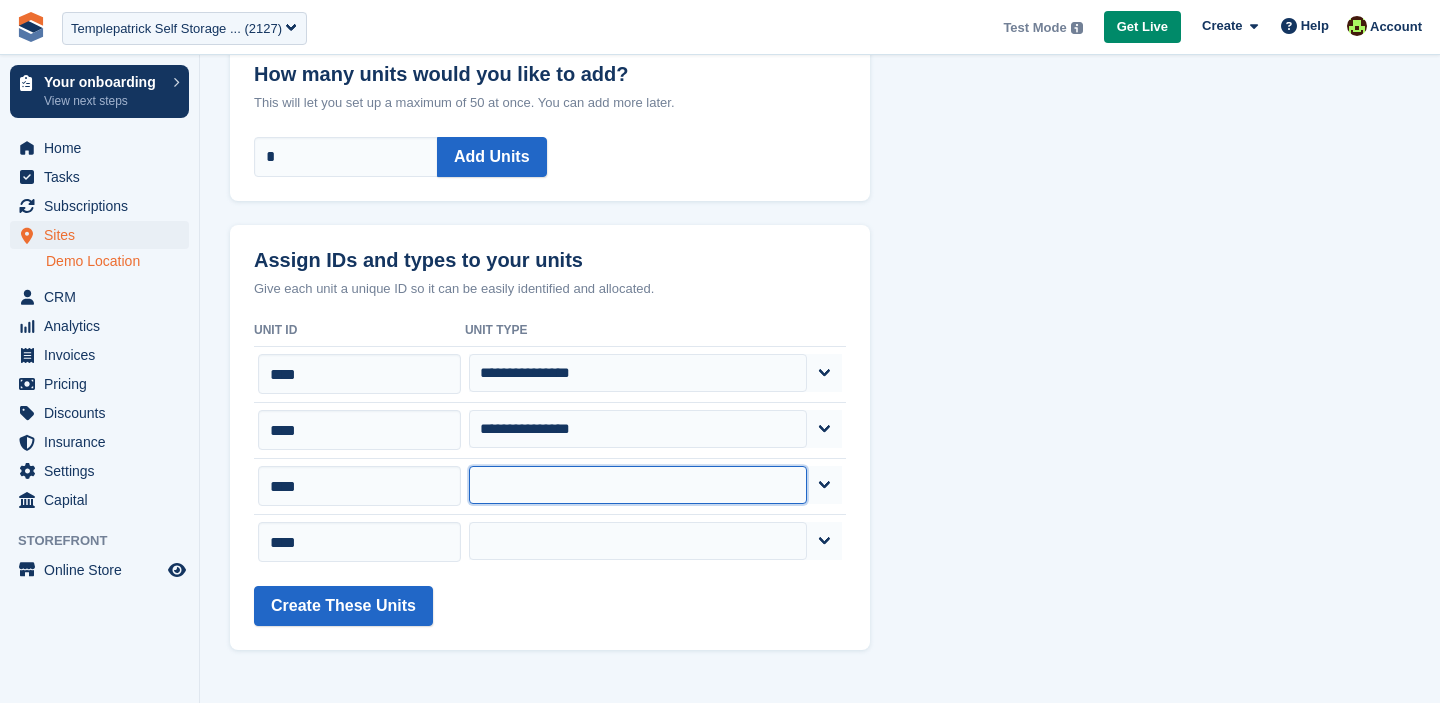 click on "**********" at bounding box center (638, 485) 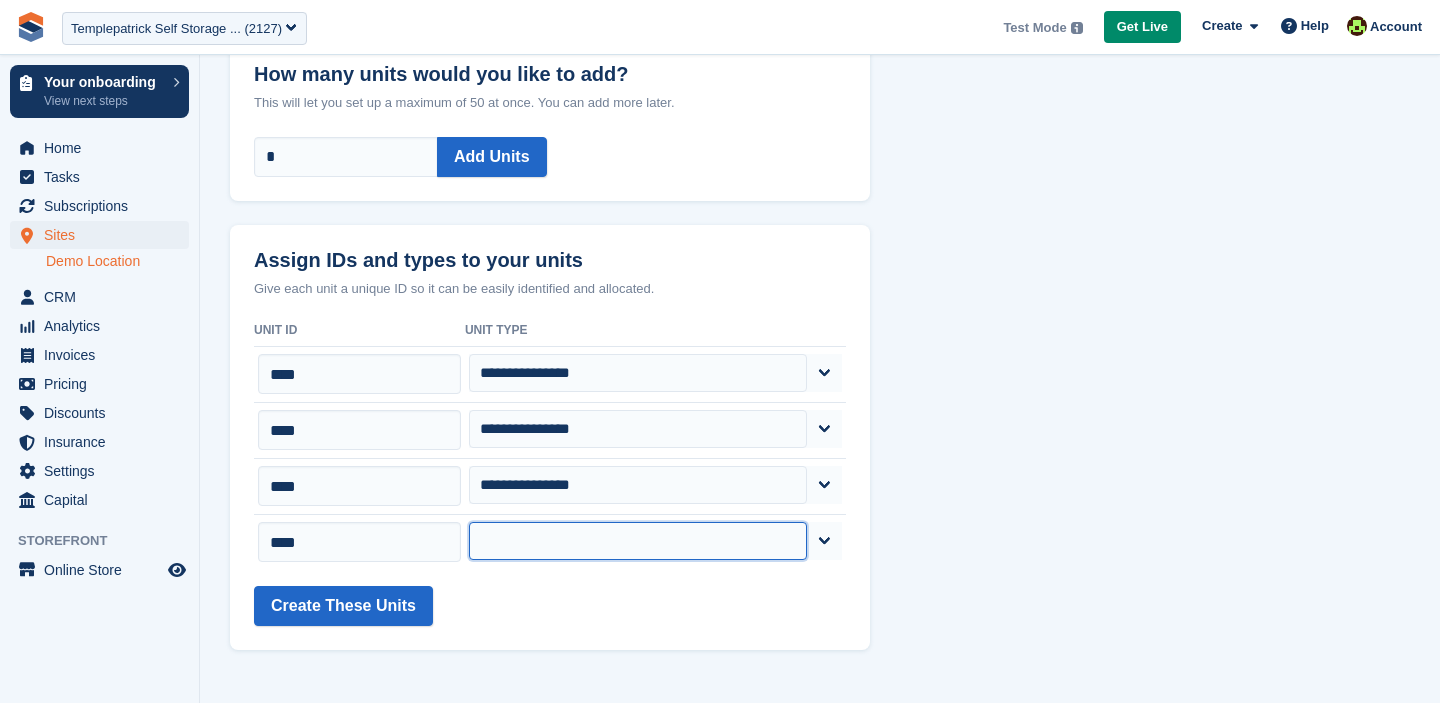 click on "**********" at bounding box center (638, 541) 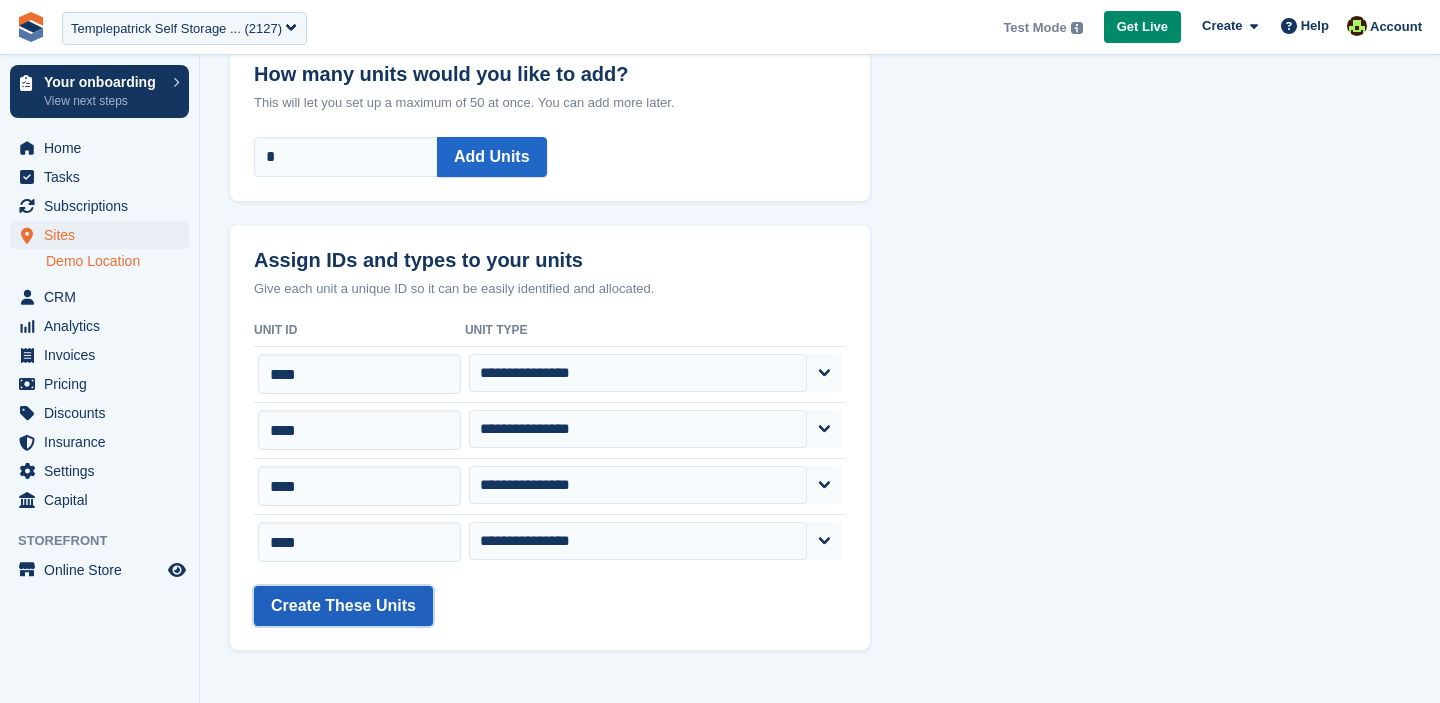 click on "Create These Units" at bounding box center (343, 606) 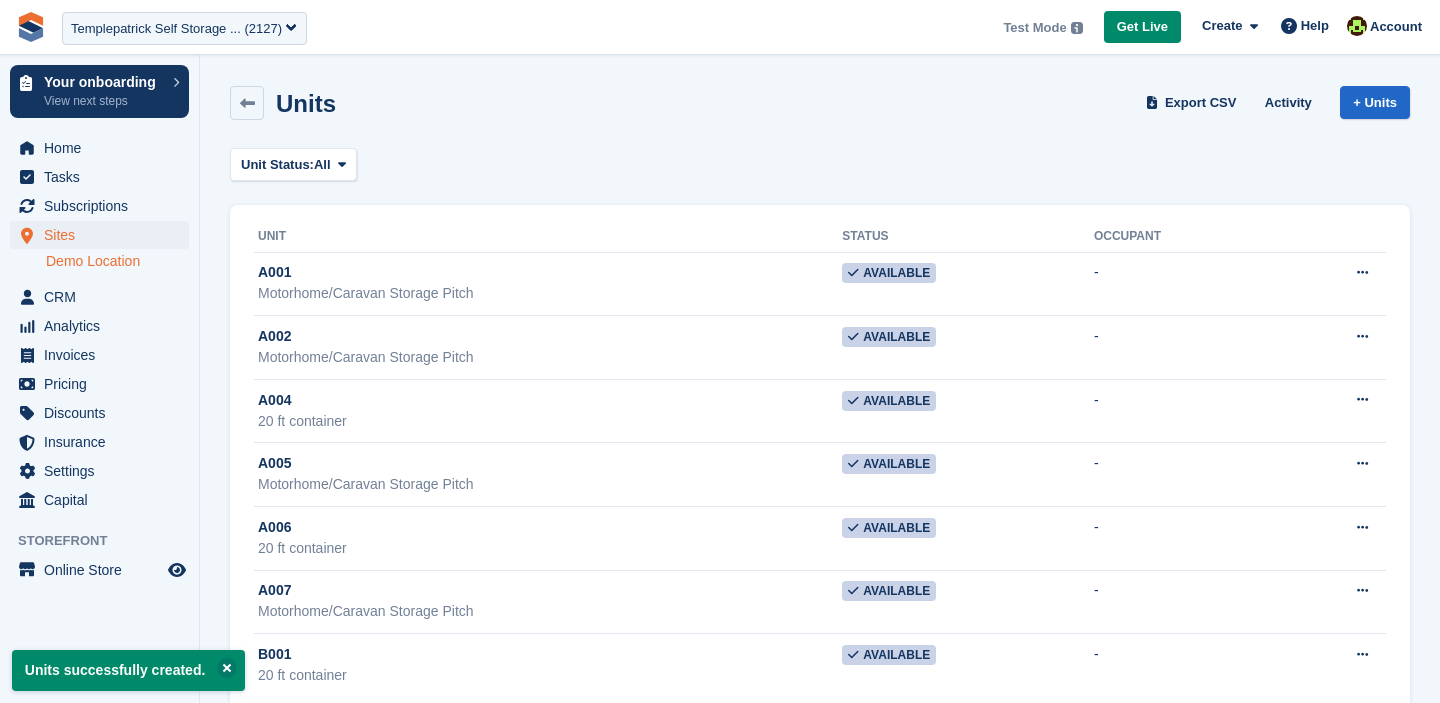 scroll, scrollTop: 0, scrollLeft: 0, axis: both 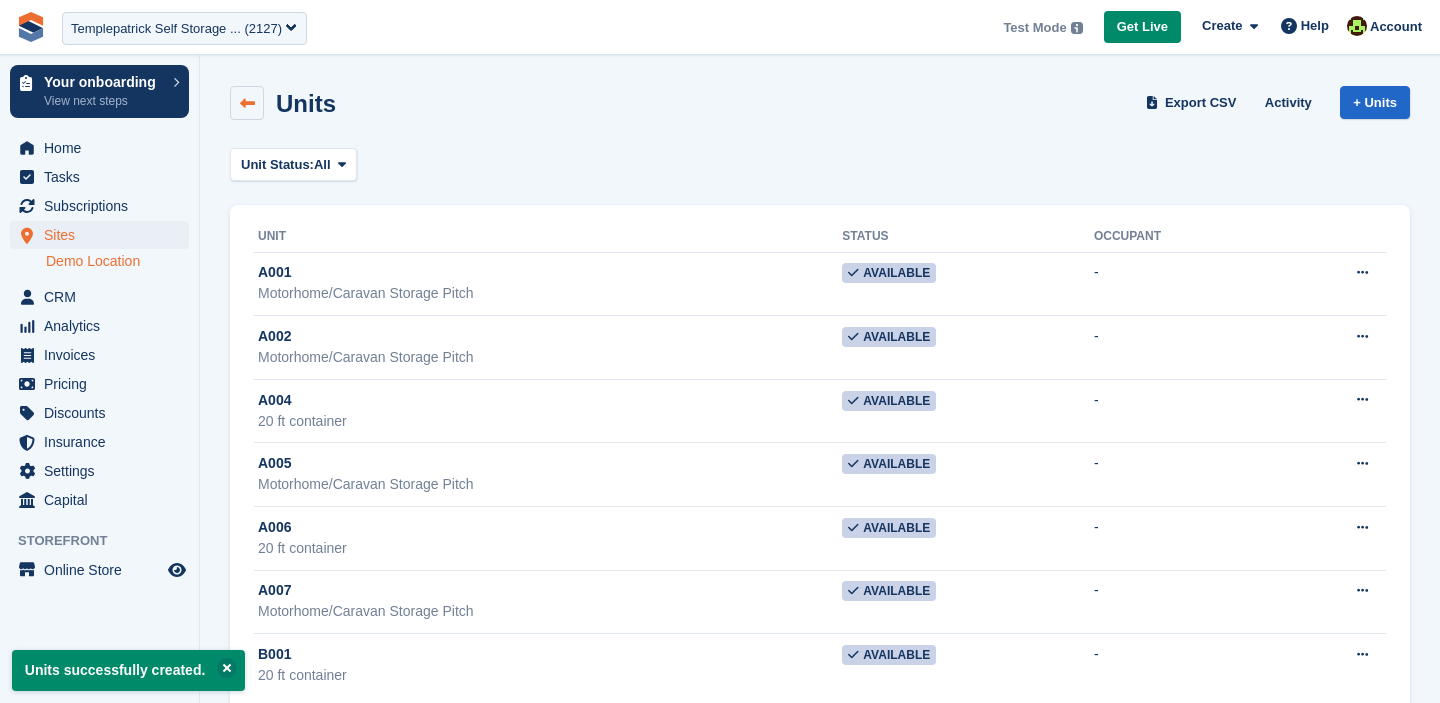 click at bounding box center (247, 103) 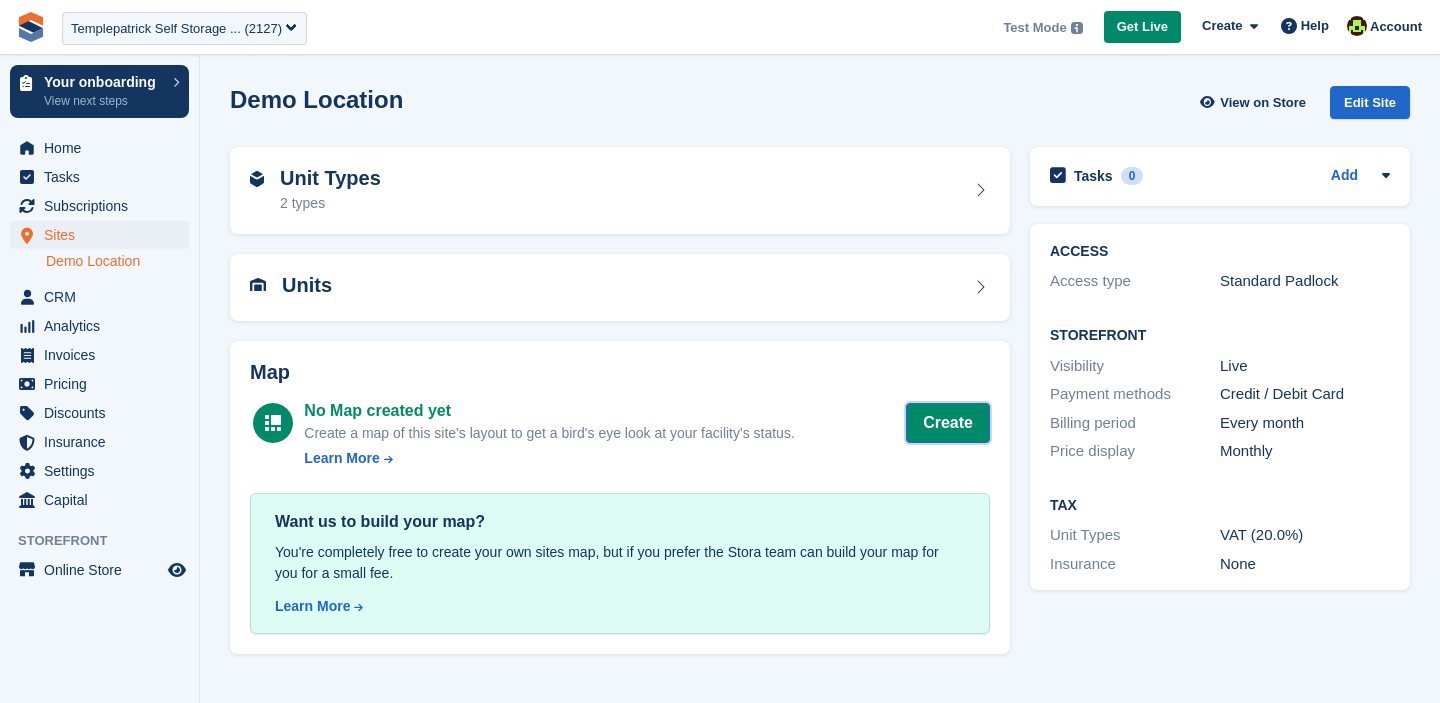 click on "Create" at bounding box center (948, 423) 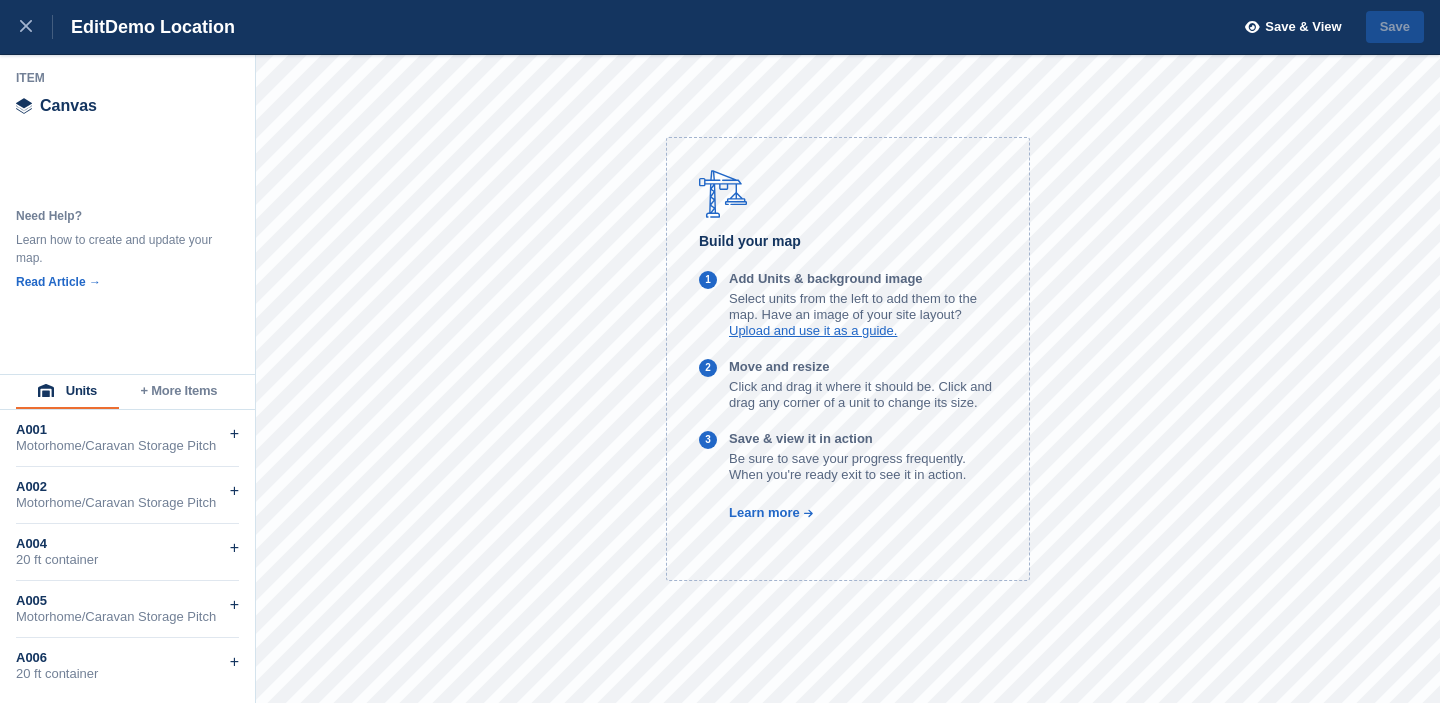 scroll, scrollTop: 0, scrollLeft: 0, axis: both 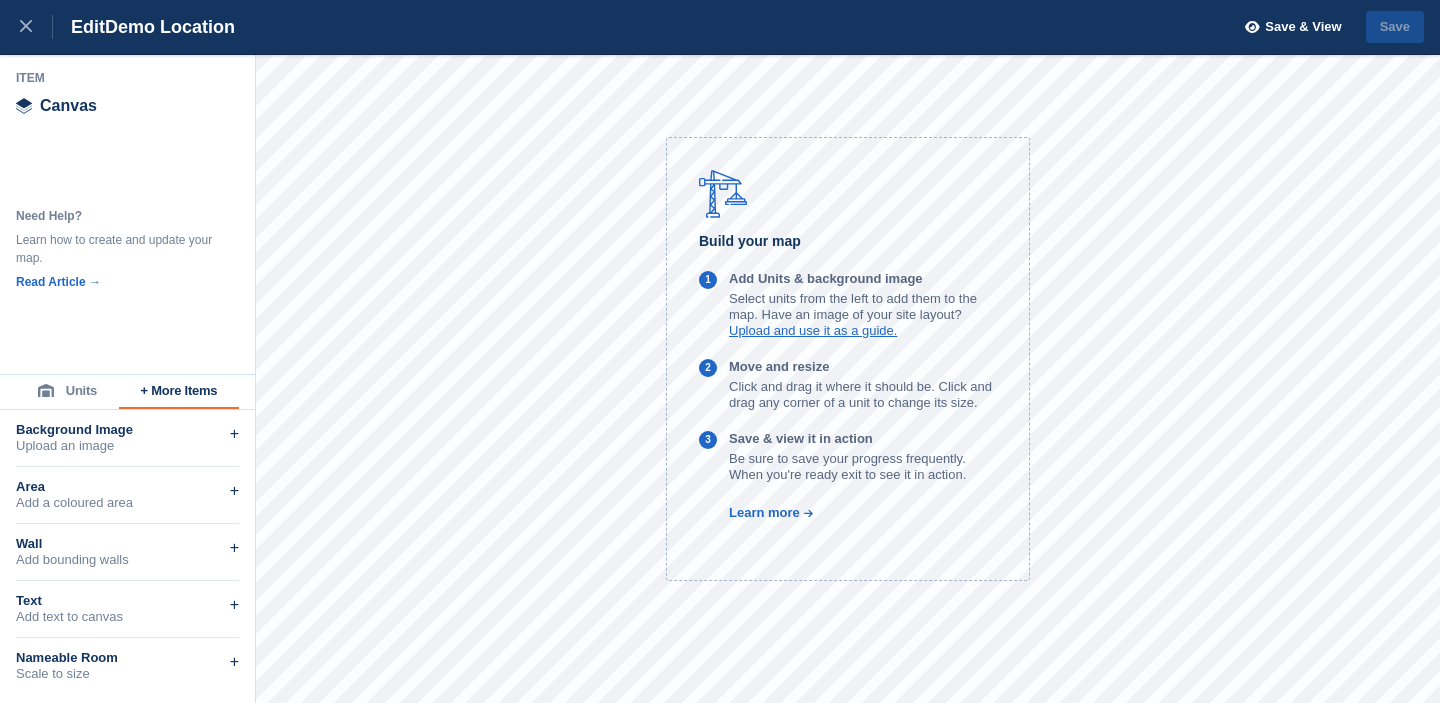 click on "Units" at bounding box center (67, 392) 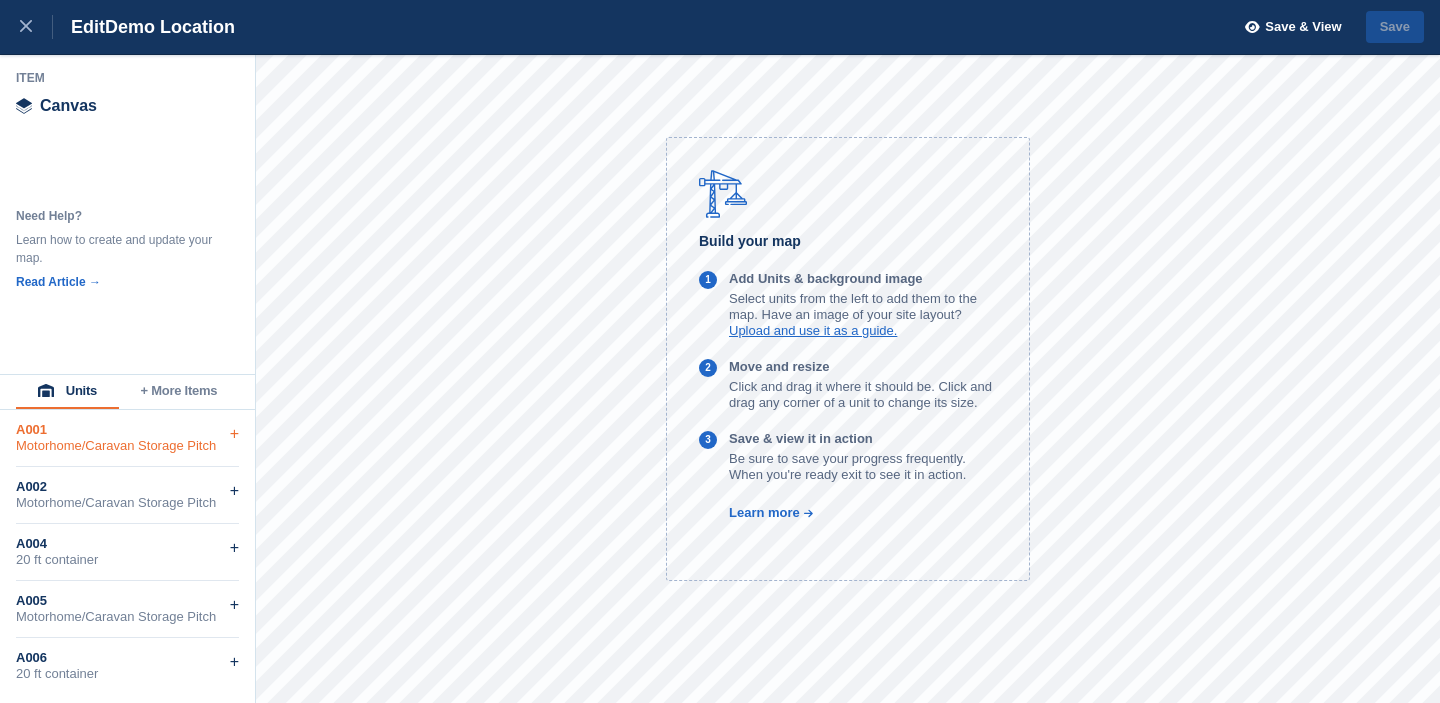 click on "Motorhome/Caravan Storage Pitch" at bounding box center [127, 446] 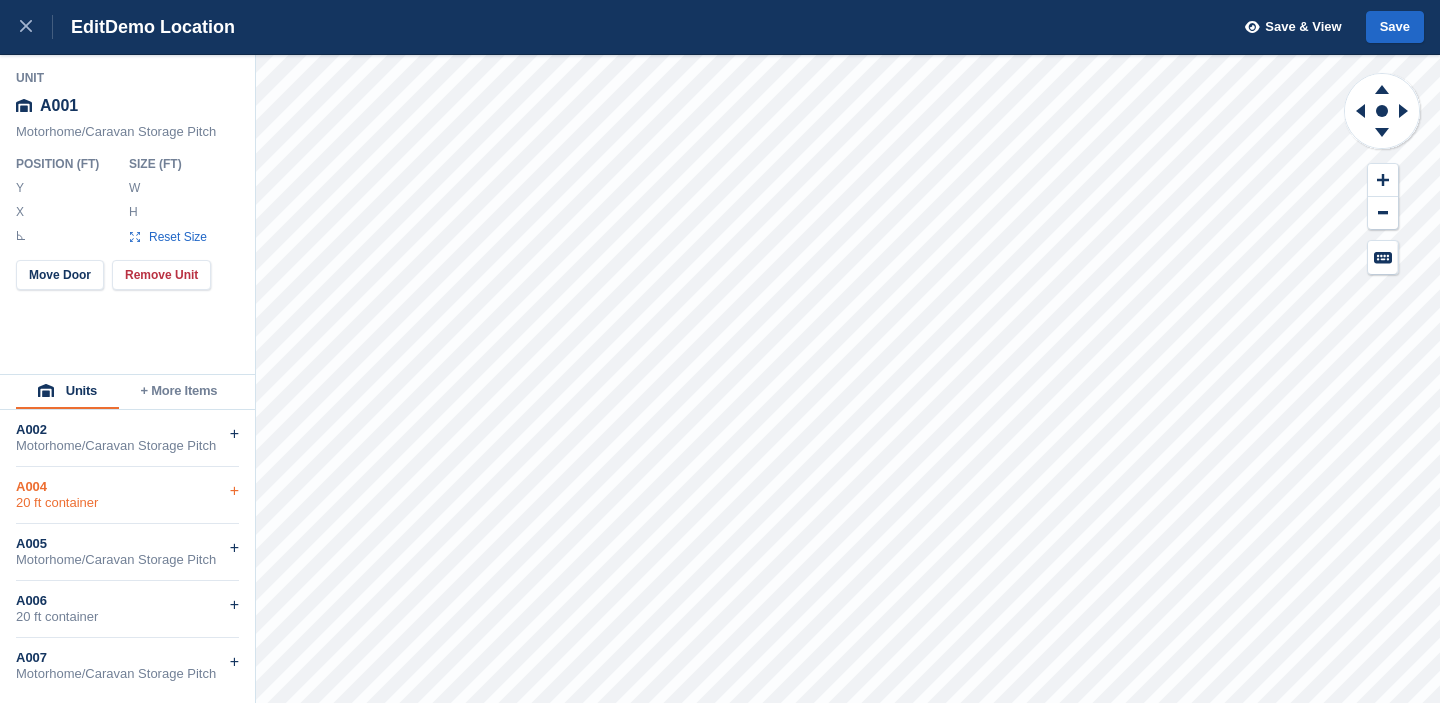 click on "20 ft container" at bounding box center [127, 503] 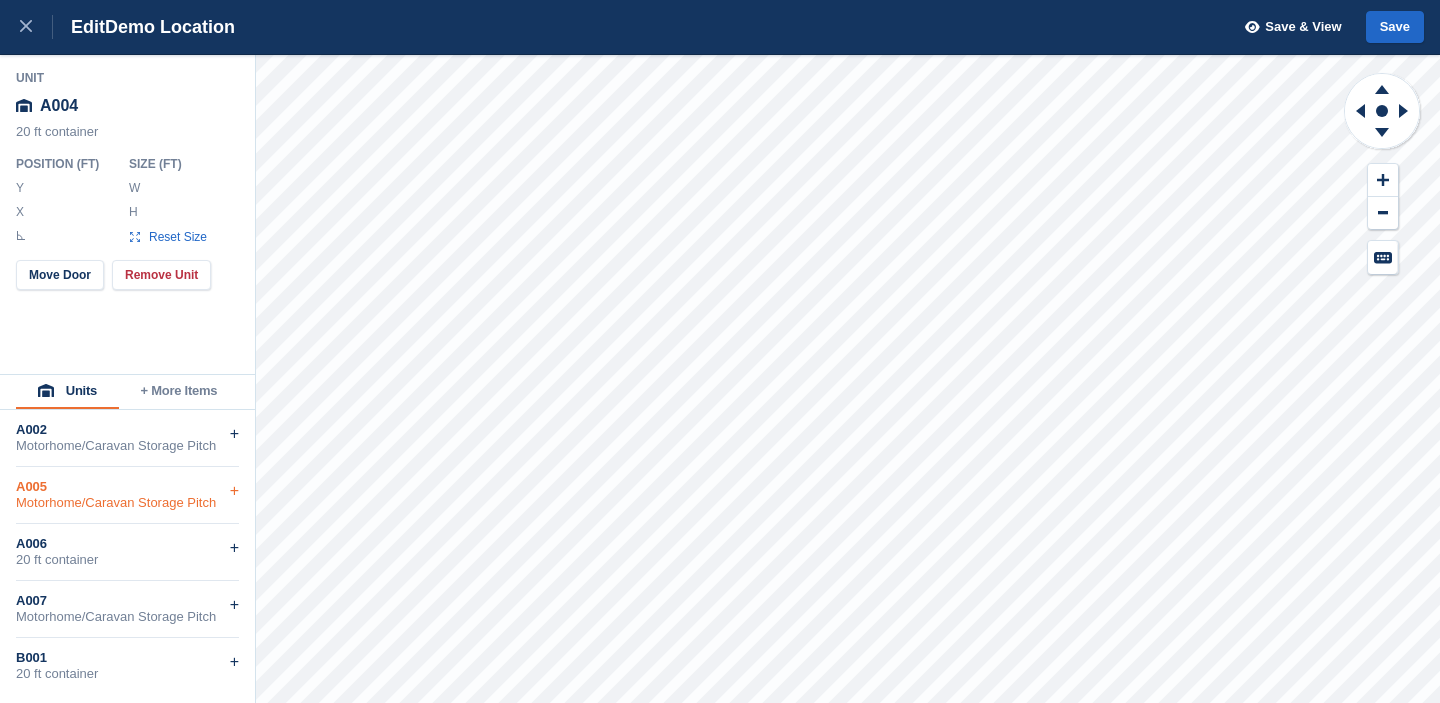 type on "*****" 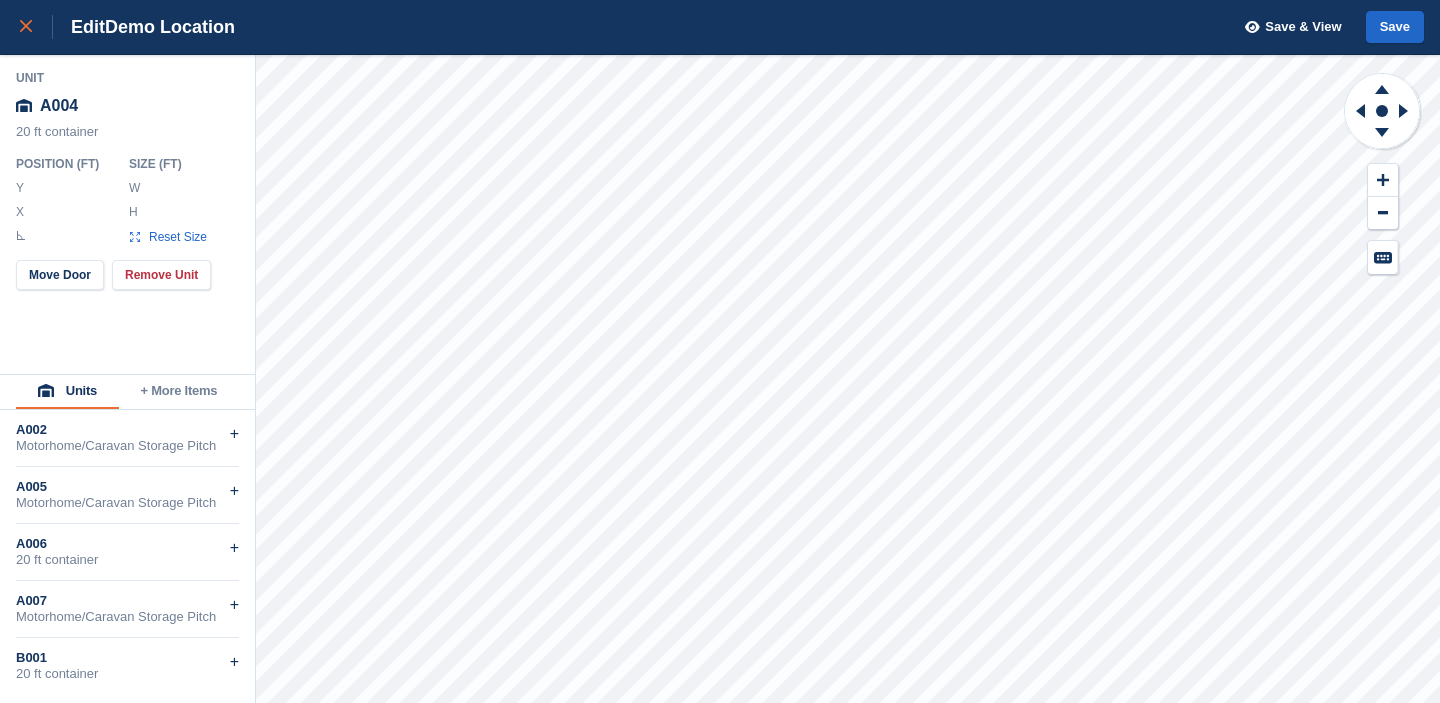click at bounding box center (36, 27) 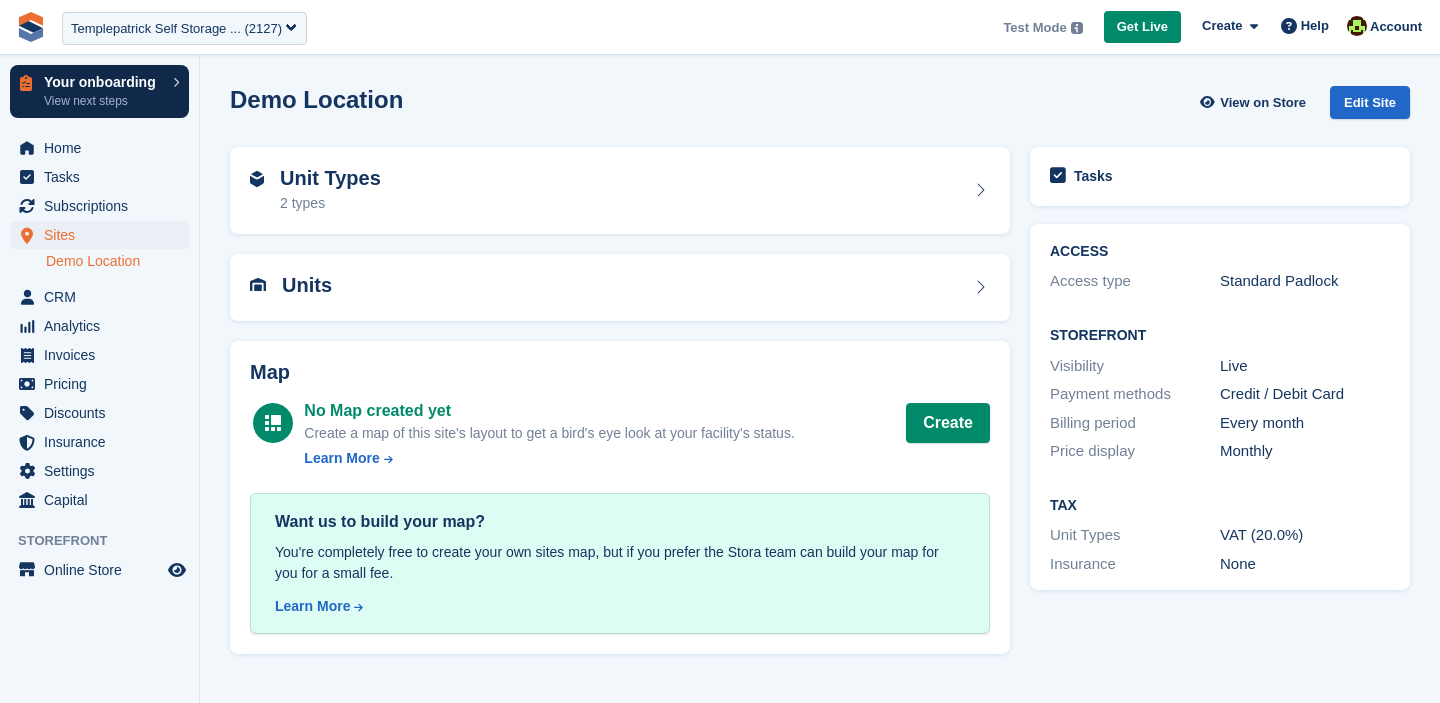 scroll, scrollTop: 0, scrollLeft: 0, axis: both 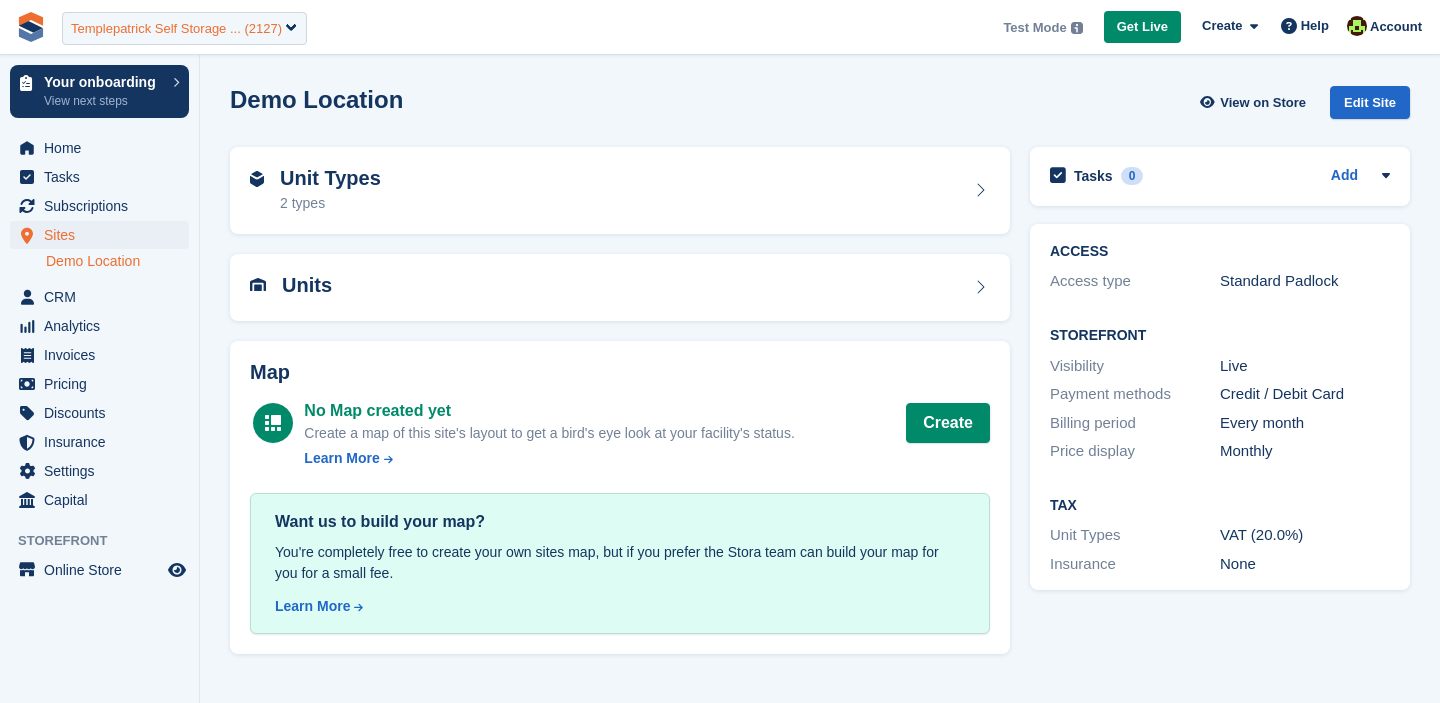 click on "Templepatrick Self Storage ... (2127)" at bounding box center [176, 29] 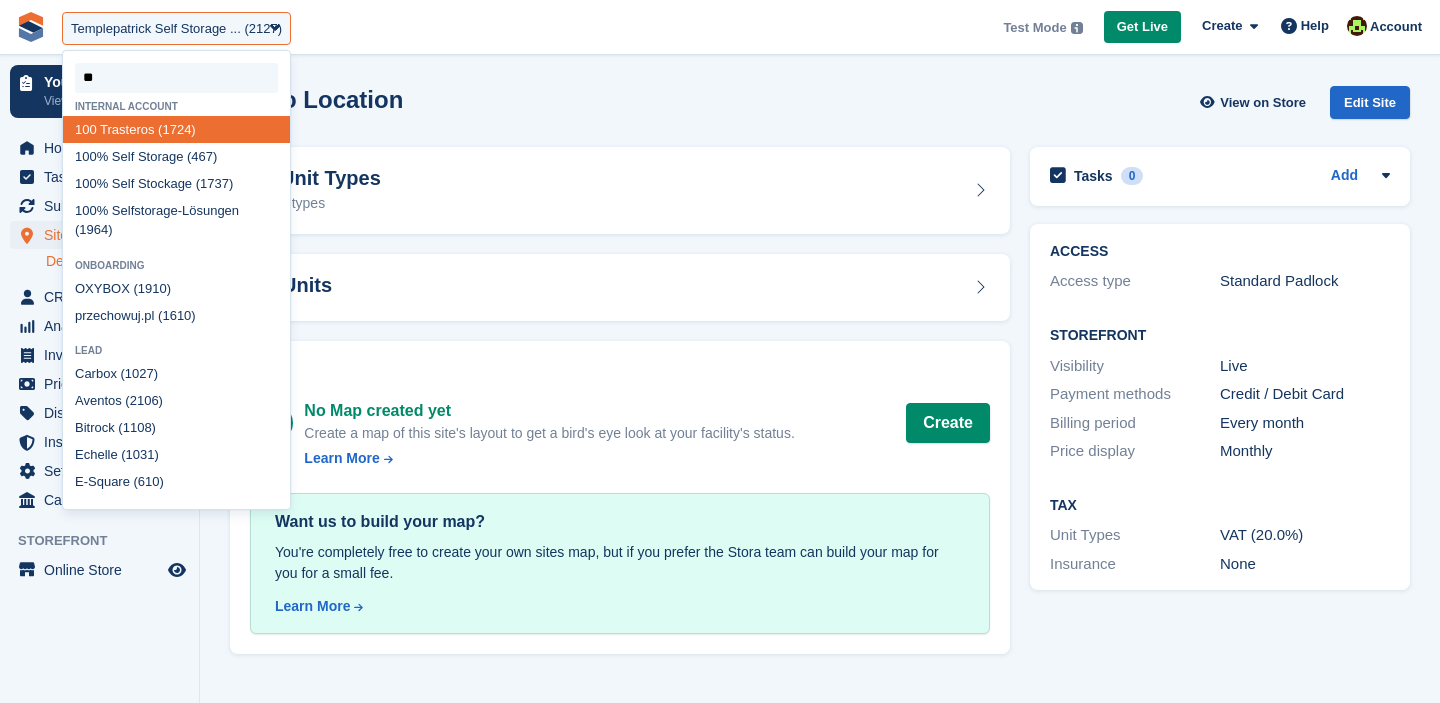 type on "***" 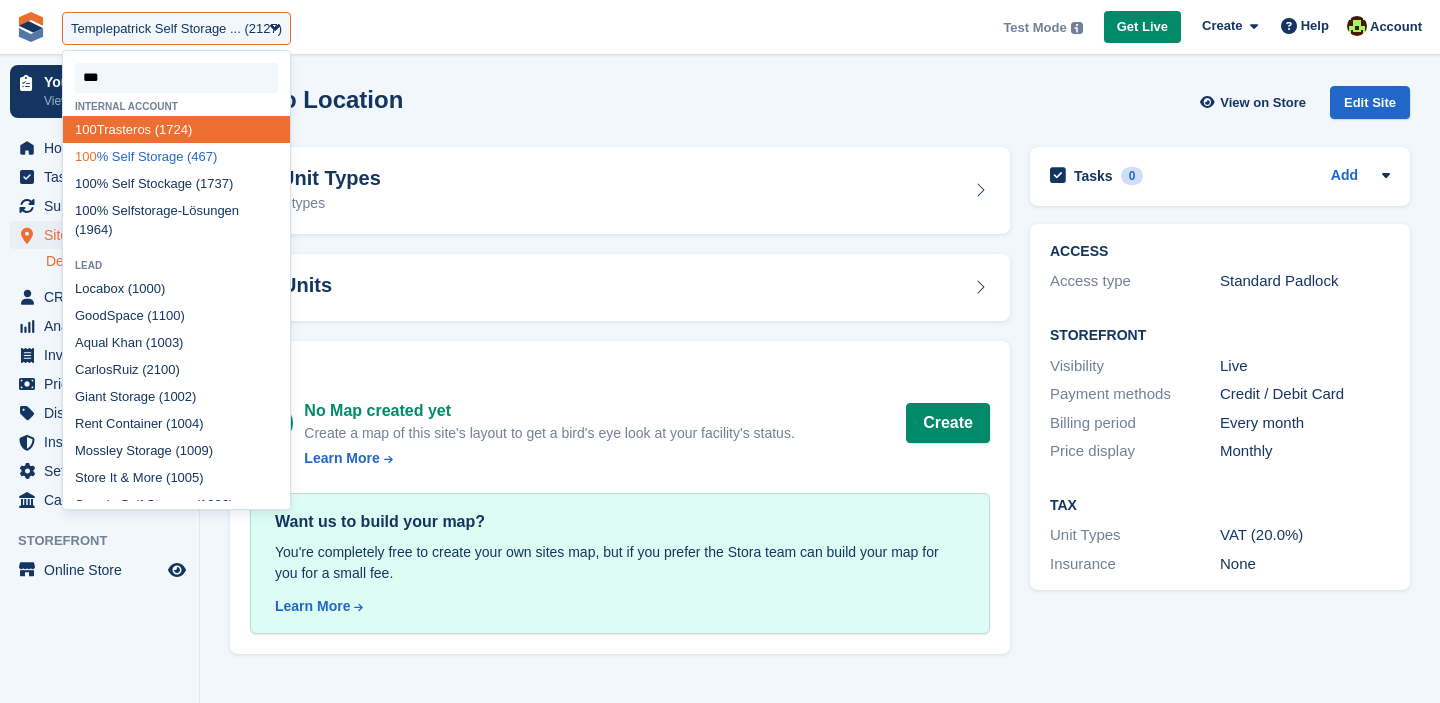 click on "100 % Self Storage (467)" at bounding box center (176, 156) 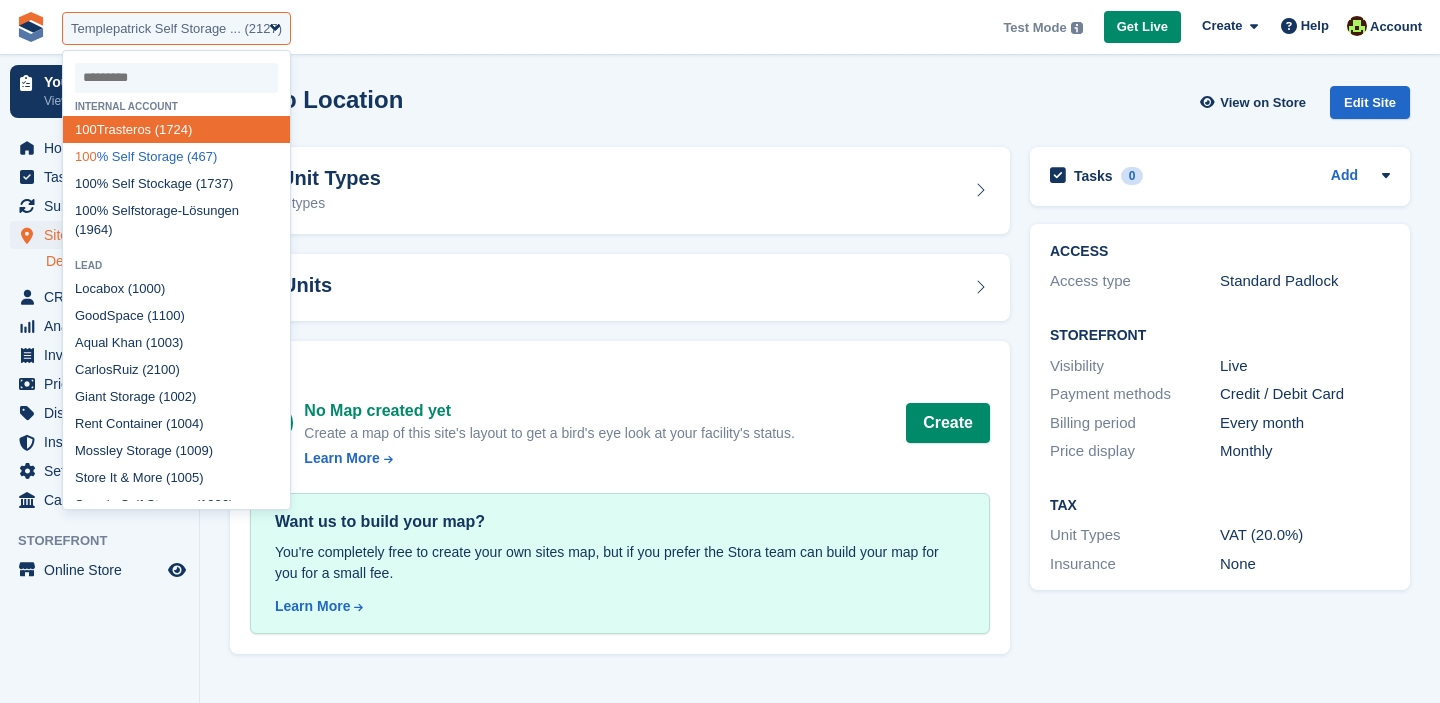 select on "***" 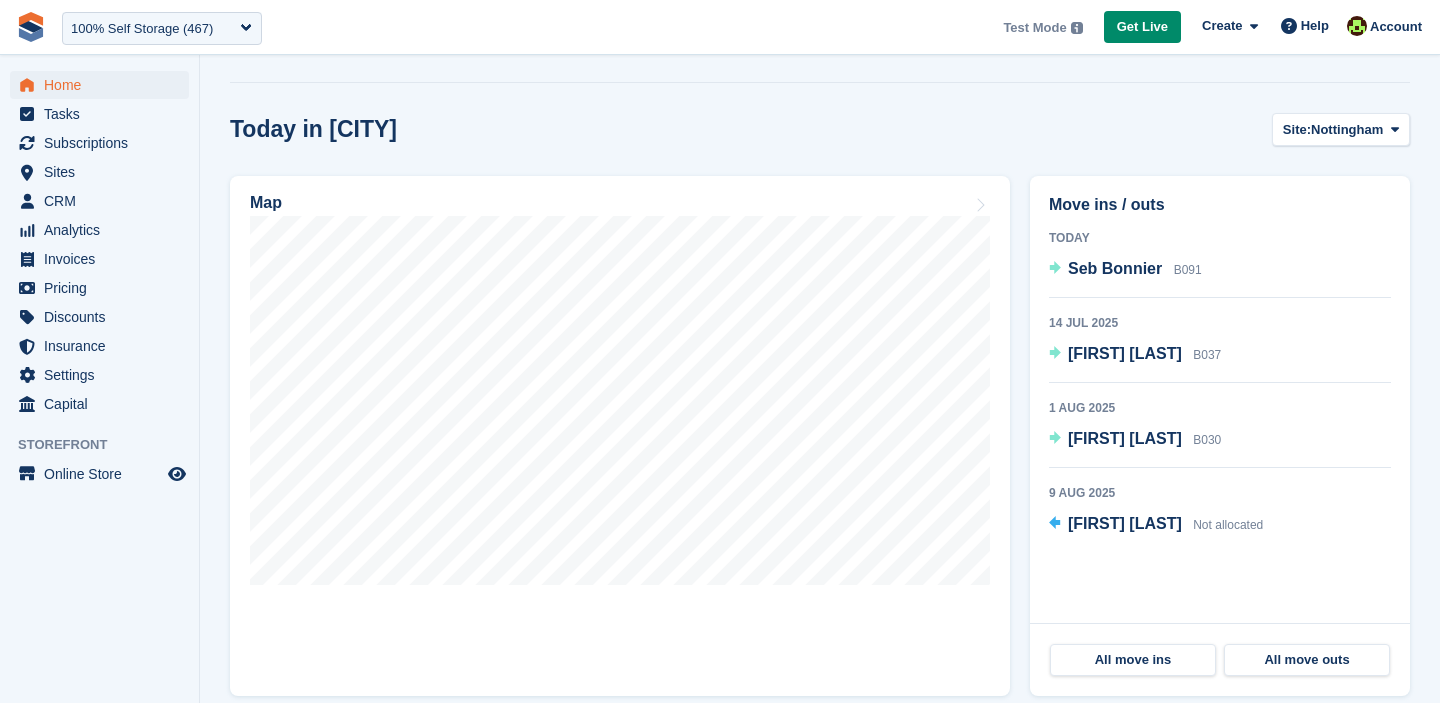 scroll, scrollTop: 567, scrollLeft: 0, axis: vertical 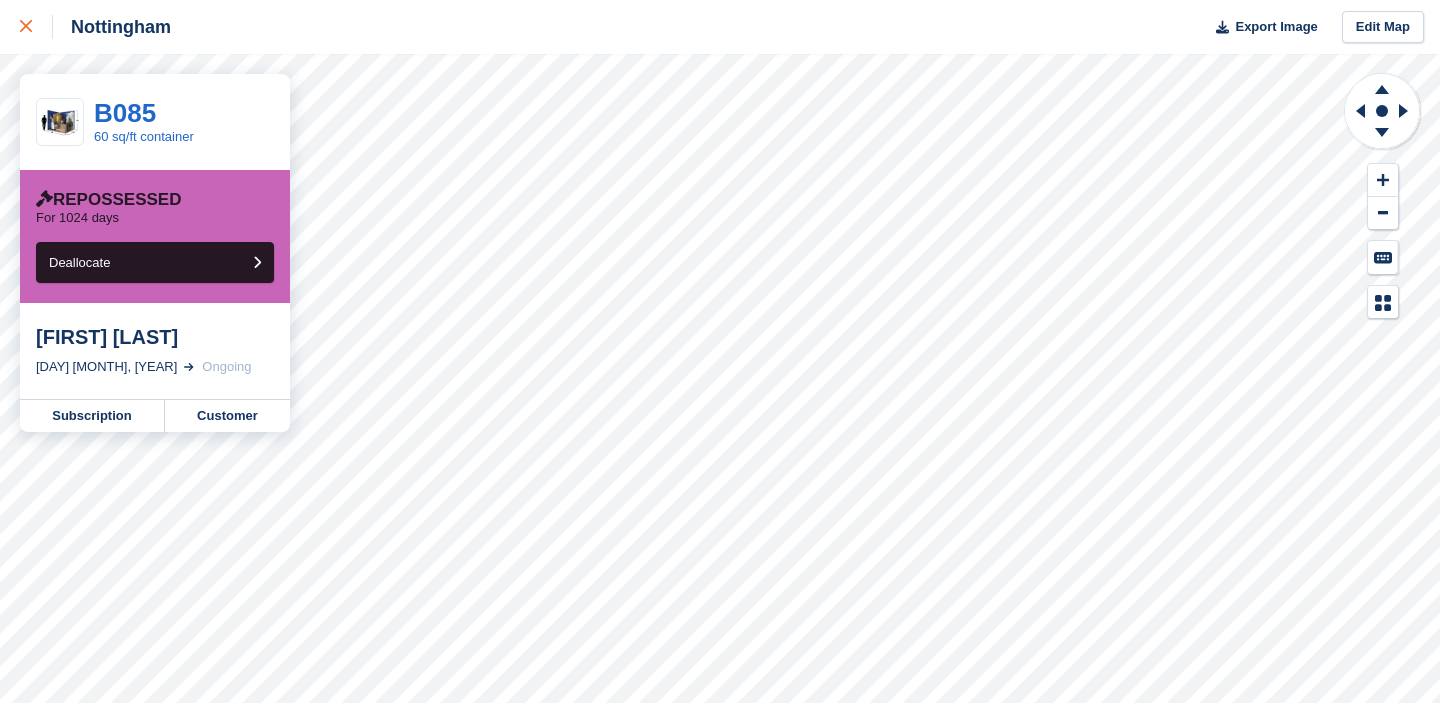 click at bounding box center [26, 27] 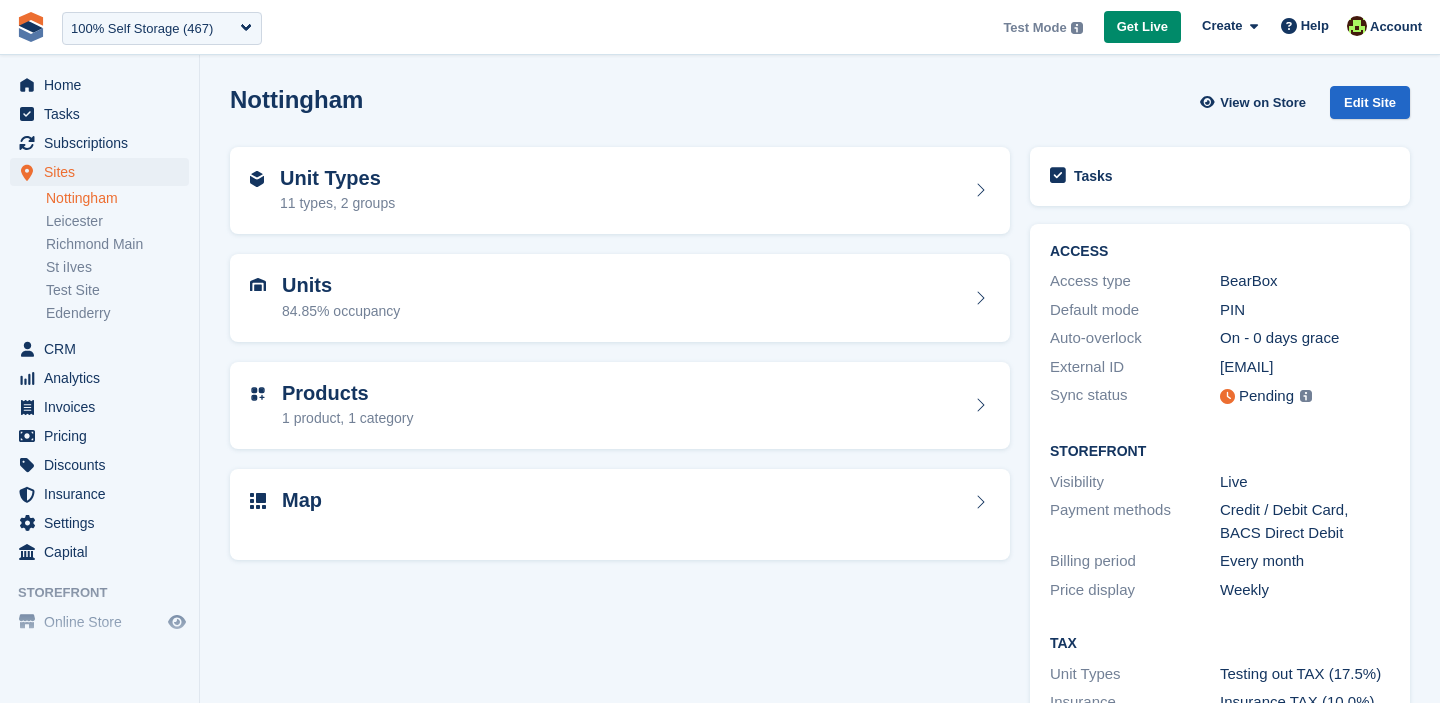 scroll, scrollTop: 0, scrollLeft: 0, axis: both 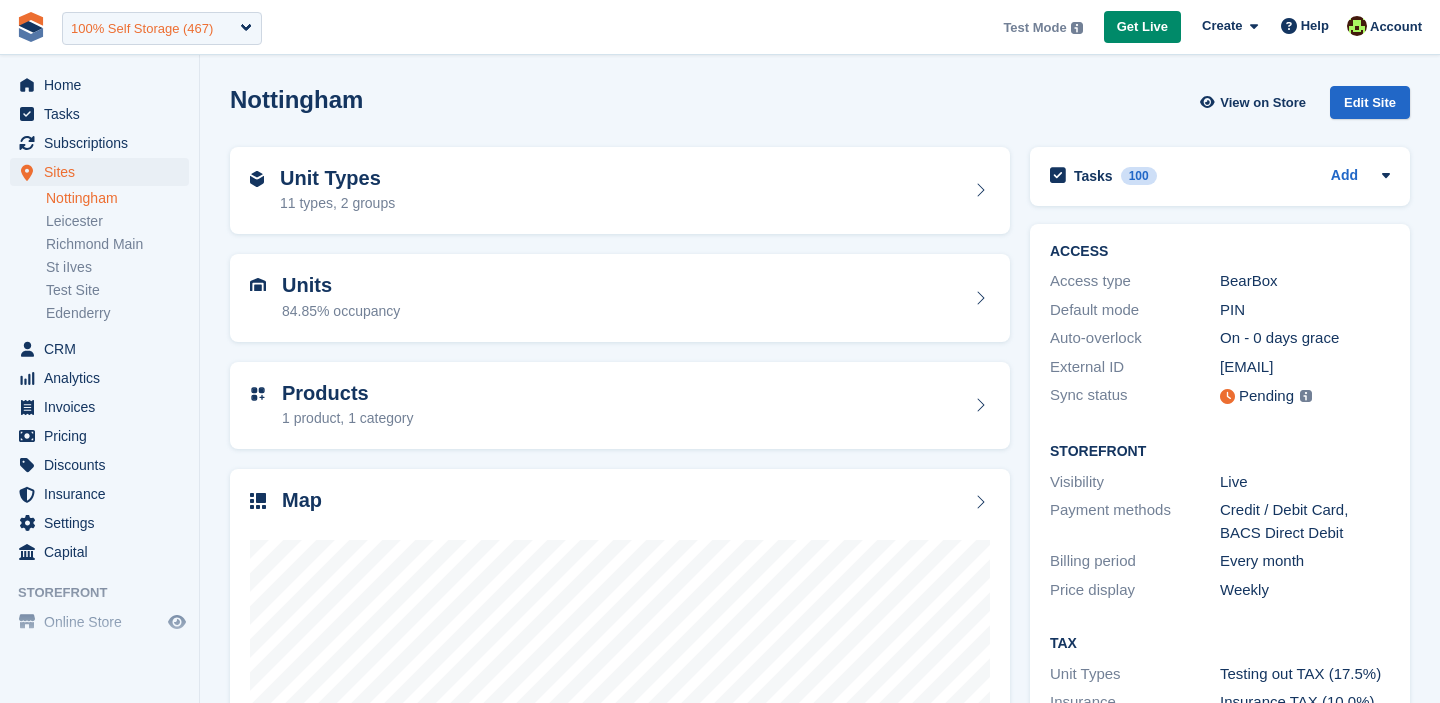 click on "100% Self Storage (467)" at bounding box center [142, 29] 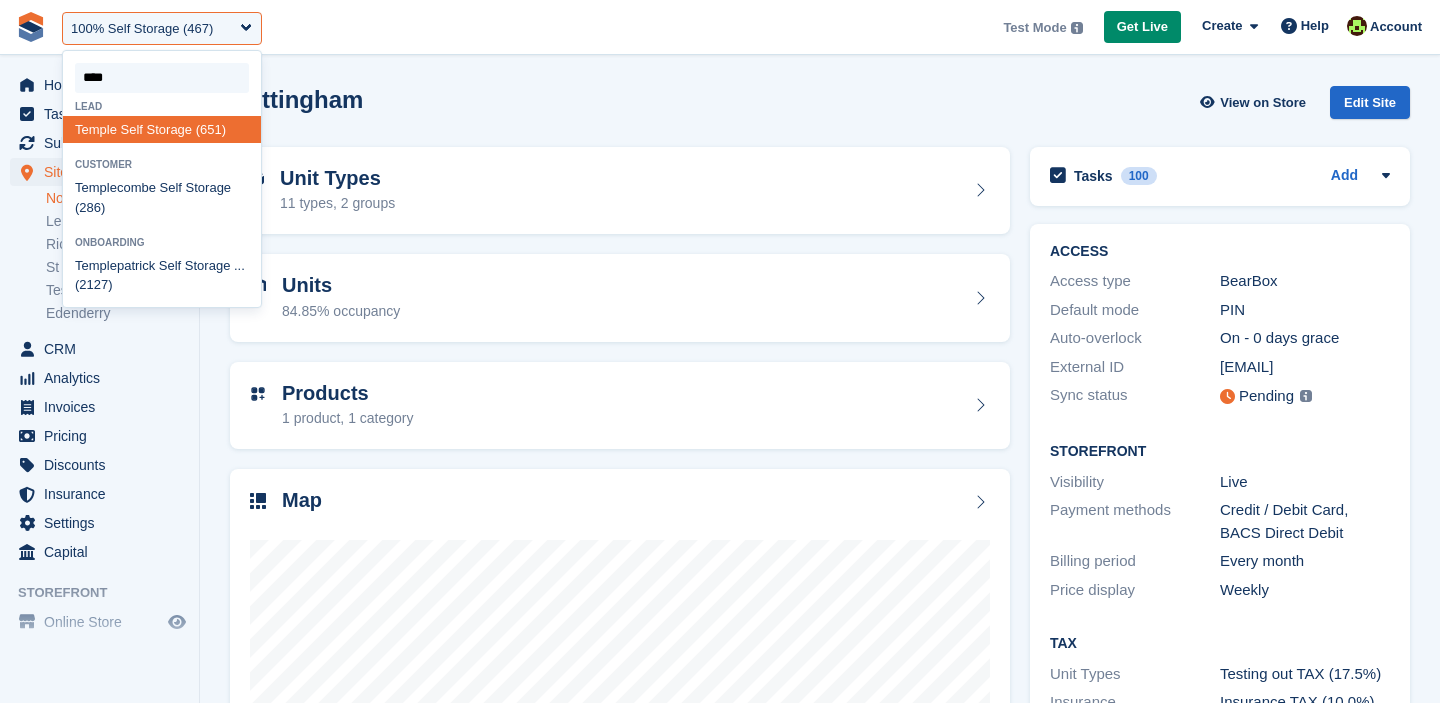 type on "*****" 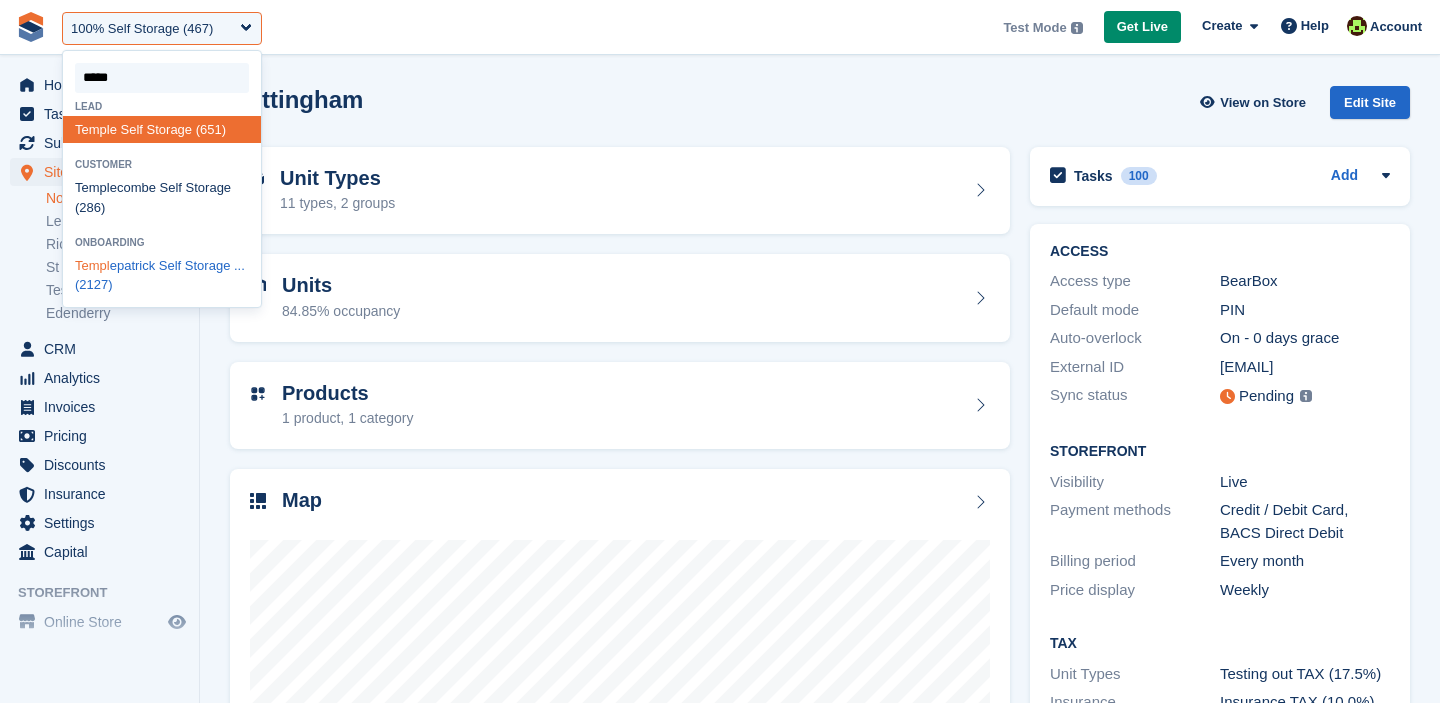 click on "Templ epatrick Self Storage ... (2127)" at bounding box center [162, 275] 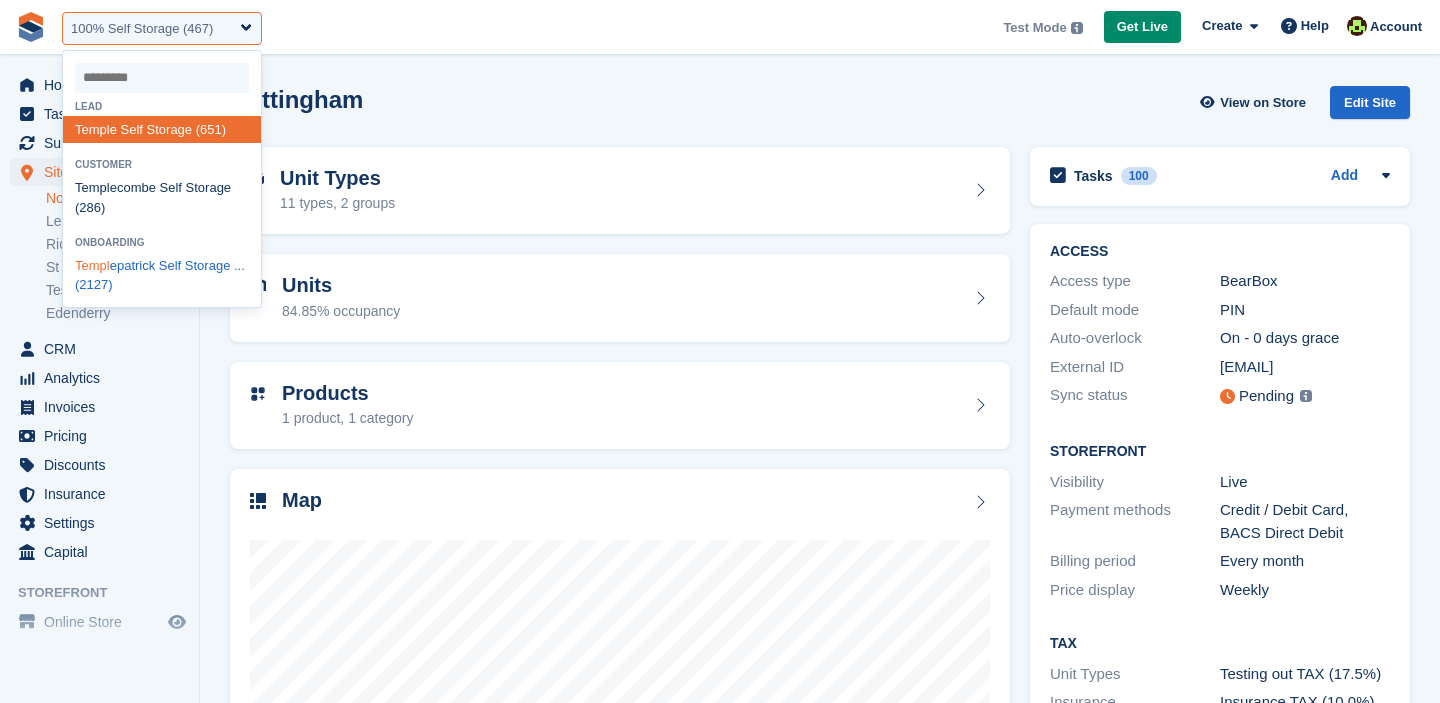 select on "****" 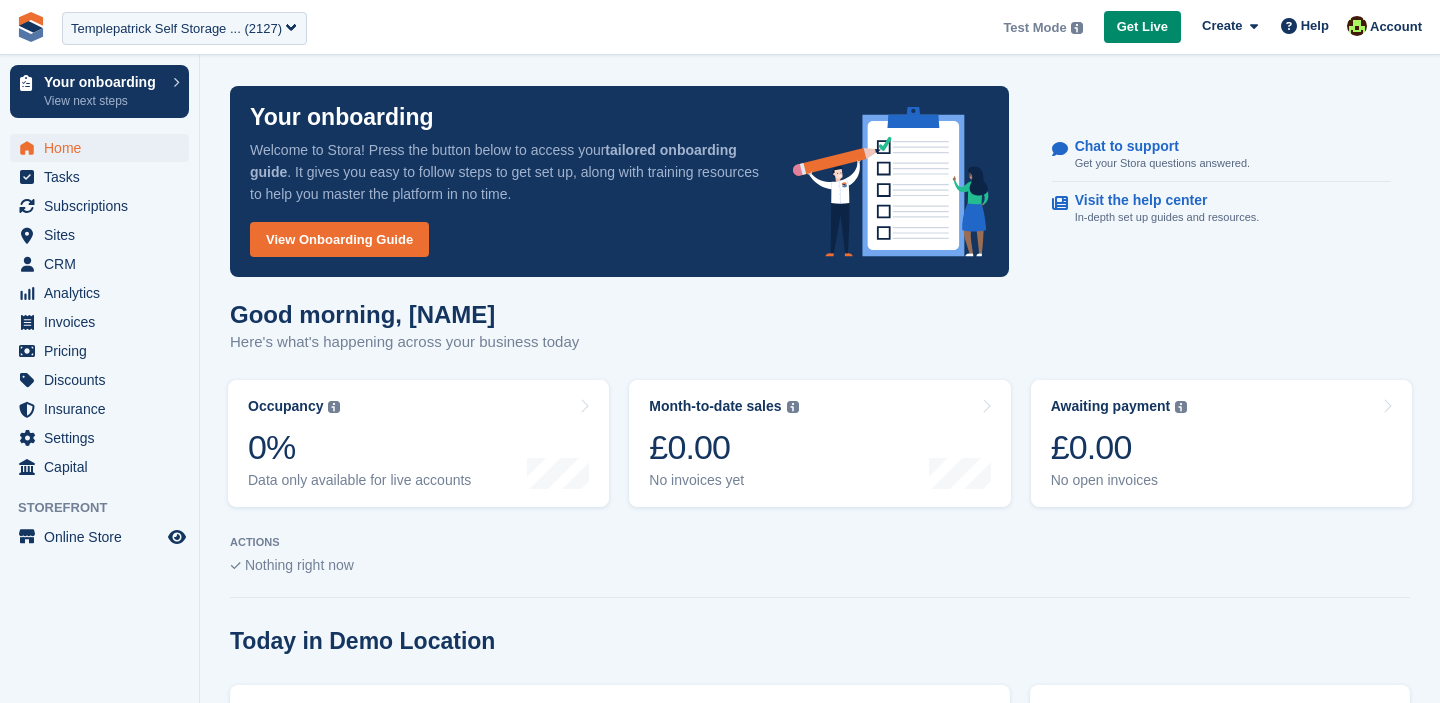 scroll, scrollTop: 0, scrollLeft: 0, axis: both 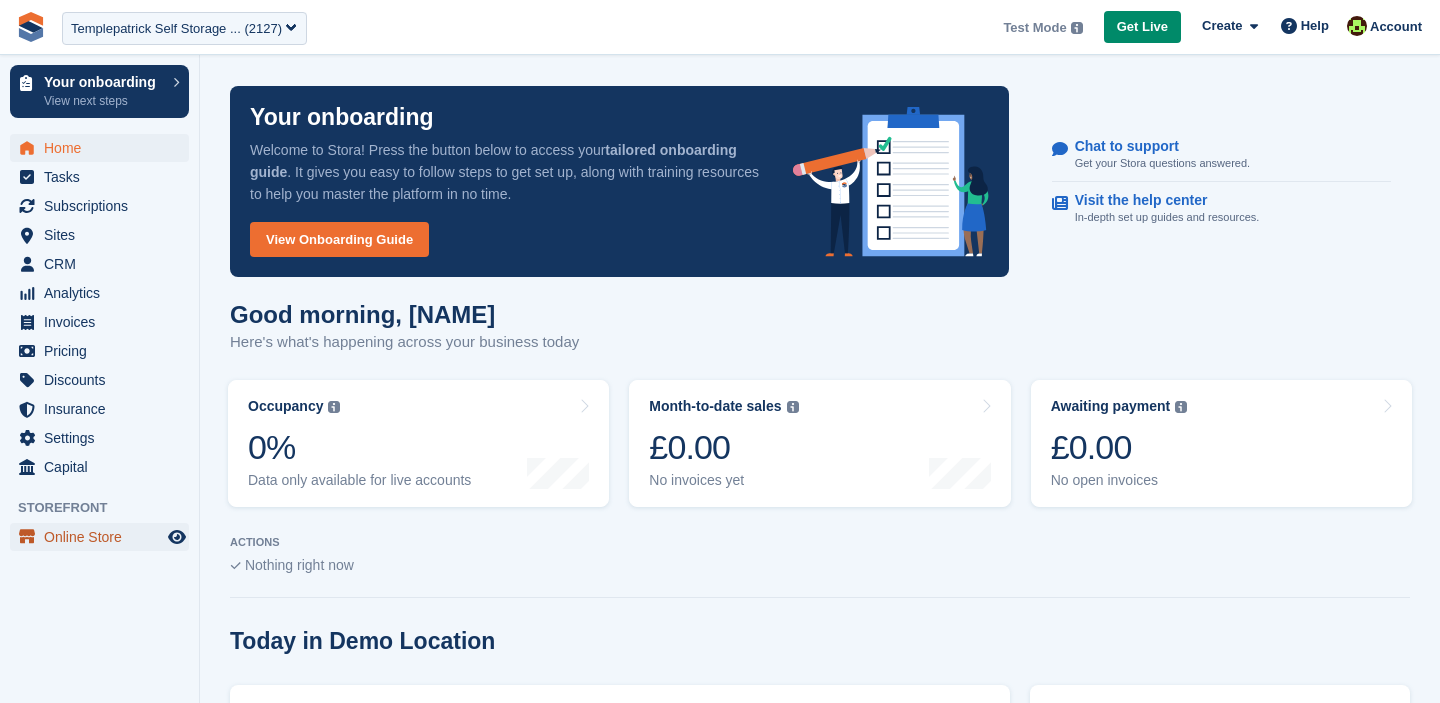 click on "Online Store" at bounding box center (104, 537) 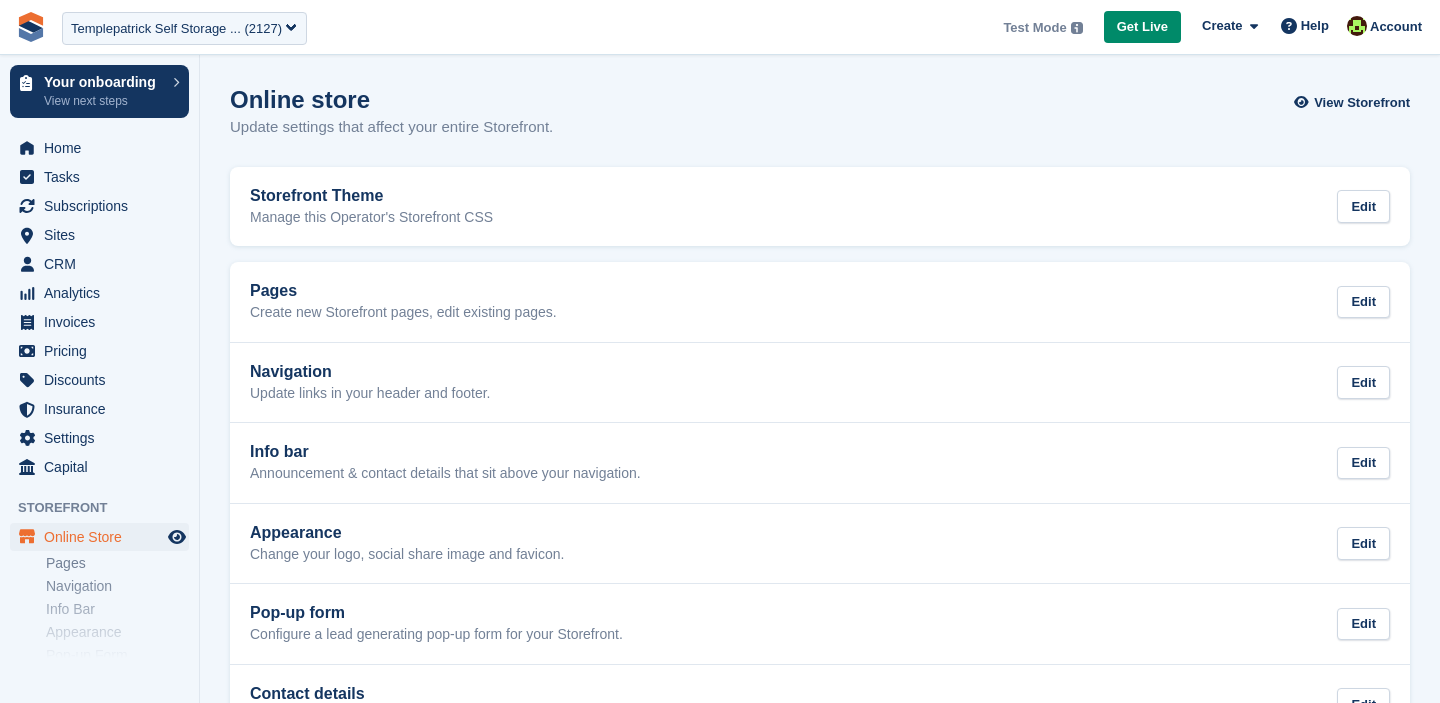 scroll, scrollTop: 0, scrollLeft: 0, axis: both 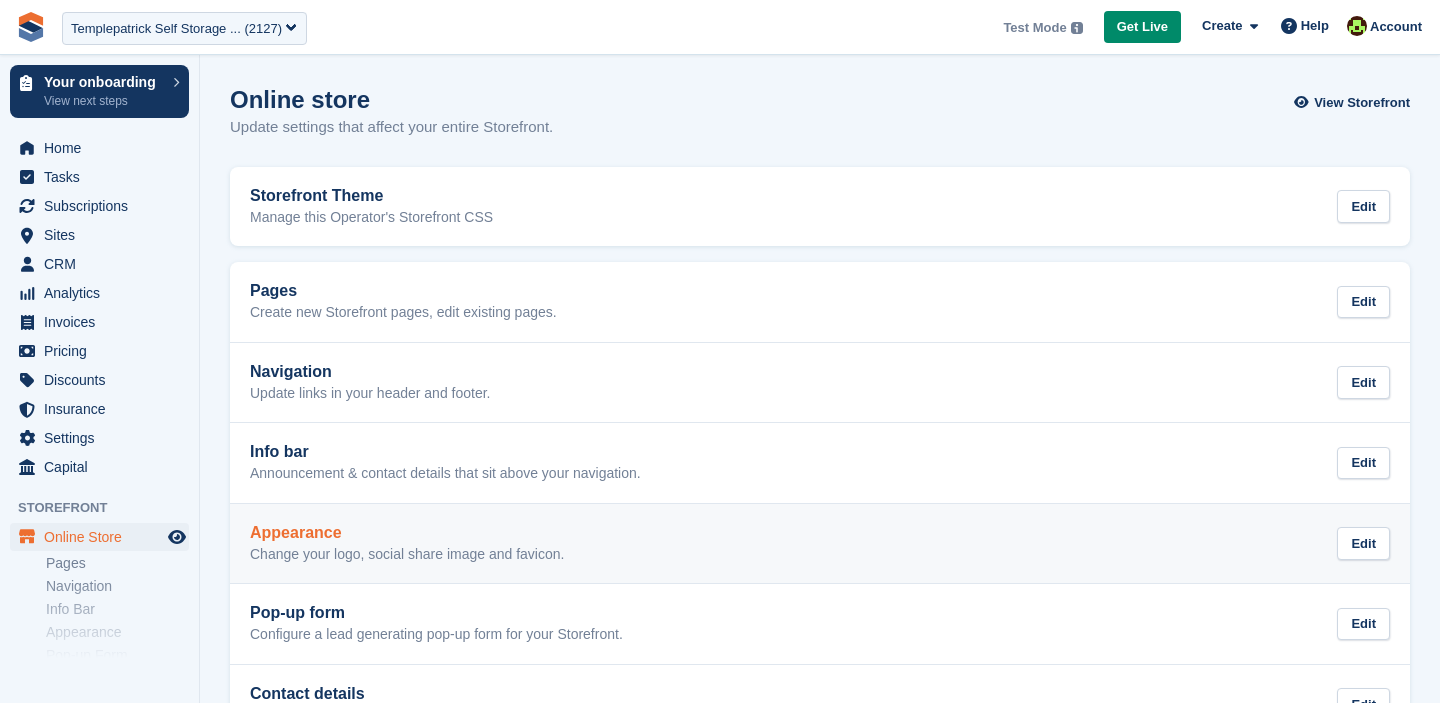 click on "Appearance" at bounding box center [407, 533] 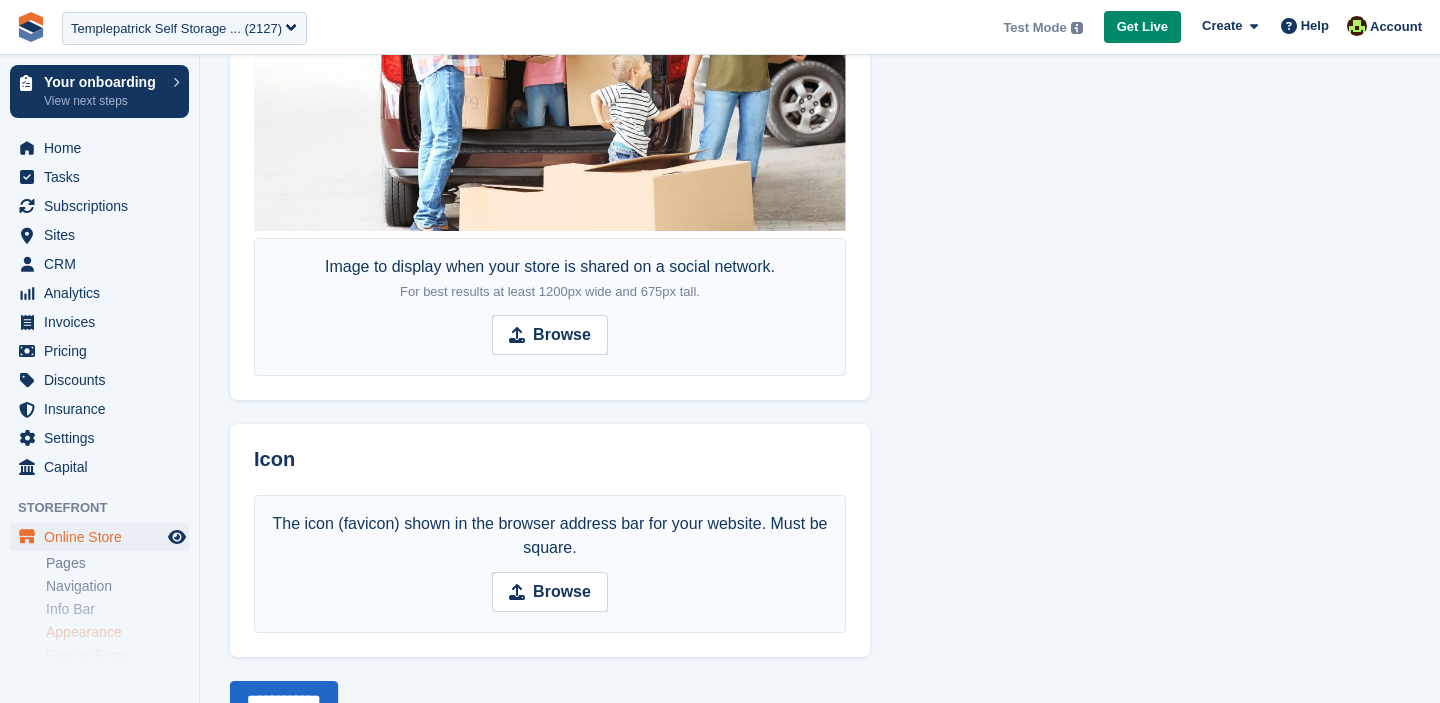 scroll, scrollTop: 1332, scrollLeft: 0, axis: vertical 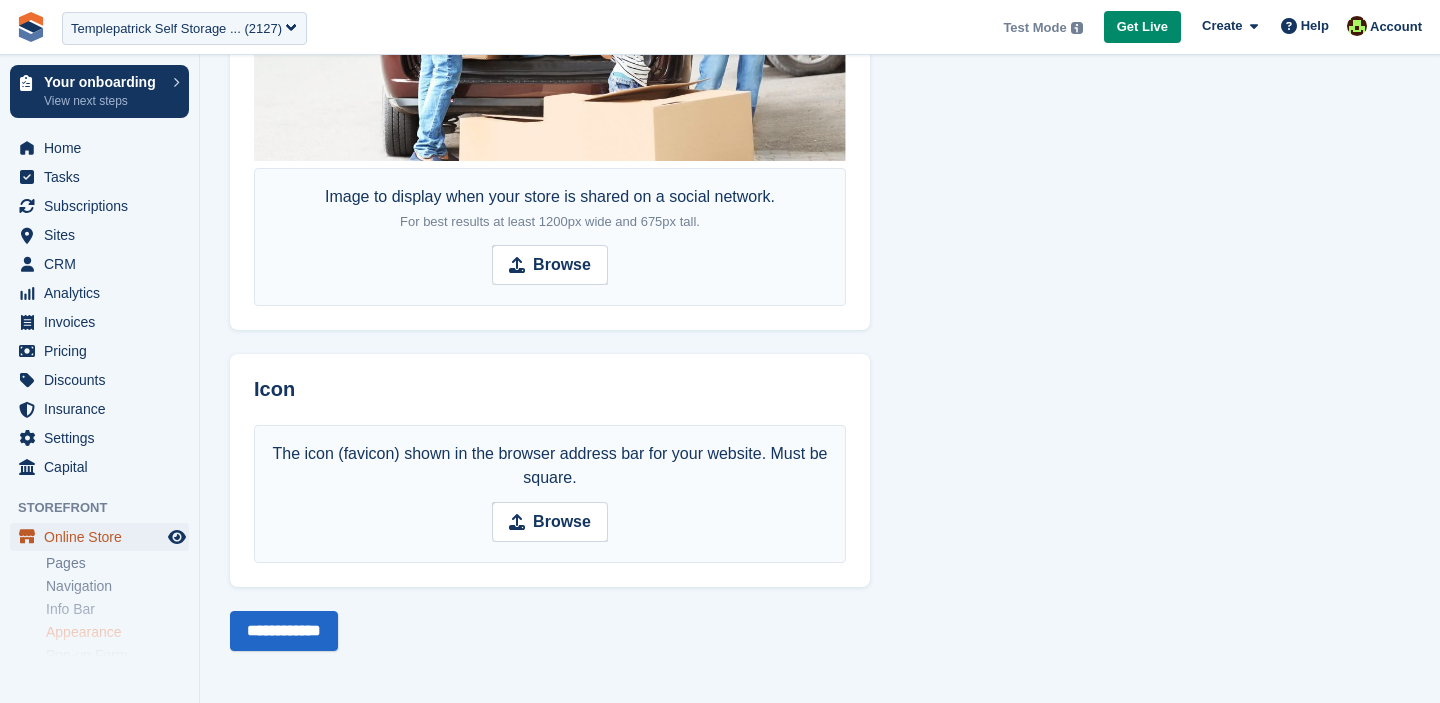 click on "Online Store" at bounding box center [104, 537] 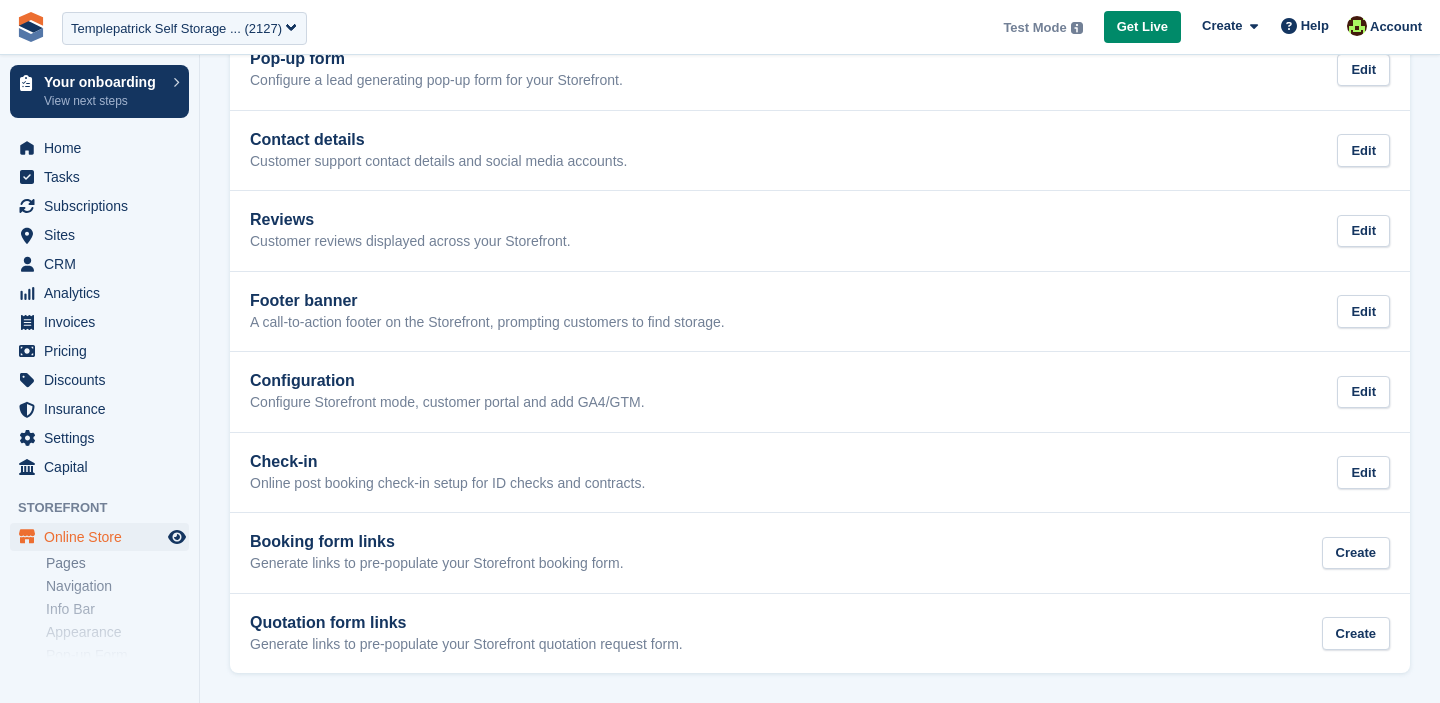 scroll, scrollTop: 0, scrollLeft: 0, axis: both 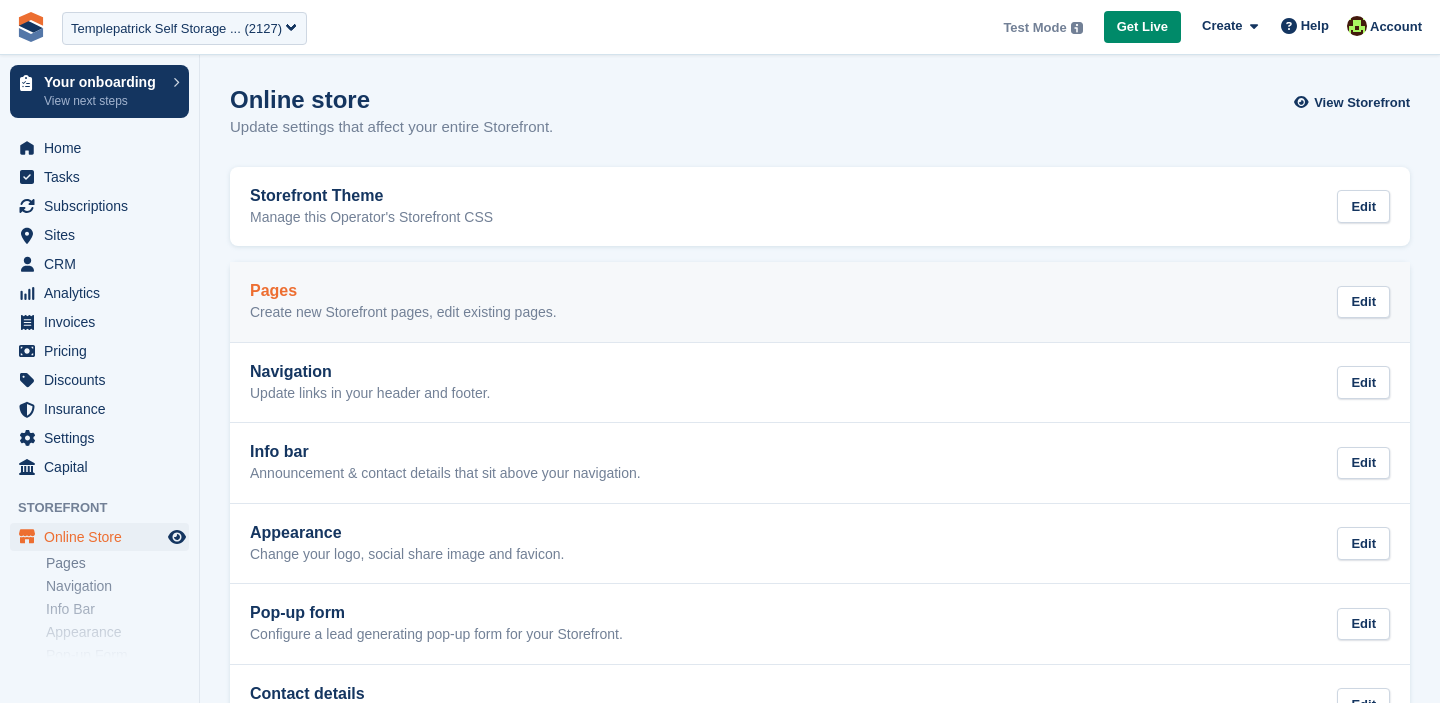 click on "Pages
Create new Storefront pages, edit existing pages." at bounding box center [403, 302] 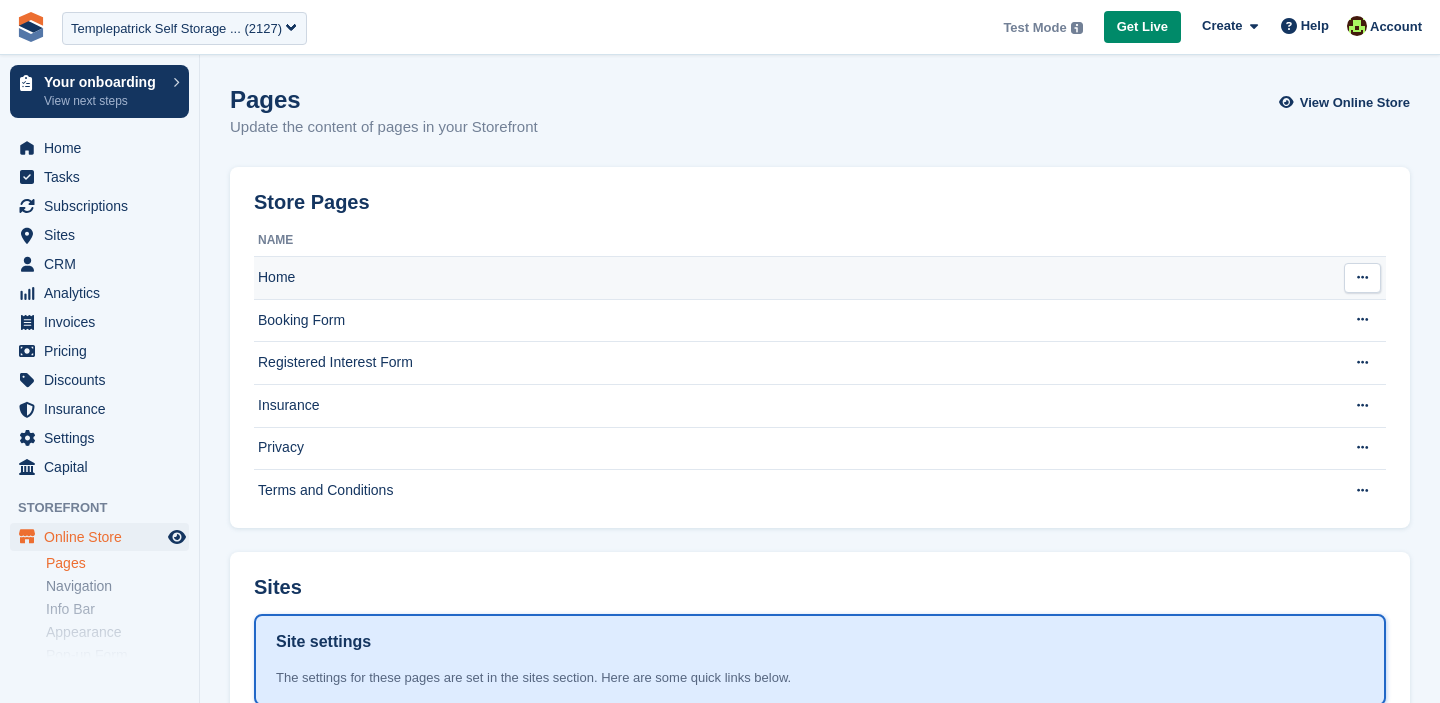 click on "Home" at bounding box center (791, 278) 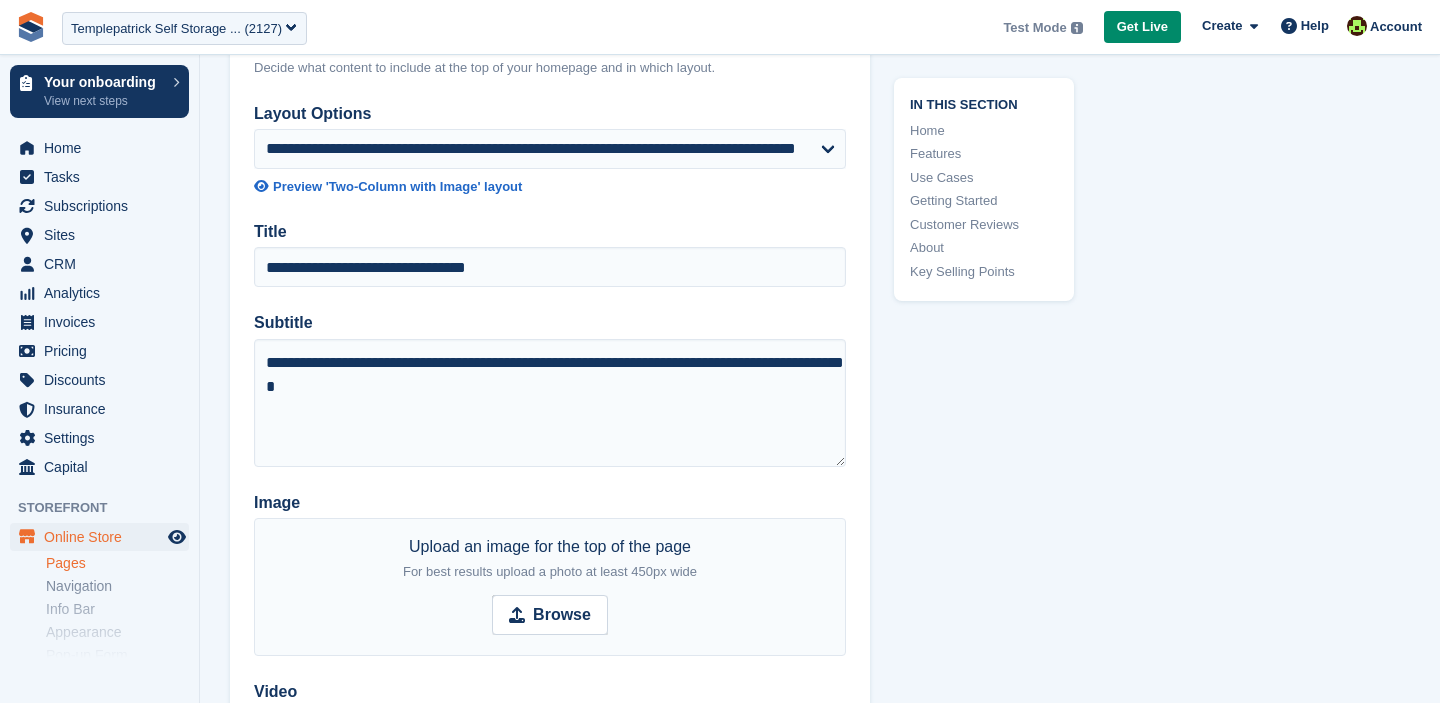 scroll, scrollTop: 165, scrollLeft: 0, axis: vertical 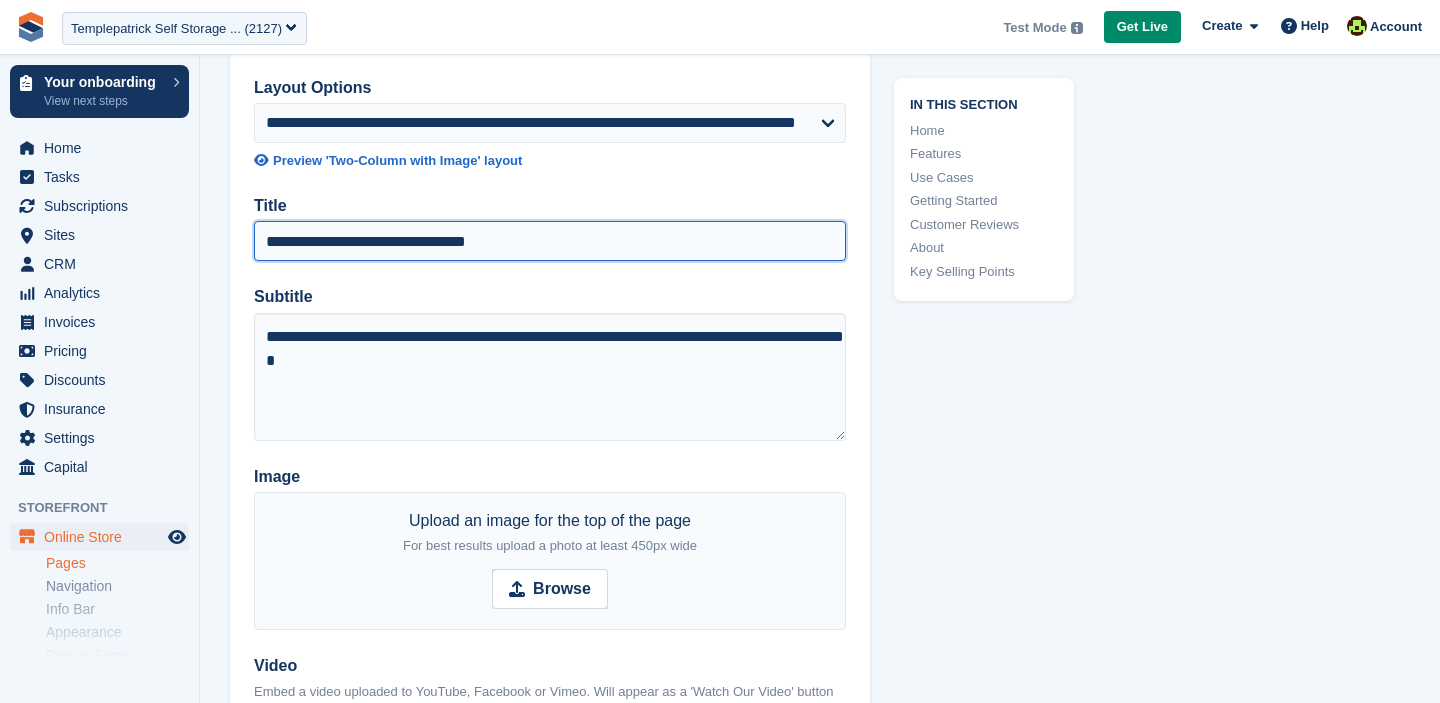 drag, startPoint x: 533, startPoint y: 244, endPoint x: 443, endPoint y: 244, distance: 90 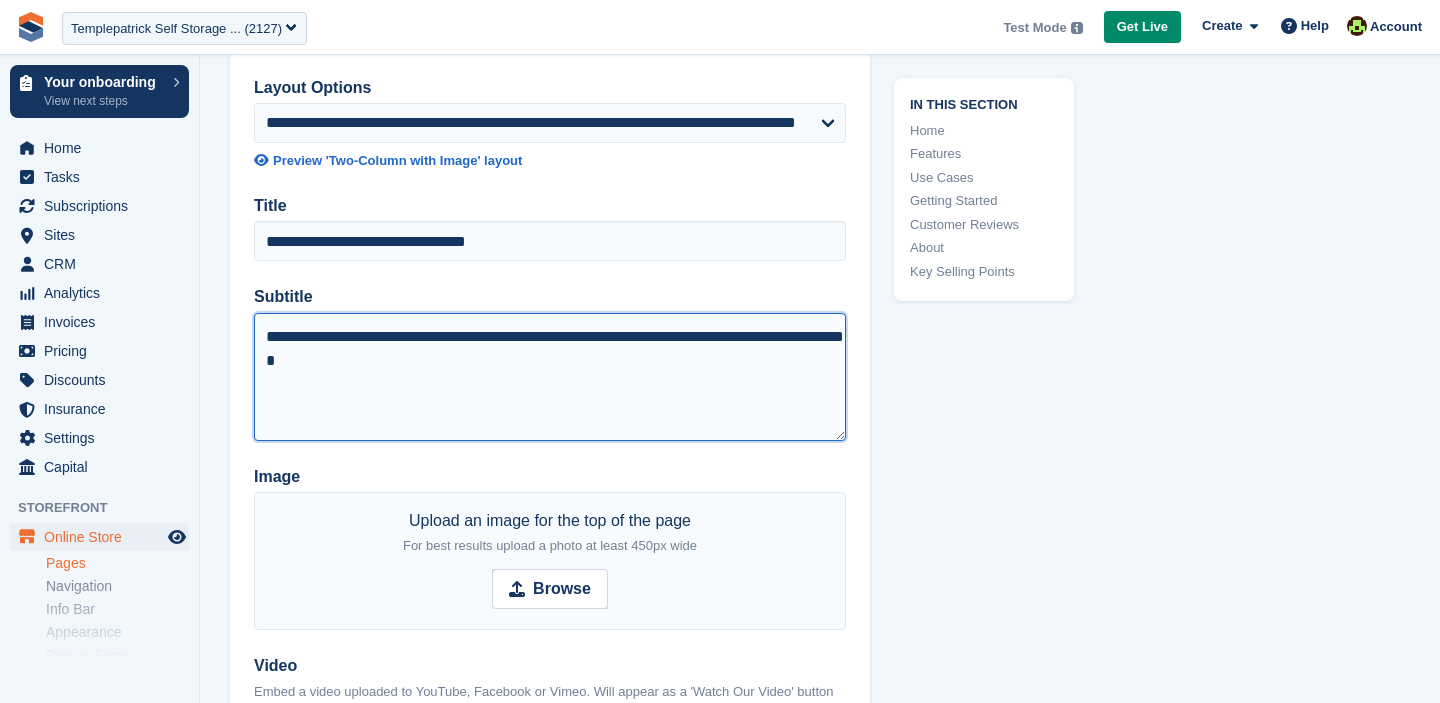 click on "**********" at bounding box center (550, 377) 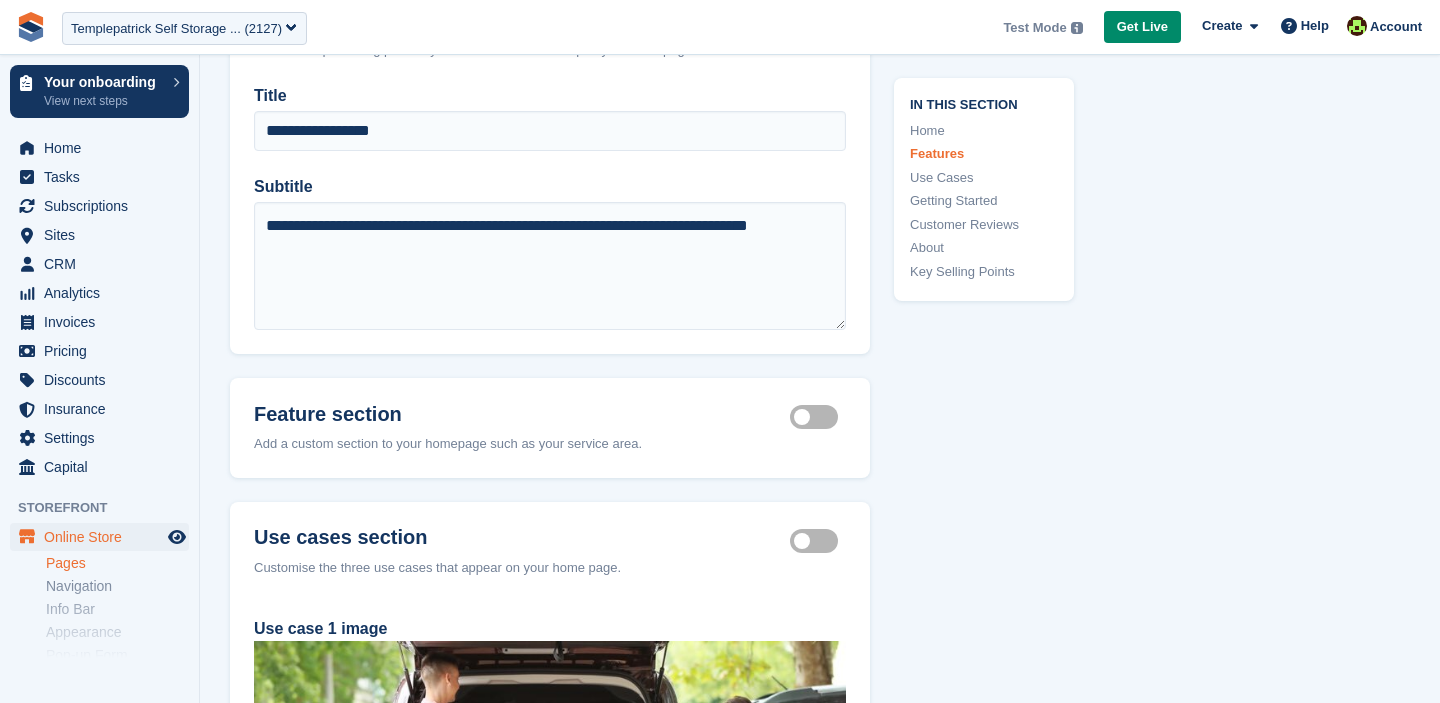scroll, scrollTop: 1409, scrollLeft: 0, axis: vertical 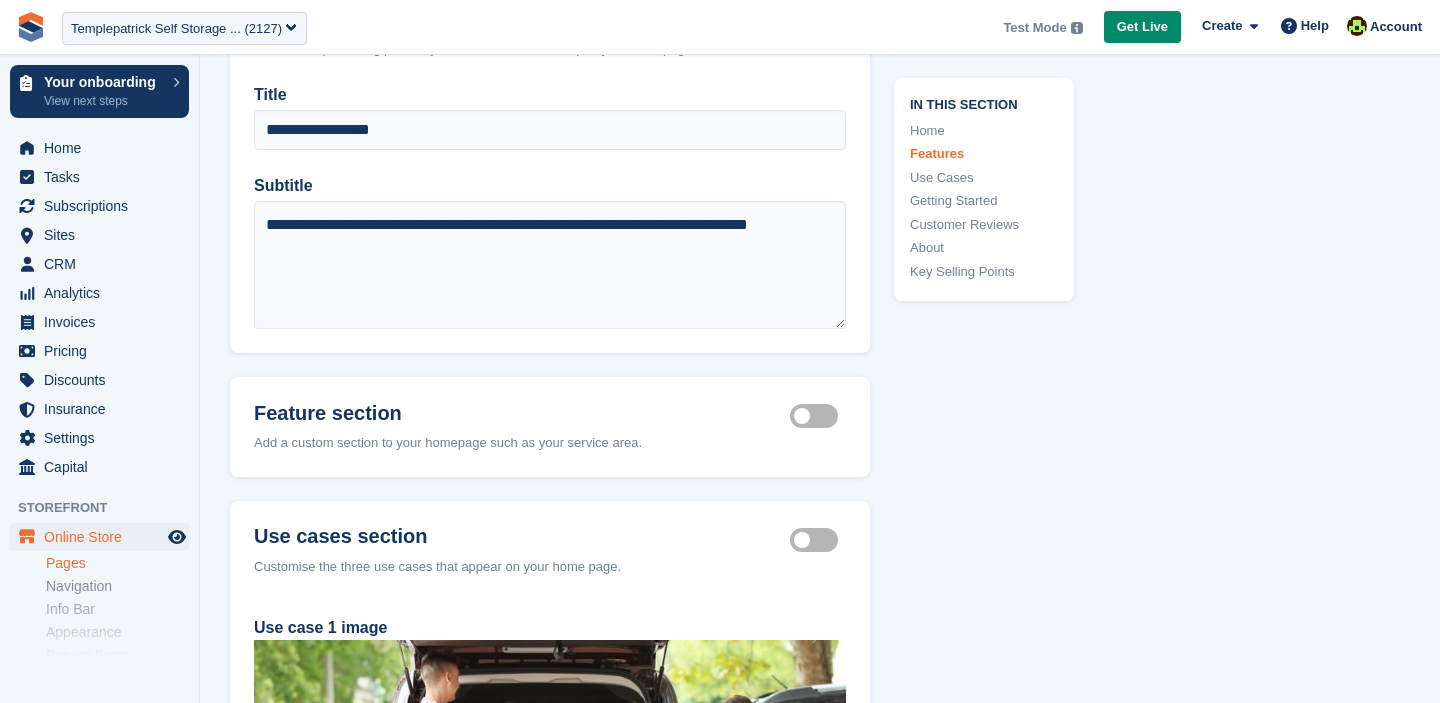 click on "Feature section active" at bounding box center (818, 416) 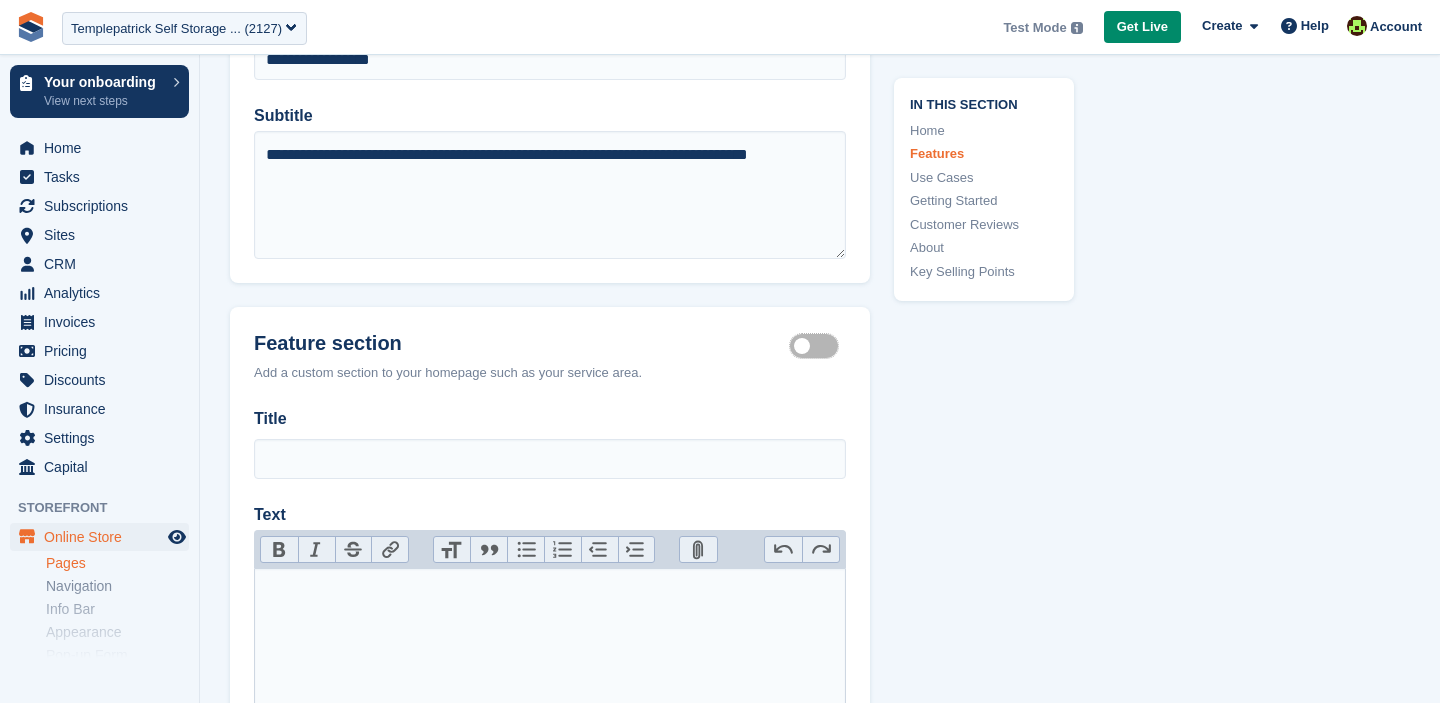 scroll, scrollTop: 1483, scrollLeft: 0, axis: vertical 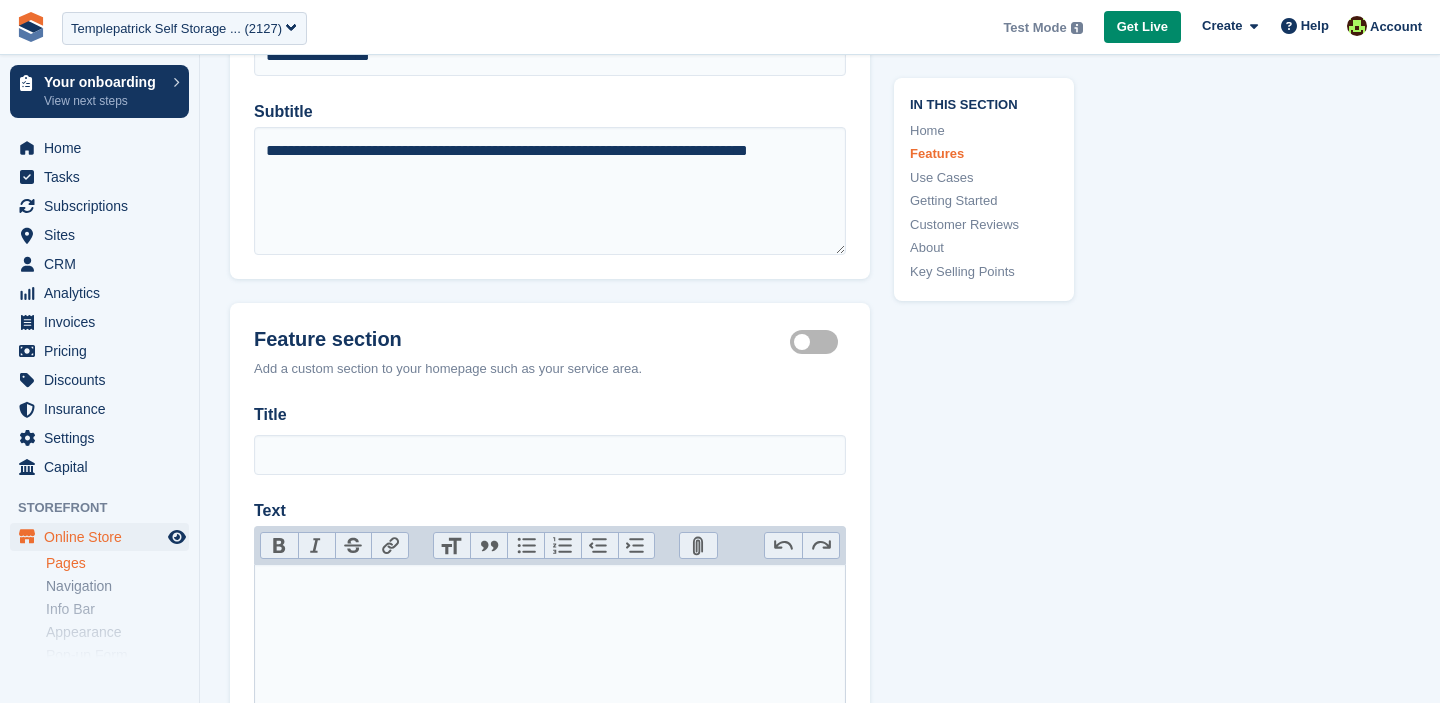 click on "Feature section active" at bounding box center [818, 342] 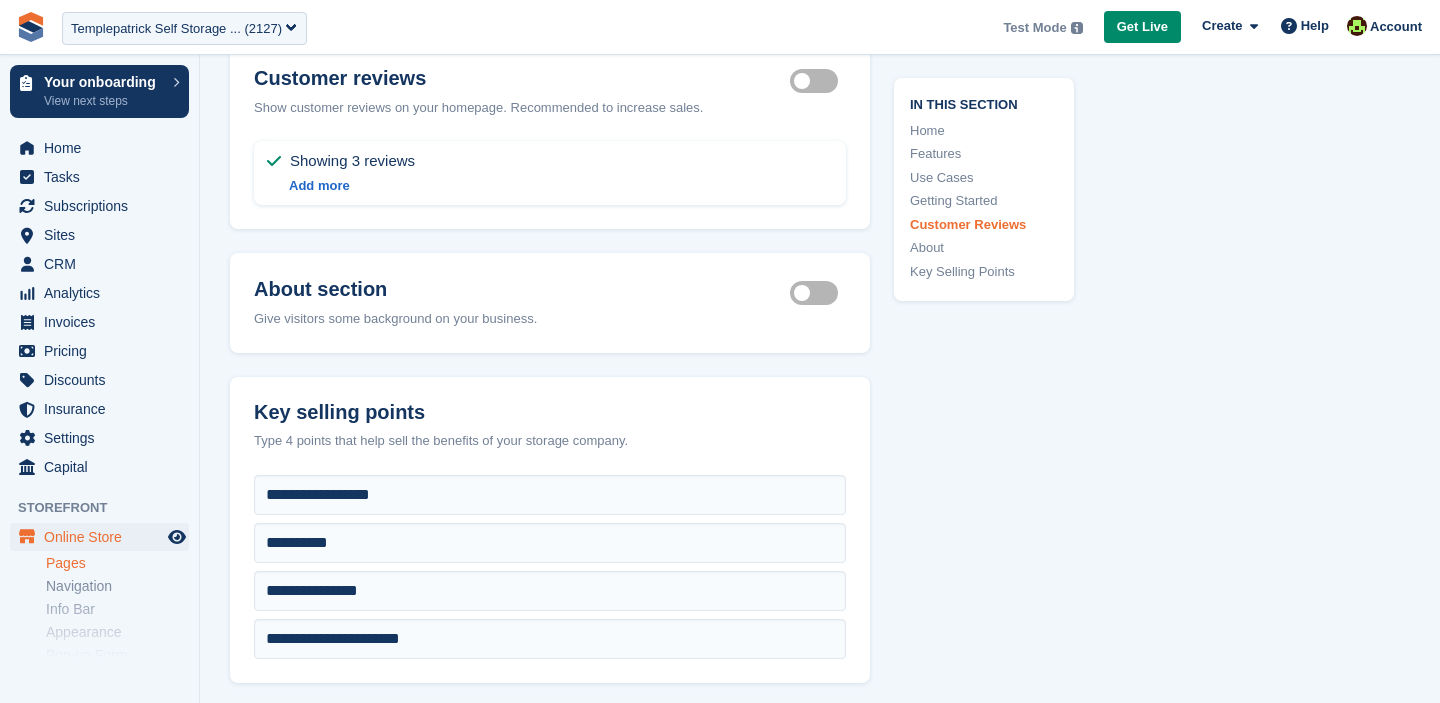 scroll, scrollTop: 5435, scrollLeft: 0, axis: vertical 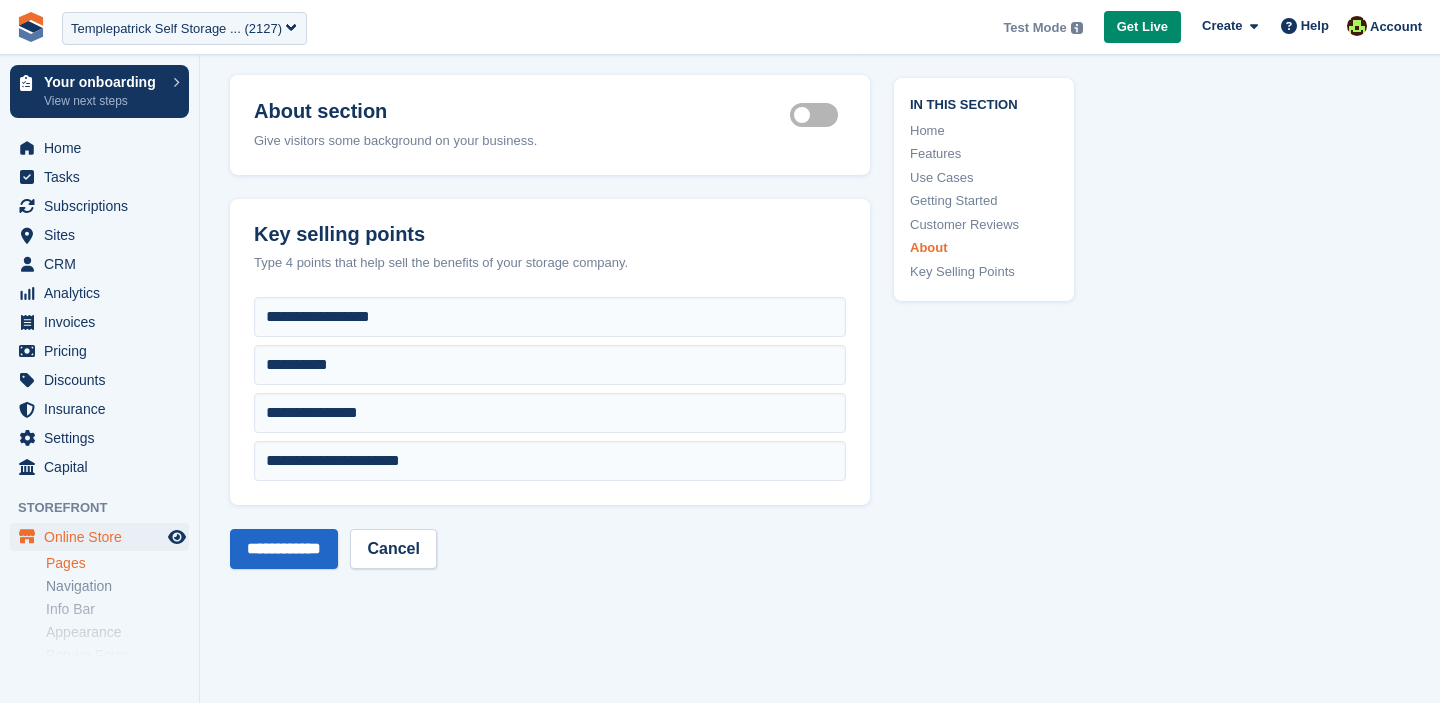 click on "About section active" at bounding box center (818, 114) 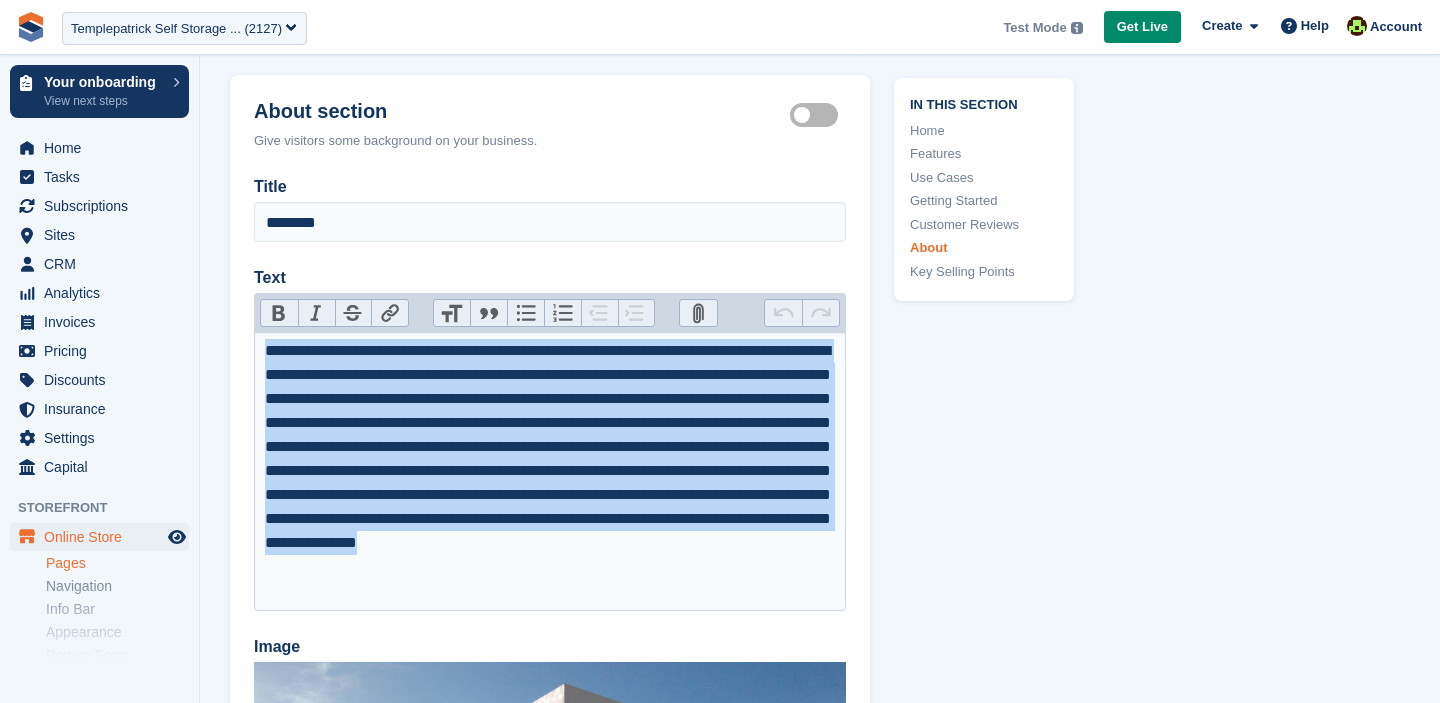 drag, startPoint x: 265, startPoint y: 359, endPoint x: 329, endPoint y: 592, distance: 241.62988 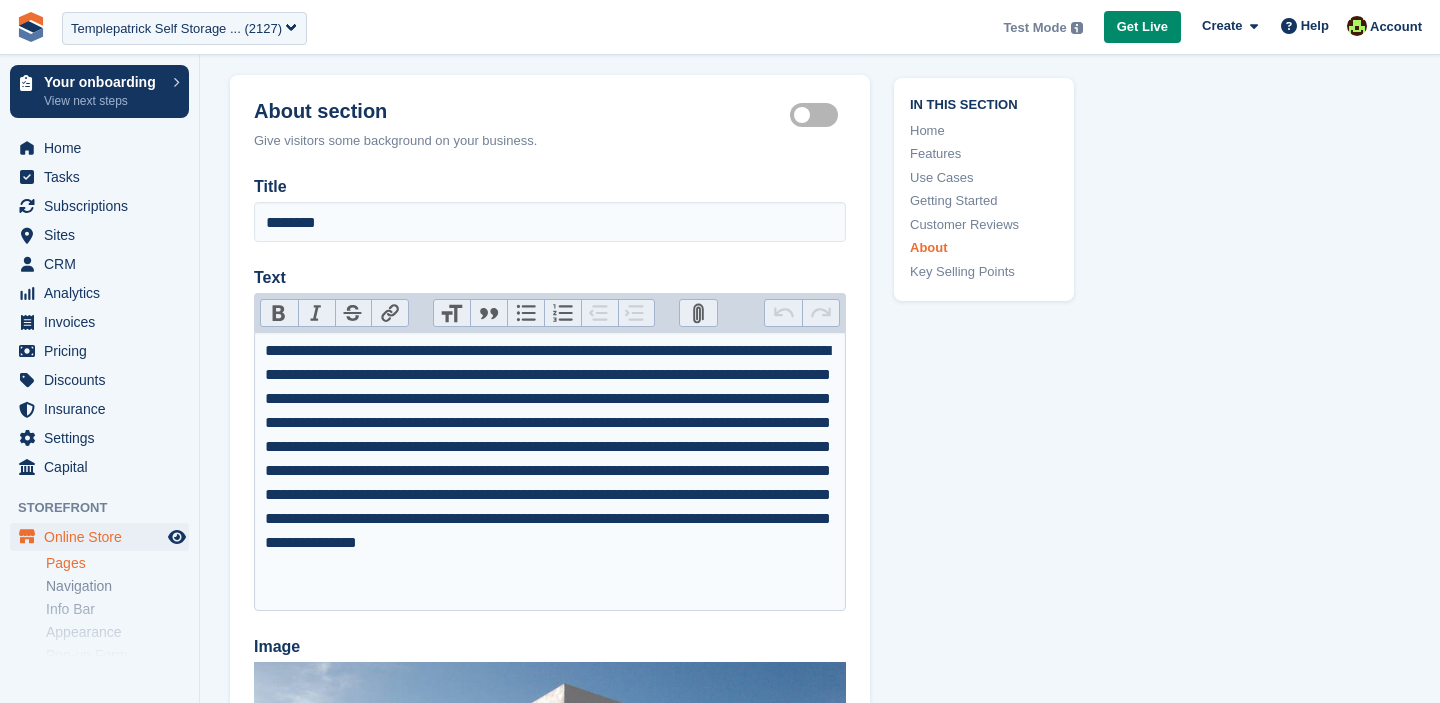 click on "About section active" at bounding box center [818, 114] 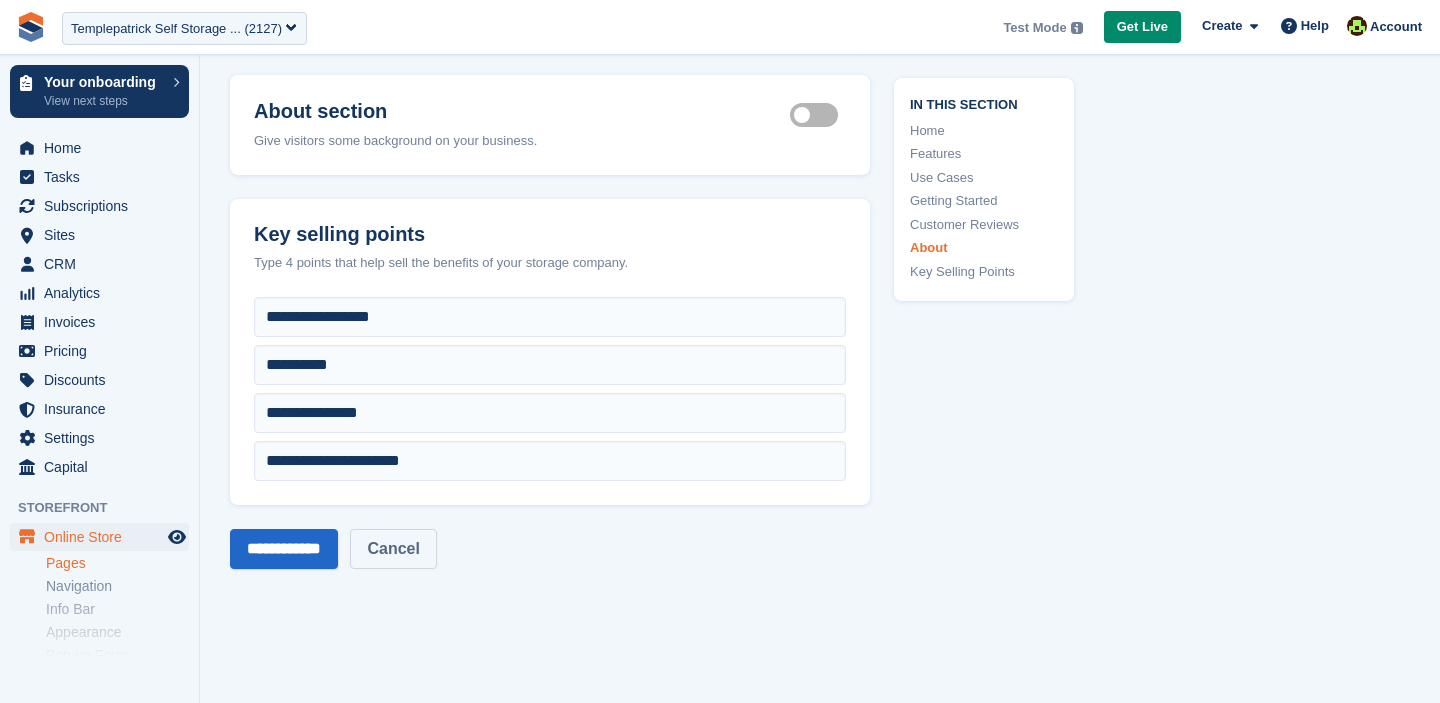 click on "Cancel" at bounding box center (393, 549) 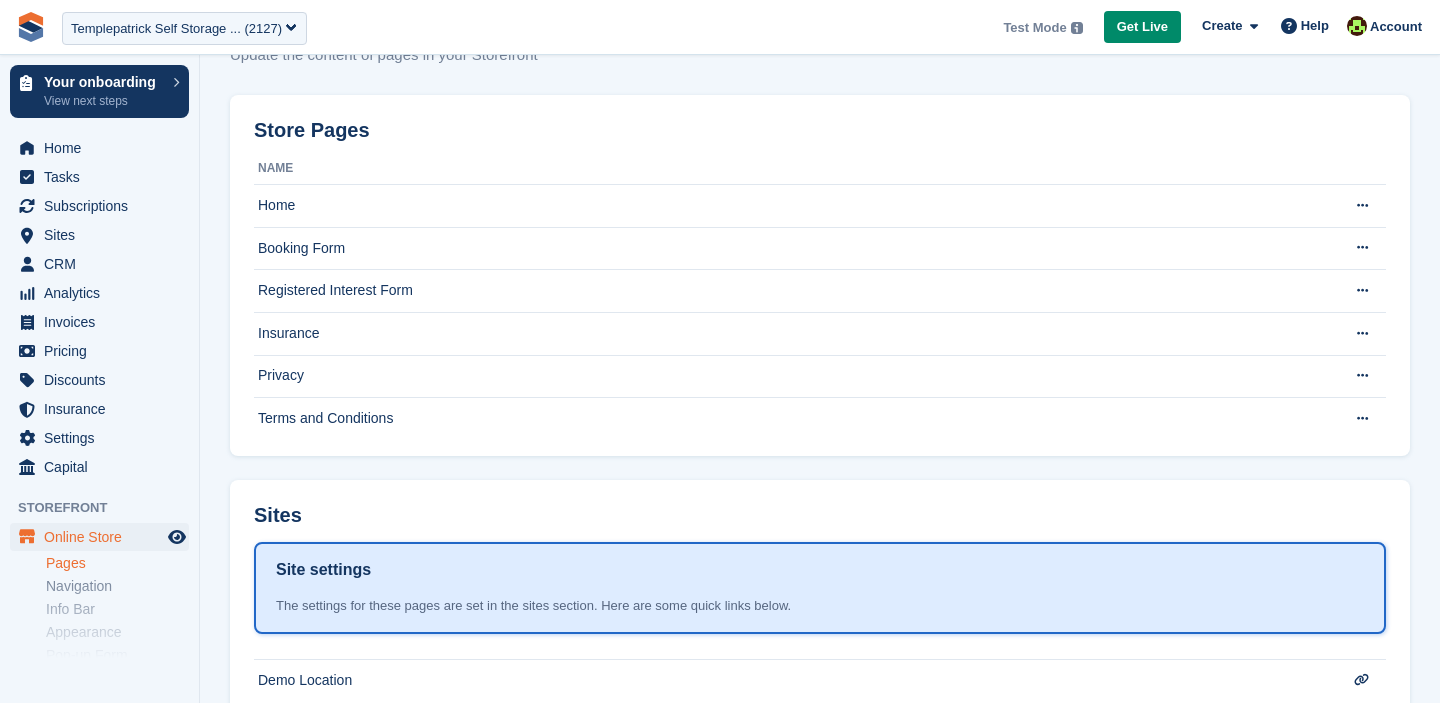 scroll, scrollTop: 0, scrollLeft: 0, axis: both 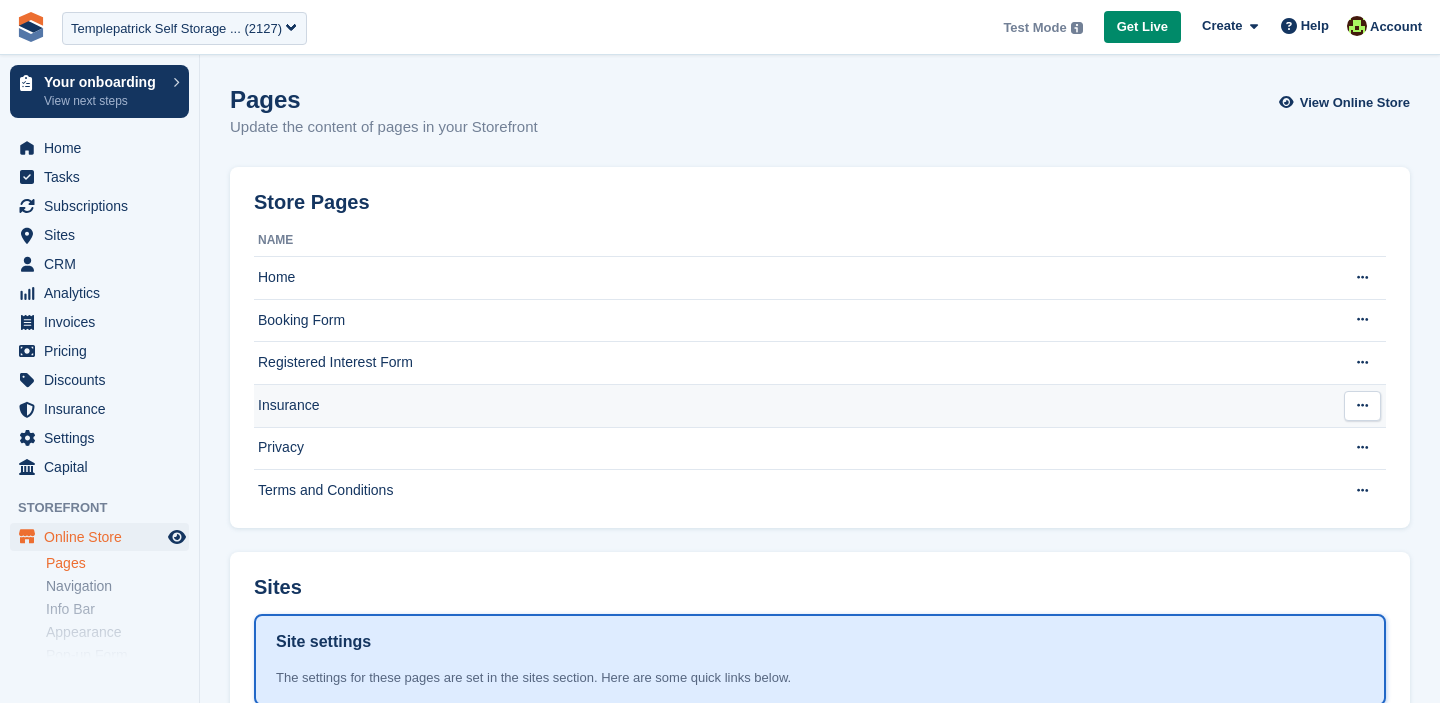 click at bounding box center (1362, 405) 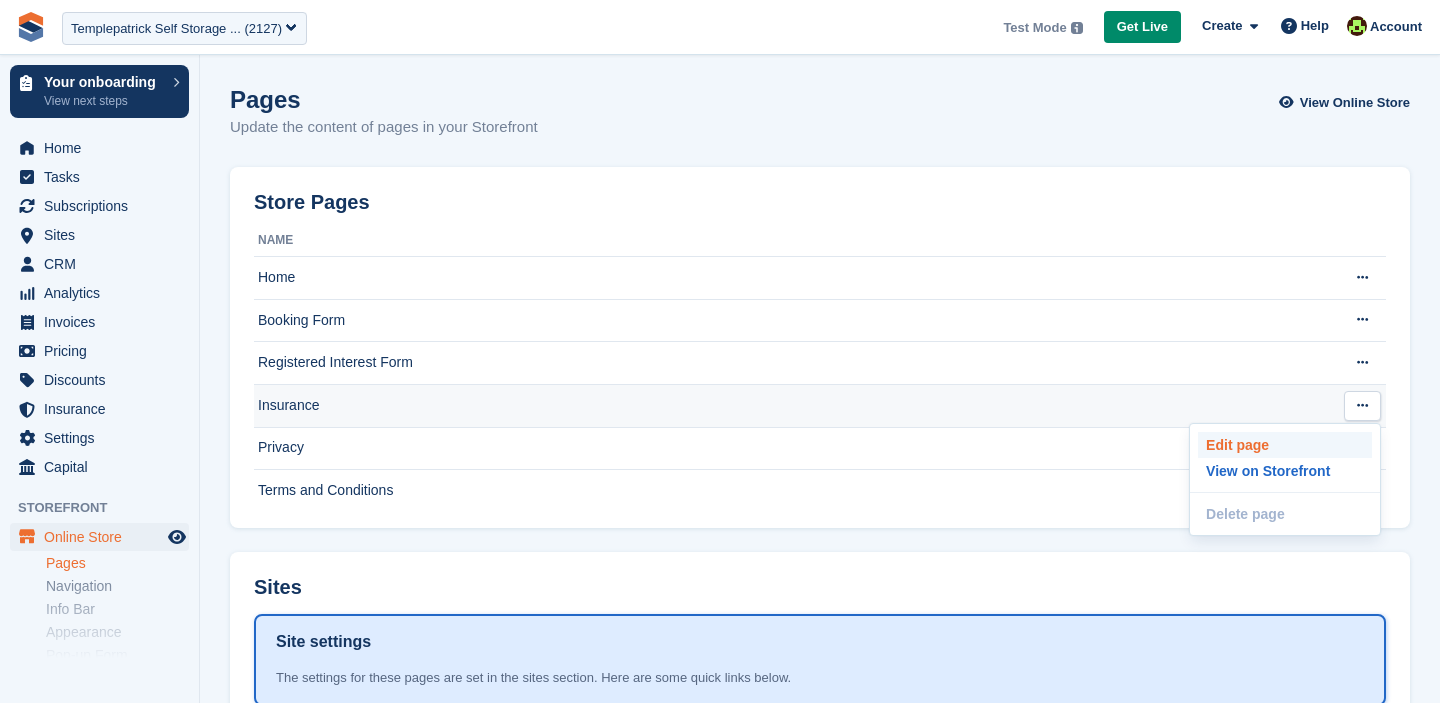 click on "Edit page" at bounding box center (1285, 445) 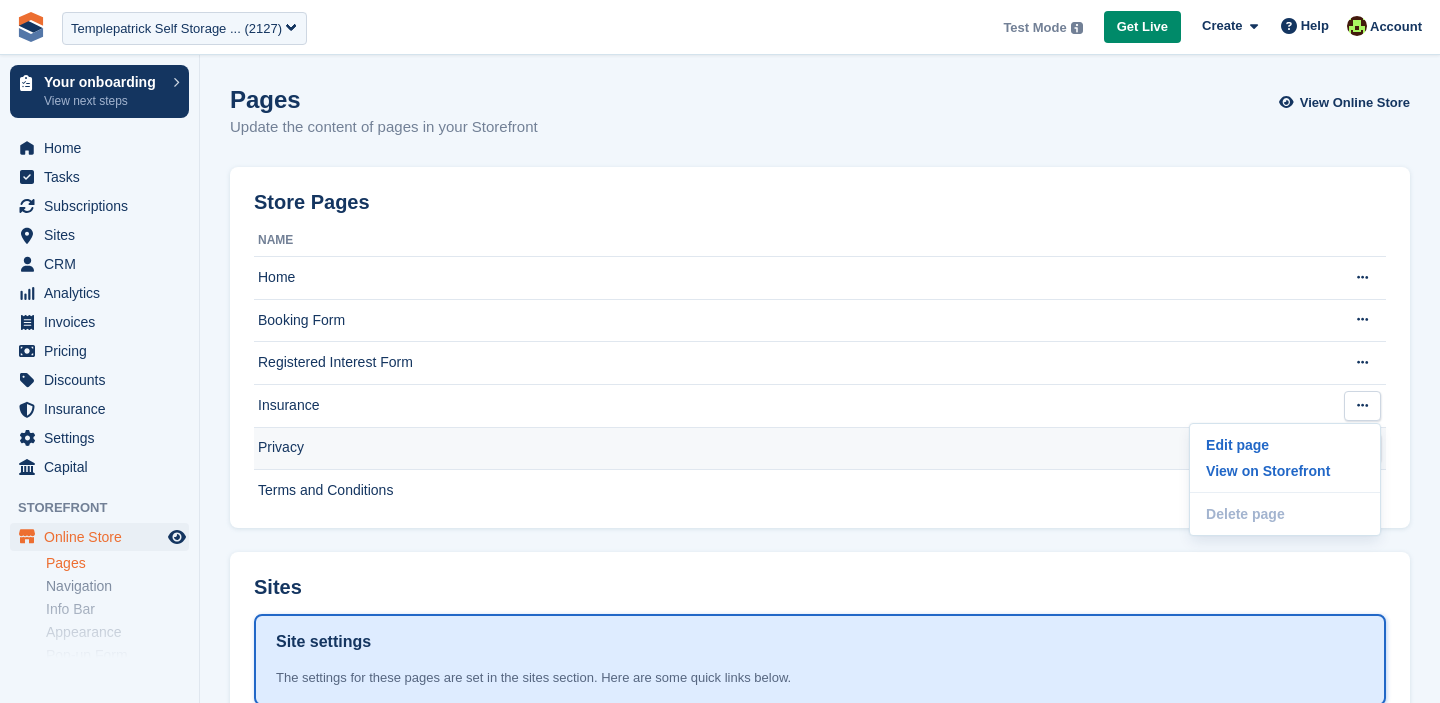 click on "Privacy" at bounding box center (791, 448) 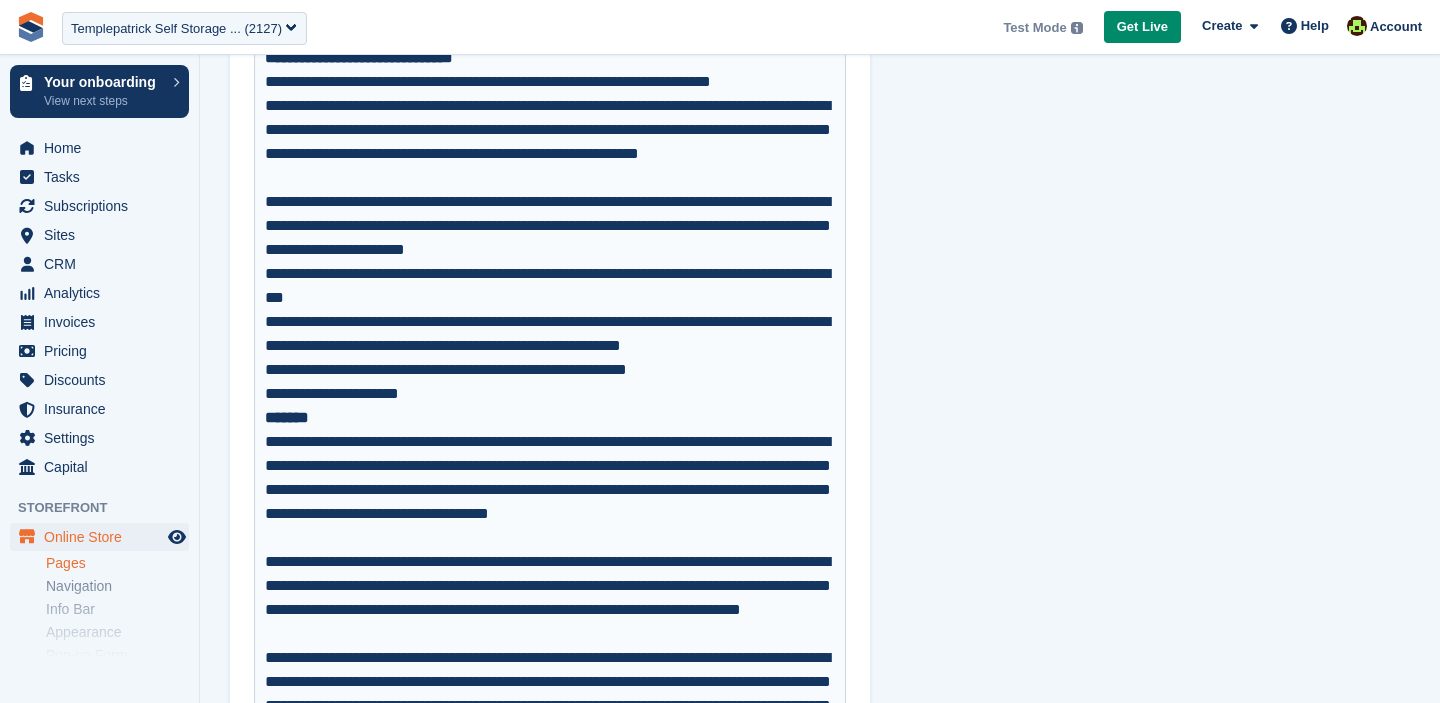 scroll, scrollTop: 574, scrollLeft: 0, axis: vertical 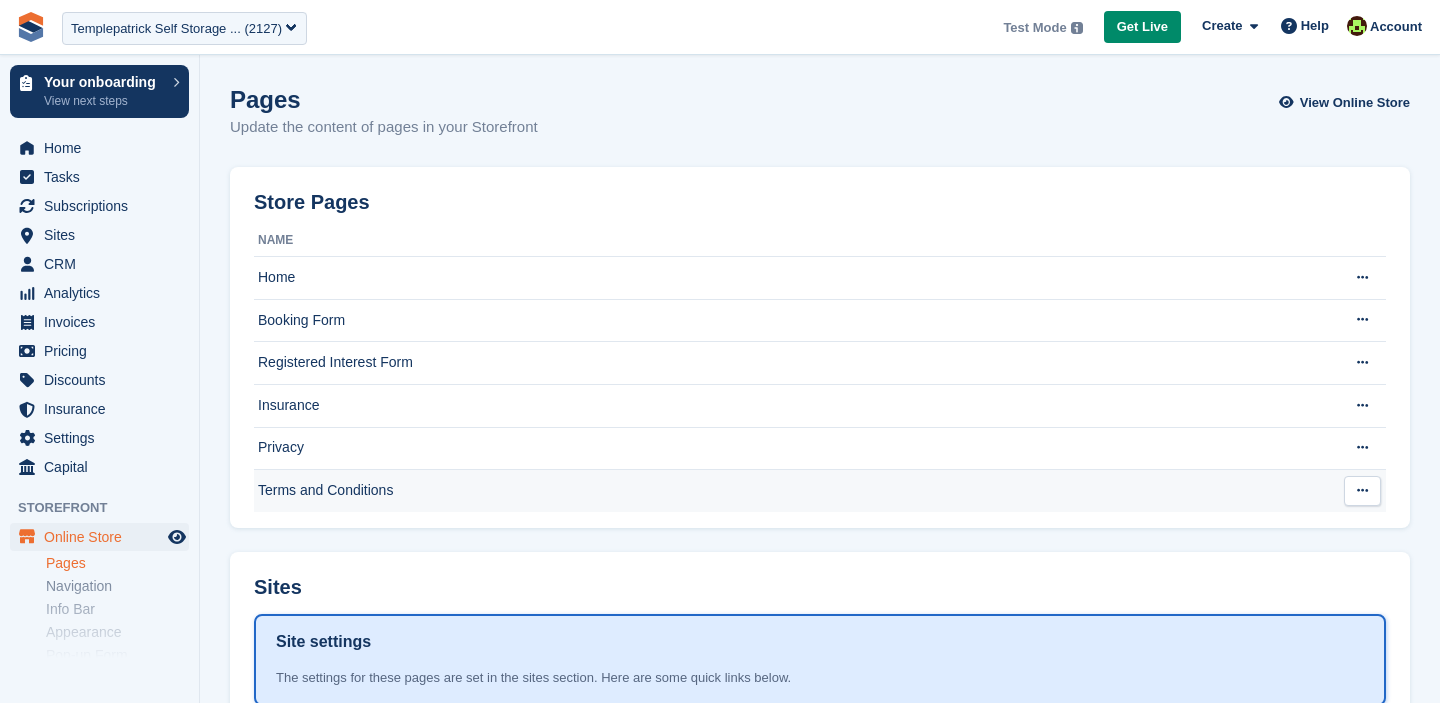 click on "Terms and Conditions" at bounding box center (791, 491) 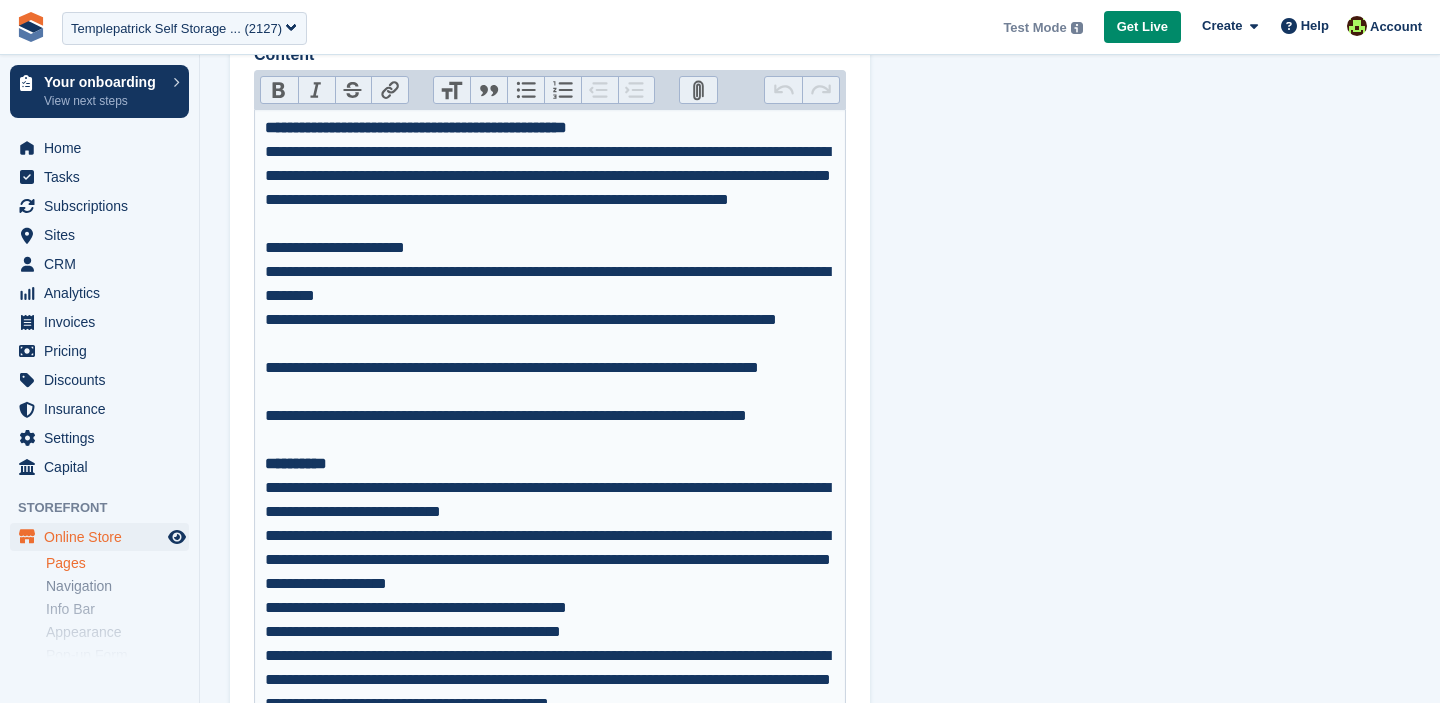scroll, scrollTop: 369, scrollLeft: 0, axis: vertical 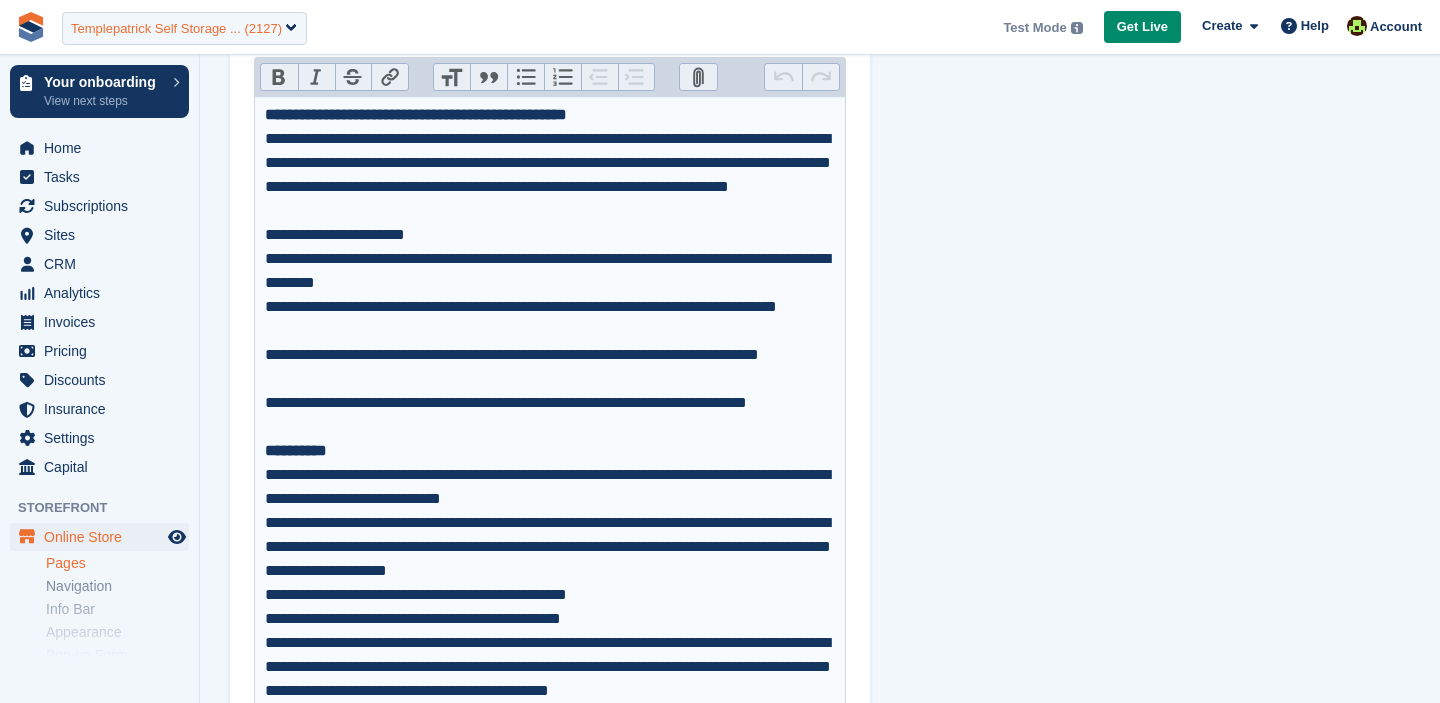 click on "Templepatrick Self Storage ... (2127)" at bounding box center (176, 29) 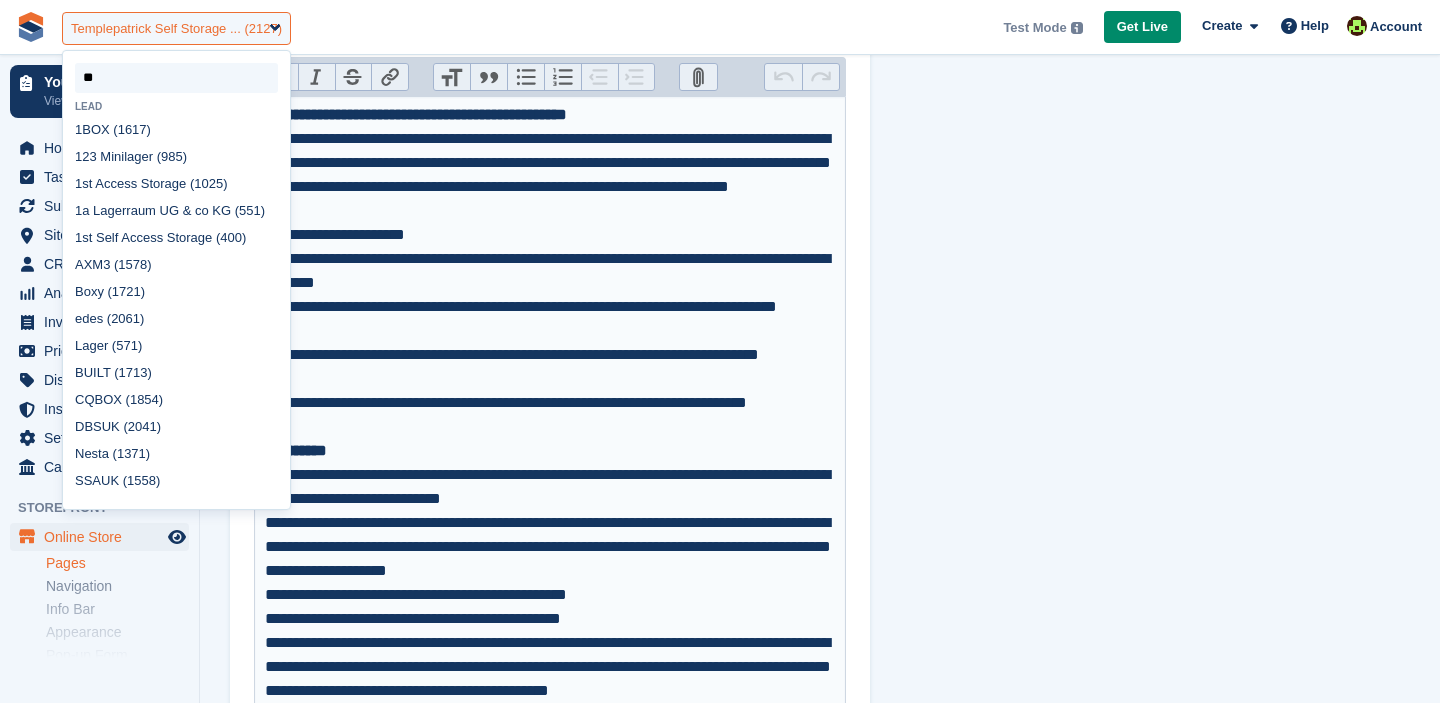 type on "***" 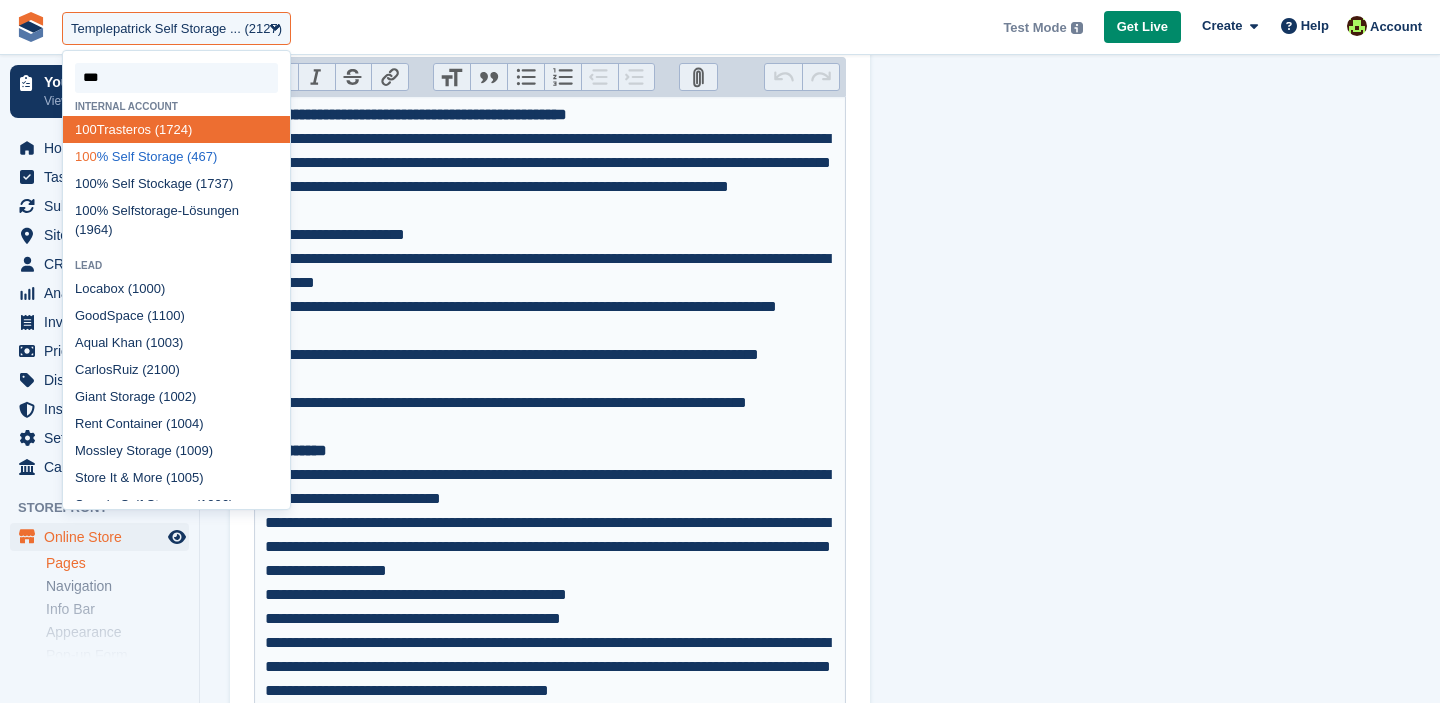 click on "100 % Self Storage (467)" at bounding box center [176, 156] 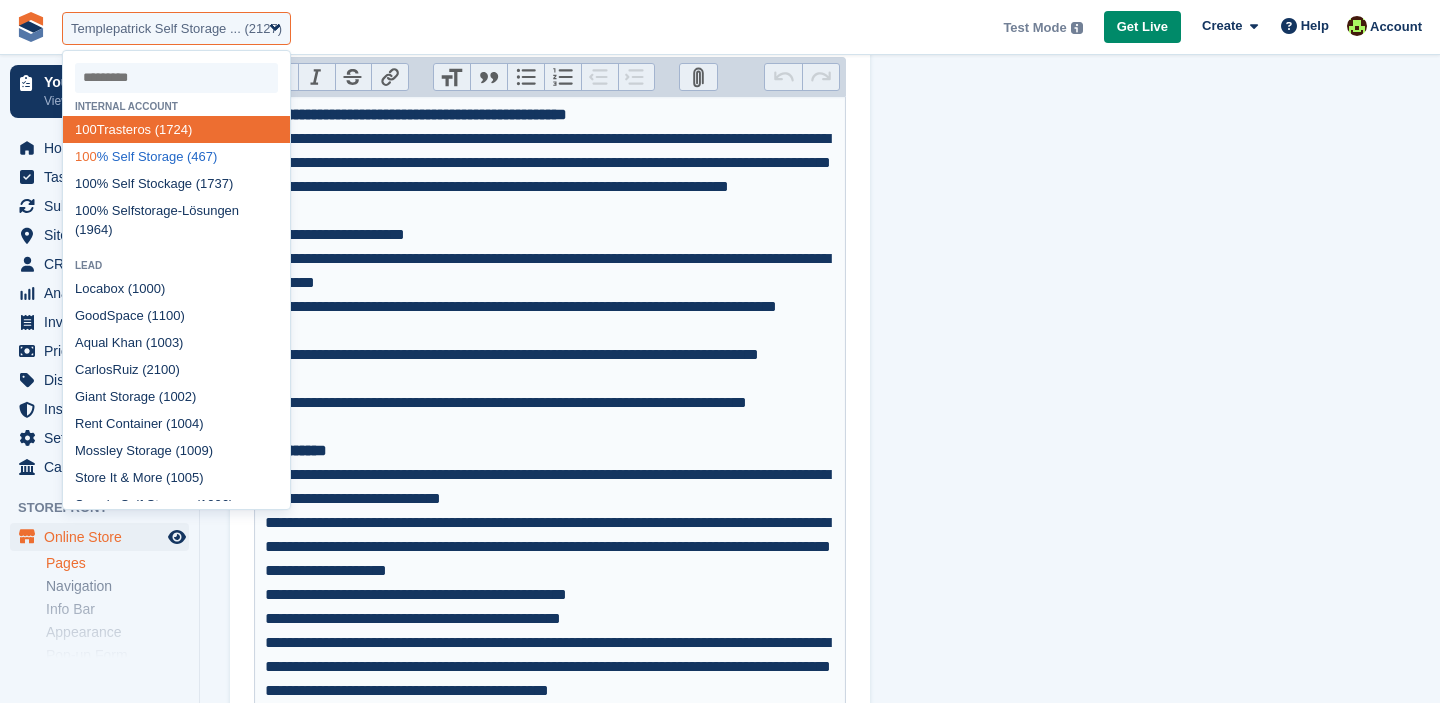 select on "***" 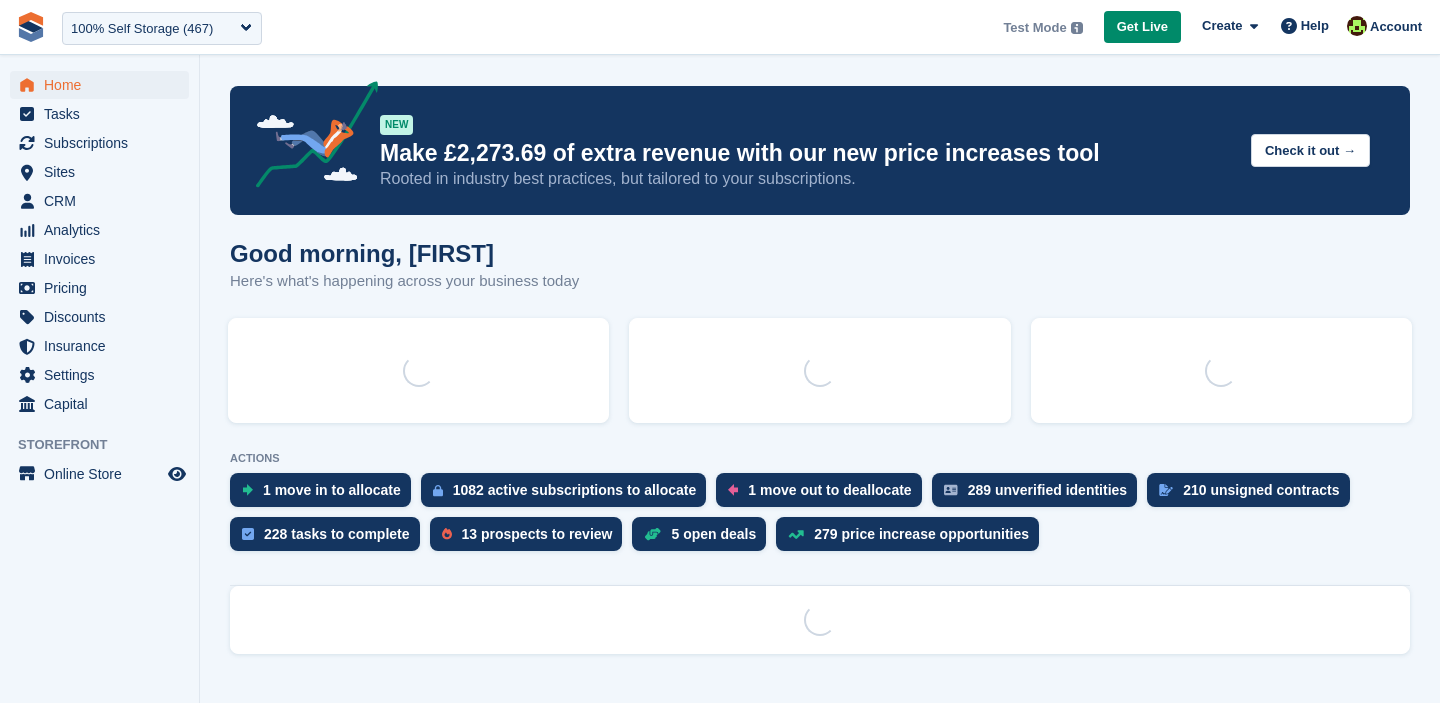 scroll, scrollTop: 0, scrollLeft: 0, axis: both 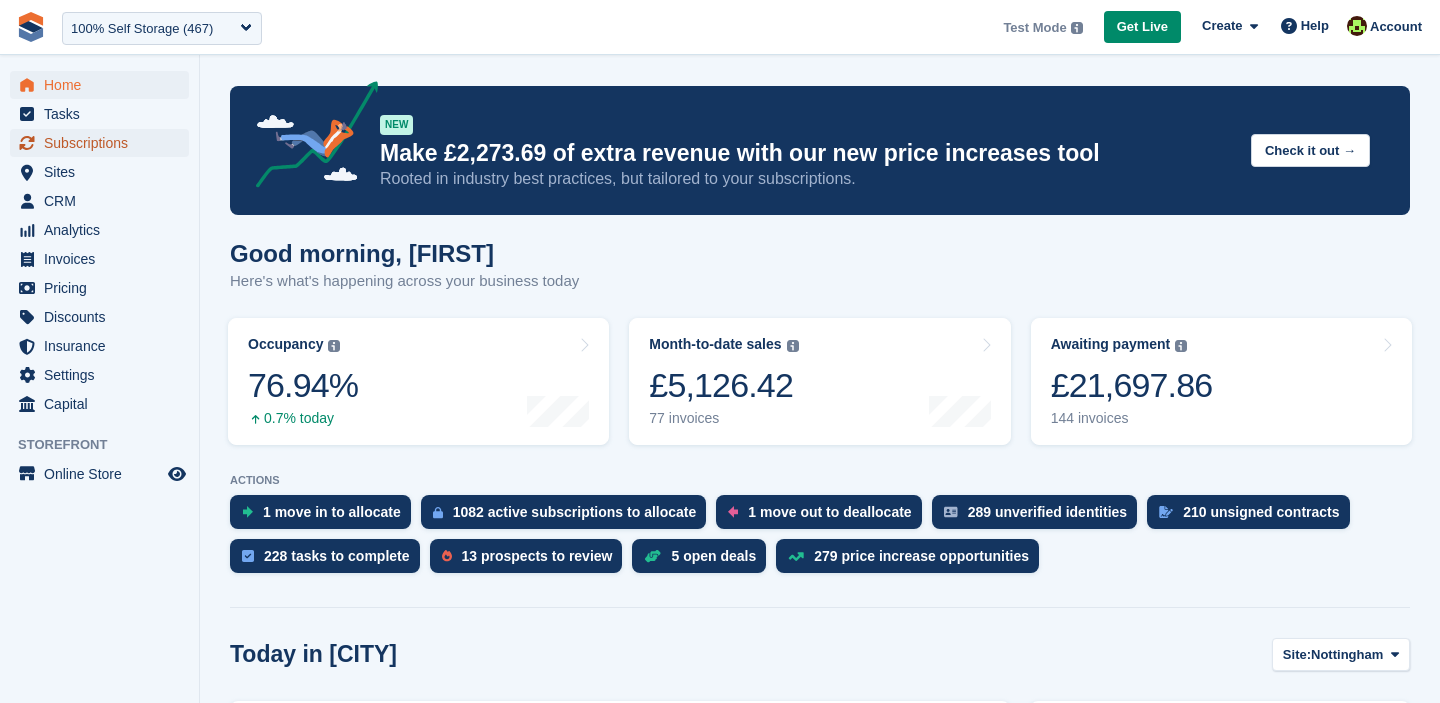 click on "Subscriptions" at bounding box center (104, 143) 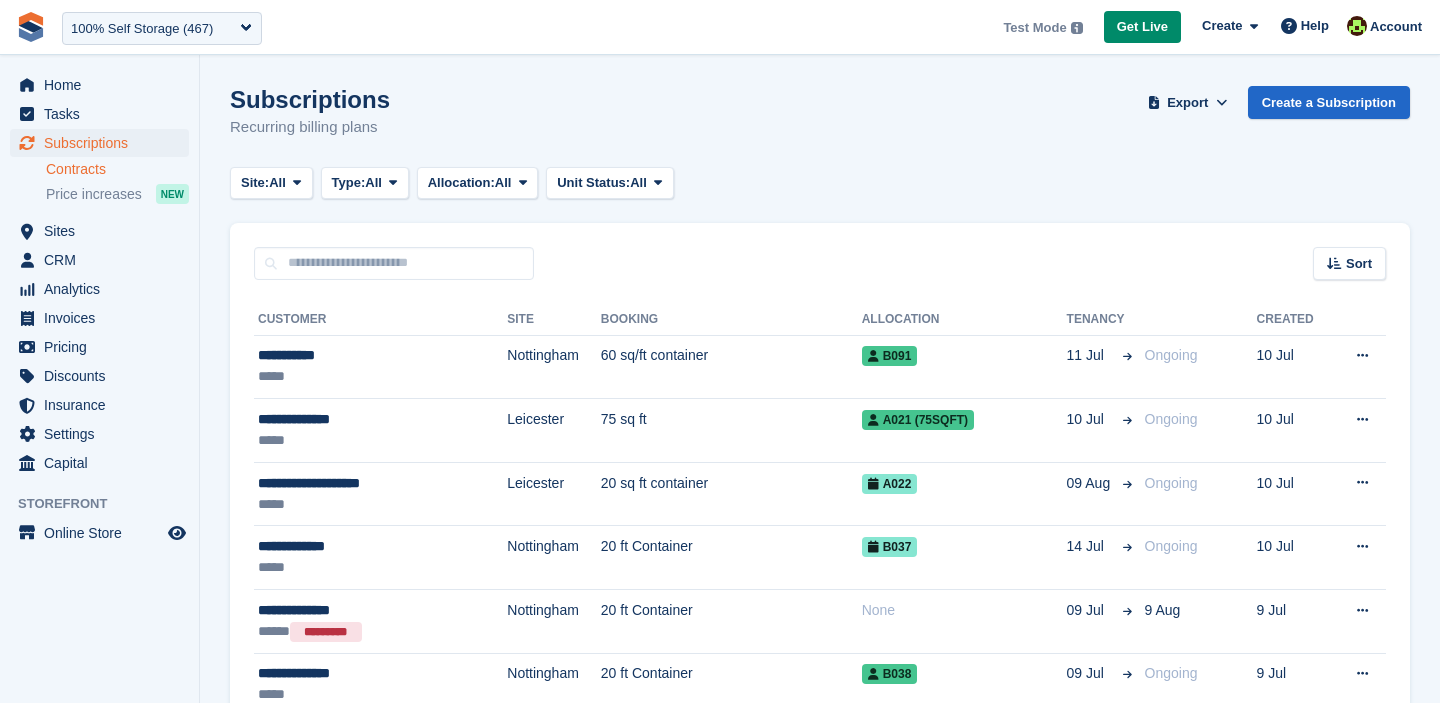 scroll, scrollTop: 0, scrollLeft: 0, axis: both 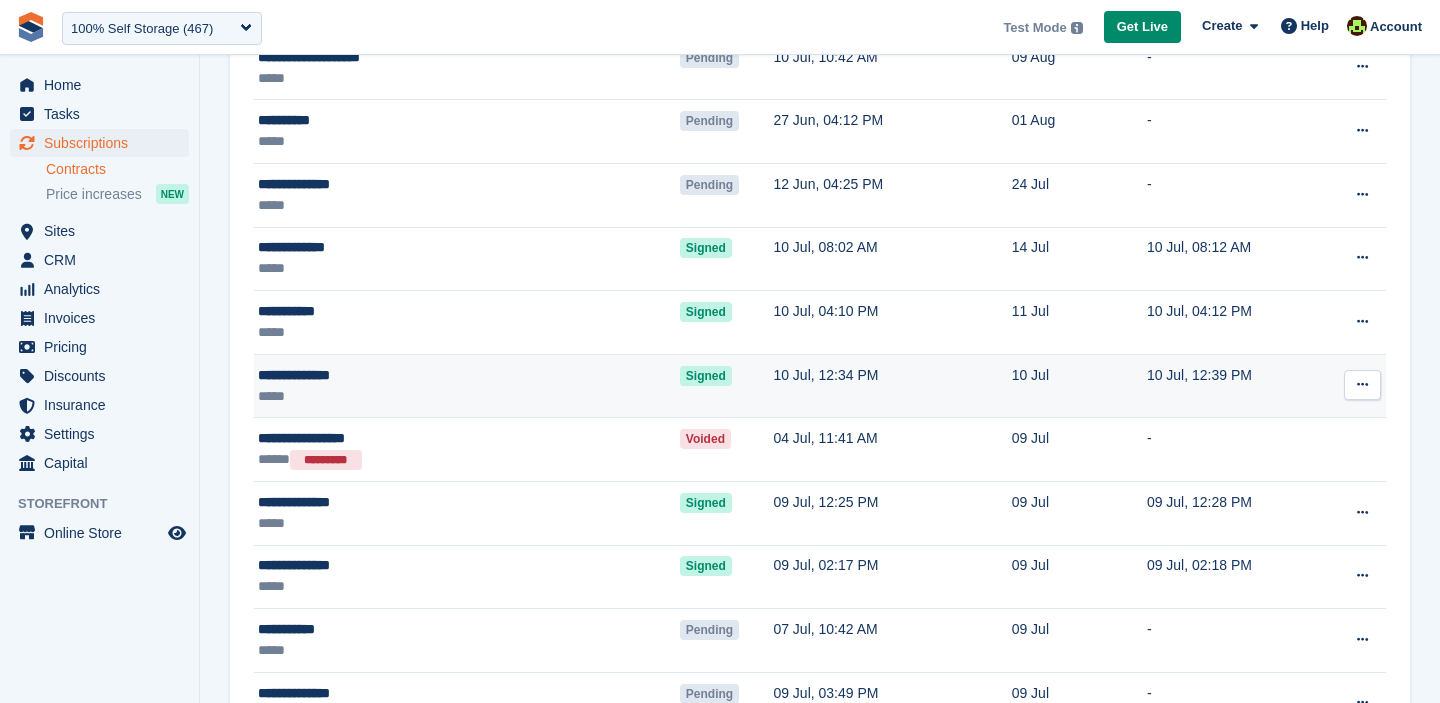 click at bounding box center (1362, 384) 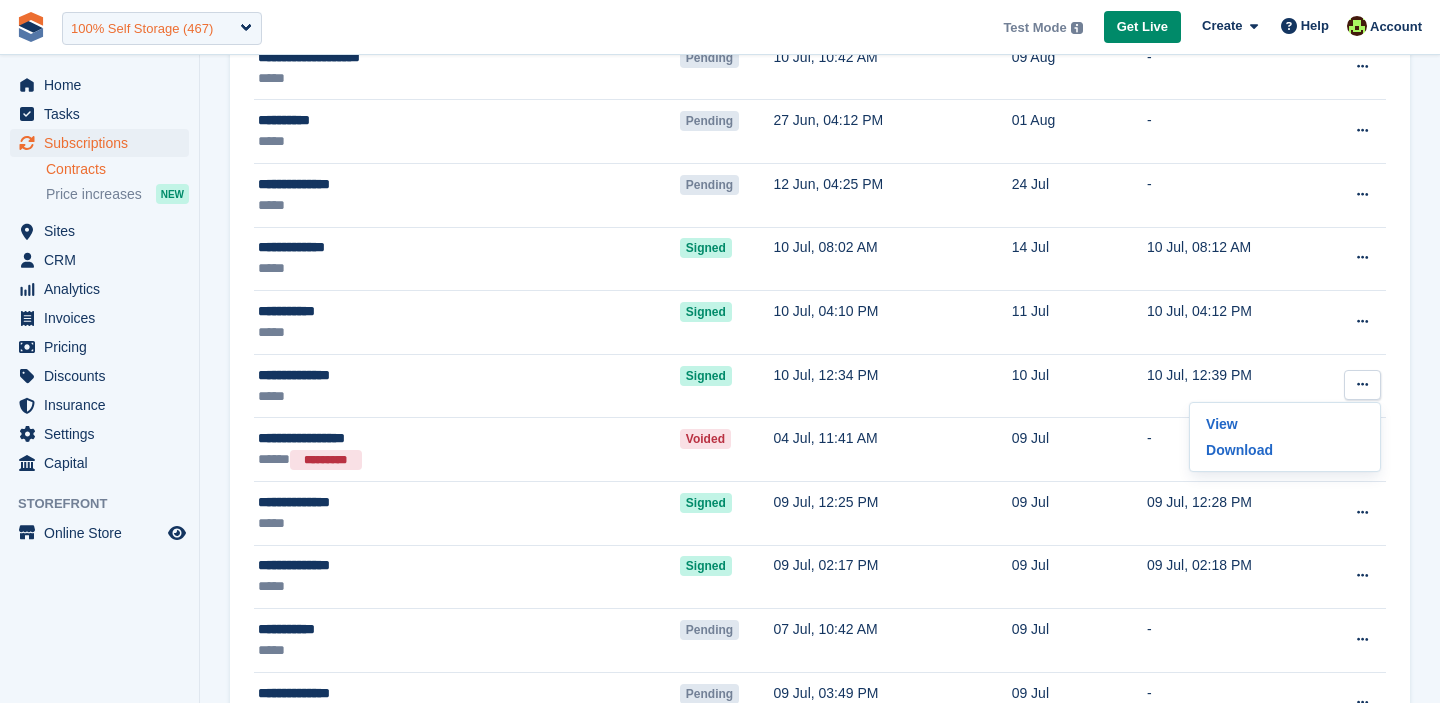 click on "100% Self Storage (467)" at bounding box center [142, 29] 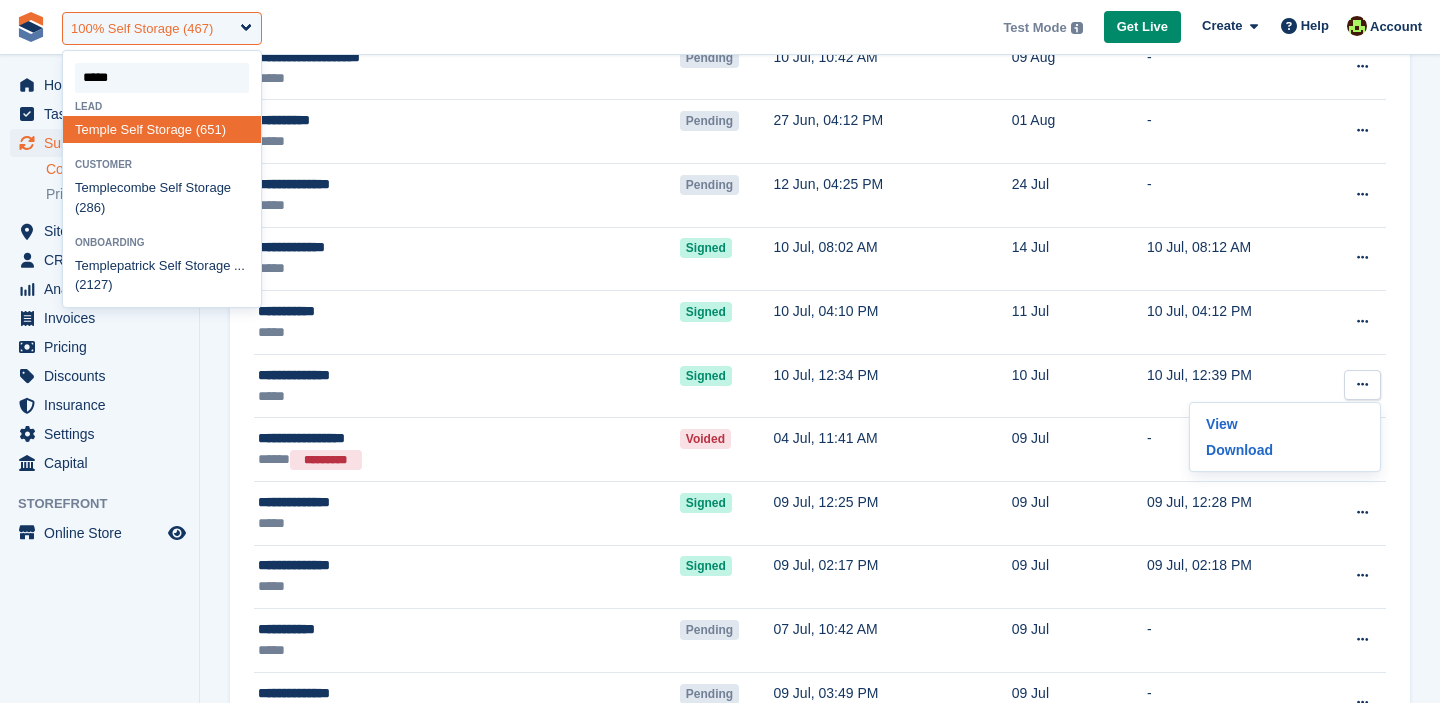 type on "******" 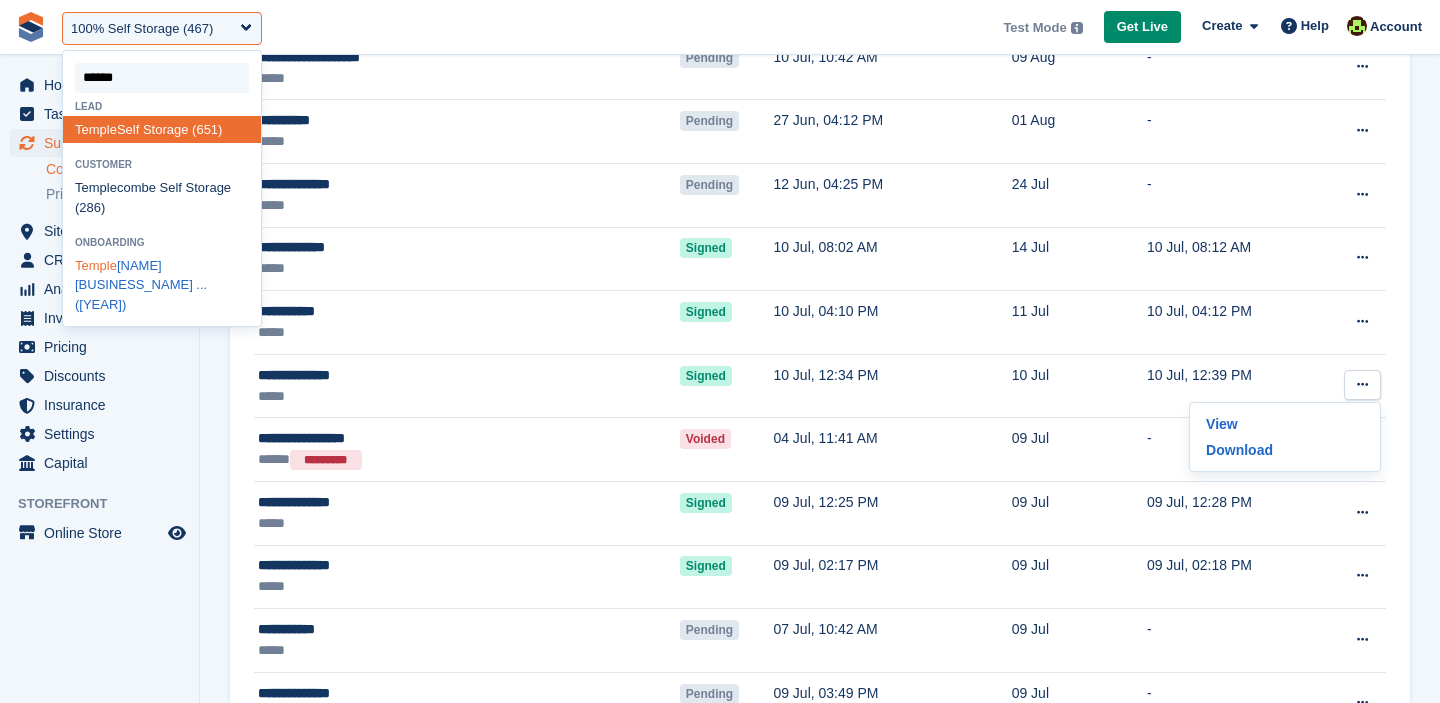 click on "Temple patrick Self Storage ... (2127)" at bounding box center (162, 285) 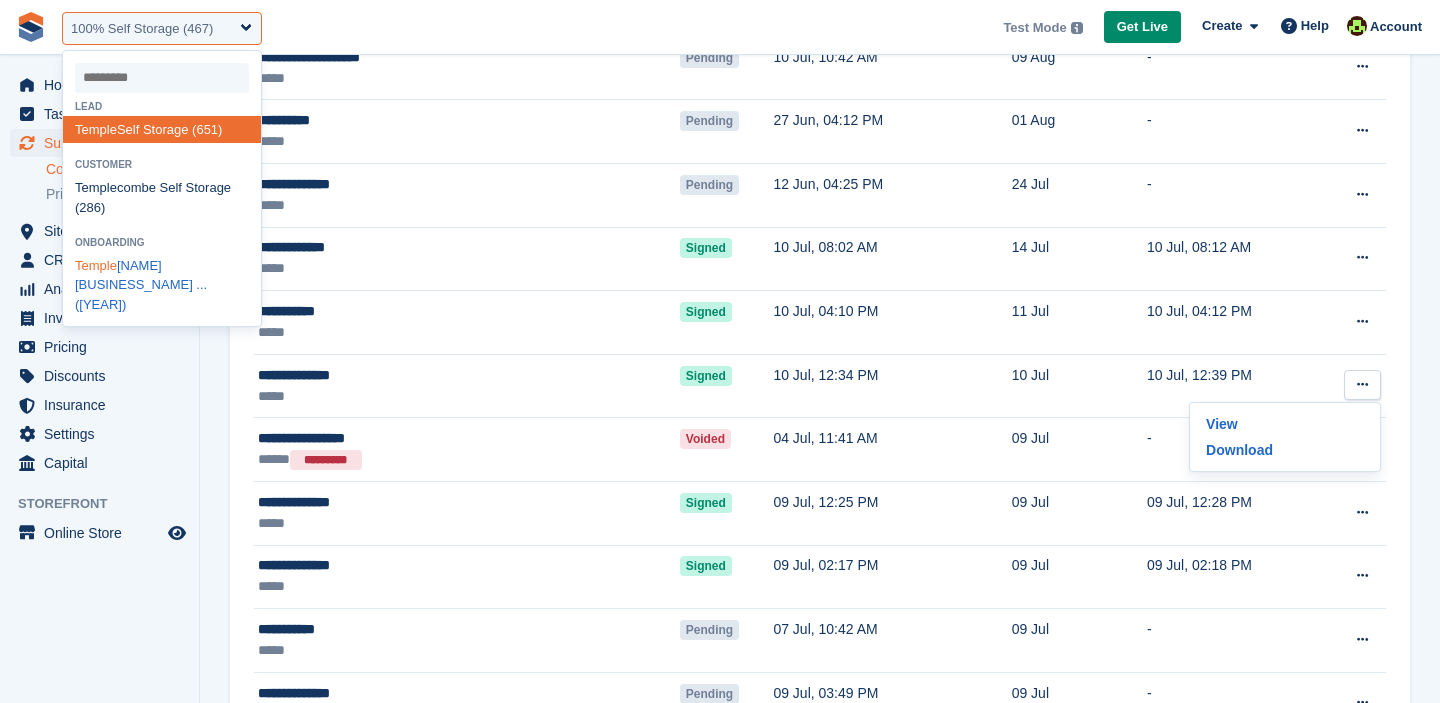 select on "****" 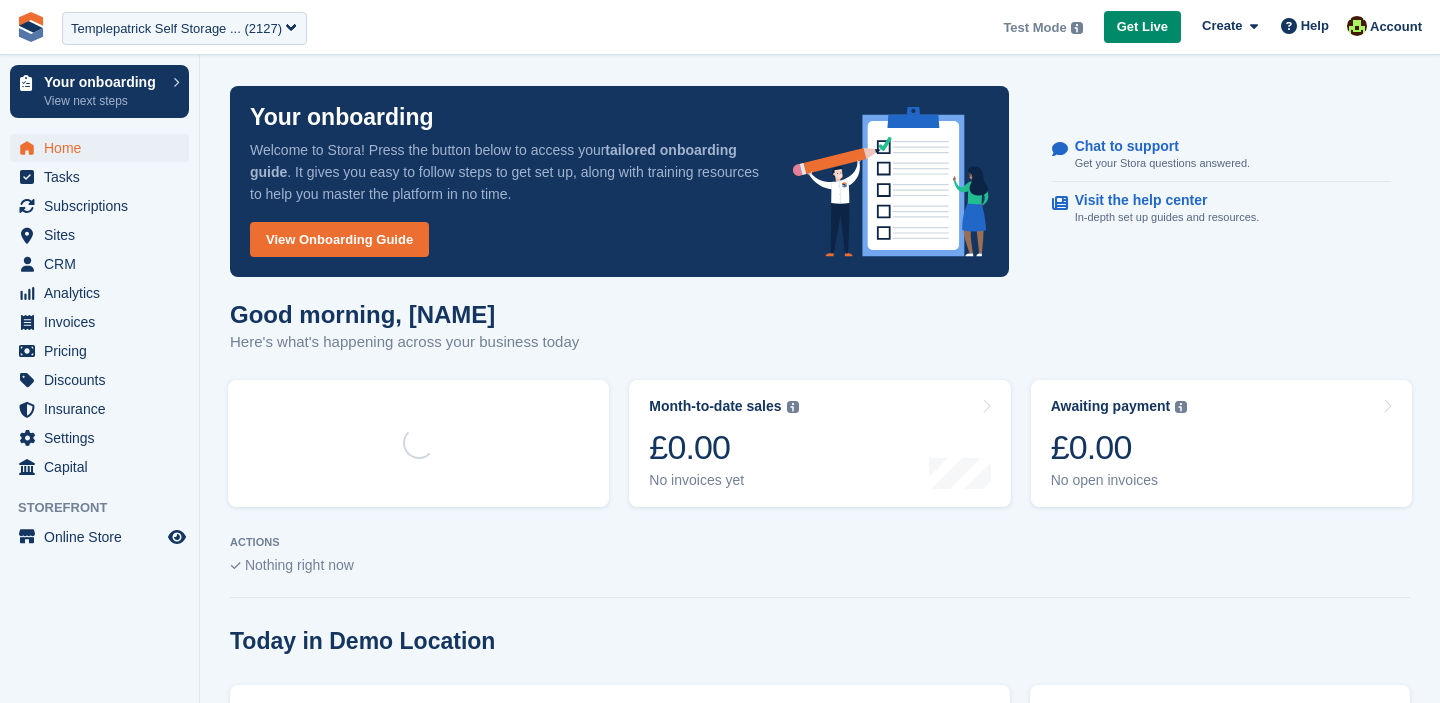 scroll, scrollTop: 0, scrollLeft: 0, axis: both 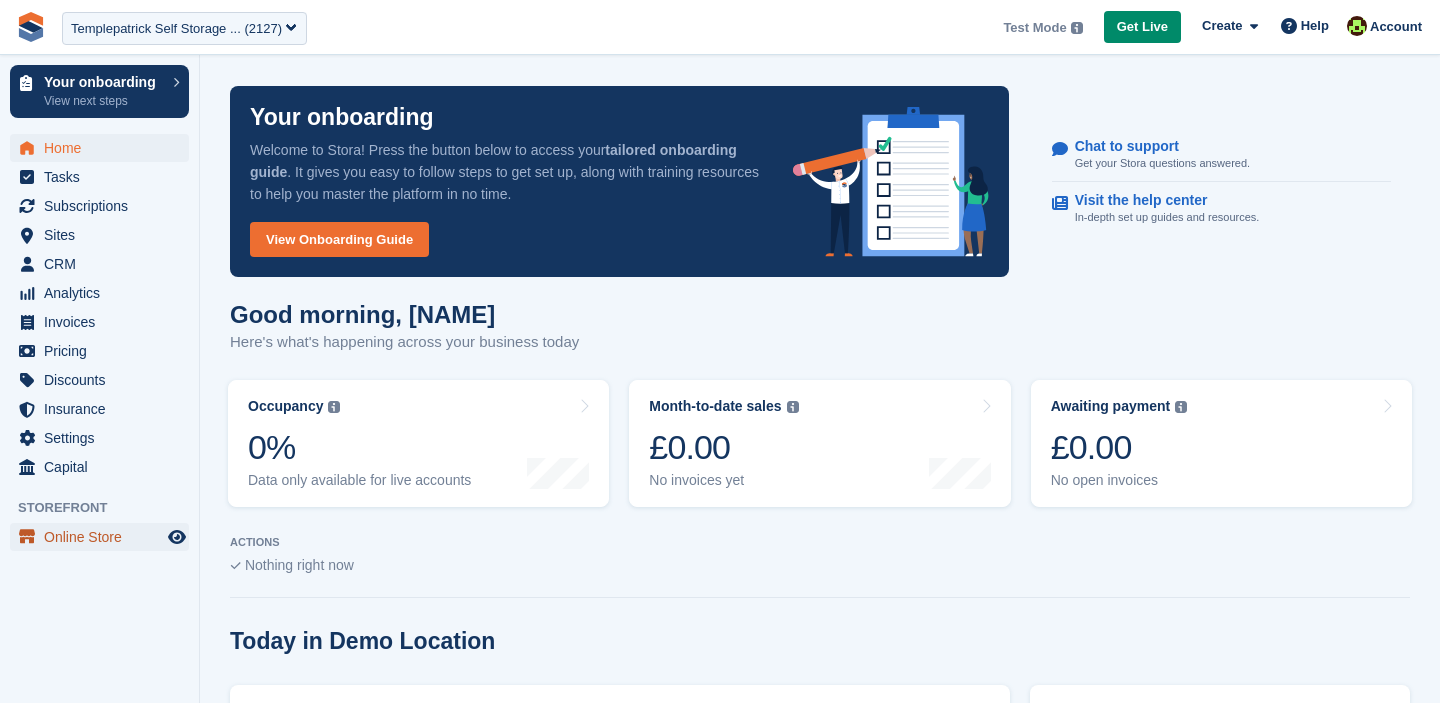 click on "Online Store" at bounding box center [104, 537] 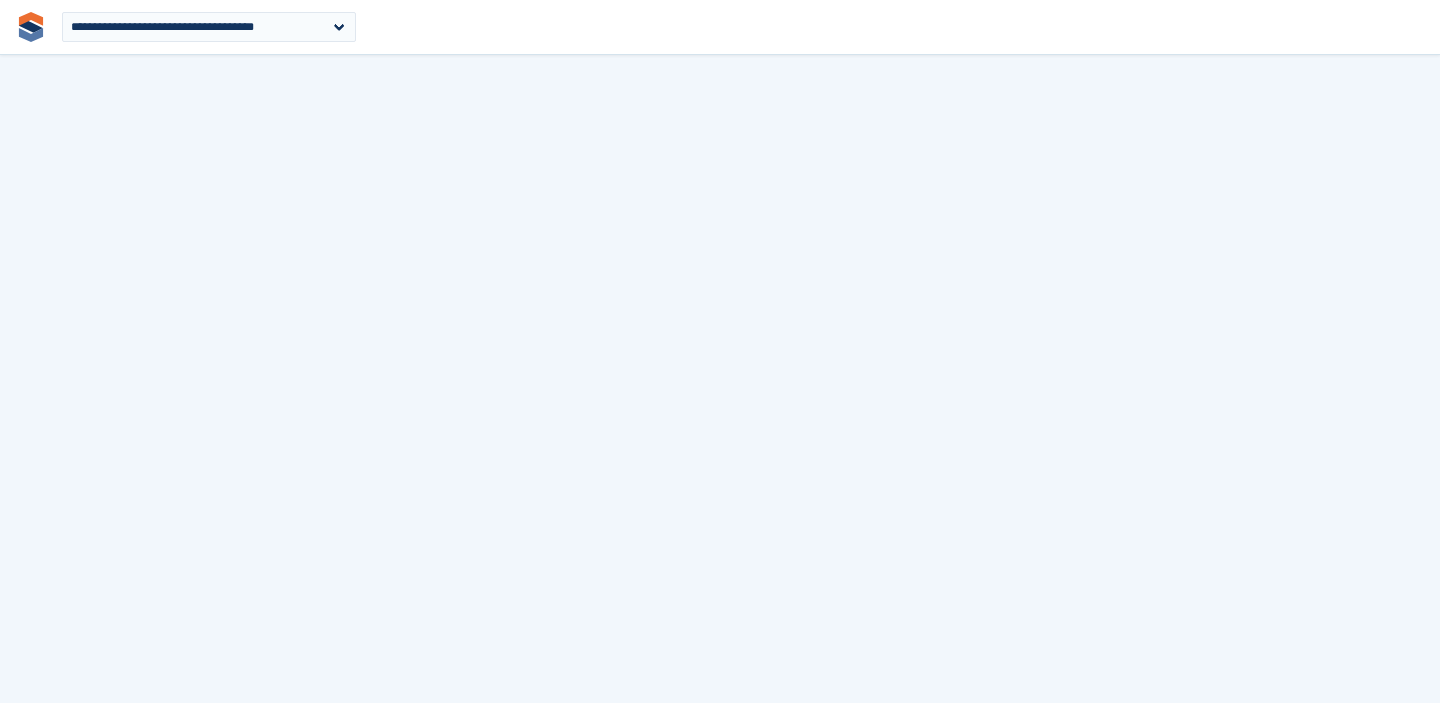 scroll, scrollTop: 0, scrollLeft: 0, axis: both 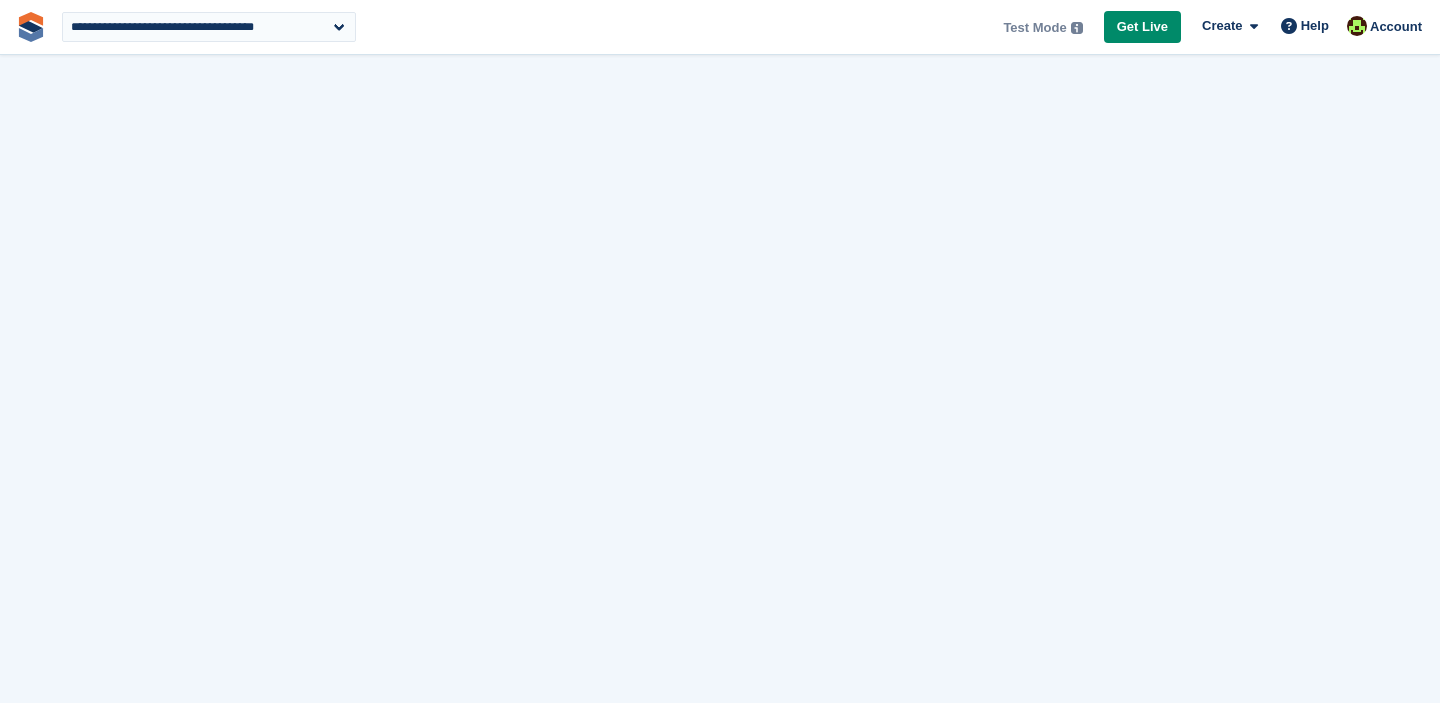 select on "****" 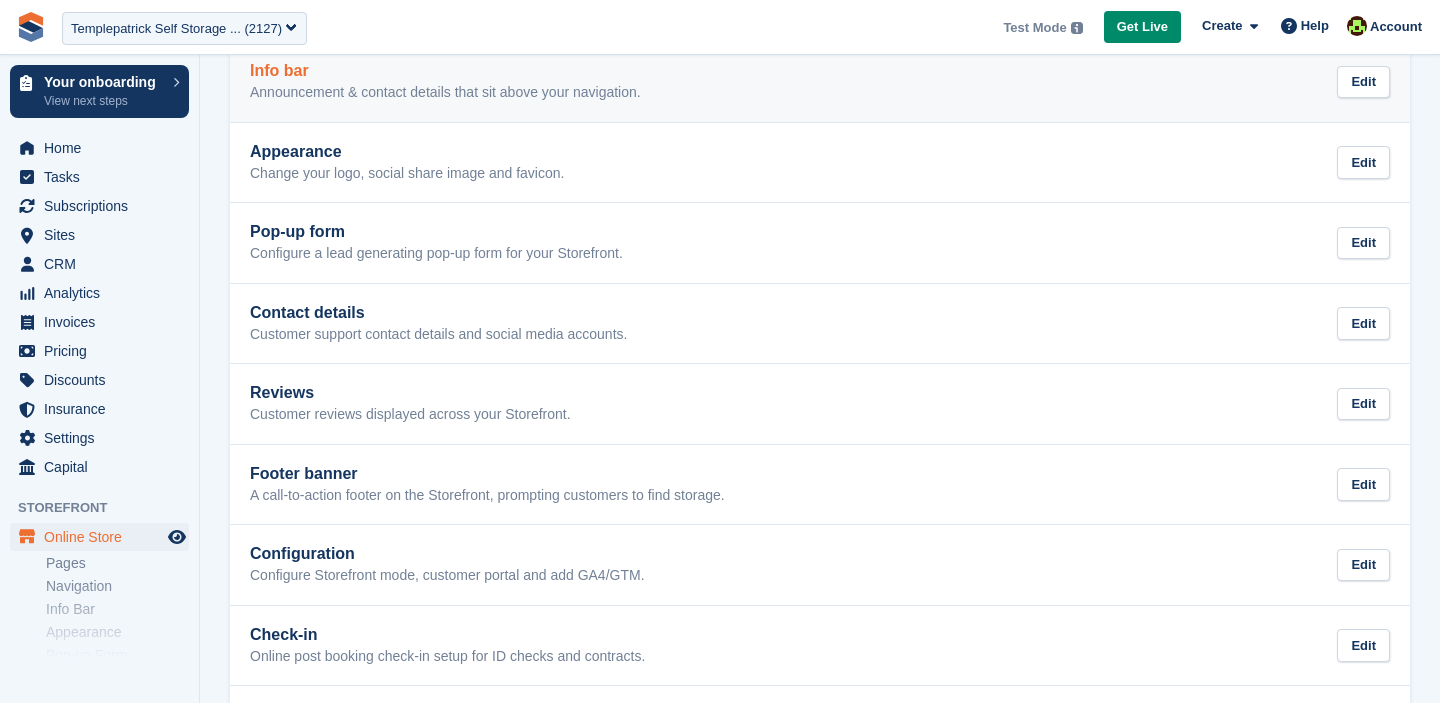 scroll, scrollTop: 399, scrollLeft: 0, axis: vertical 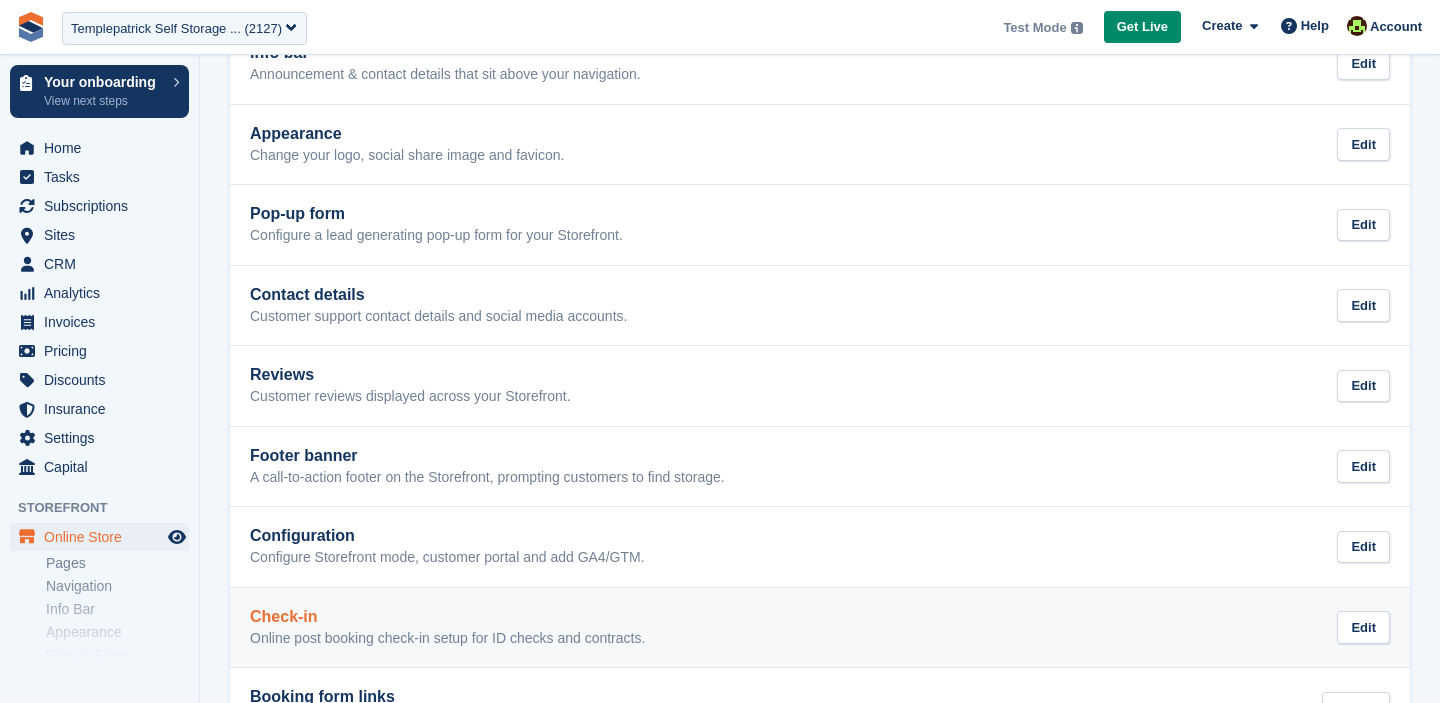 click on "Check-in" at bounding box center (447, 617) 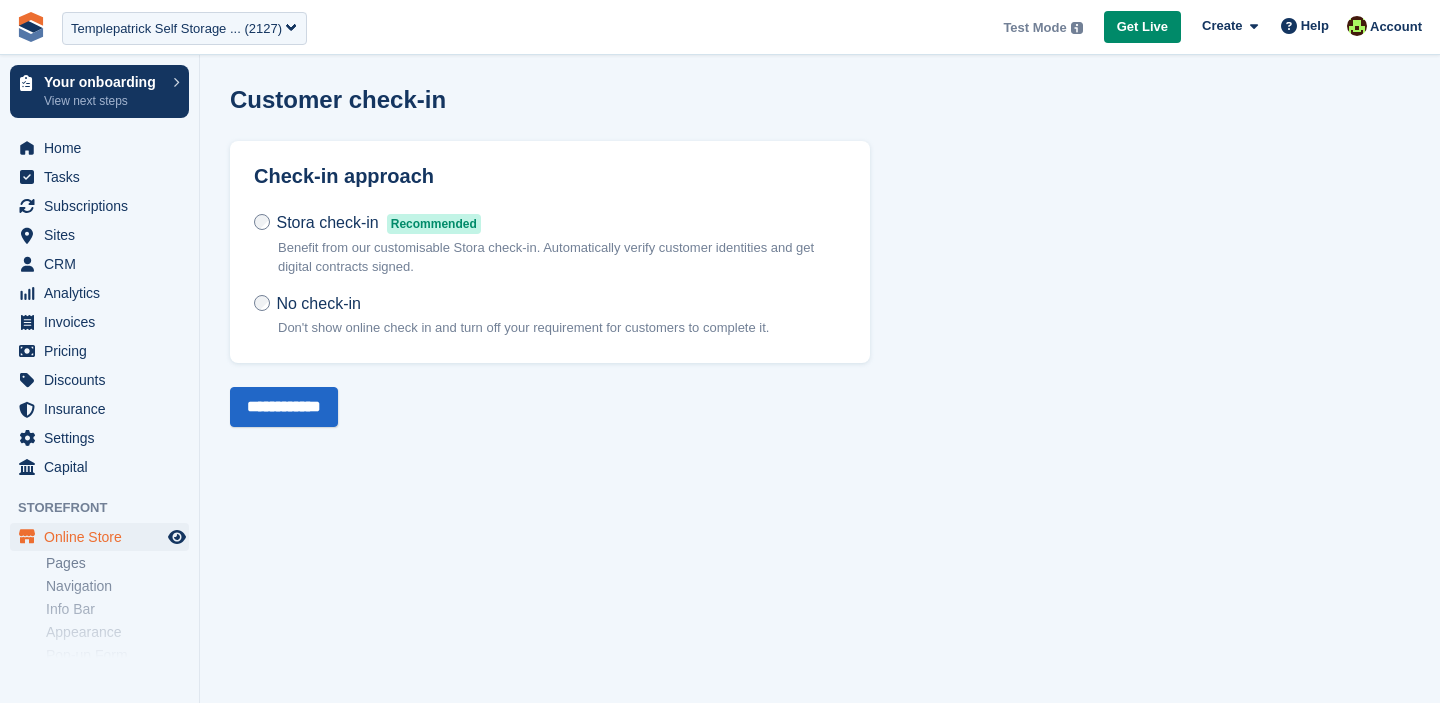 scroll, scrollTop: 0, scrollLeft: 0, axis: both 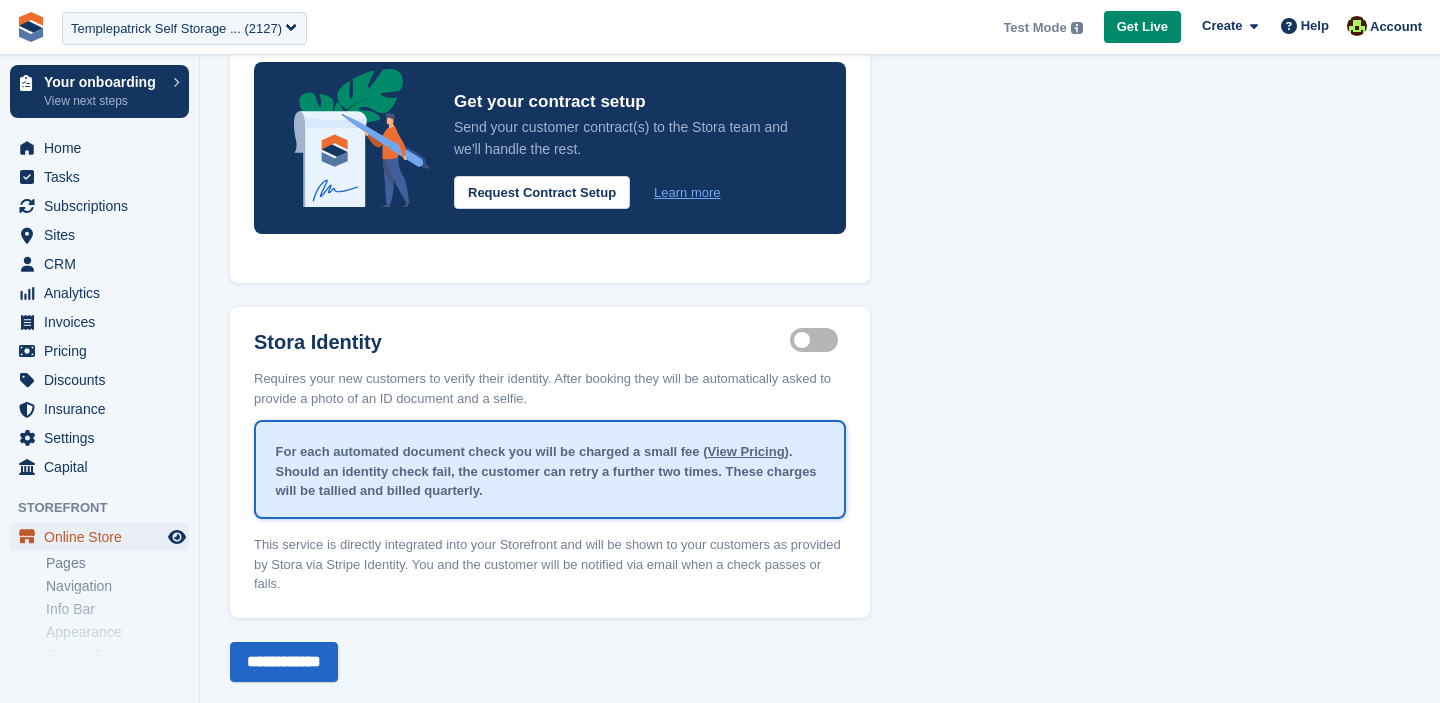 click on "Online Store" at bounding box center (104, 537) 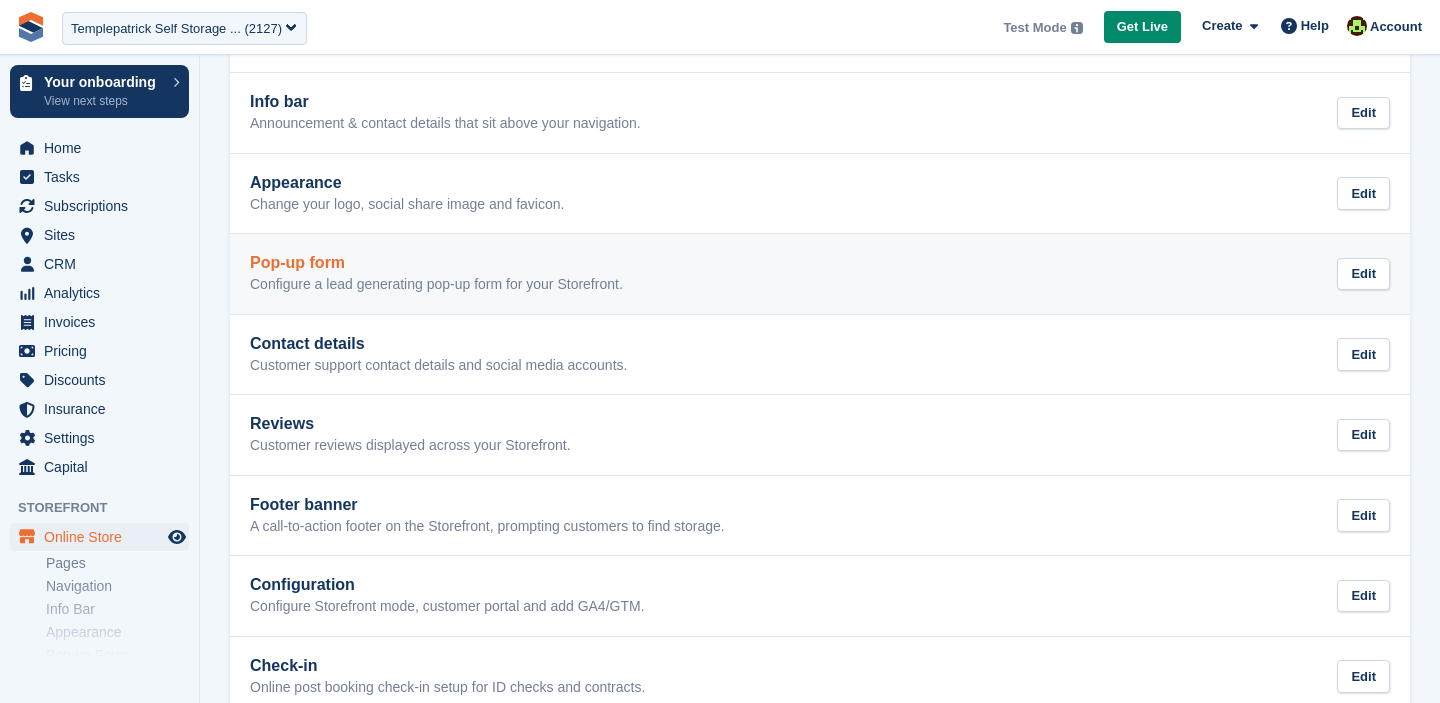 scroll, scrollTop: 359, scrollLeft: 0, axis: vertical 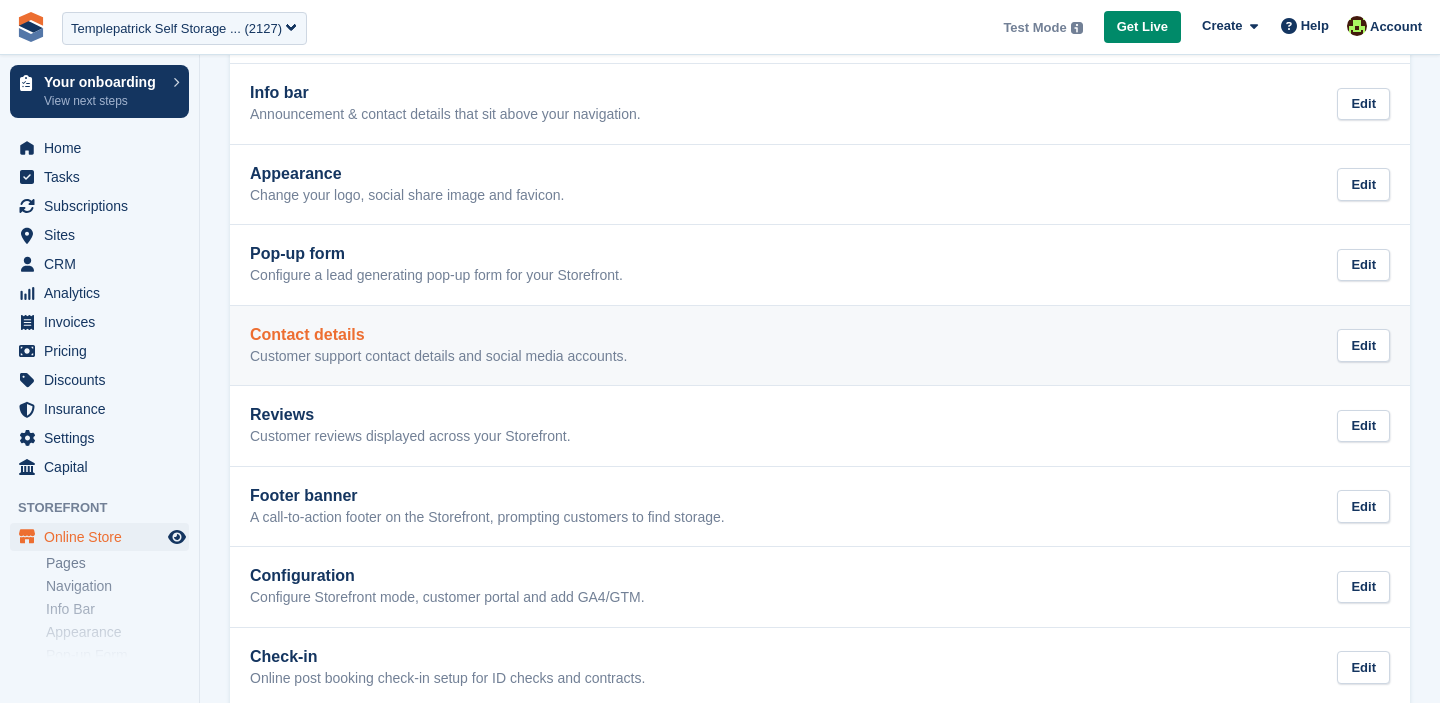 click on "Customer support contact details and social media accounts." at bounding box center (438, 357) 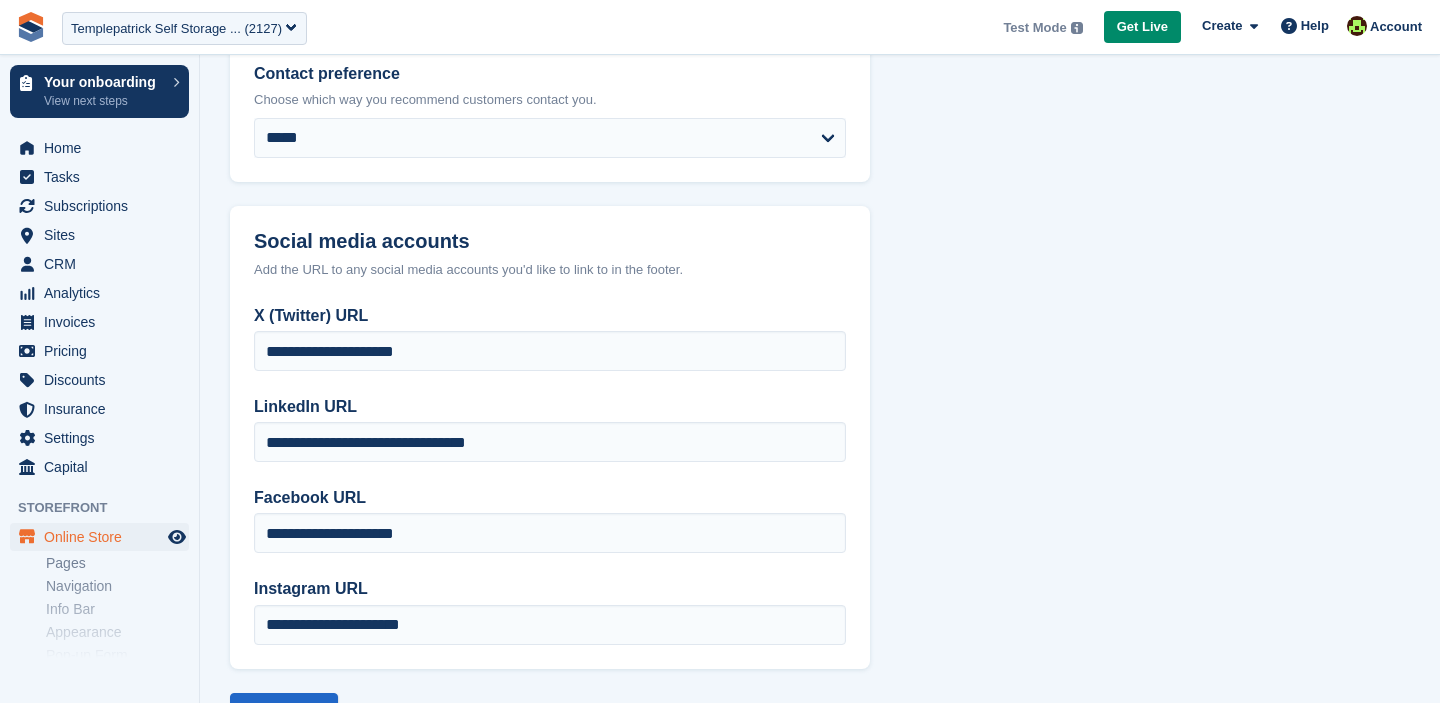 scroll, scrollTop: 0, scrollLeft: 0, axis: both 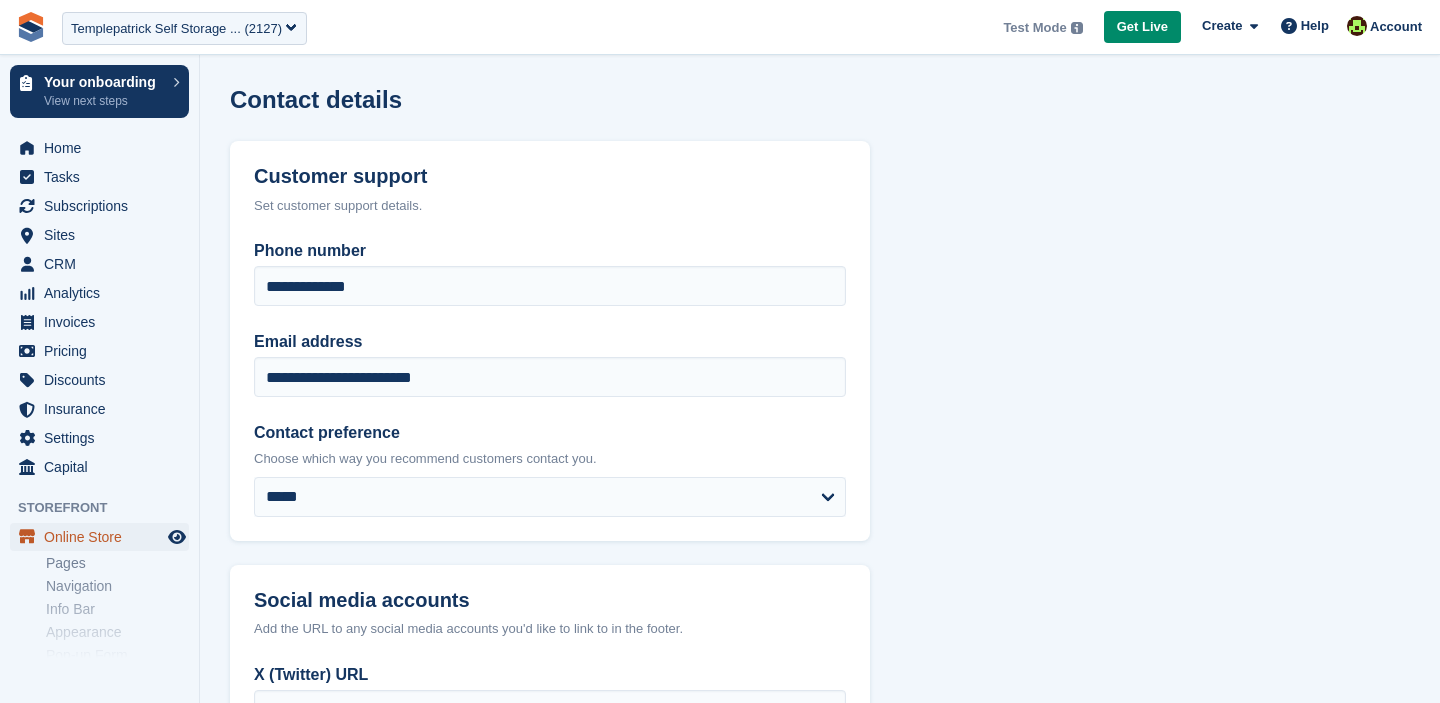click on "Online Store" at bounding box center (104, 537) 